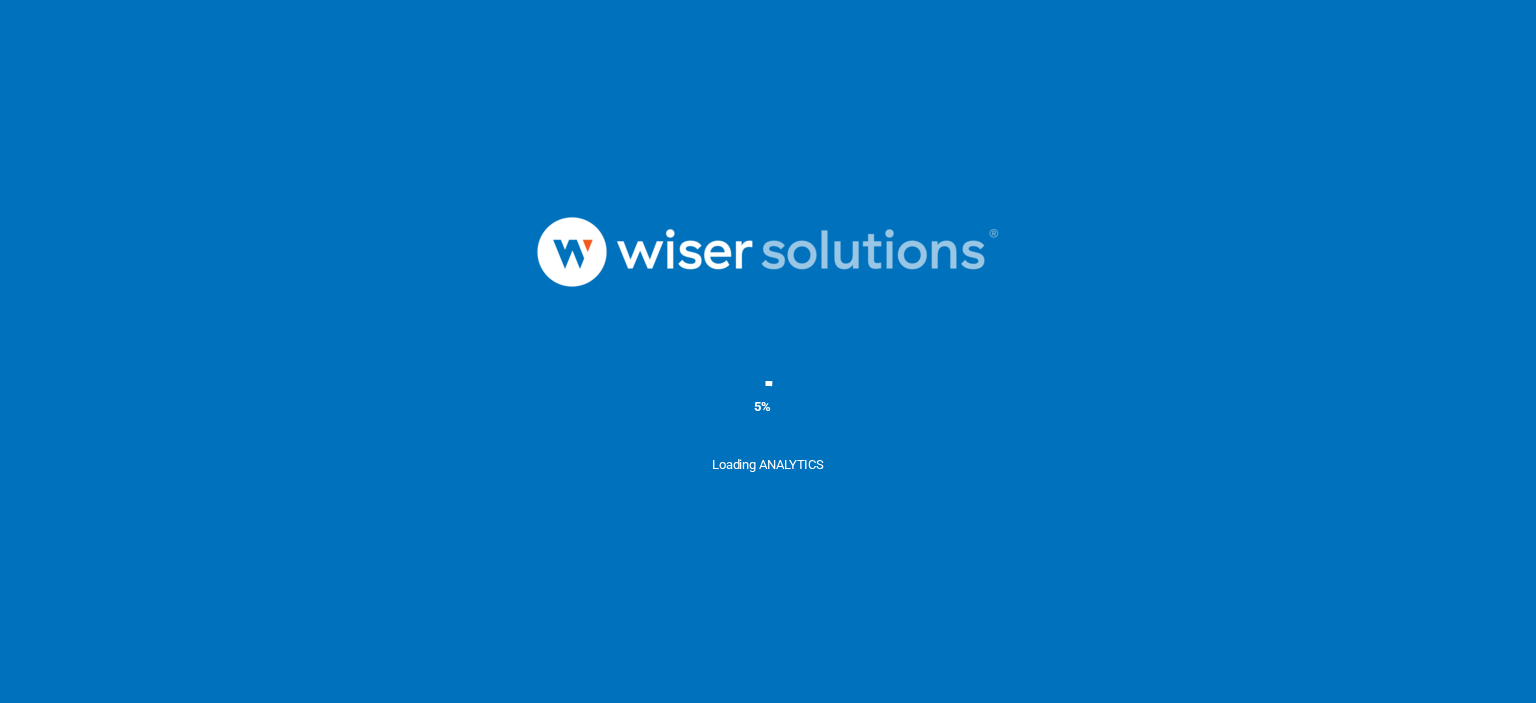scroll, scrollTop: 0, scrollLeft: 0, axis: both 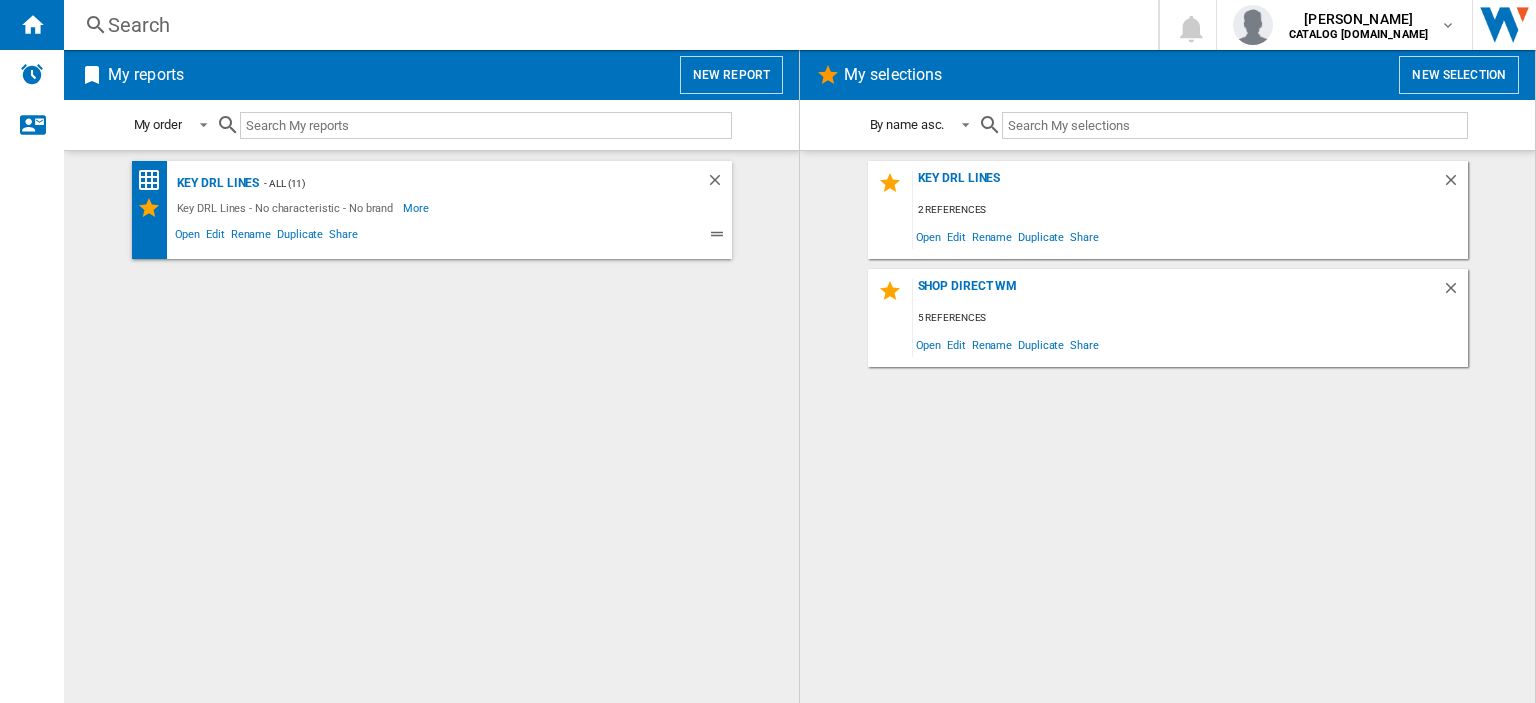 click on "Search" at bounding box center [607, 25] 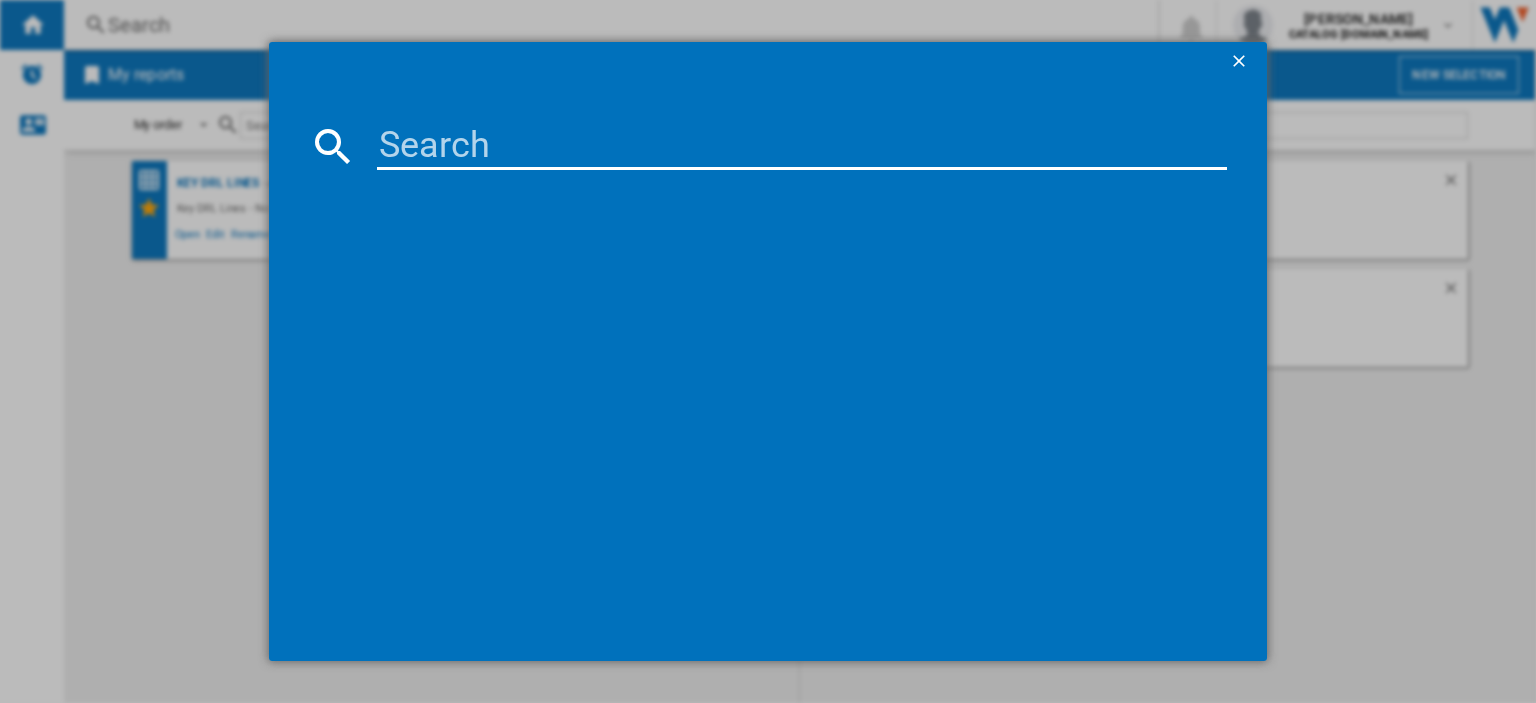 paste on "KTC611W_WH" 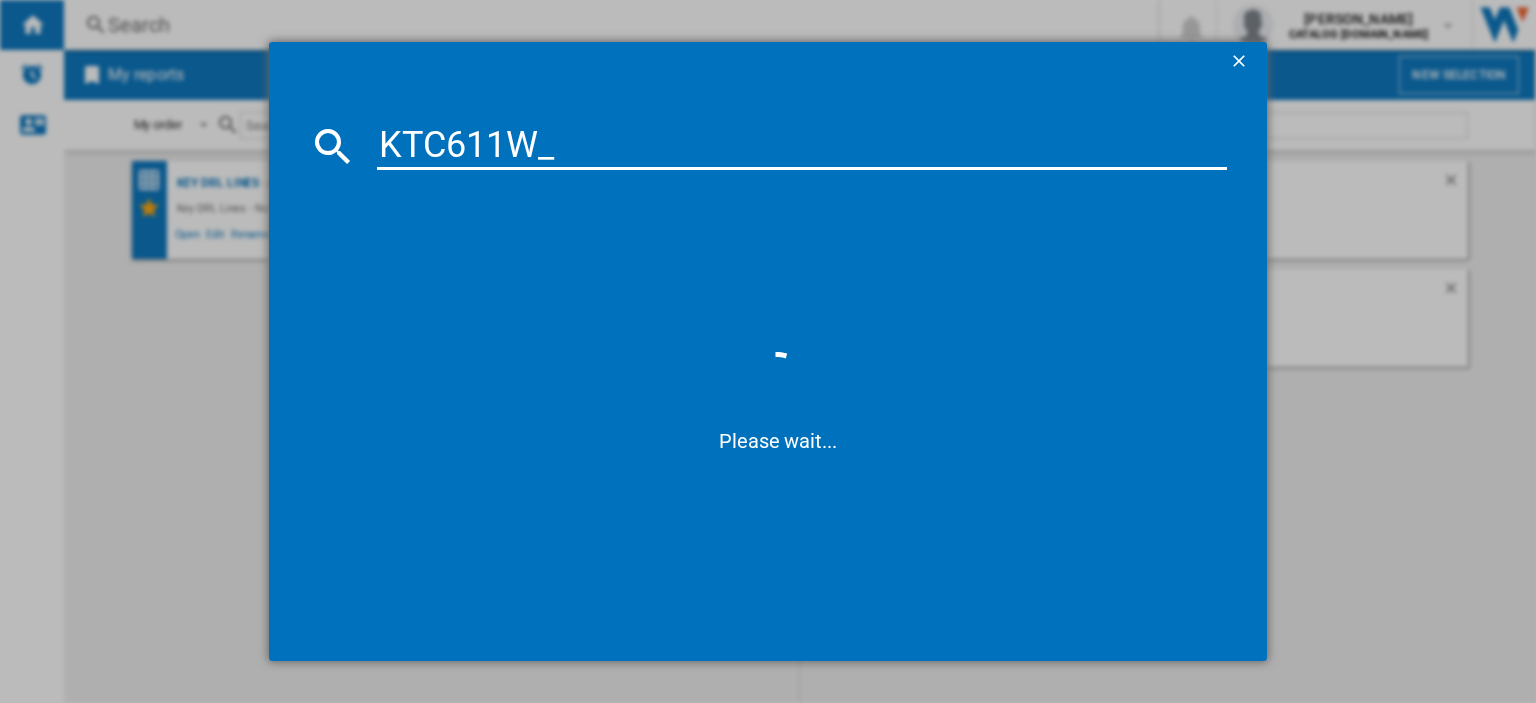 type on "KTC611W" 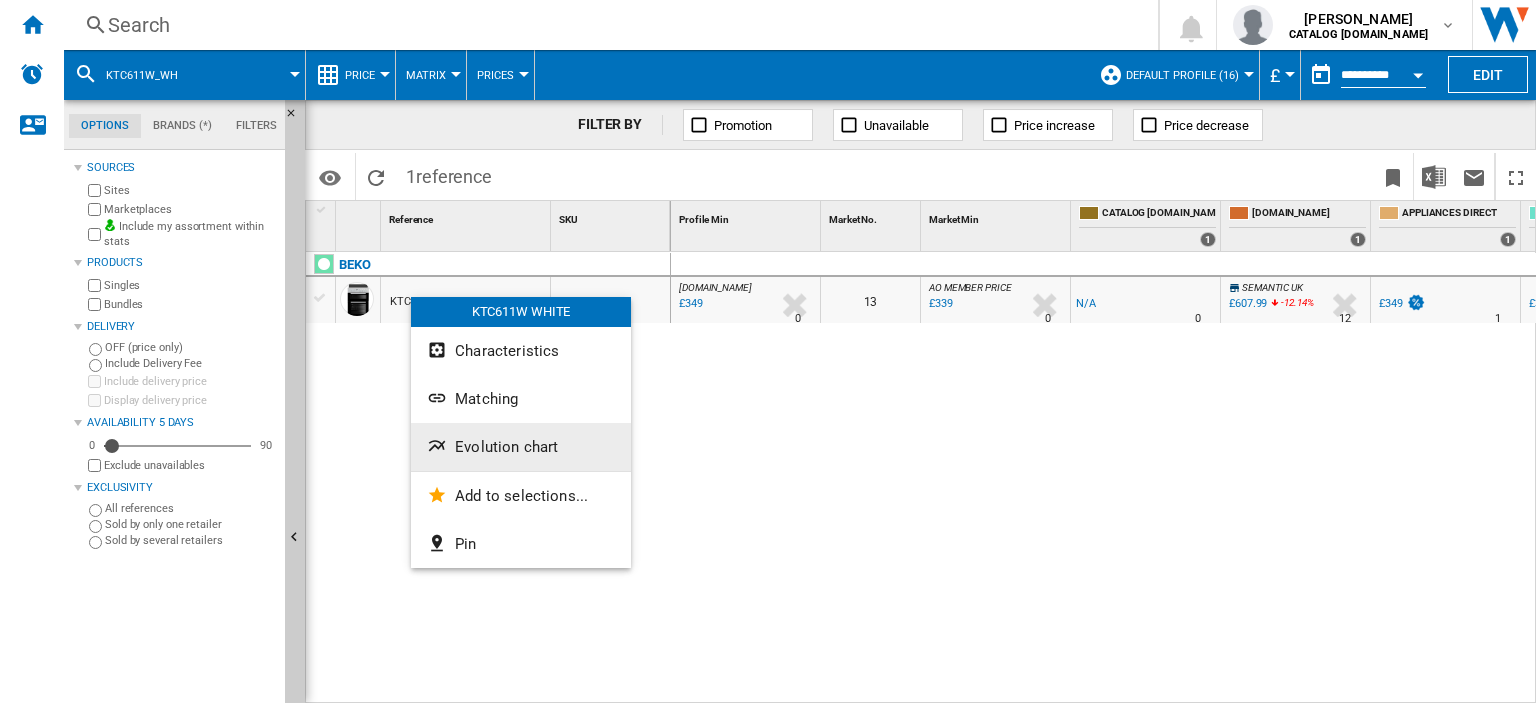click on "Evolution chart" at bounding box center (506, 447) 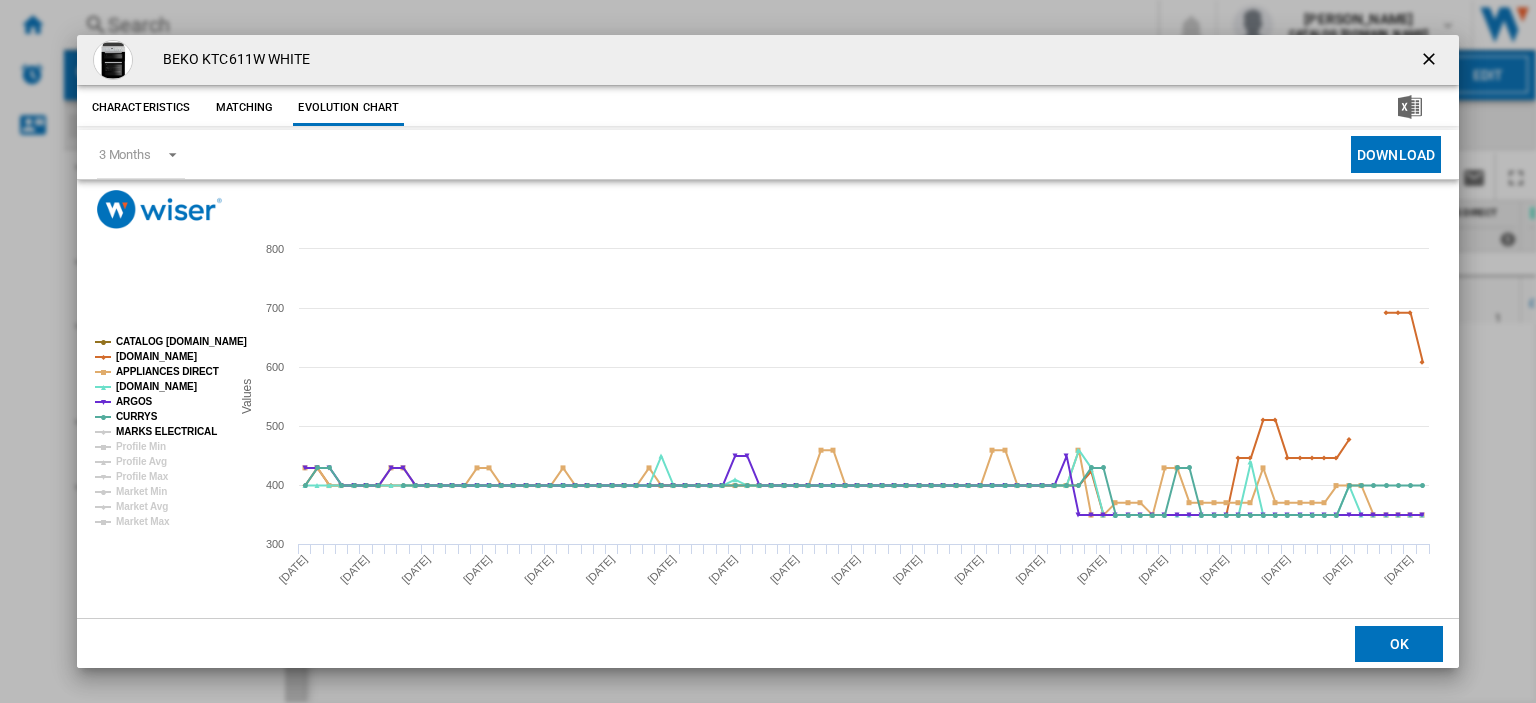 click on "MARKS ELECTRICAL" 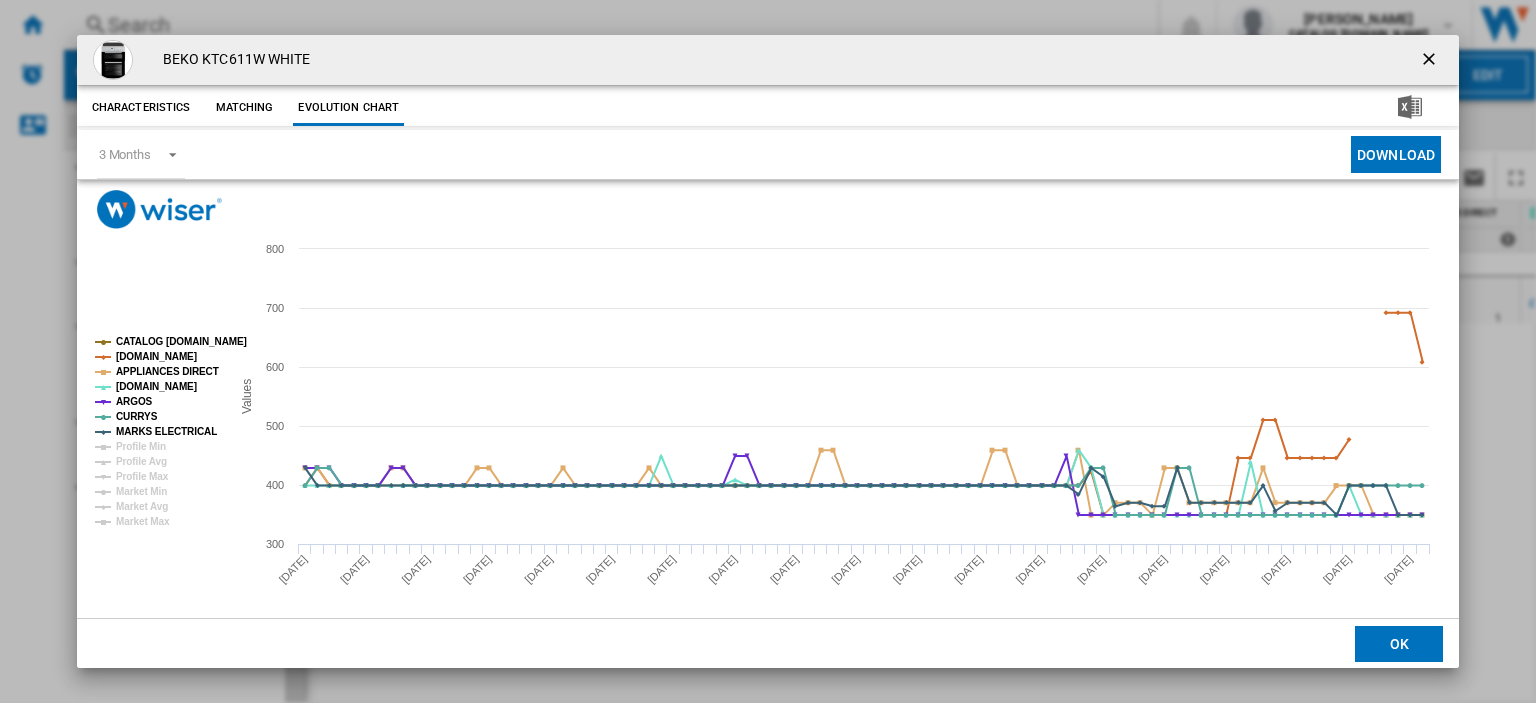 click at bounding box center (1431, 61) 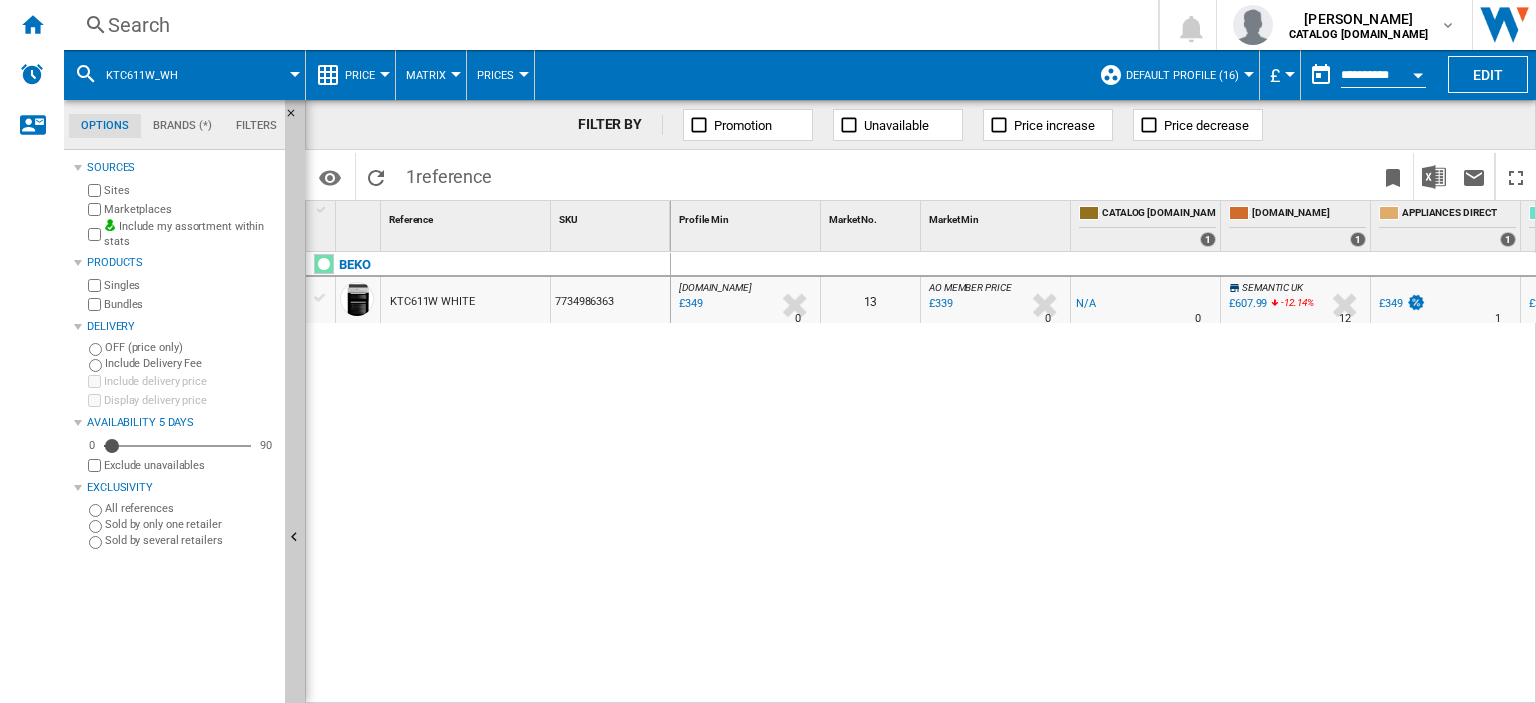 click on "Search" at bounding box center [607, 25] 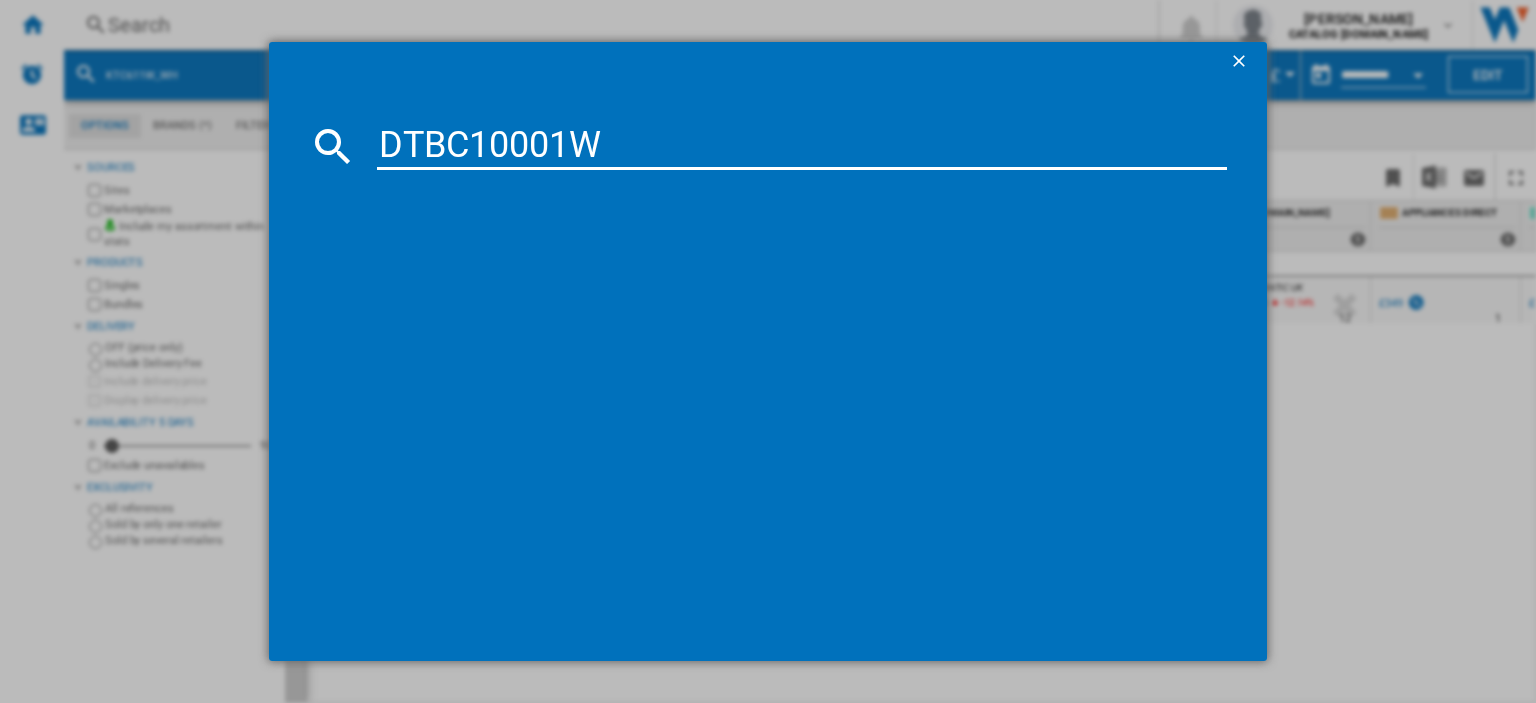 type on "DTBC10001W" 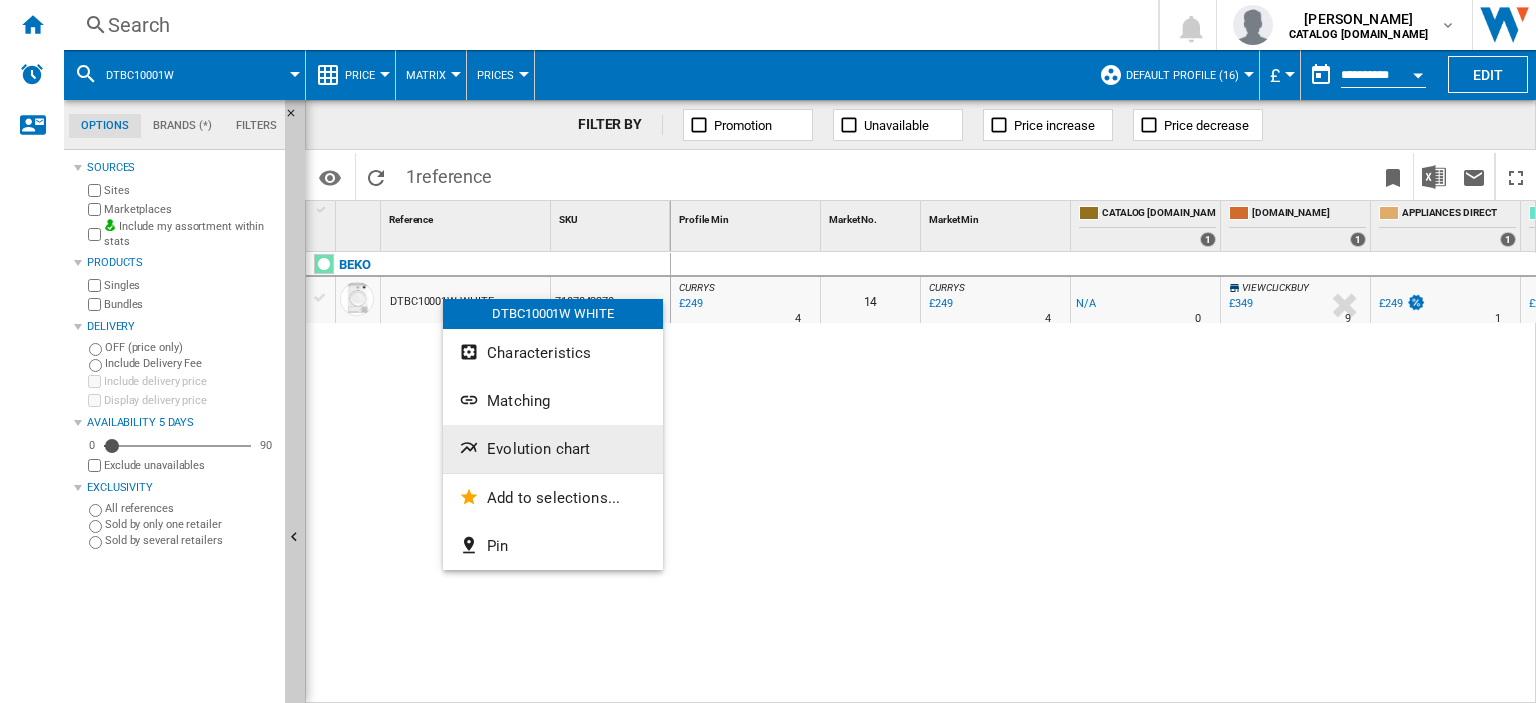 click on "Evolution chart" at bounding box center (553, 449) 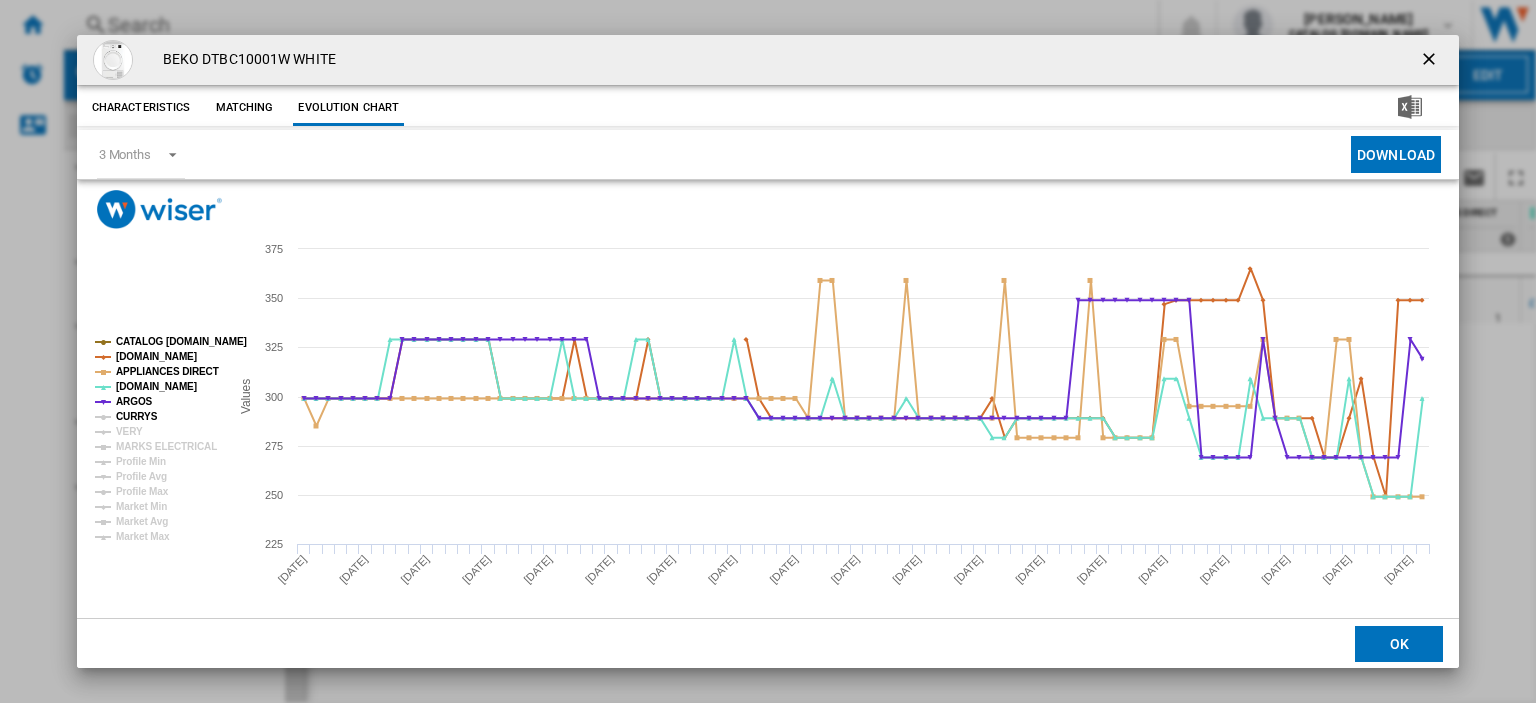 click on "CURRYS" 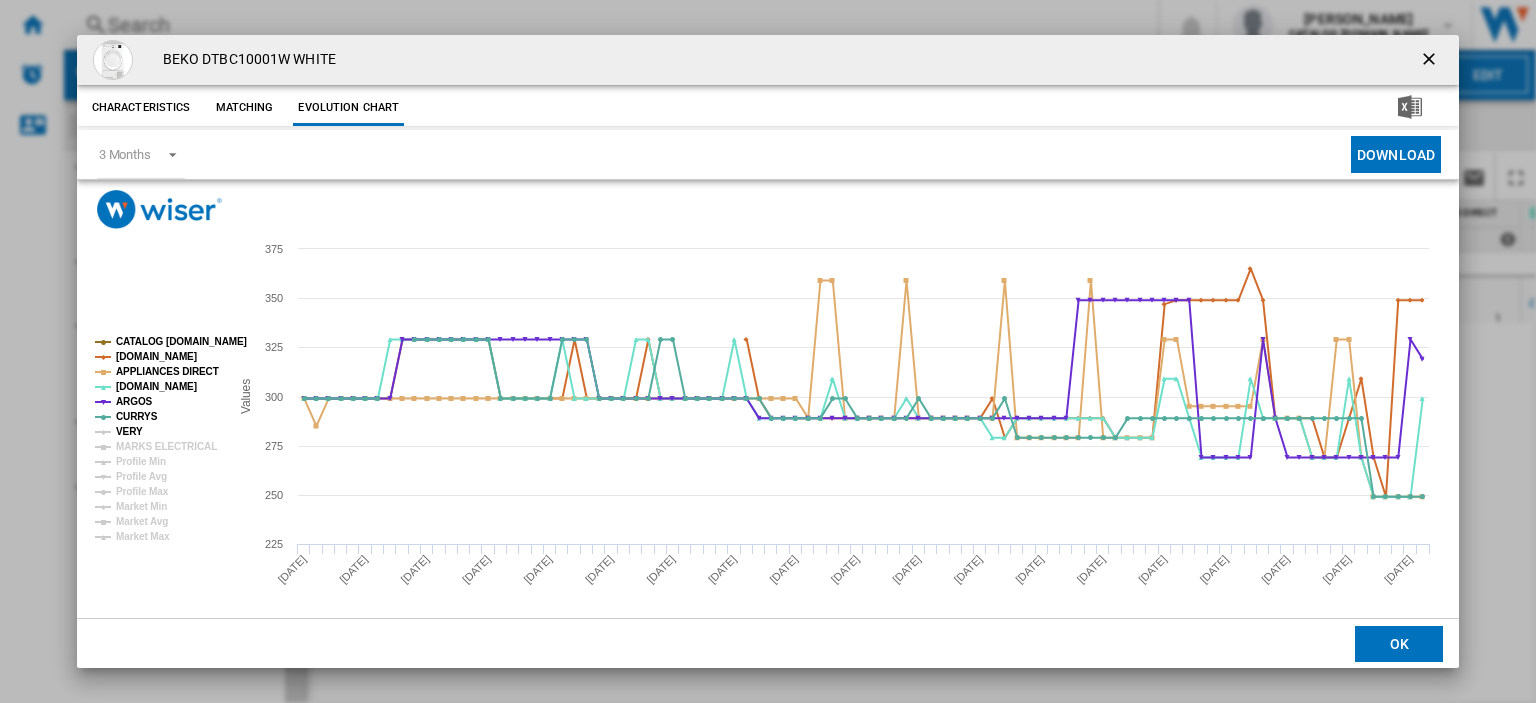 click on "VERY" 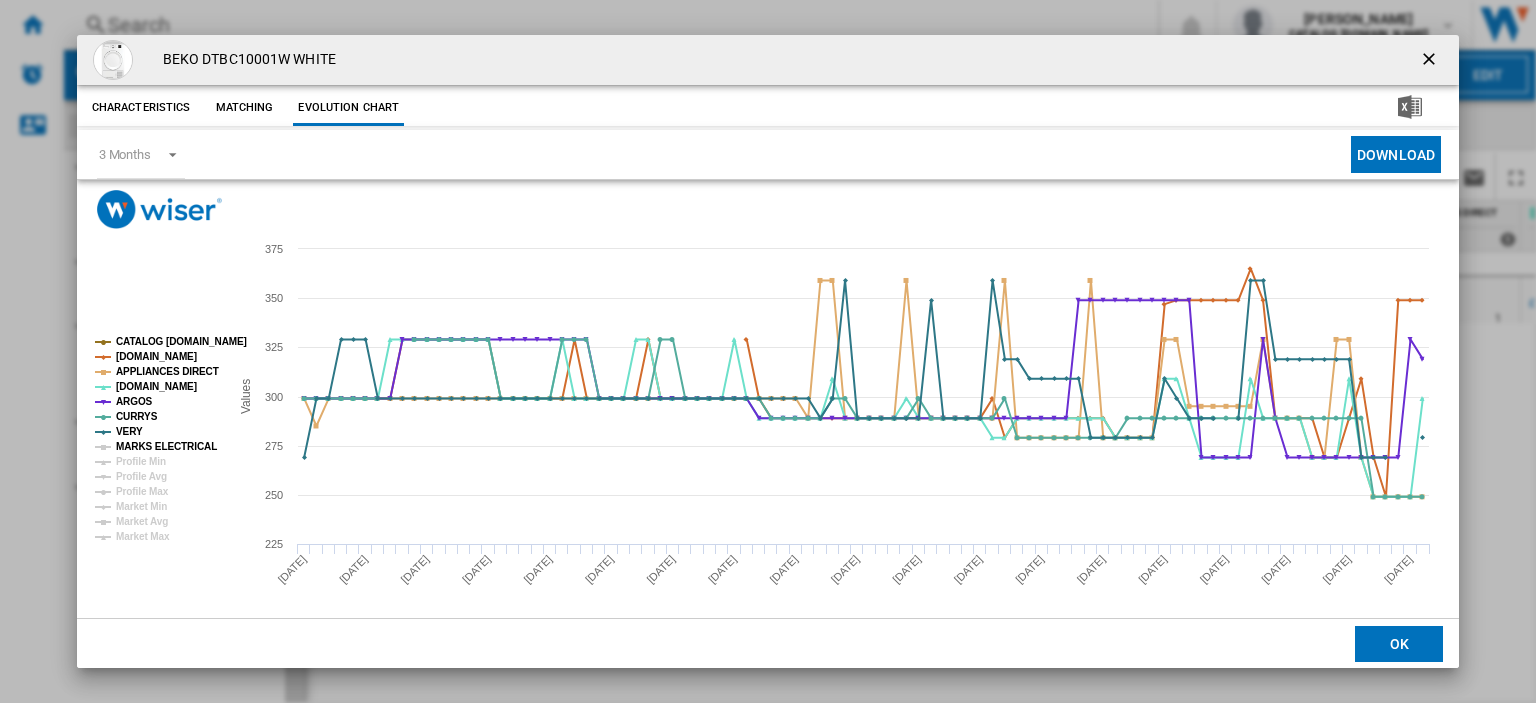 click on "MARKS ELECTRICAL" 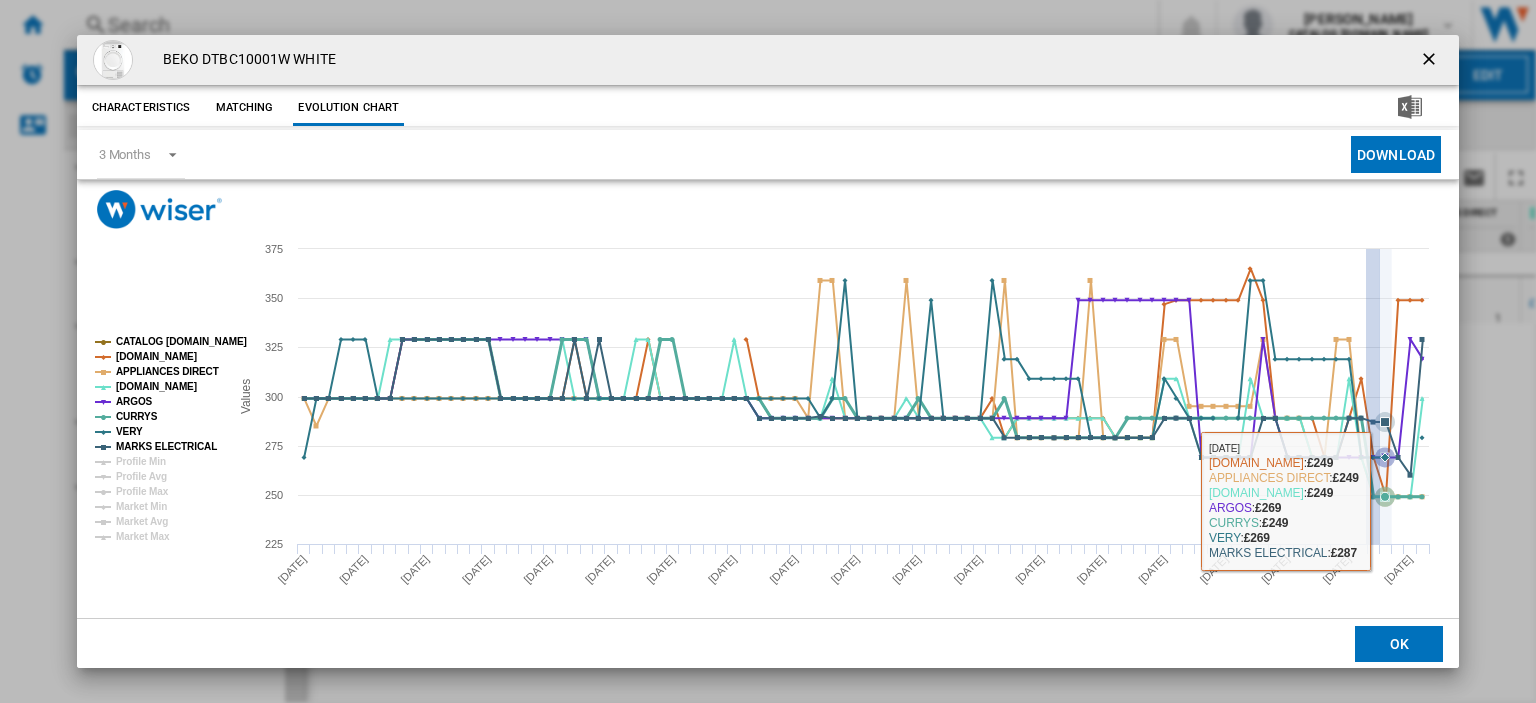 drag, startPoint x: 1366, startPoint y: 496, endPoint x: 1380, endPoint y: 501, distance: 14.866069 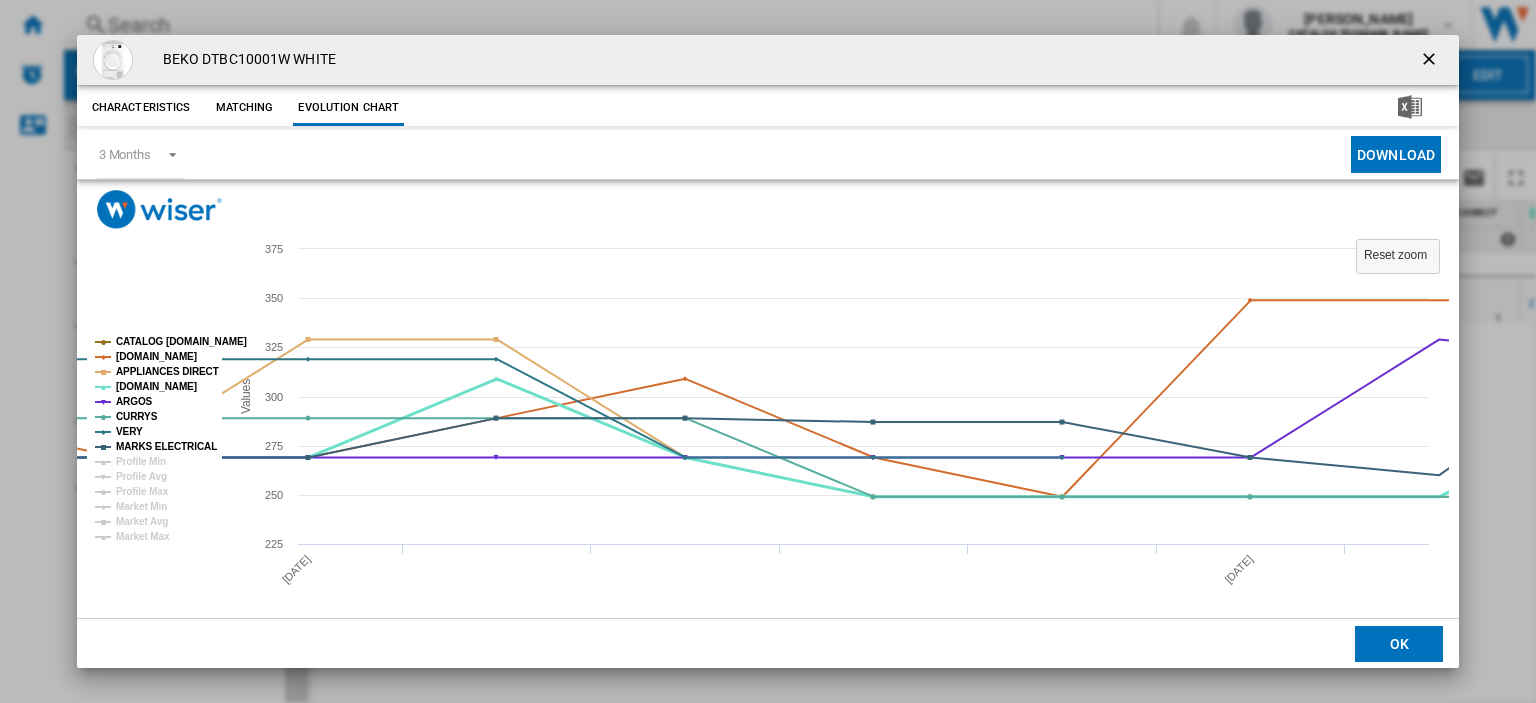 click on "[DOMAIN_NAME]" 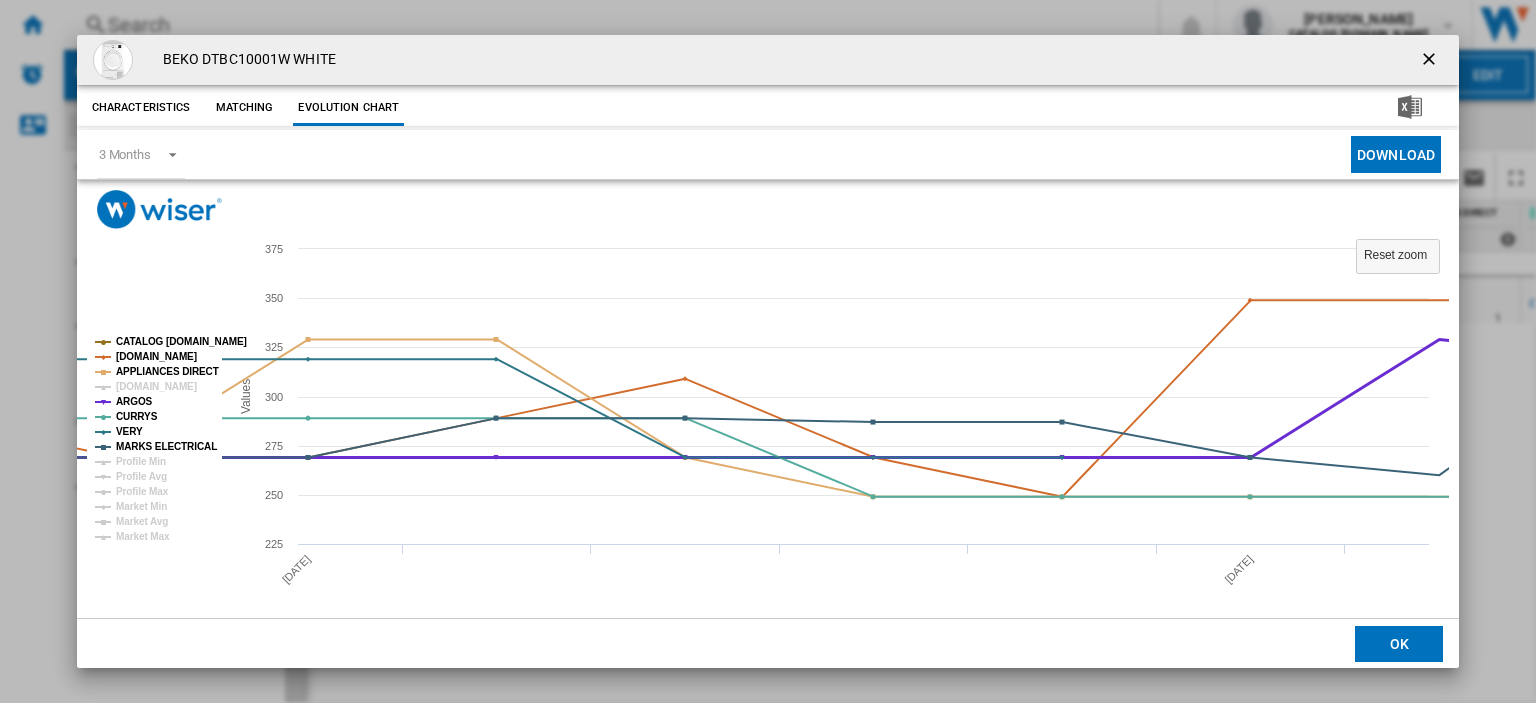 click on "ARGOS" 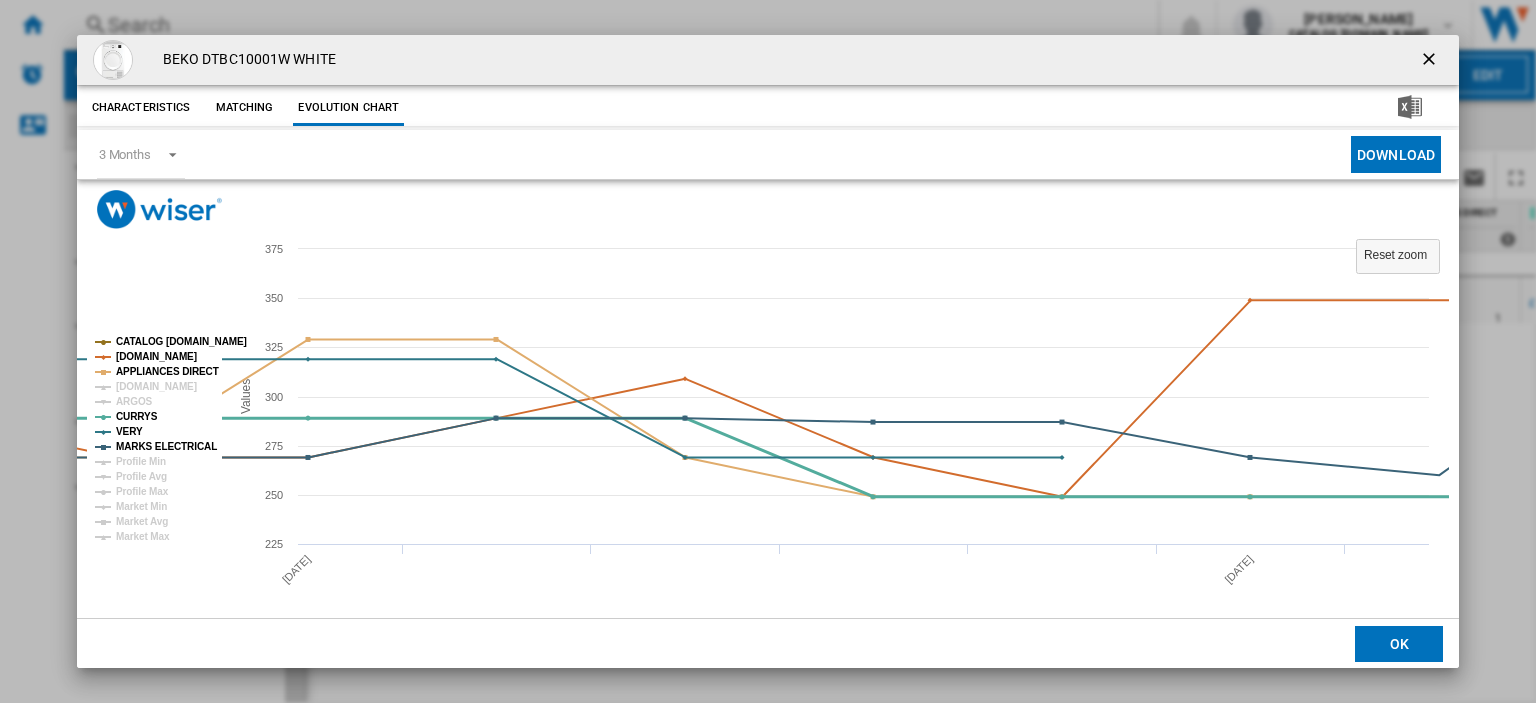 click on "CURRYS" 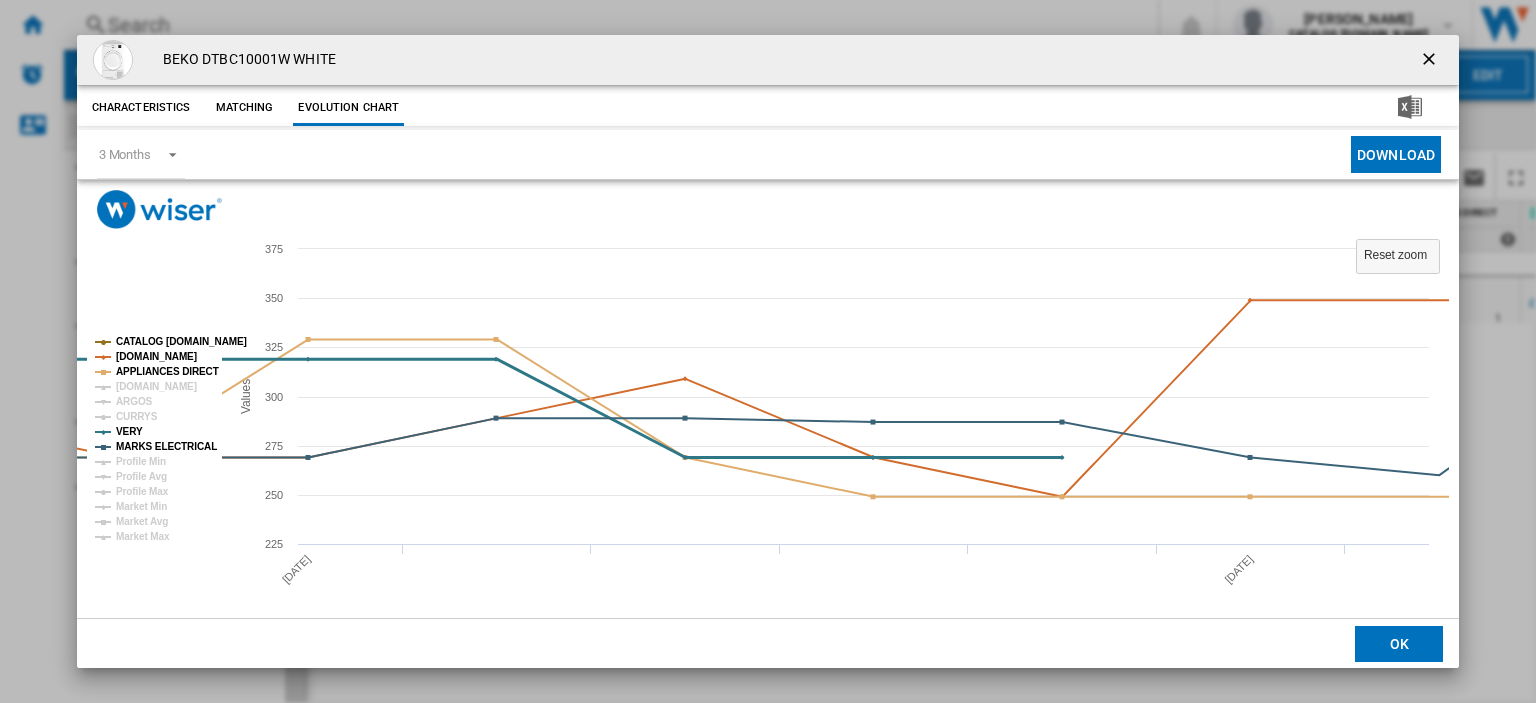 click on "VERY" 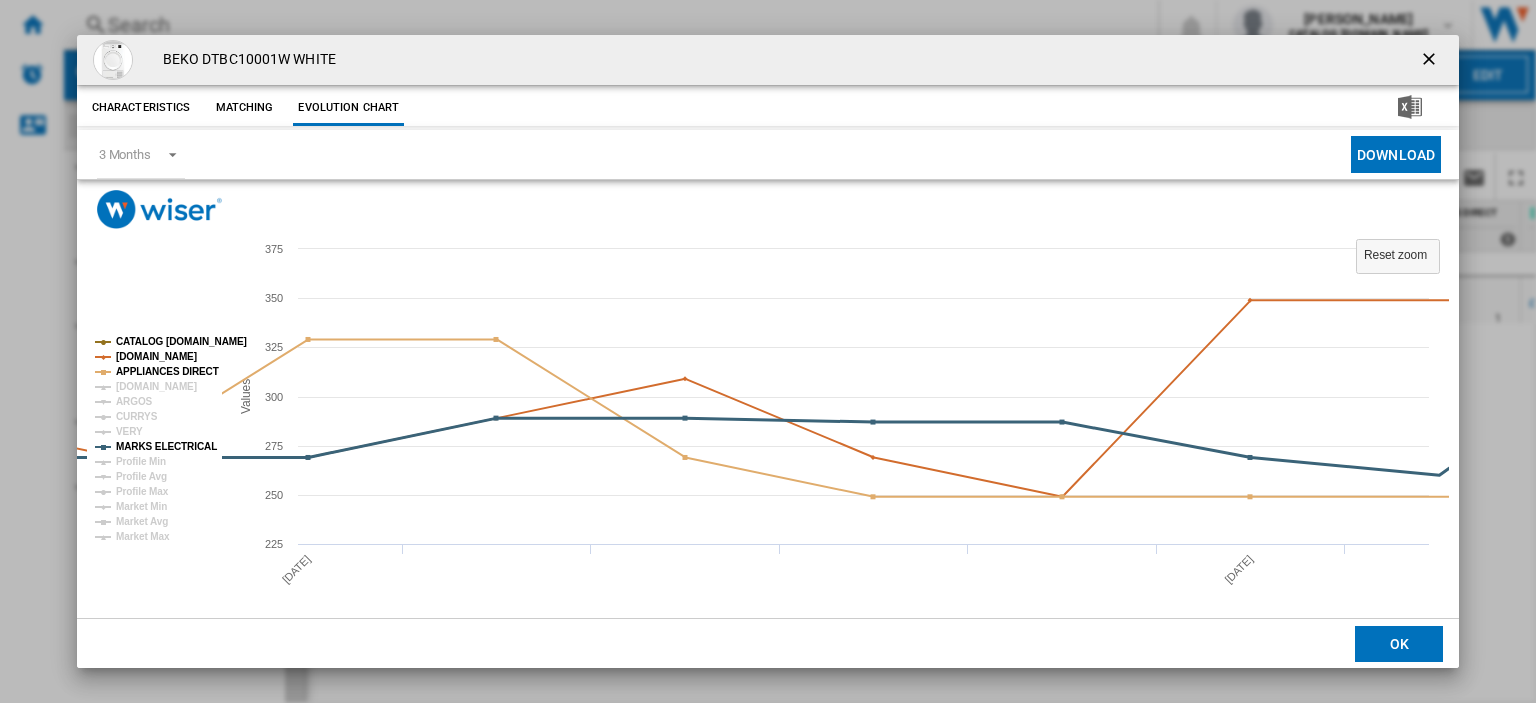 click on "MARKS ELECTRICAL" 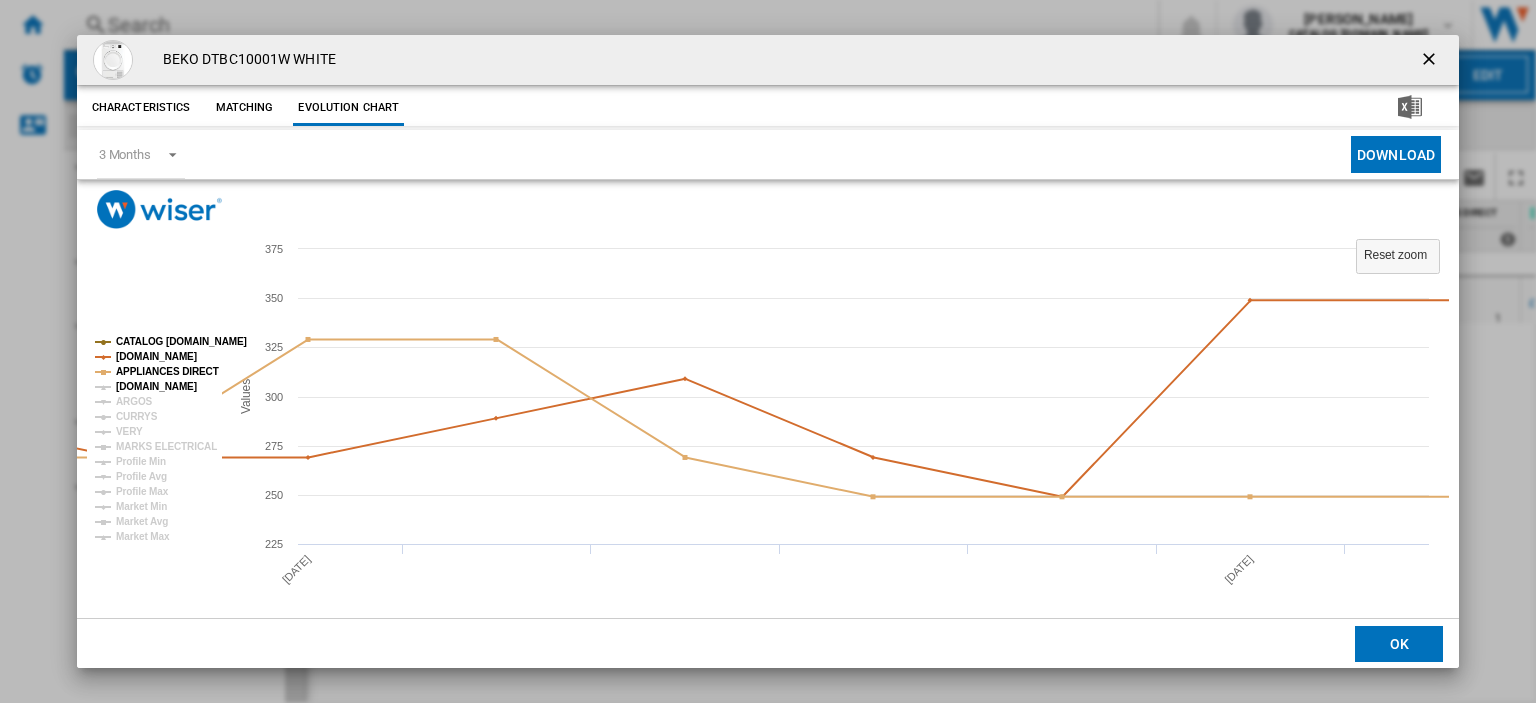 click on "[DOMAIN_NAME]" 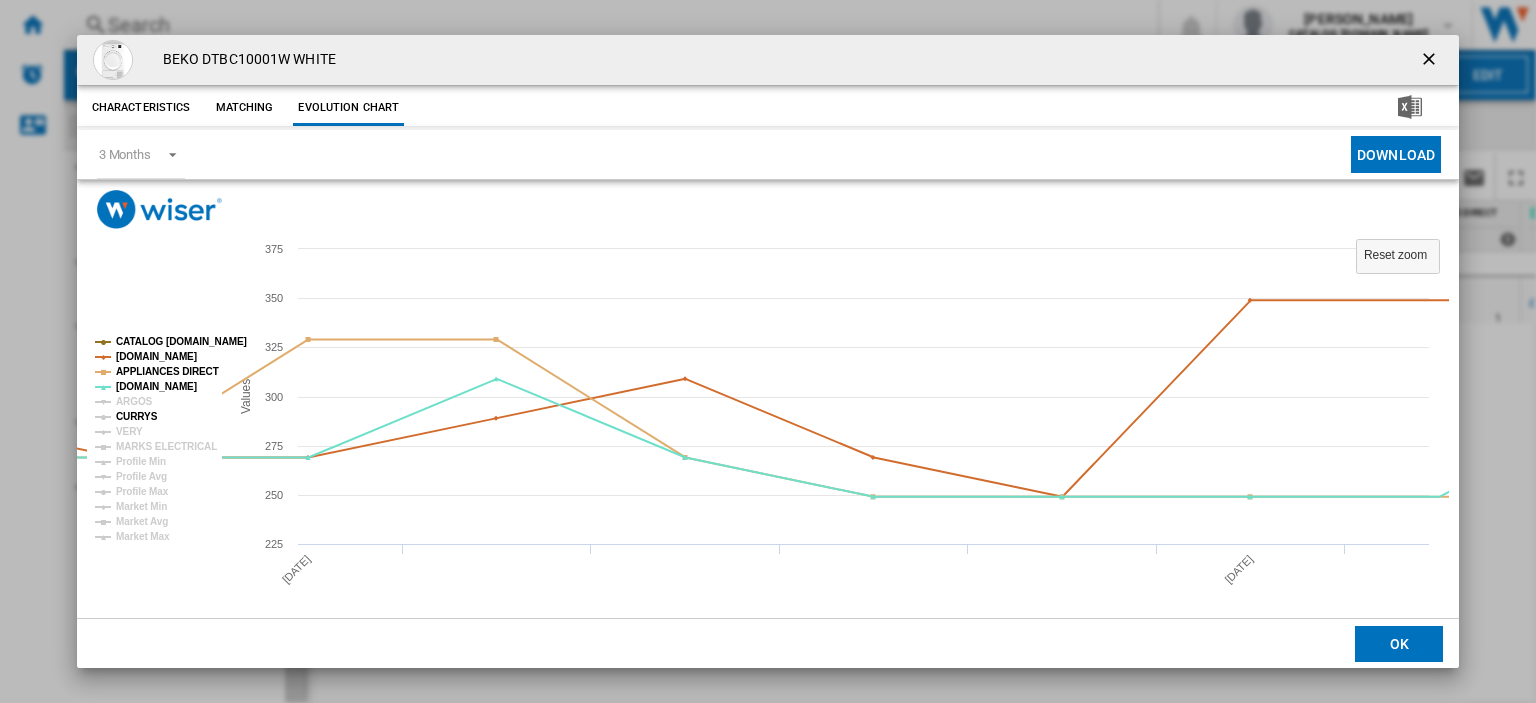 click on "CURRYS" 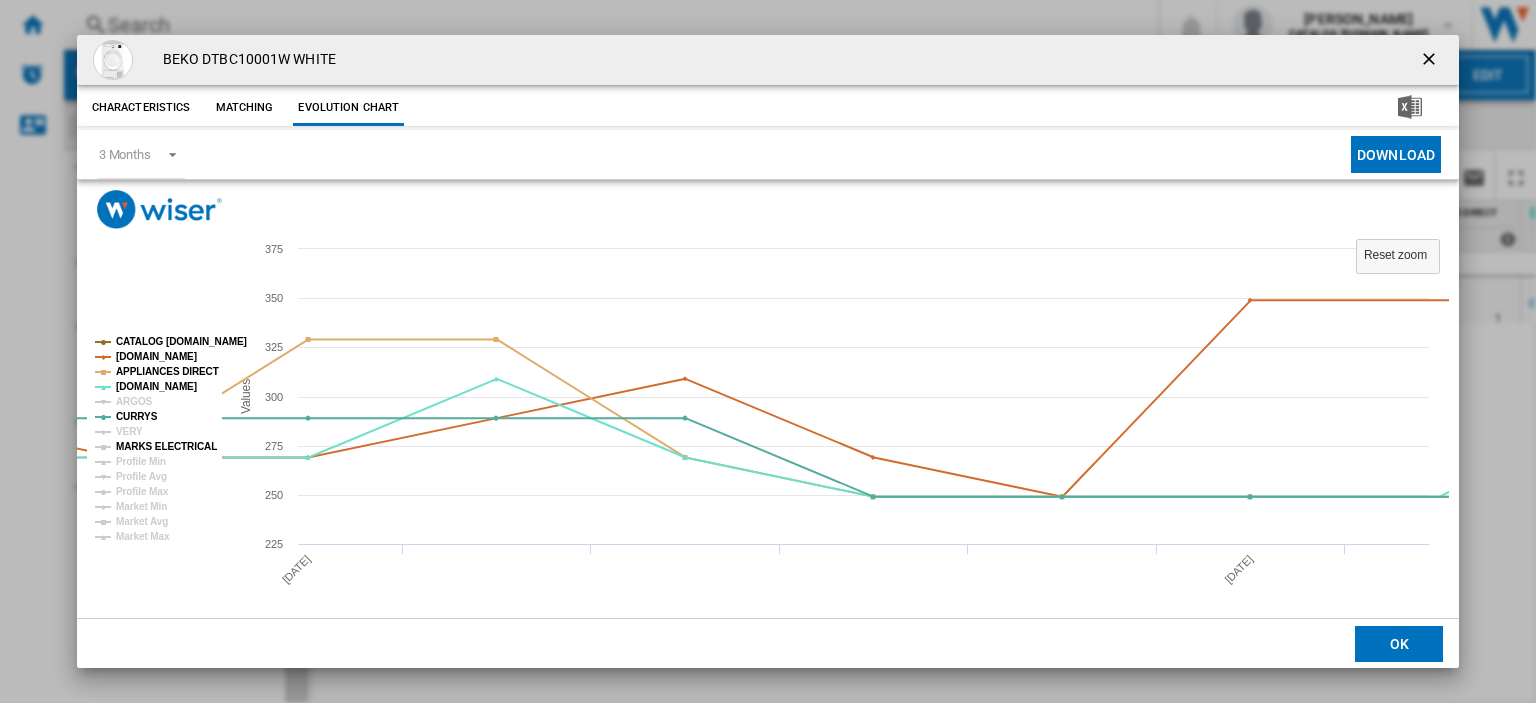 click on "MARKS ELECTRICAL" 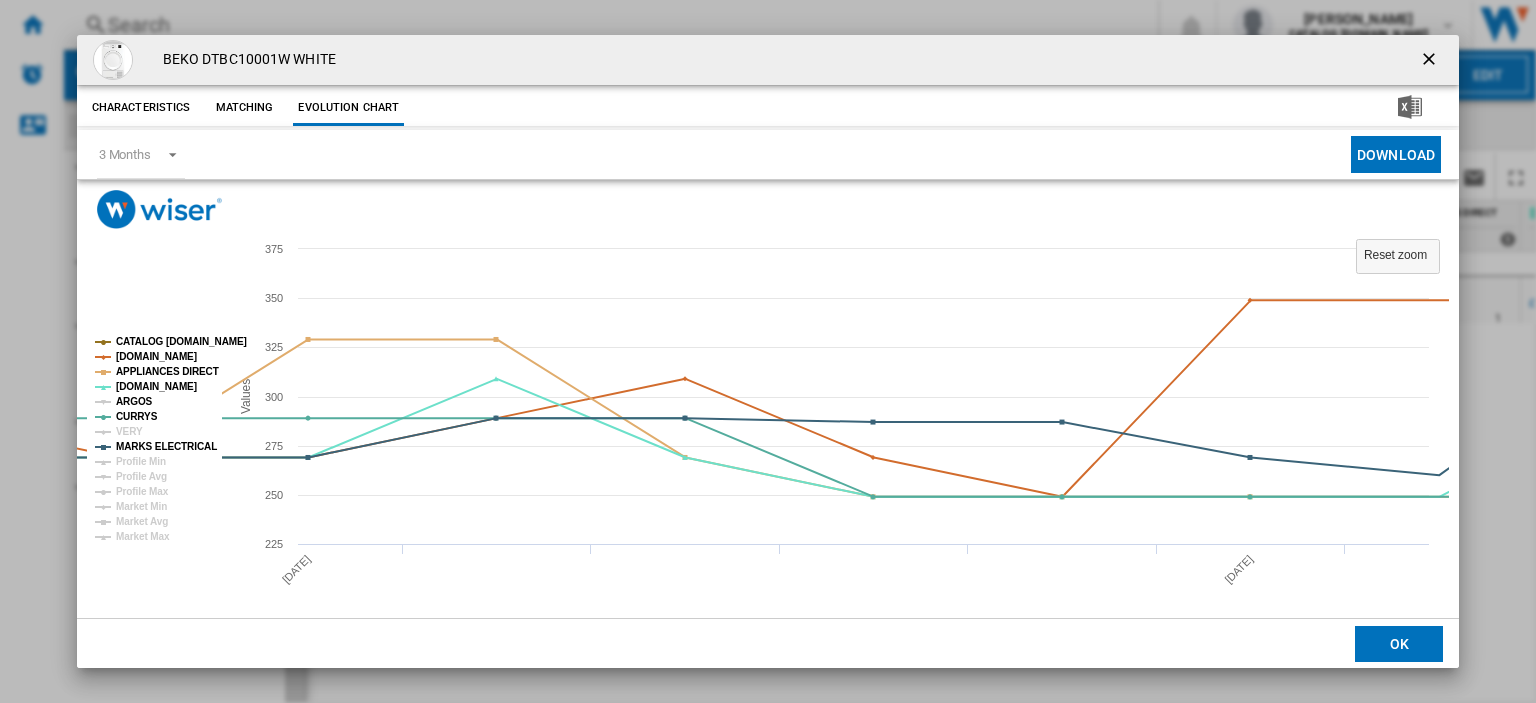 click on "ARGOS" 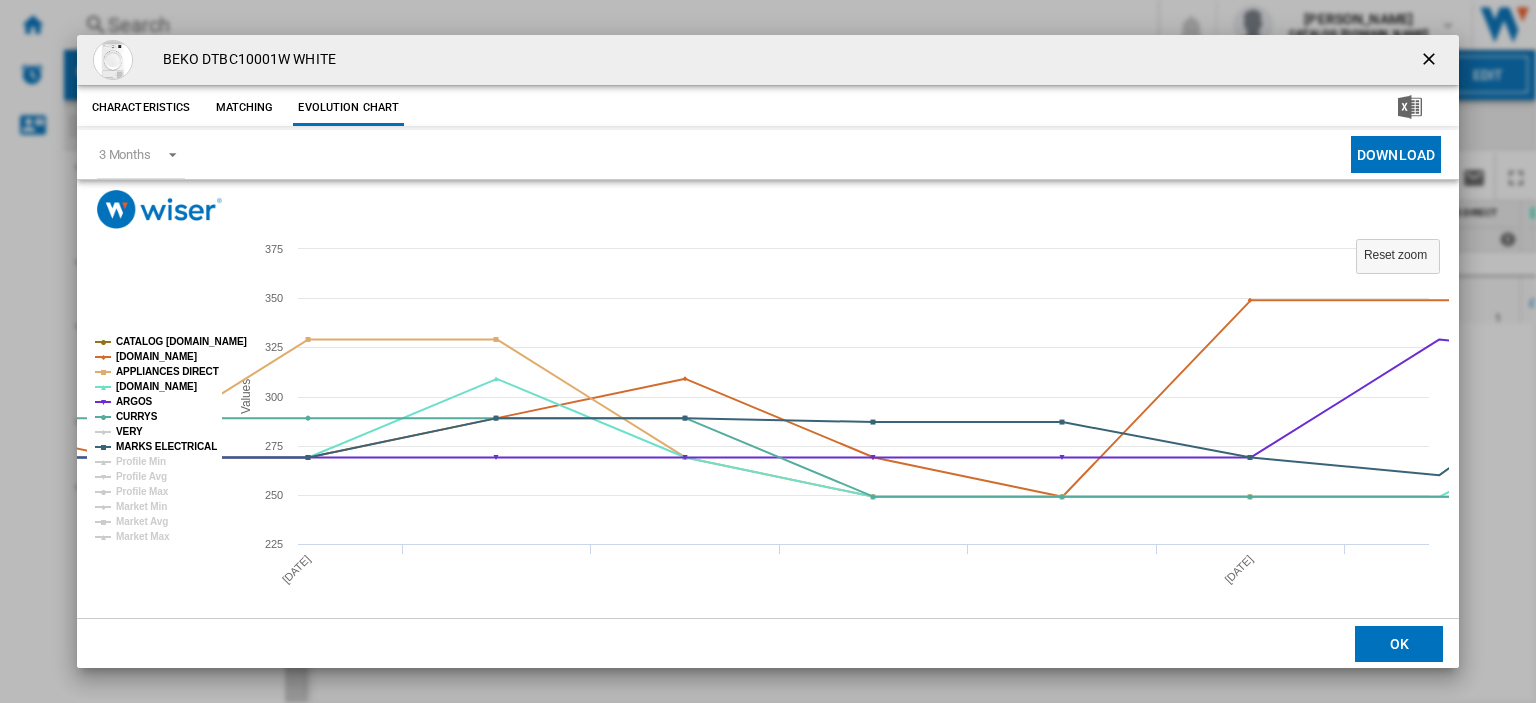 click on "VERY" 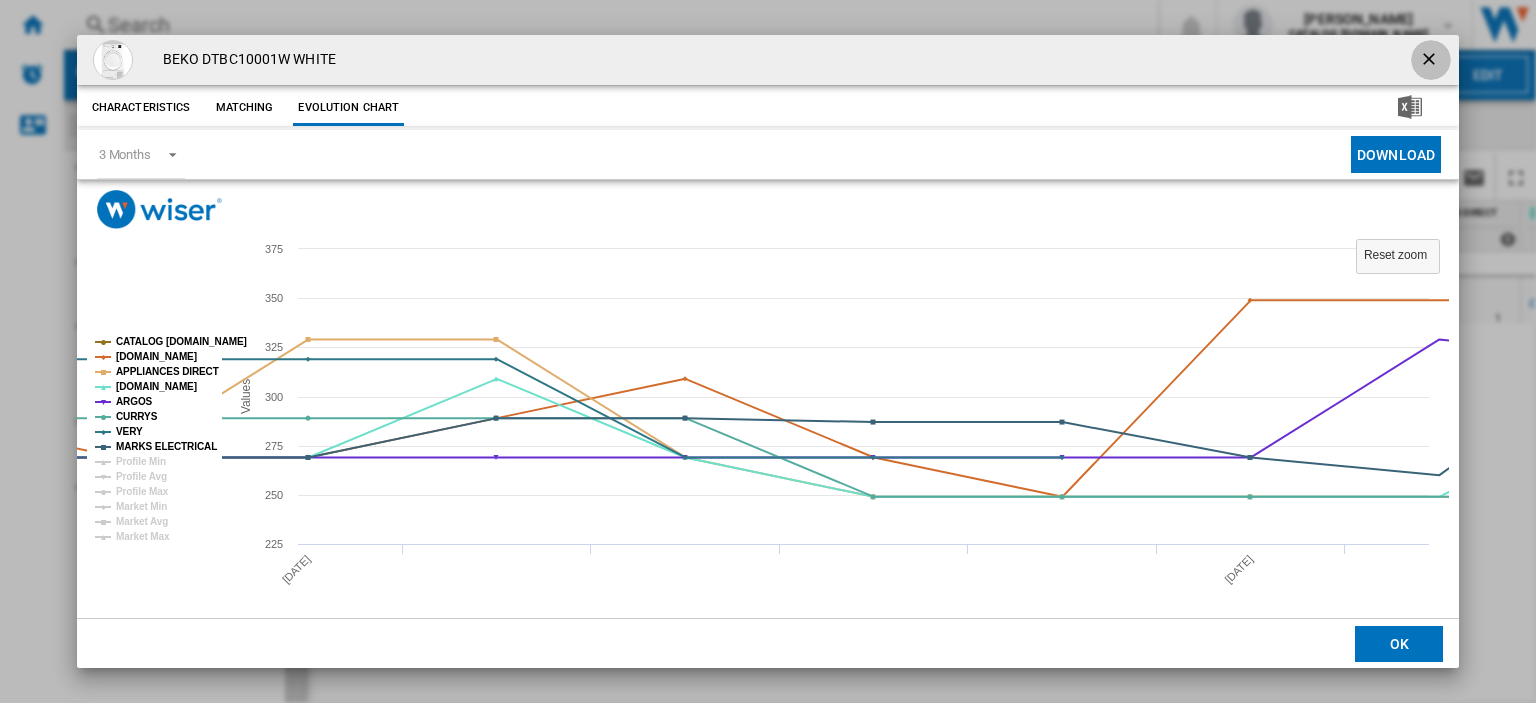 click at bounding box center (1431, 61) 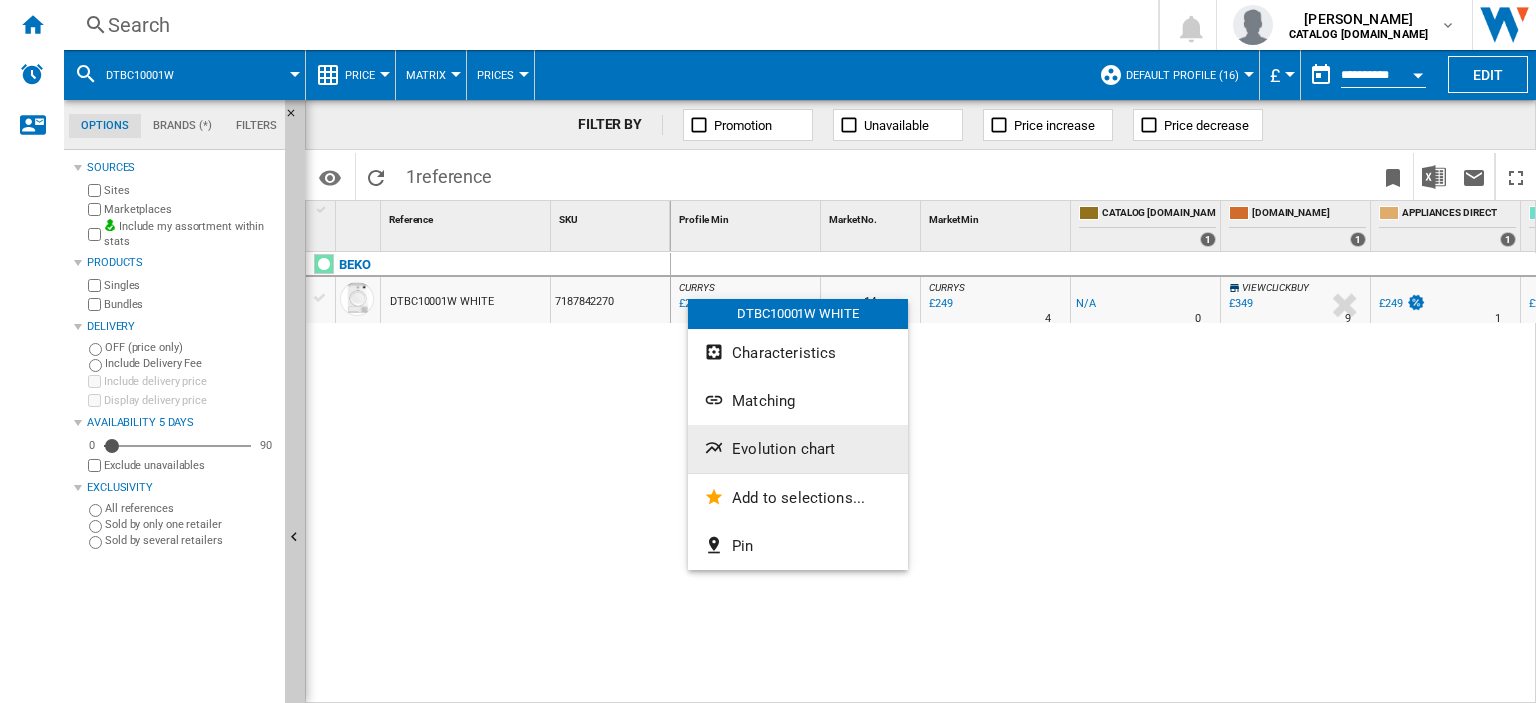 click on "Evolution chart" at bounding box center (783, 449) 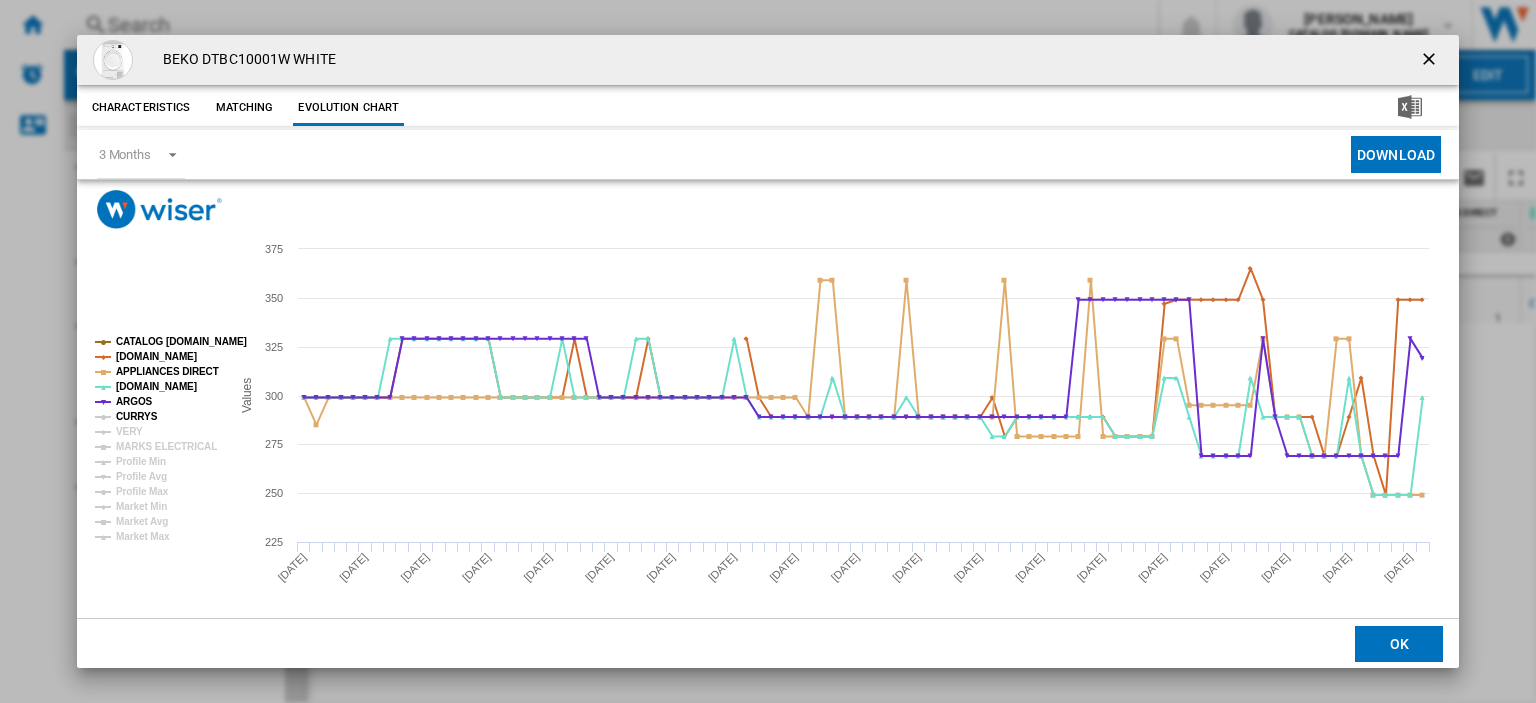click on "CURRYS" 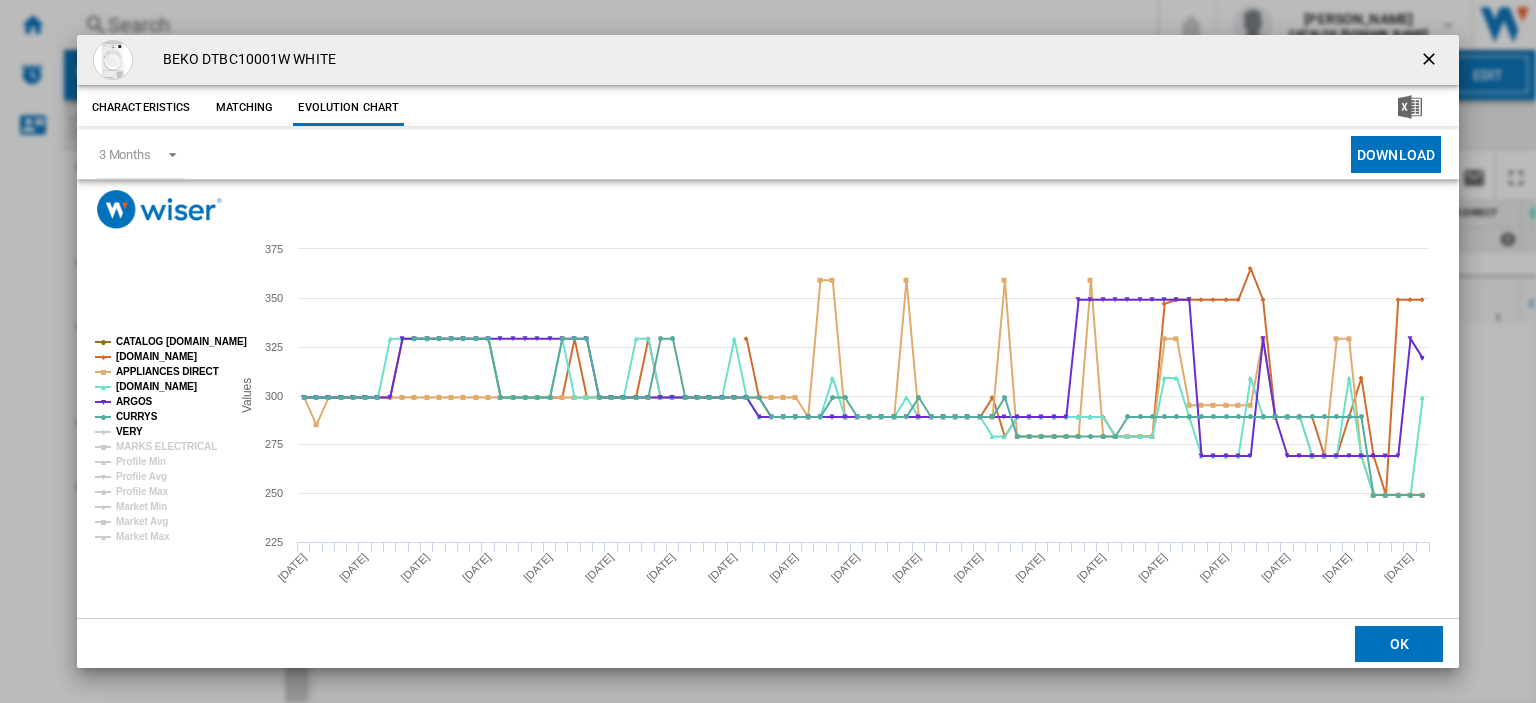 click on "VERY" 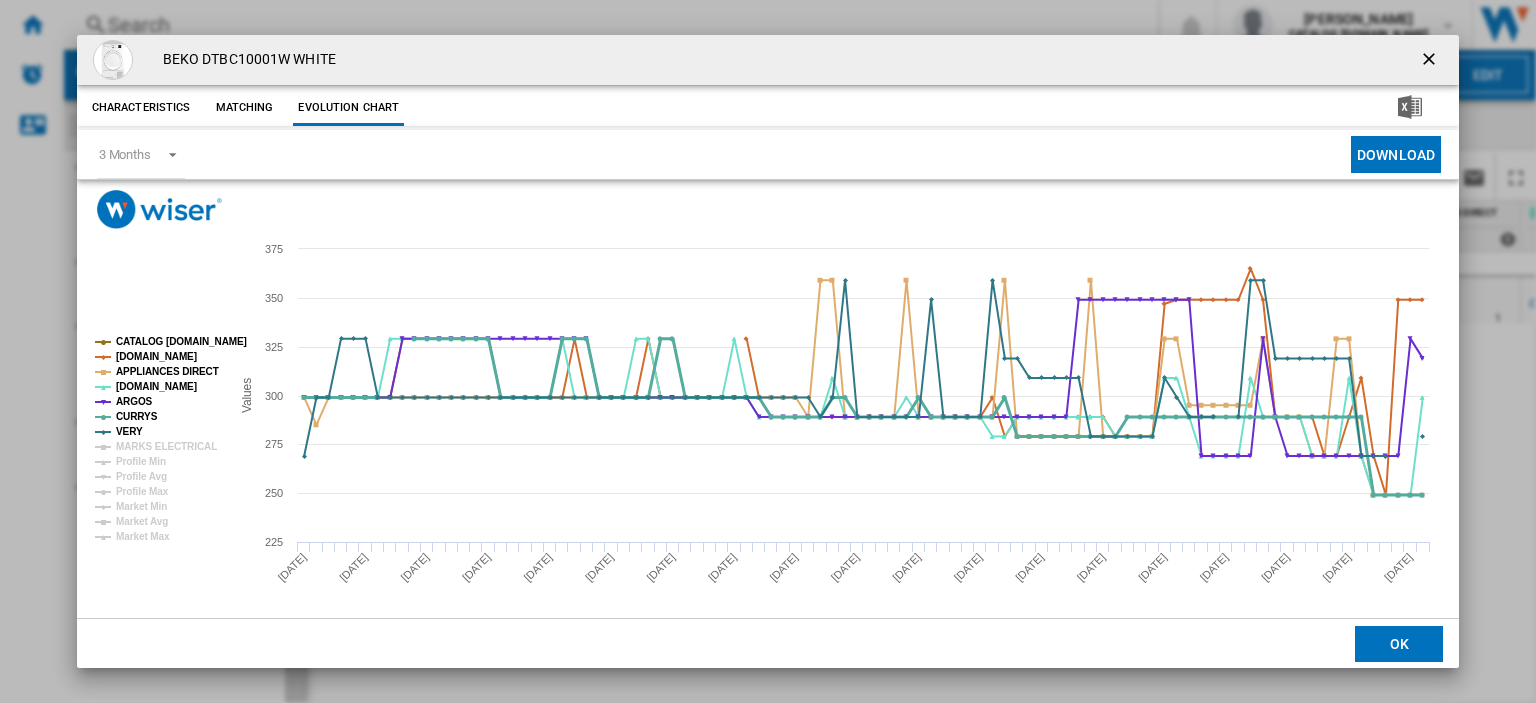 click on "CURRYS" 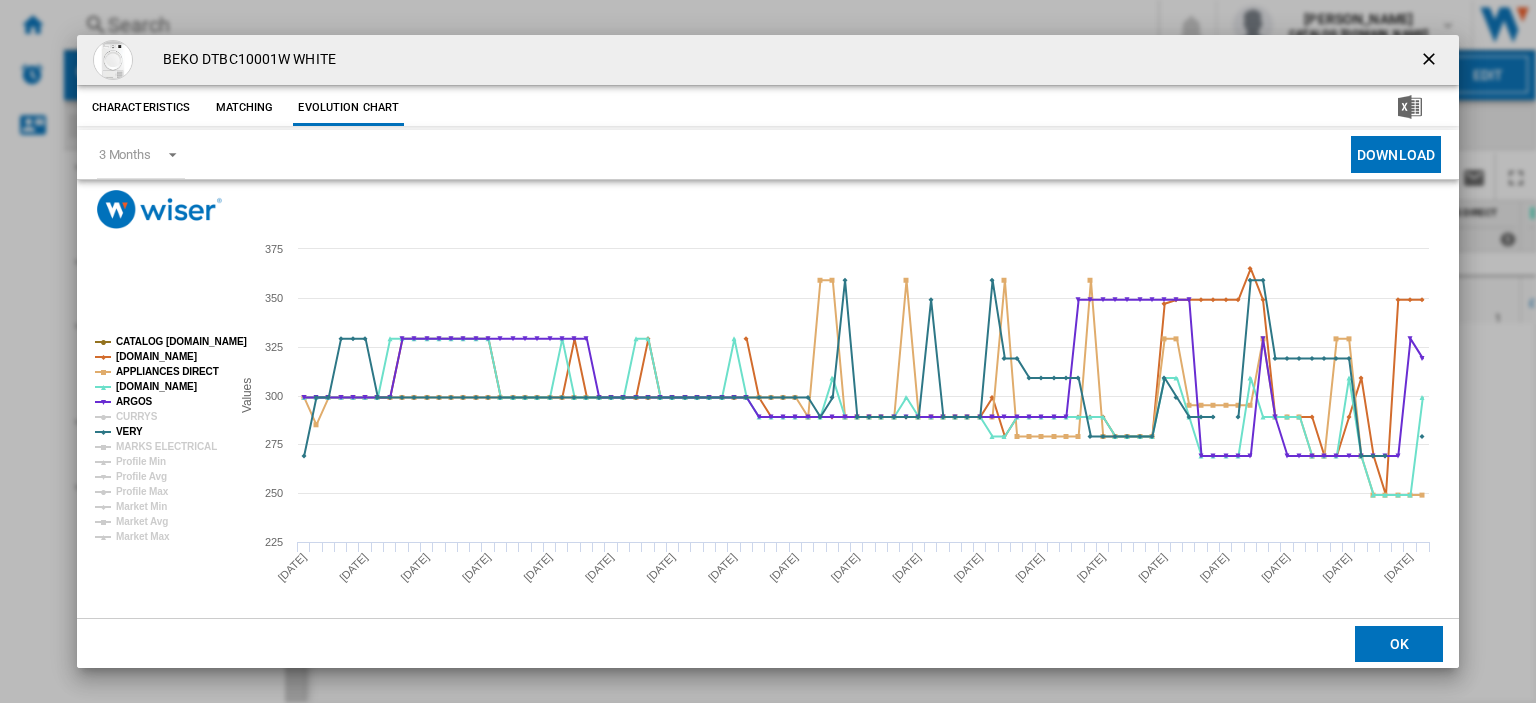 click on "CURRYS" 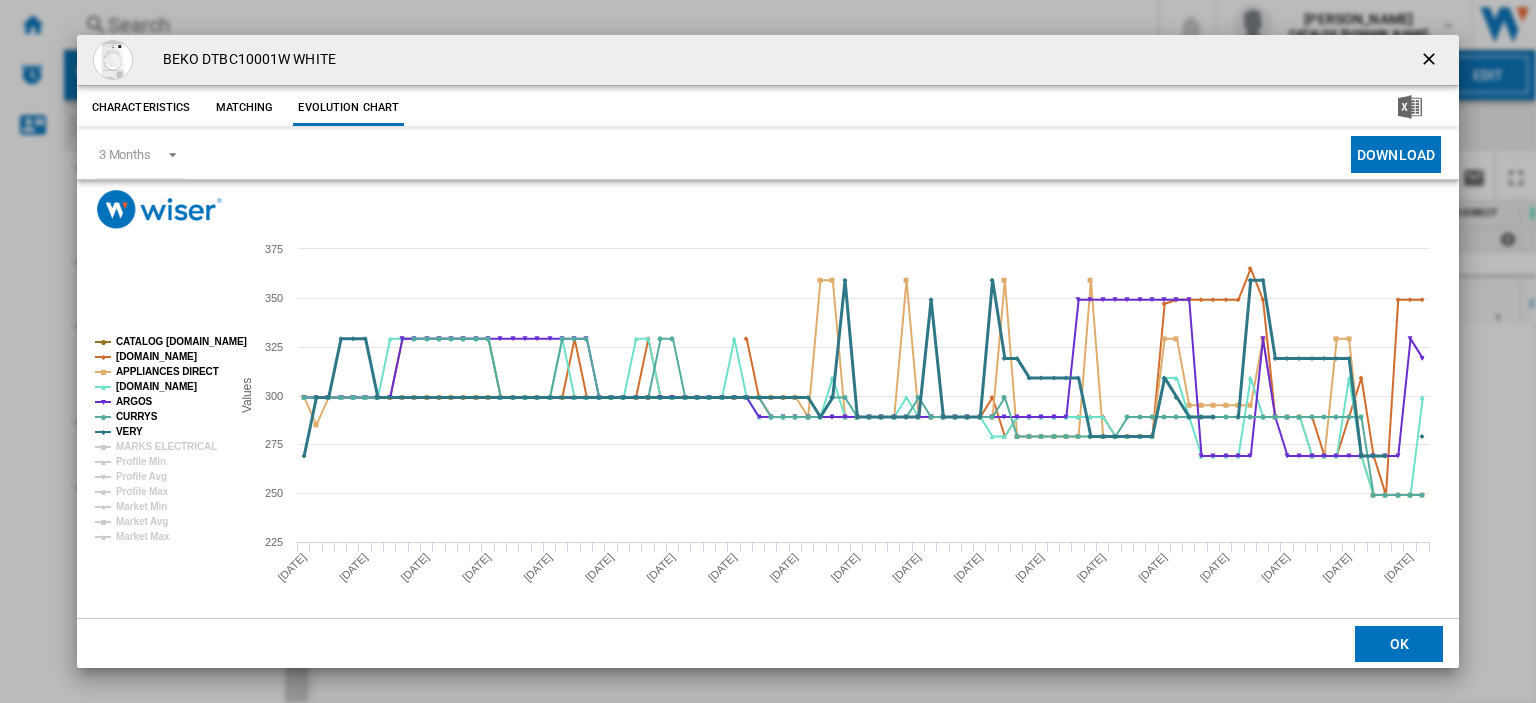 click on "VERY" 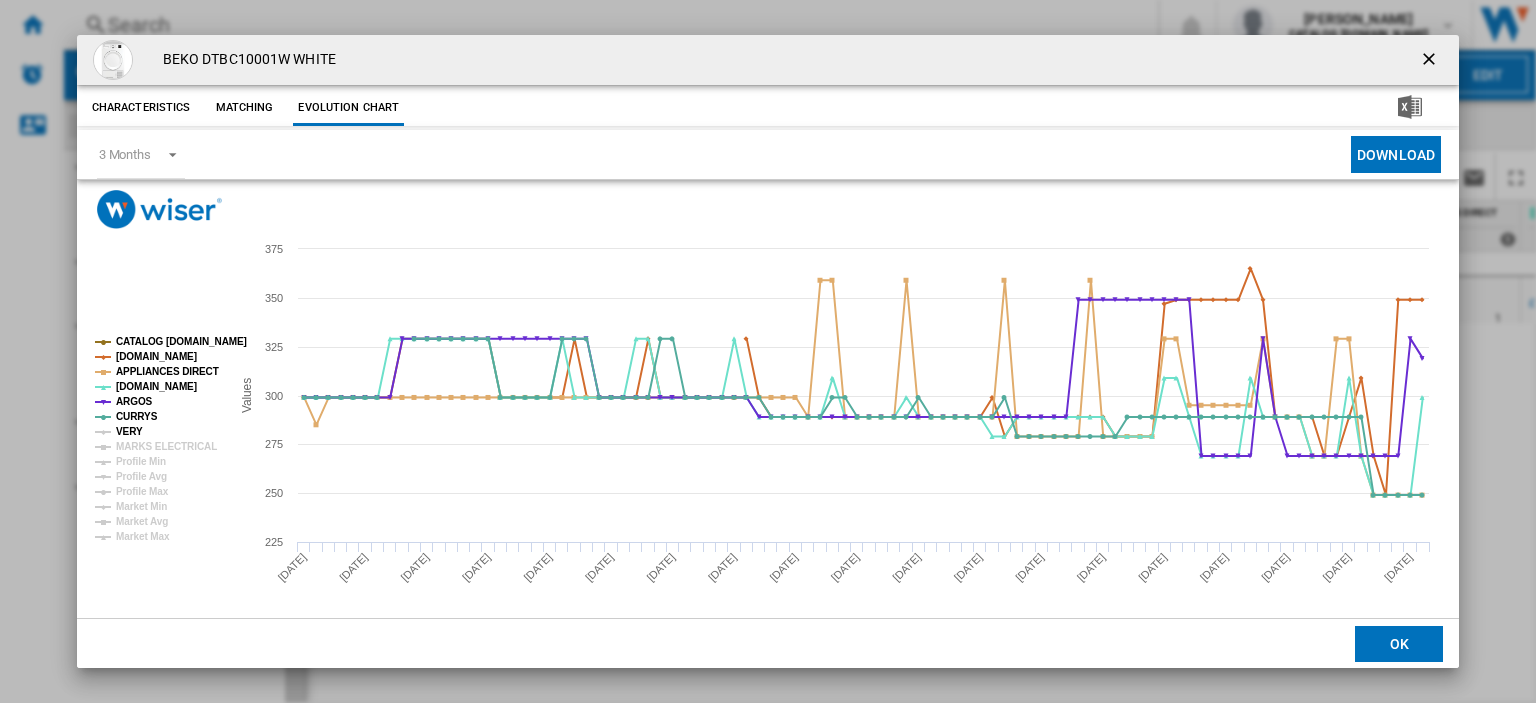 click on "VERY" 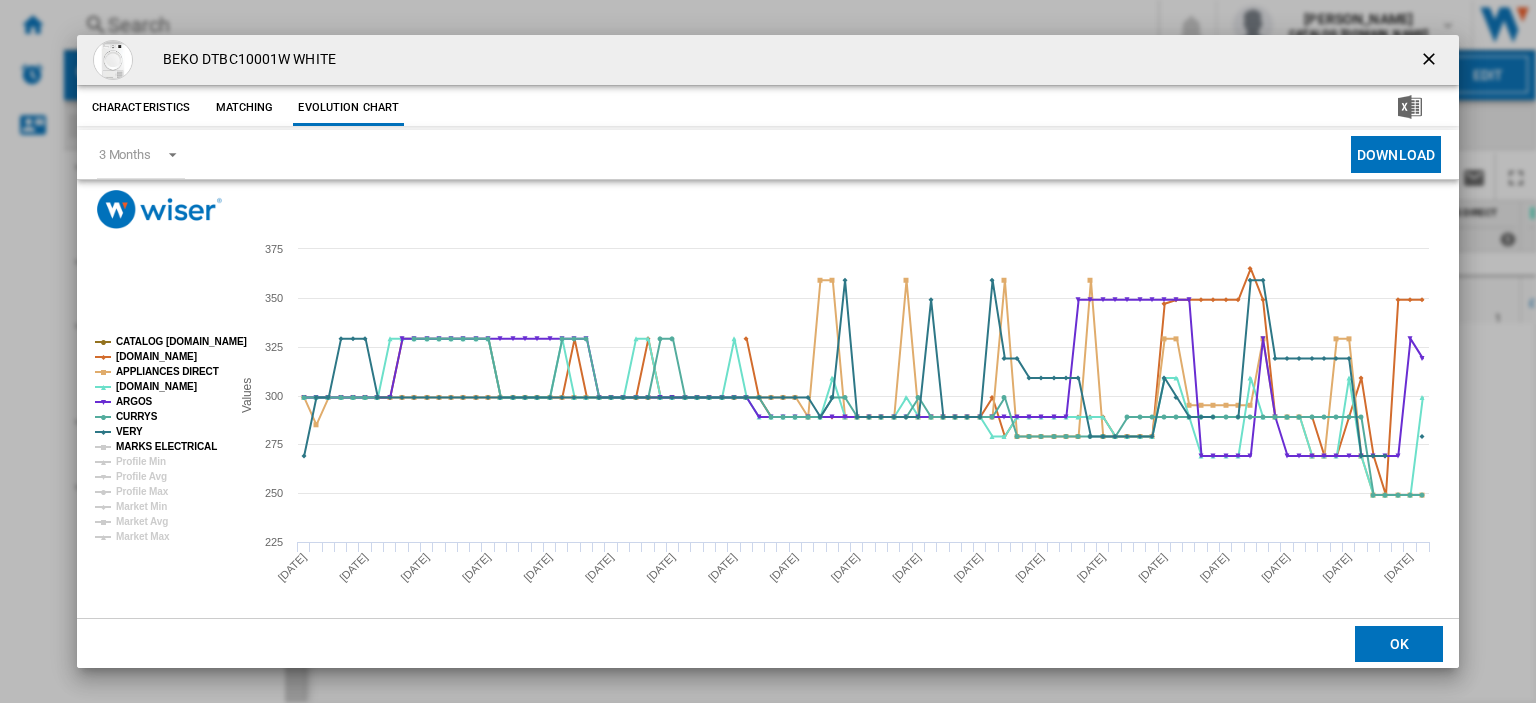 click on "MARKS ELECTRICAL" 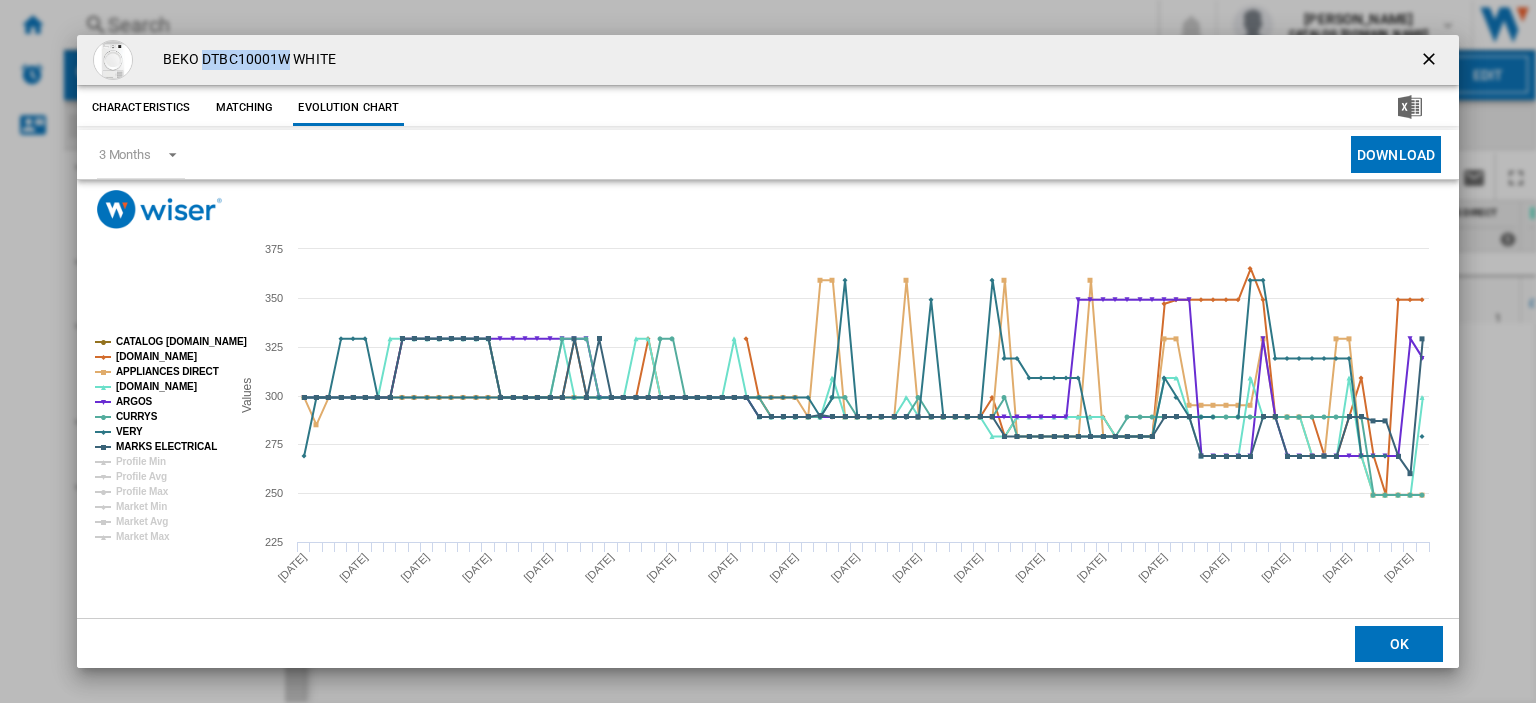 drag, startPoint x: 204, startPoint y: 57, endPoint x: 286, endPoint y: 52, distance: 82.1523 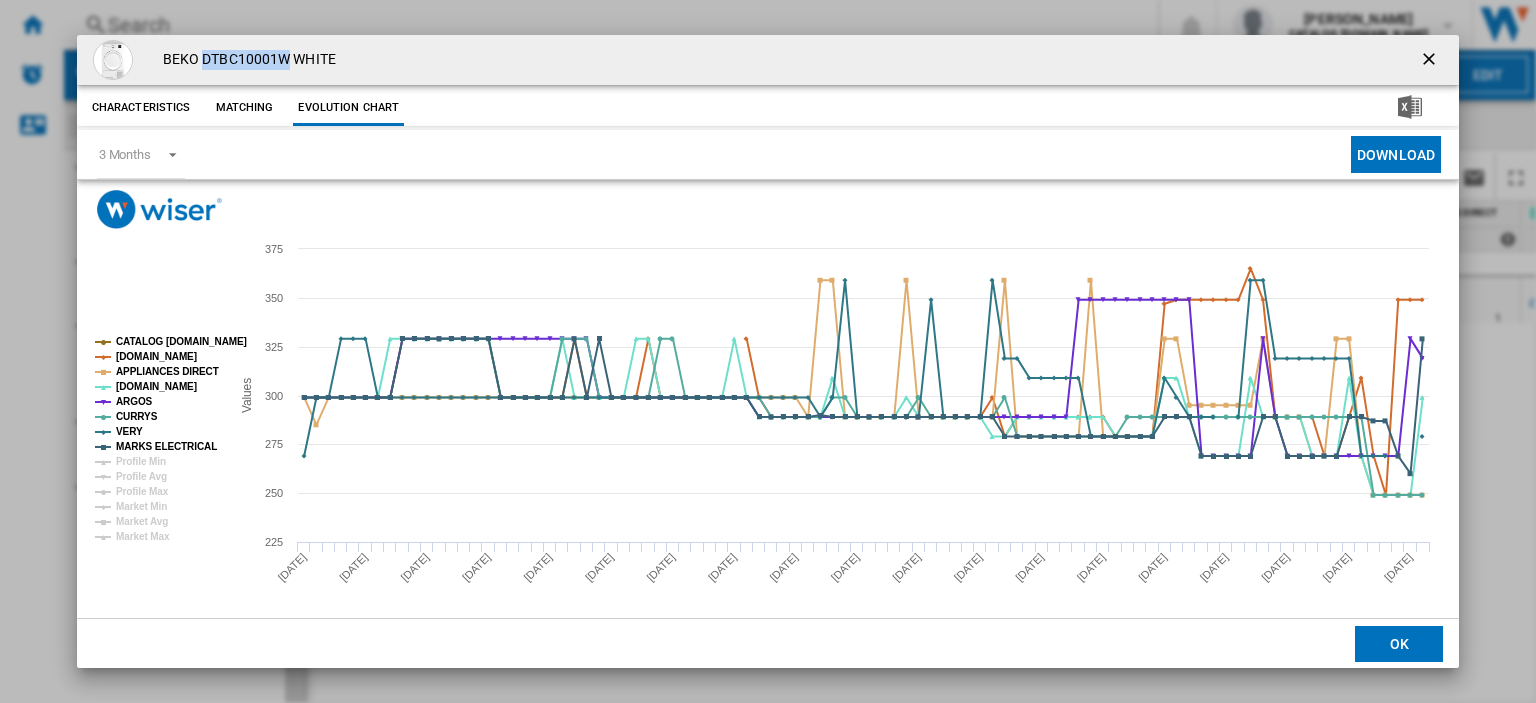 click at bounding box center [1431, 61] 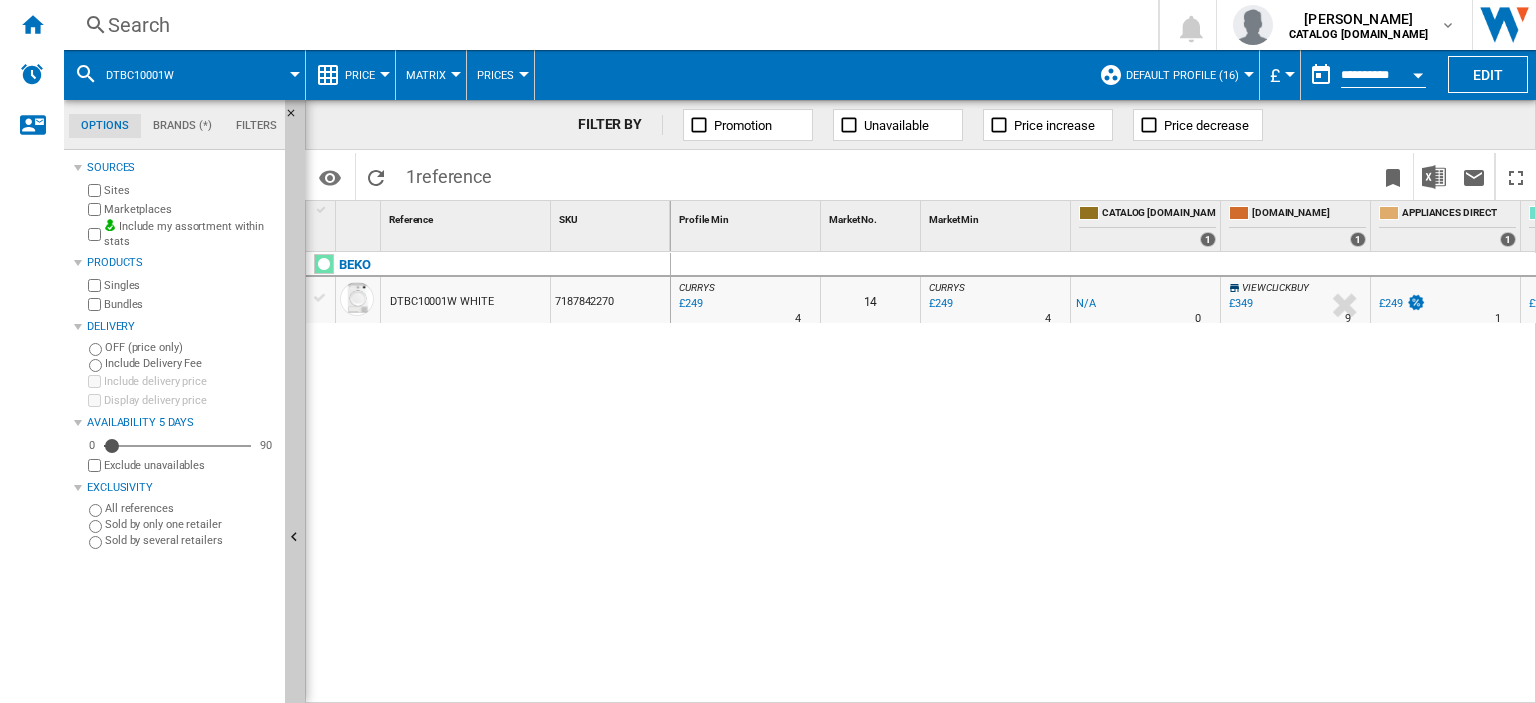 scroll, scrollTop: 0, scrollLeft: 136, axis: horizontal 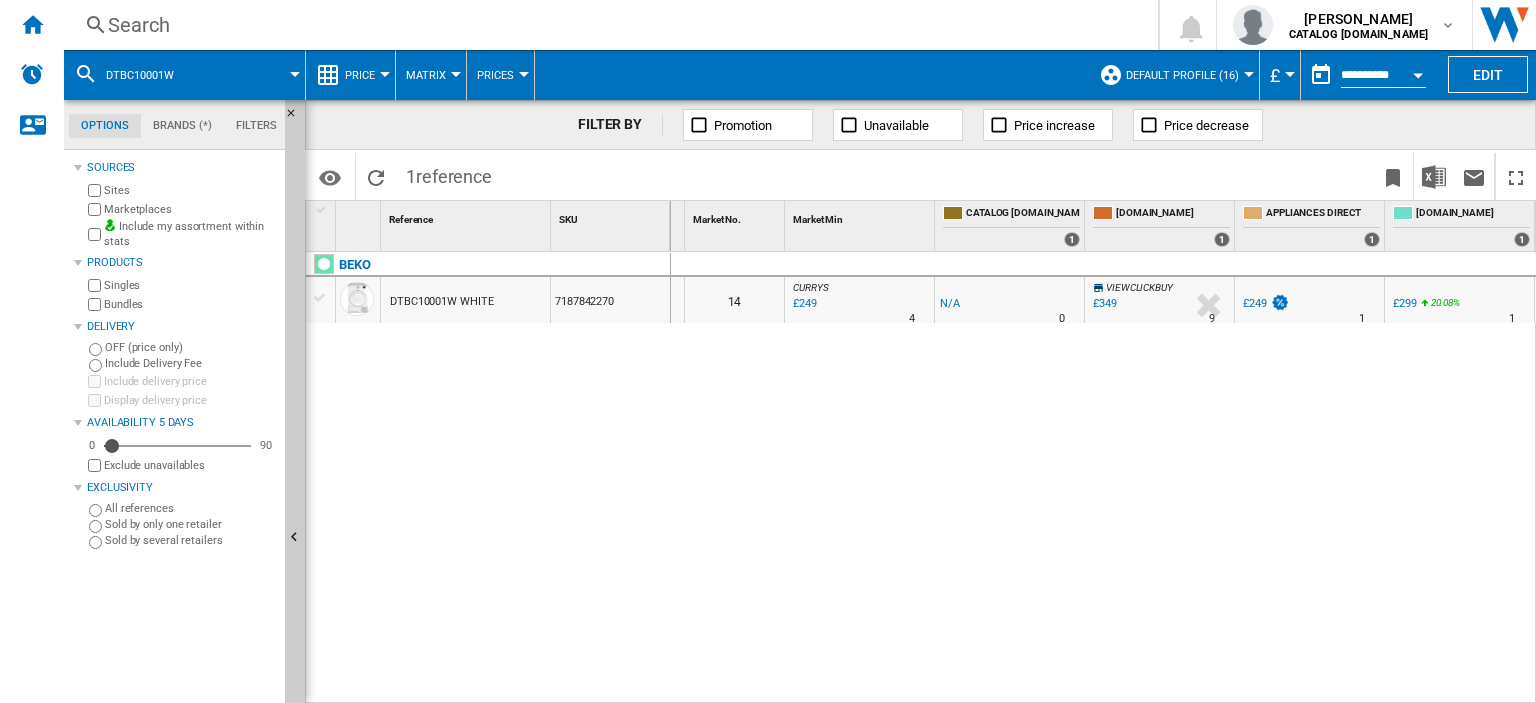 click on "£249" at bounding box center [1255, 303] 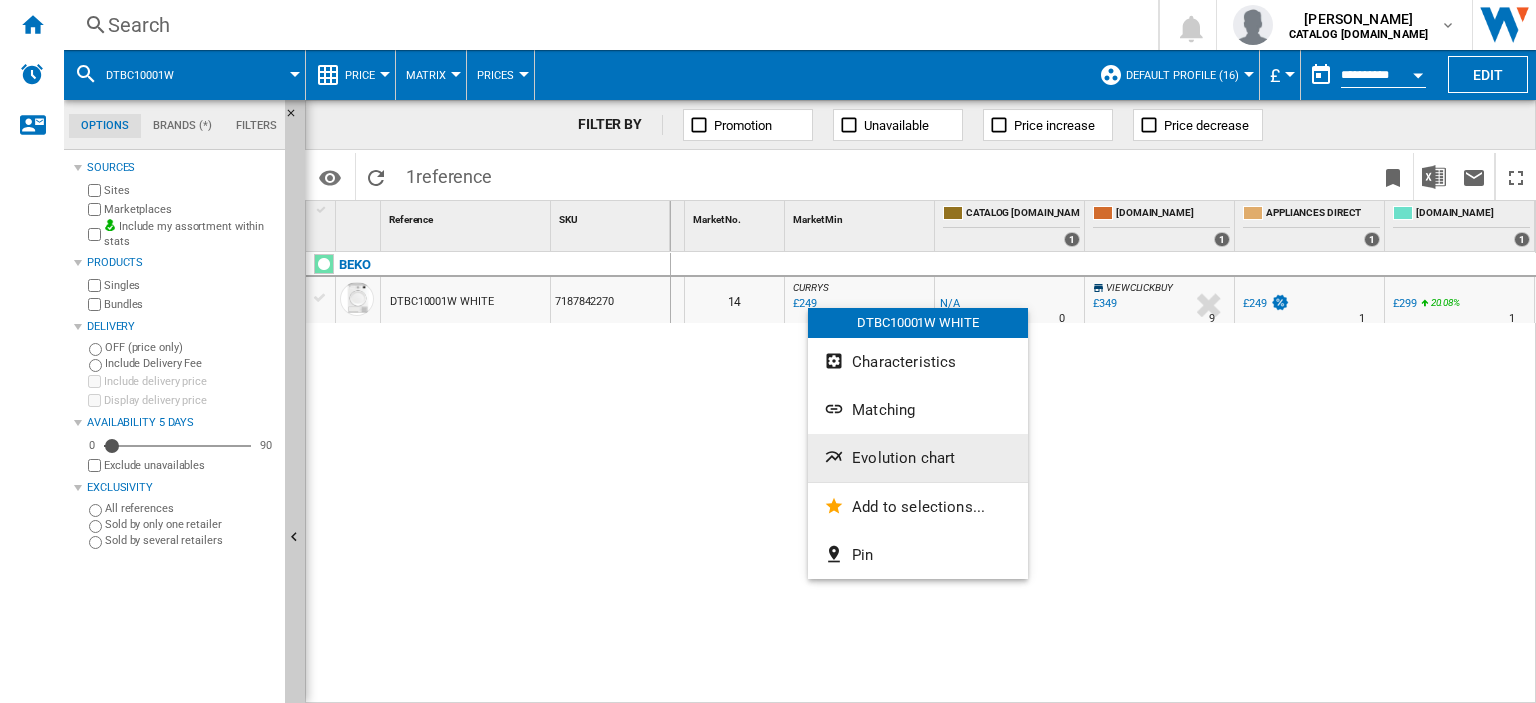 click on "Evolution chart" at bounding box center (903, 458) 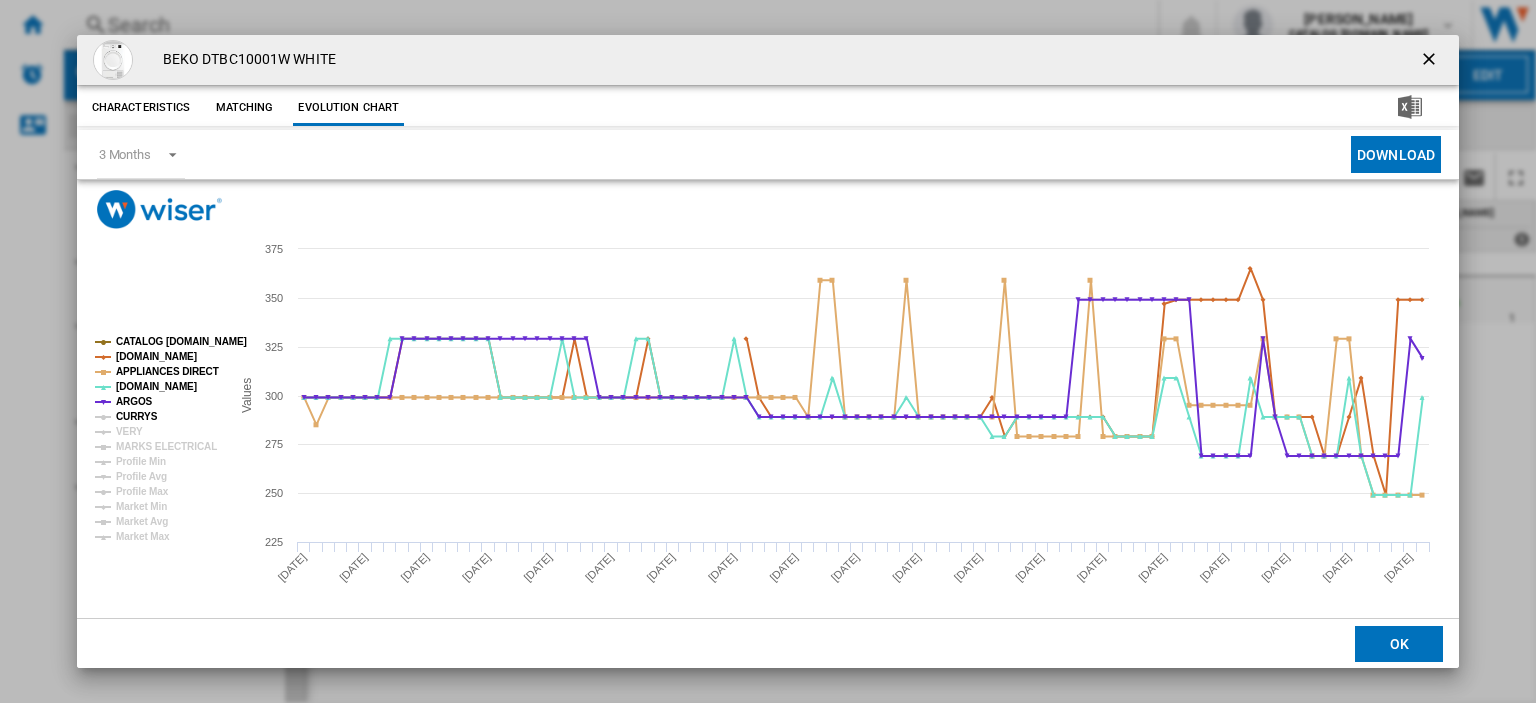 click on "CURRYS" 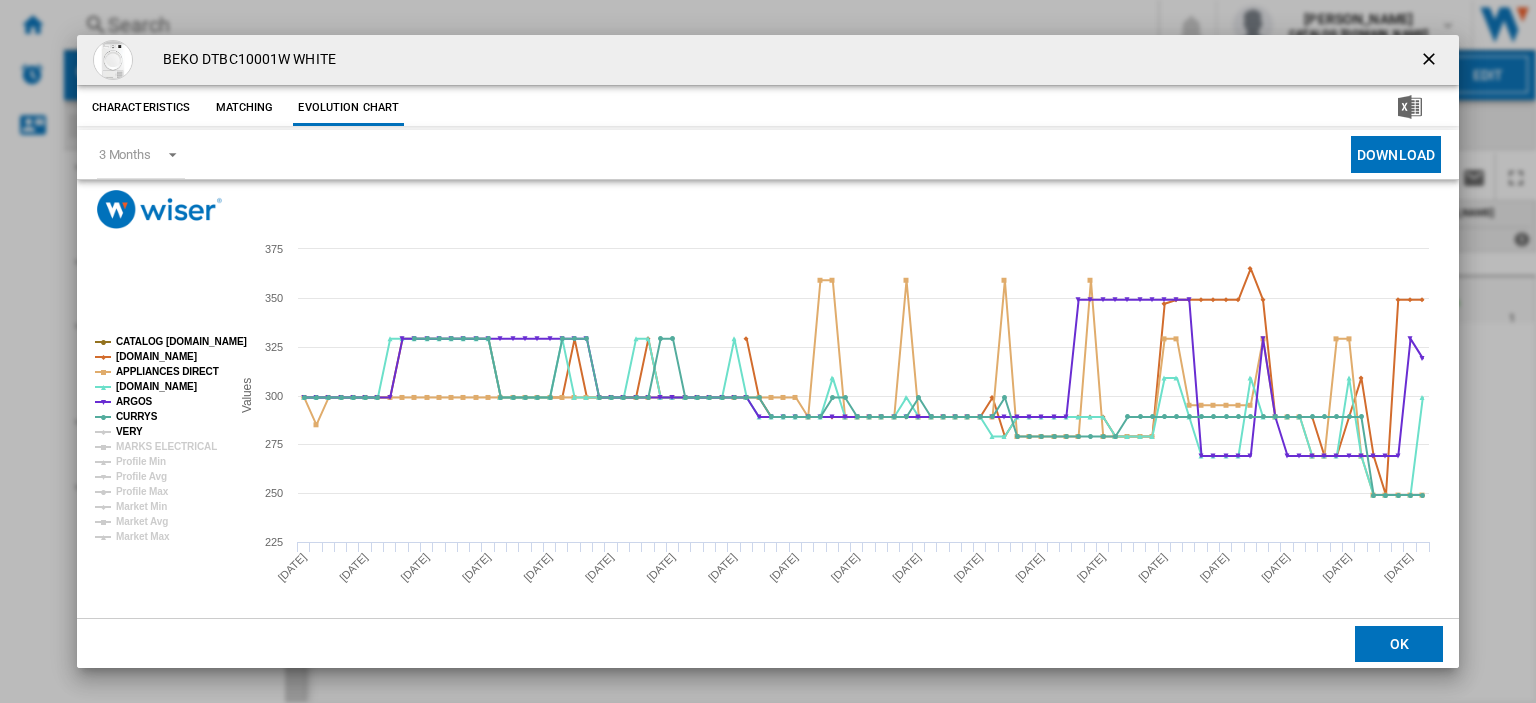 click on "VERY" 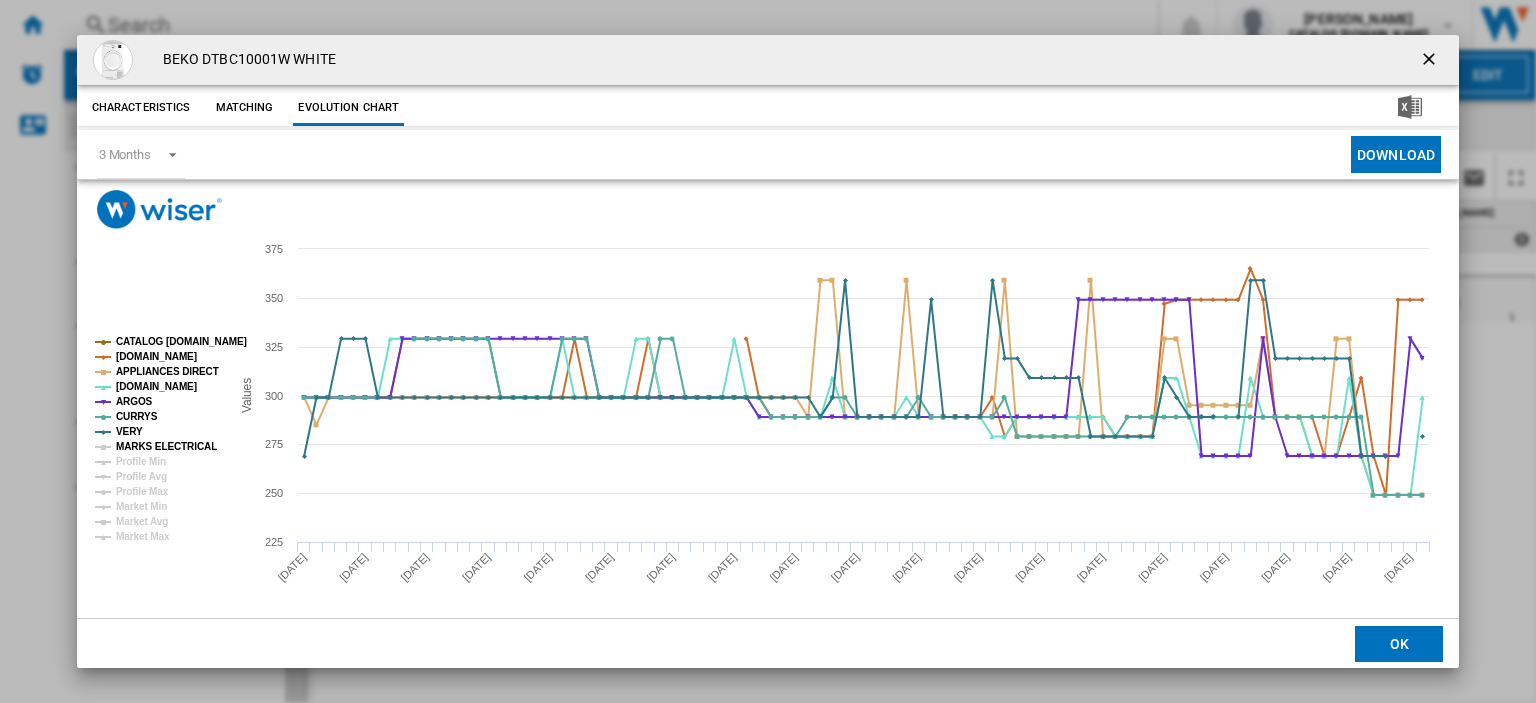 click on "MARKS ELECTRICAL" 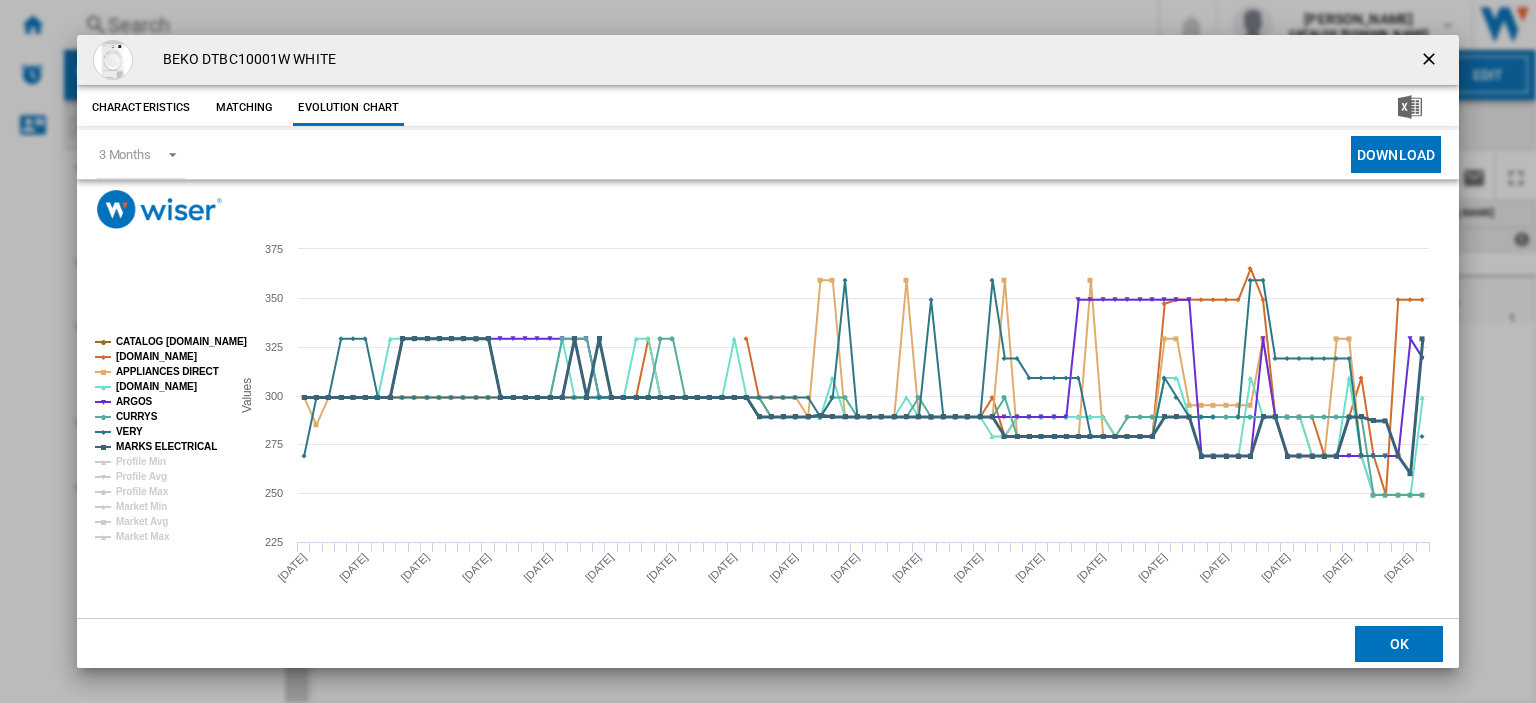 click on "MARKS ELECTRICAL" 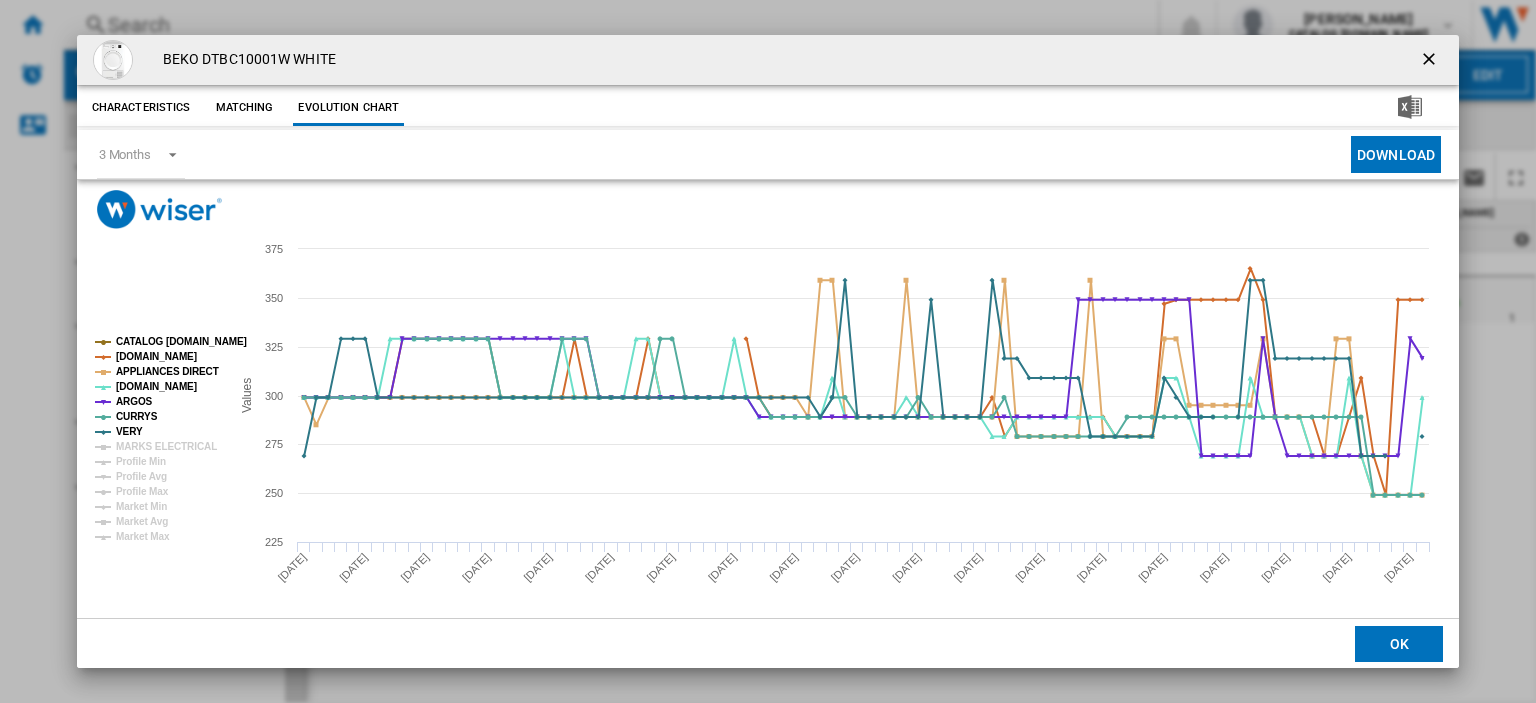 click on "MARKS ELECTRICAL" 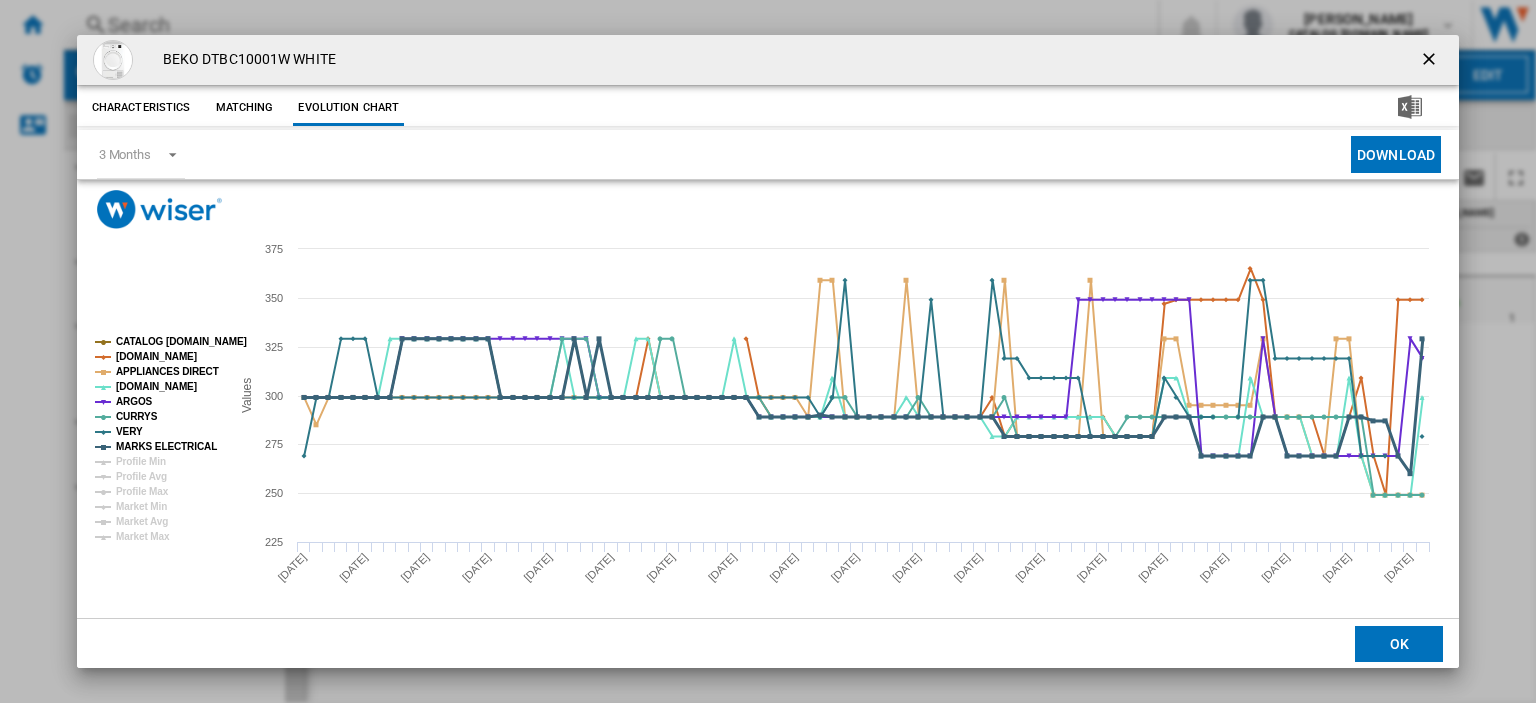 click on "MARKS ELECTRICAL" 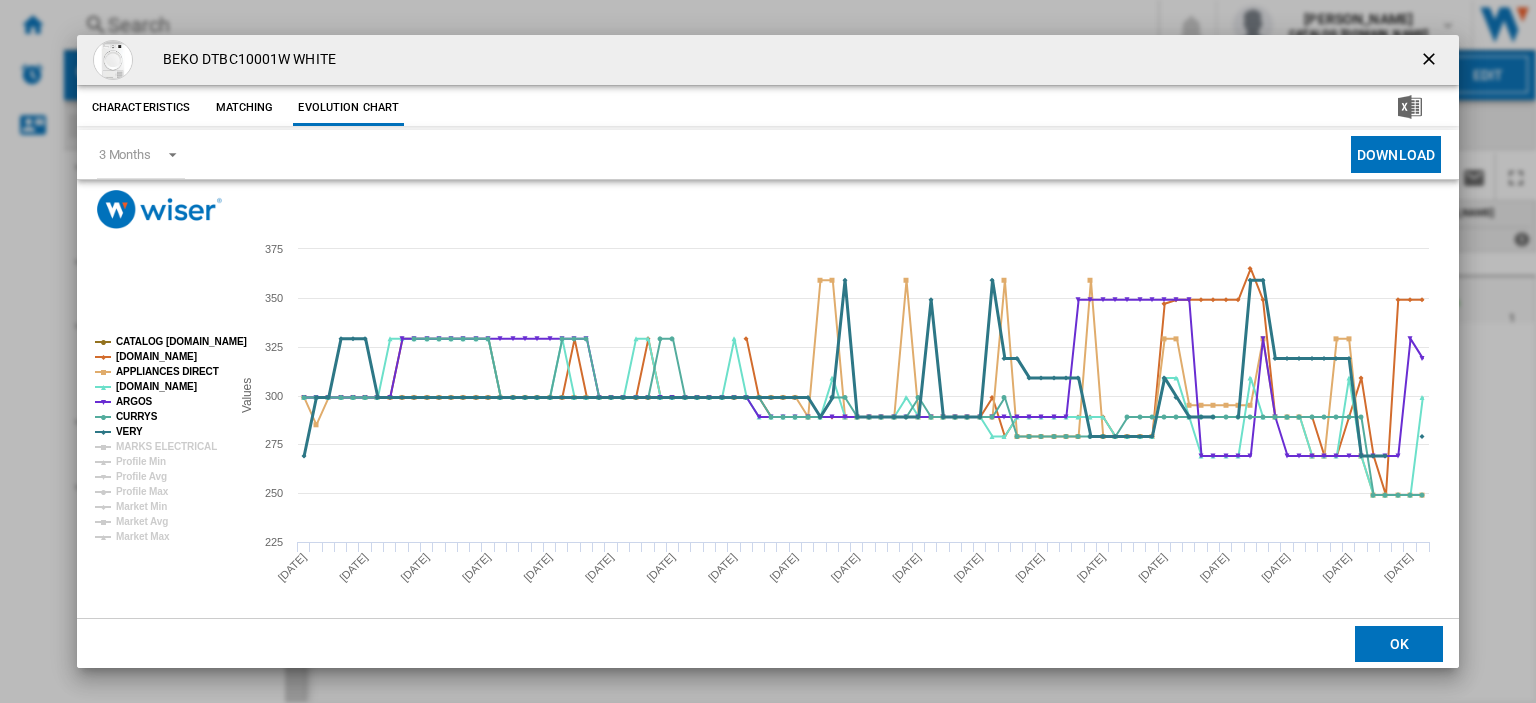 click on "VERY" 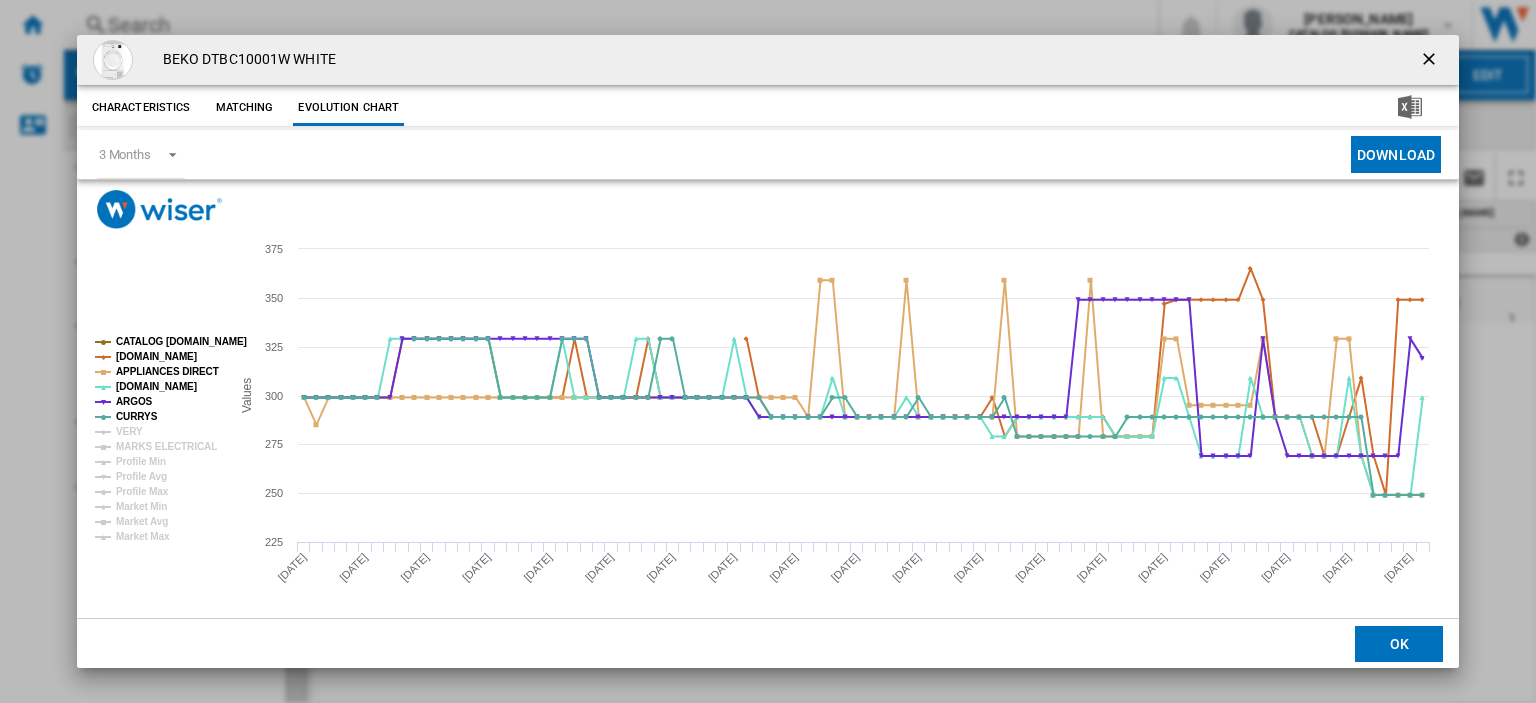 click on "VERY" 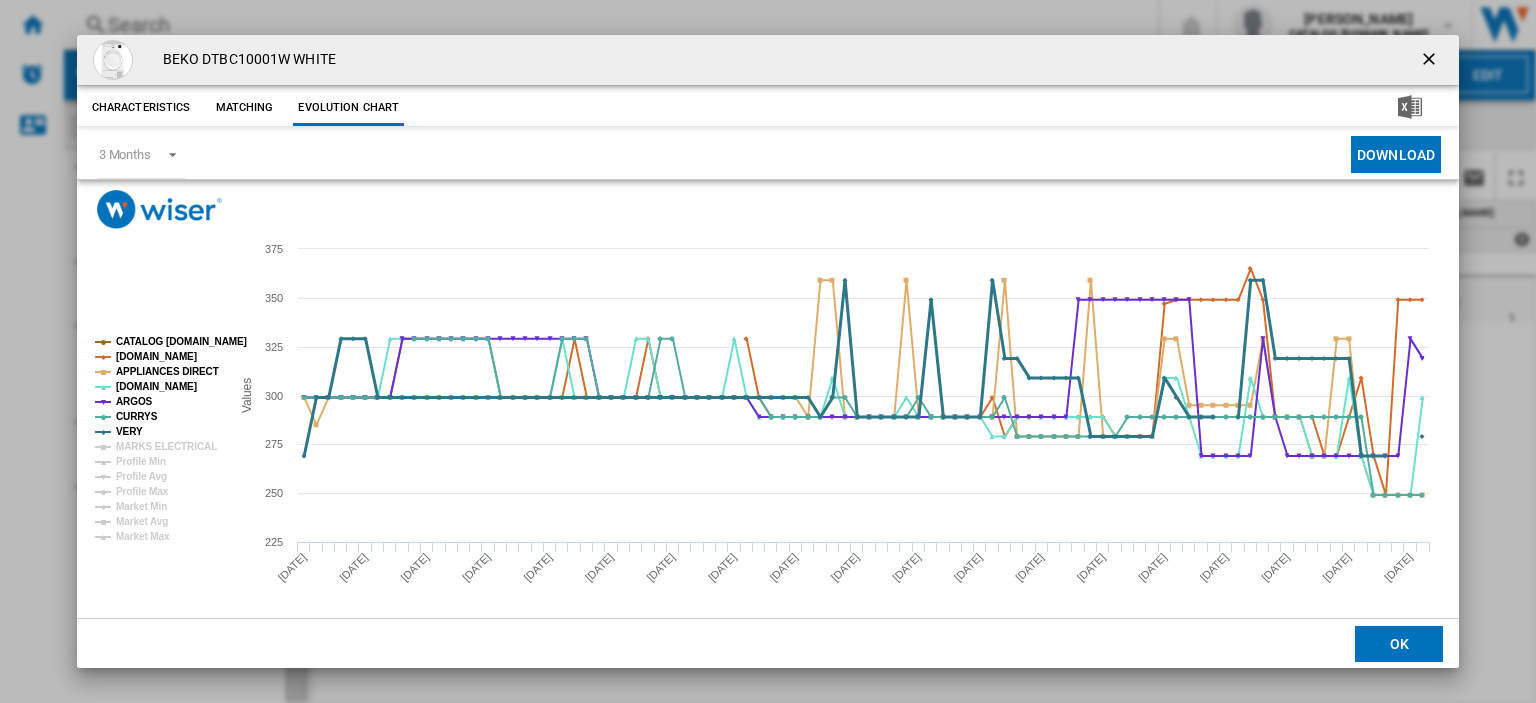 click on "VERY" 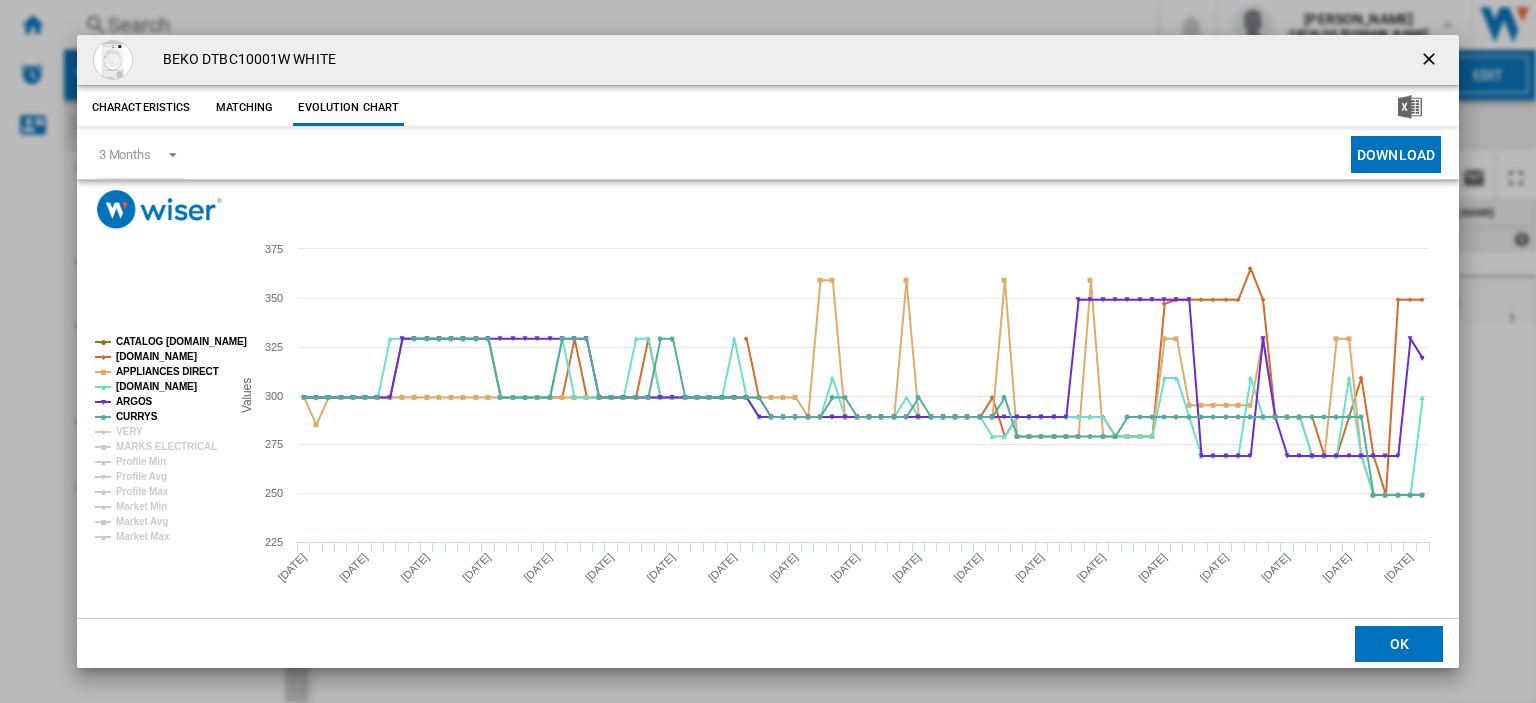click on "VERY" 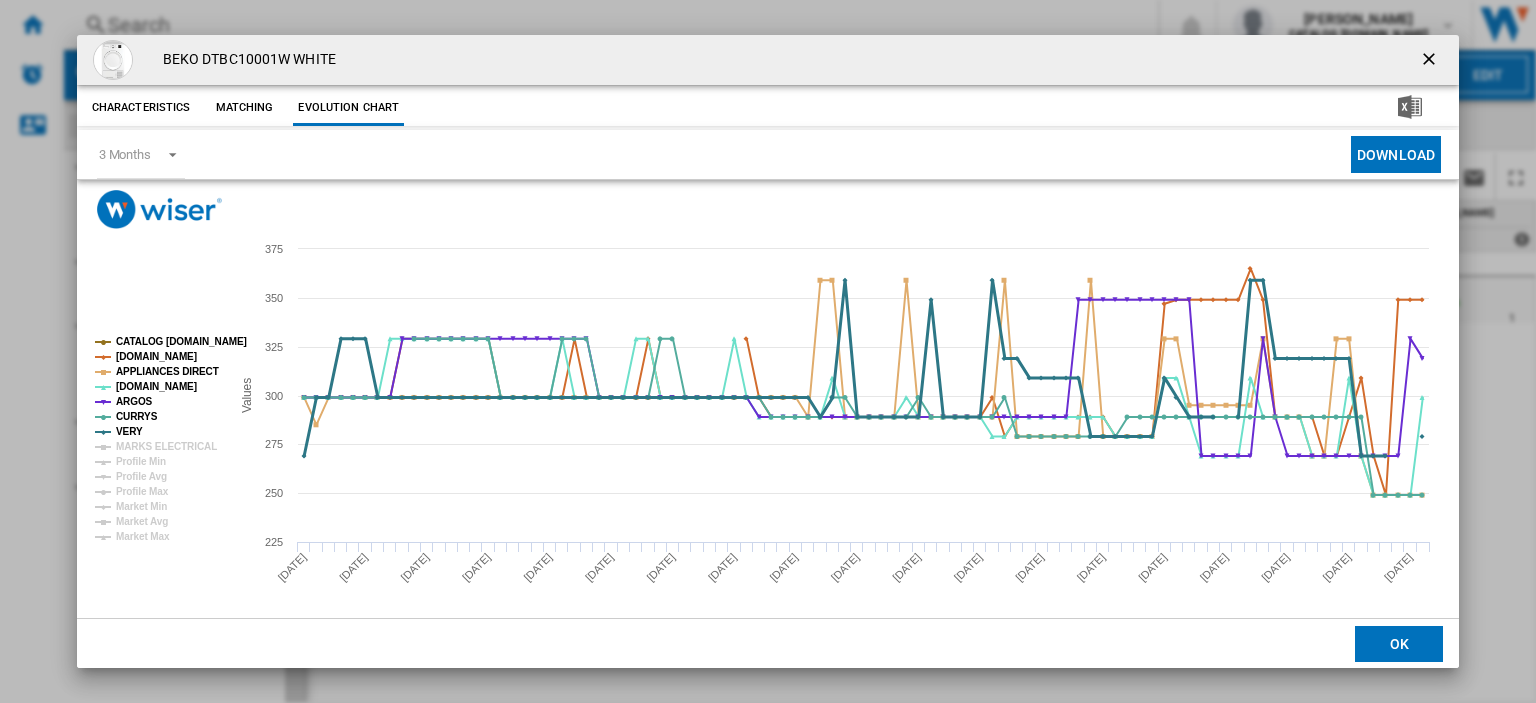 click on "VERY" 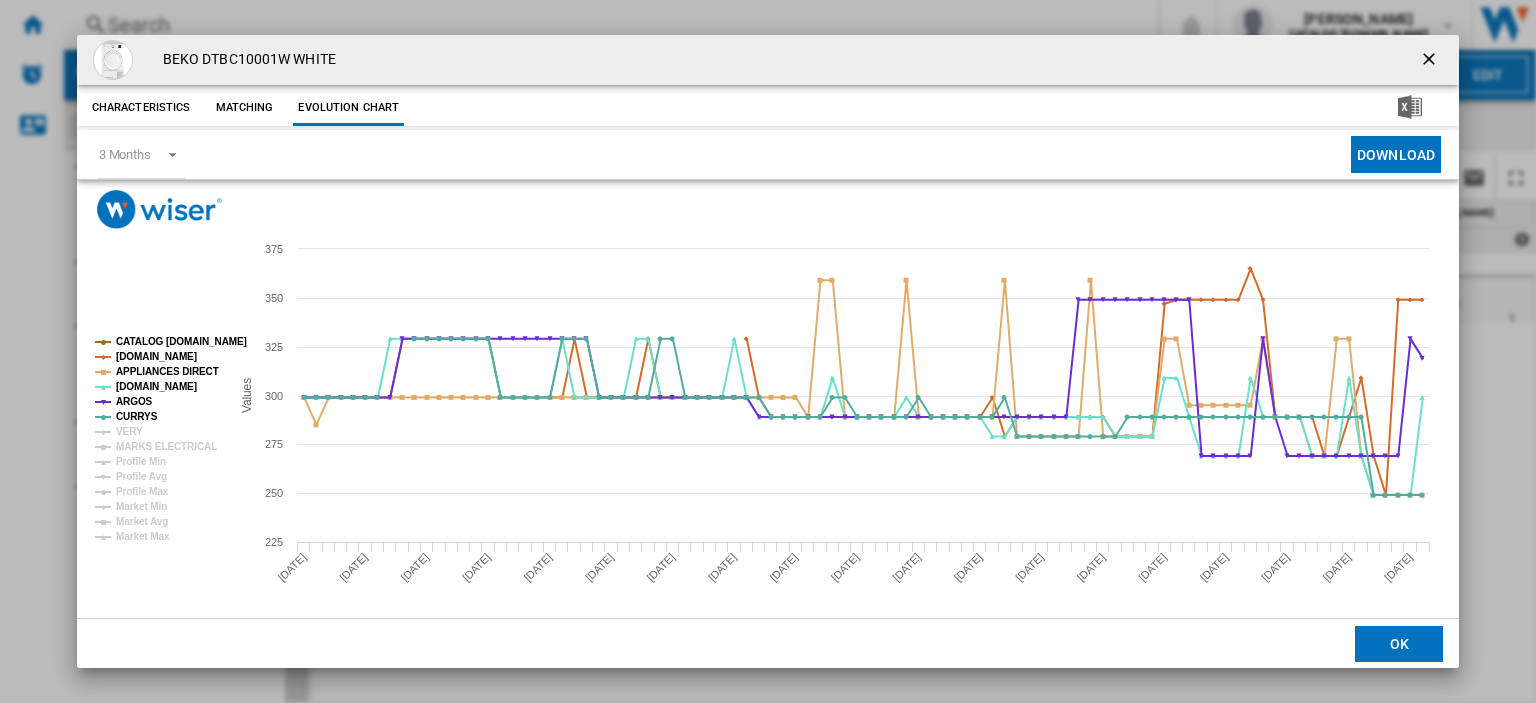 click on "VERY" 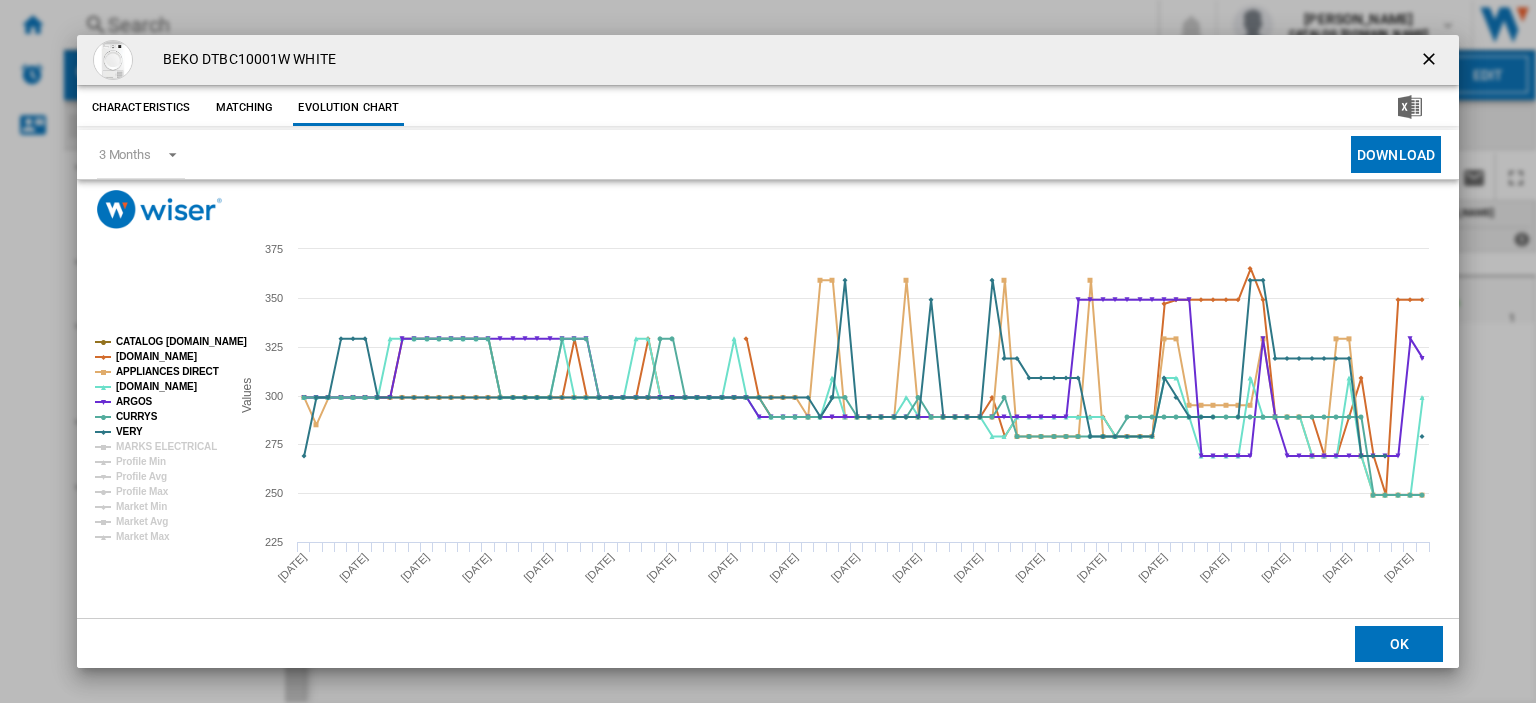 click at bounding box center (1431, 61) 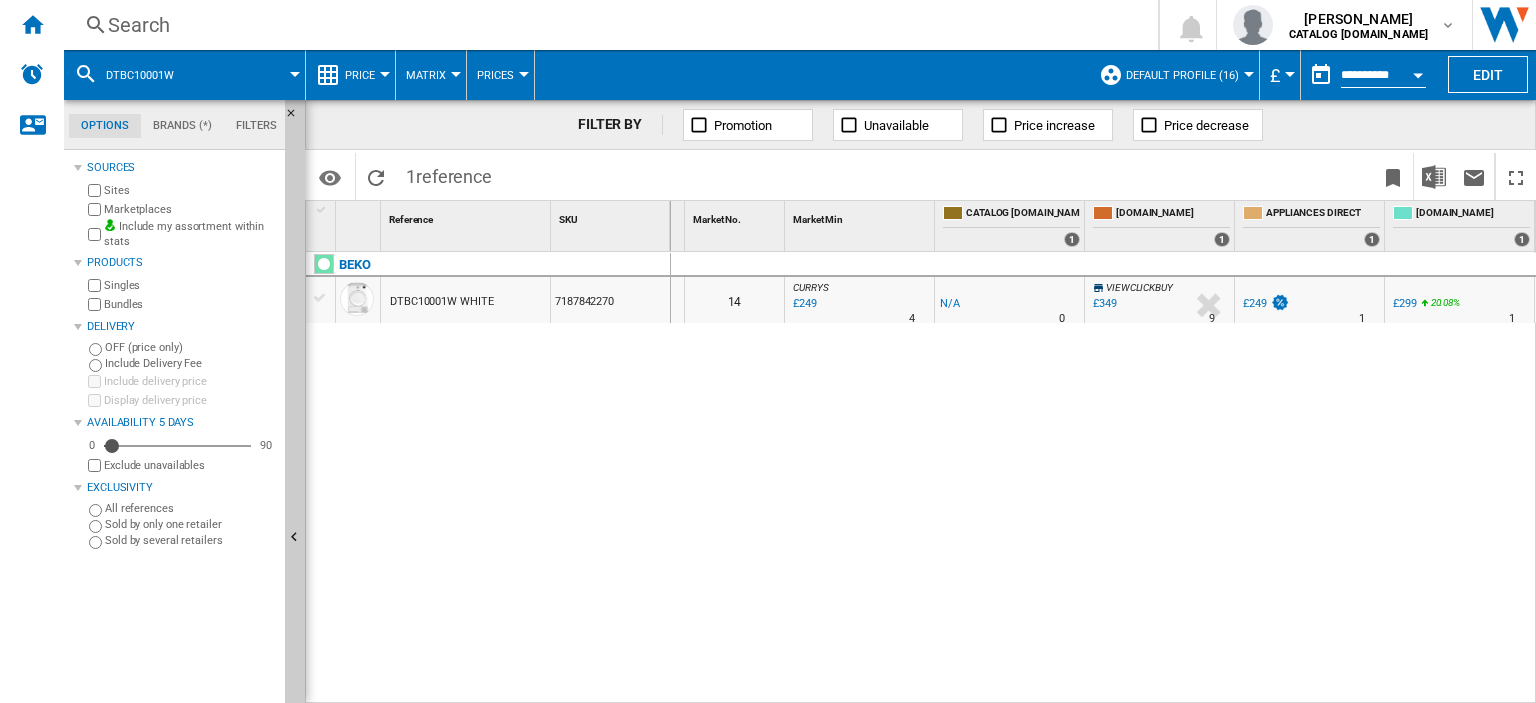 click on "Search" at bounding box center [607, 25] 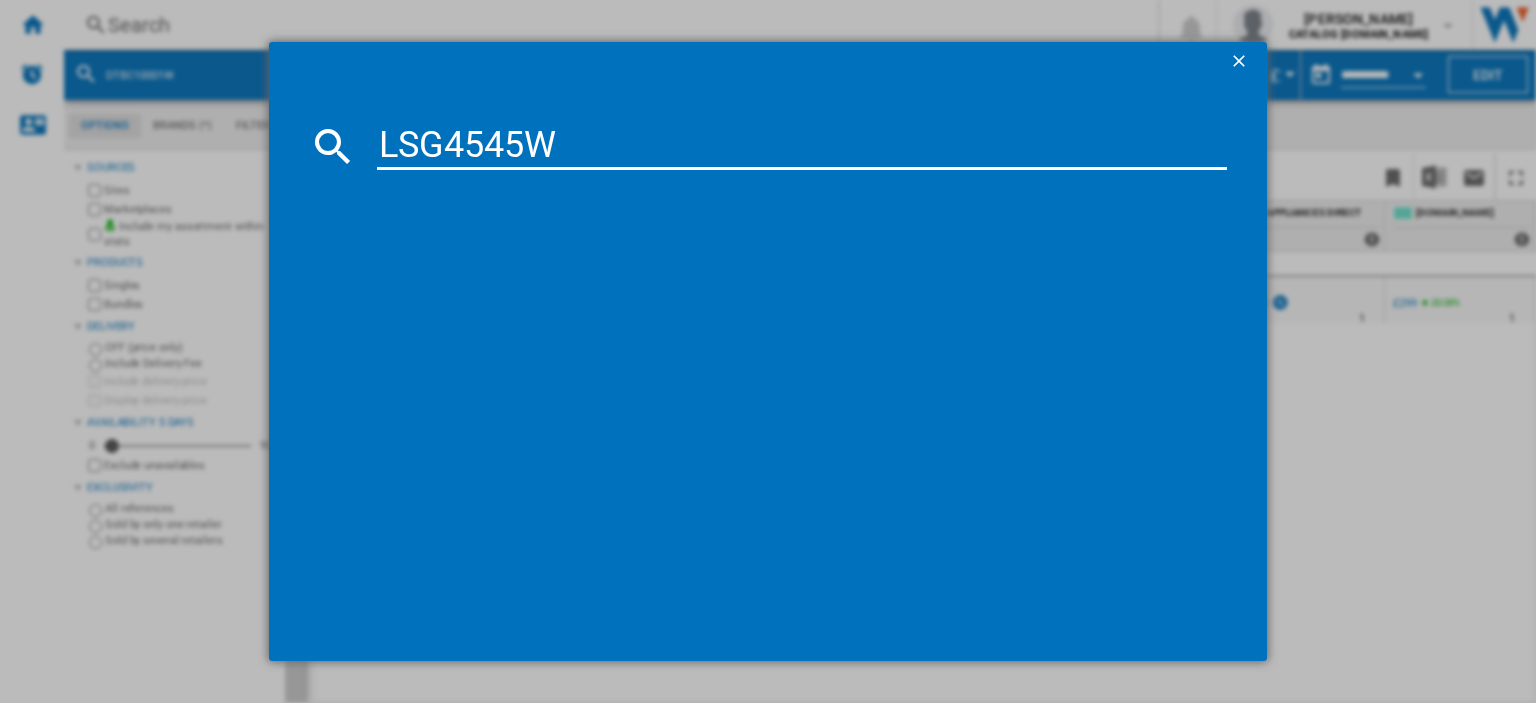 type on "LSG4545W" 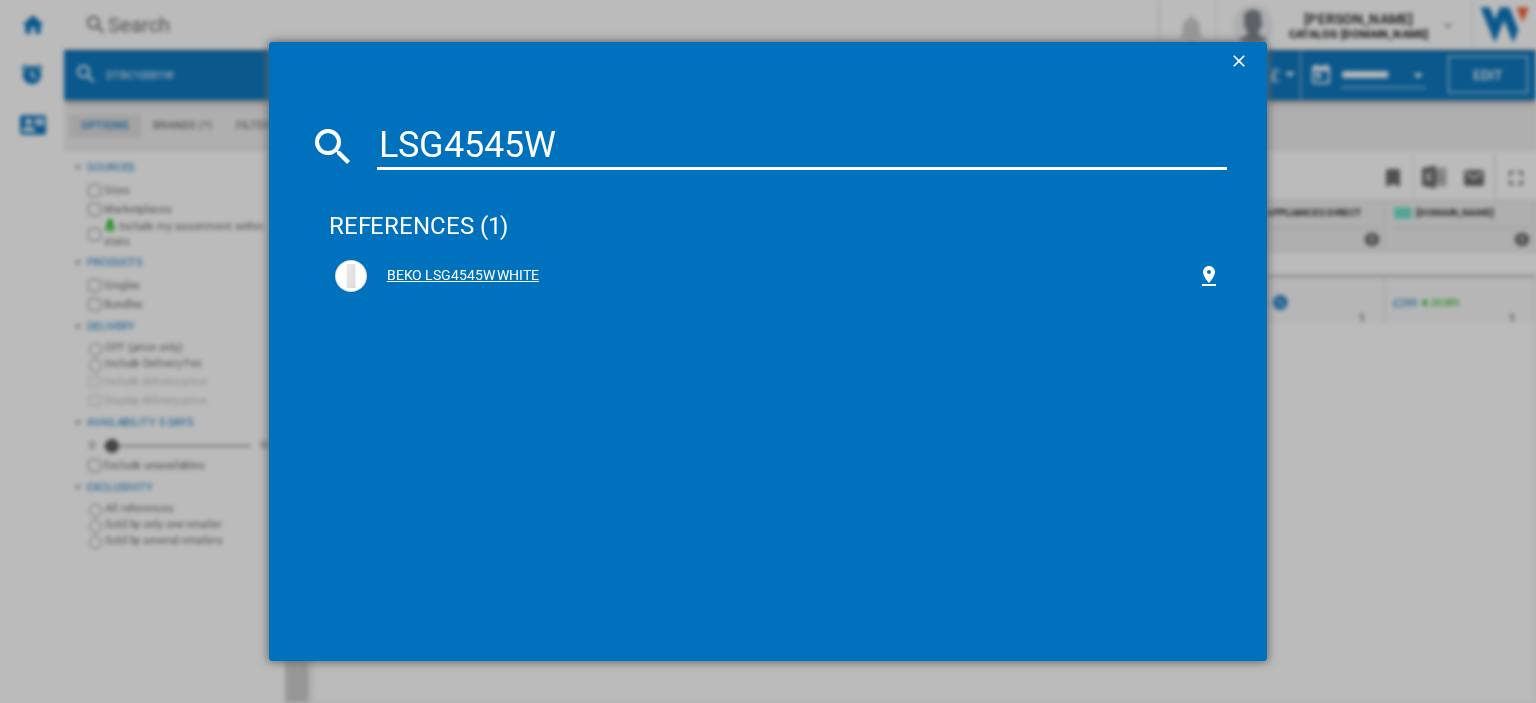 click on "BEKO LSG4545W WHITE" at bounding box center (782, 276) 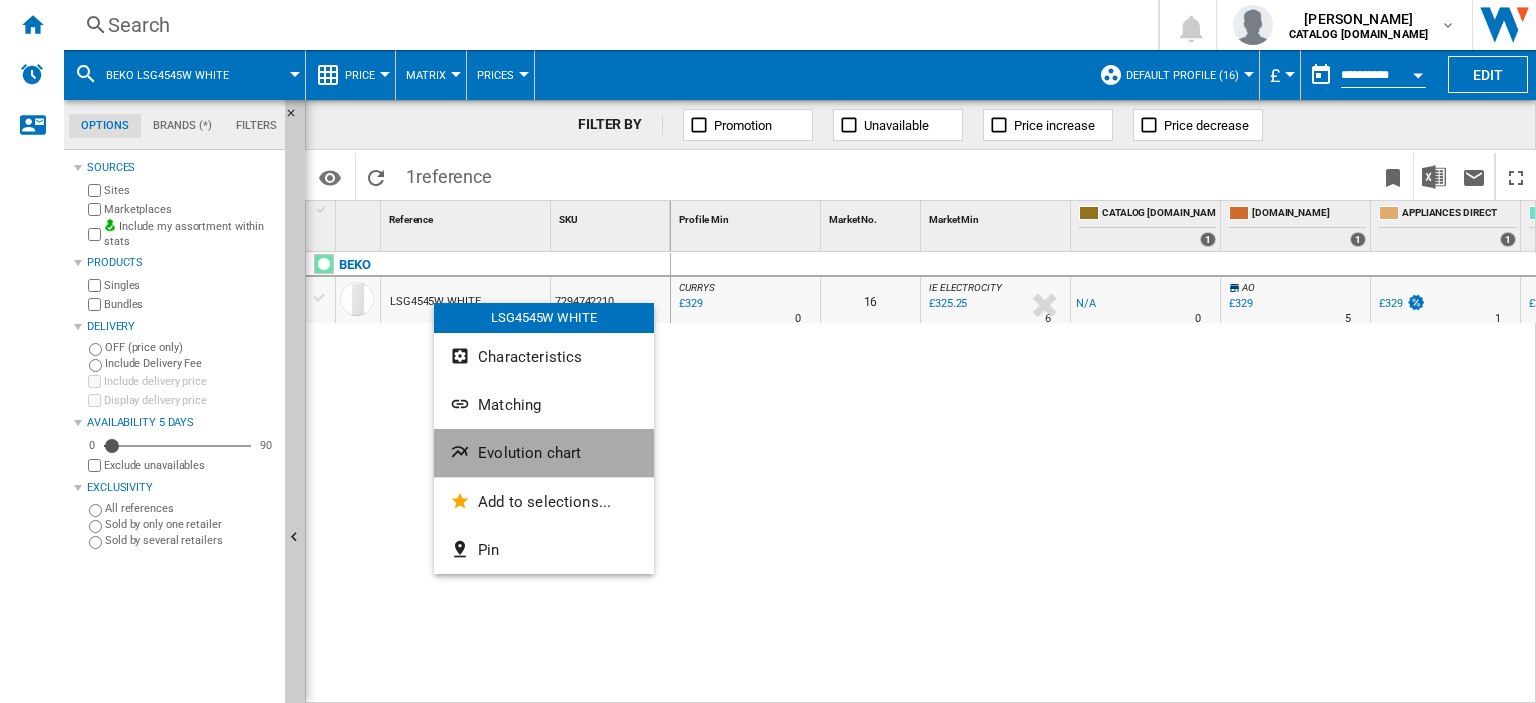 click on "Evolution chart" at bounding box center [529, 453] 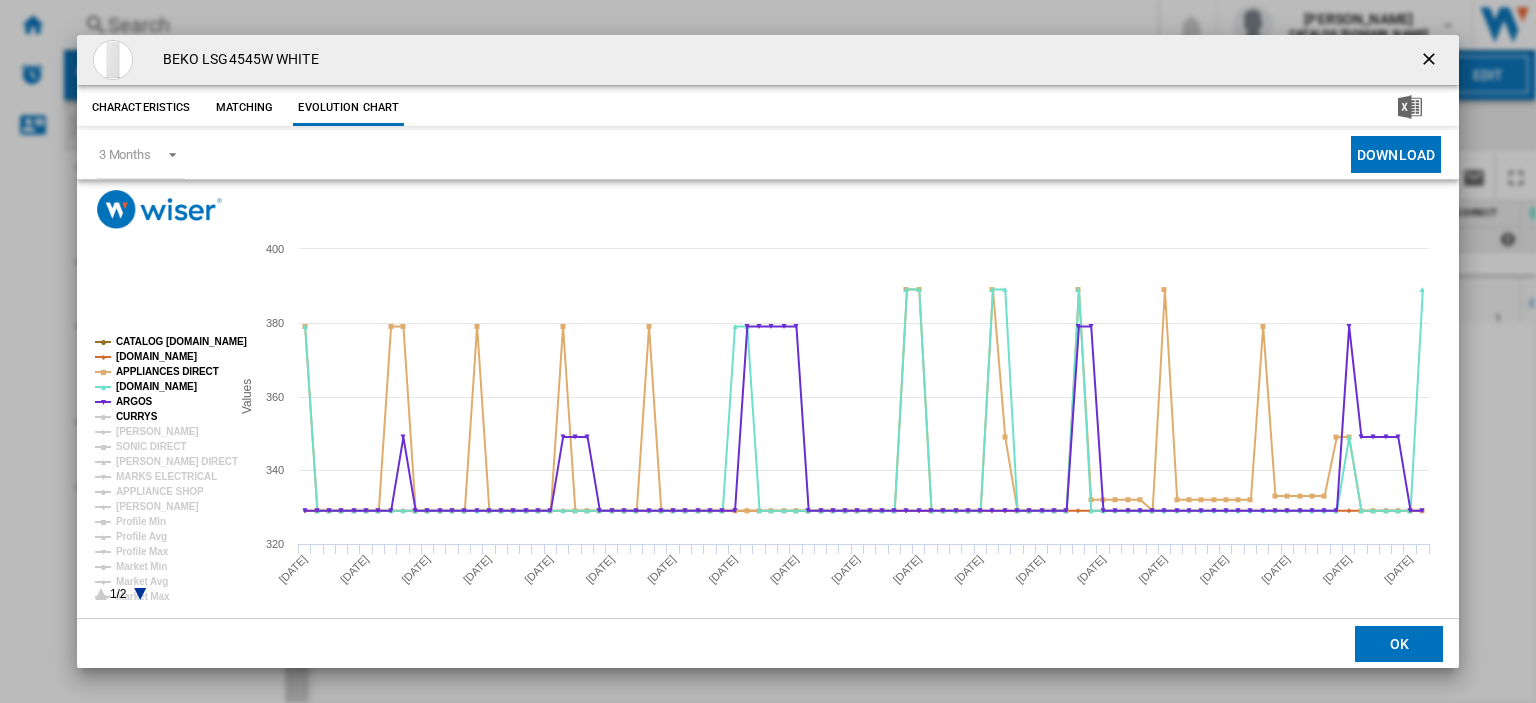 click on "CURRYS" 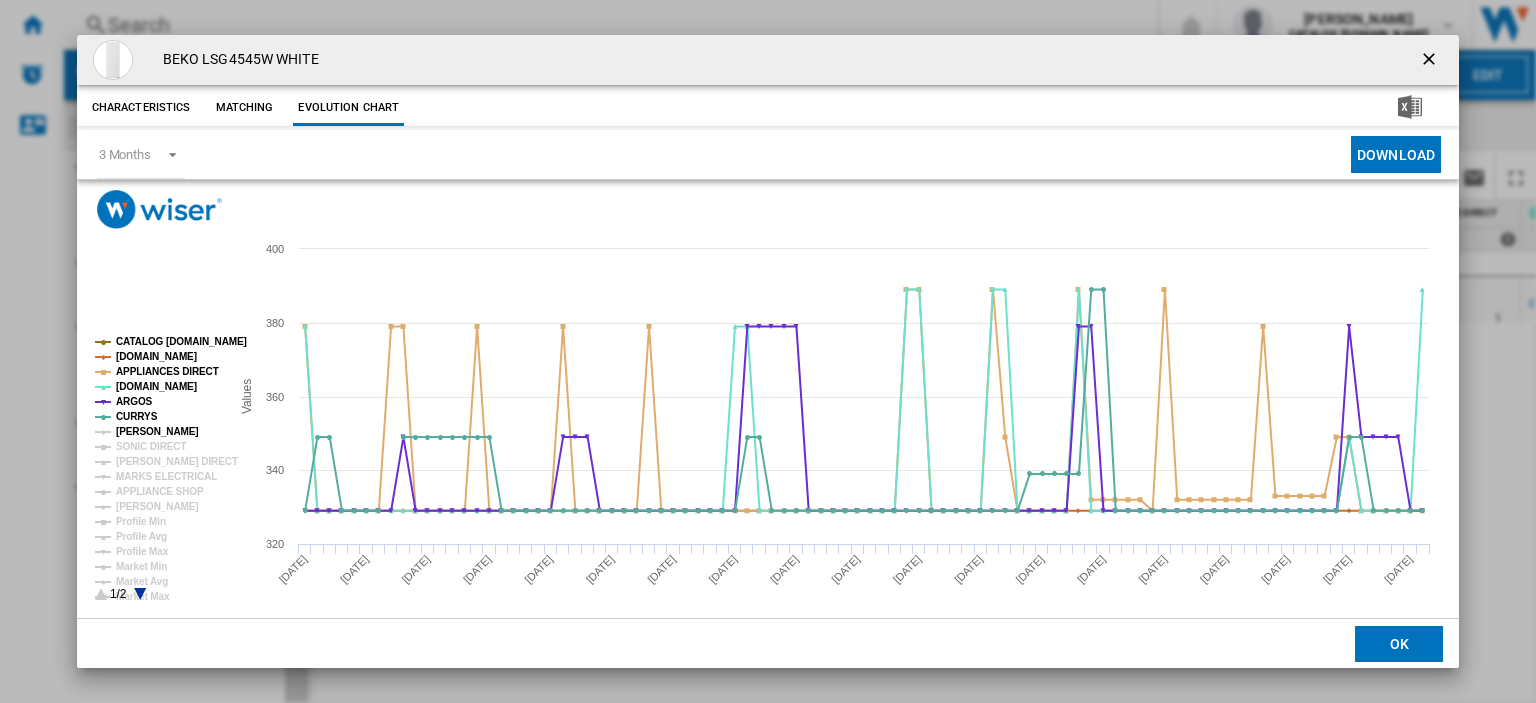 click on "[PERSON_NAME]" 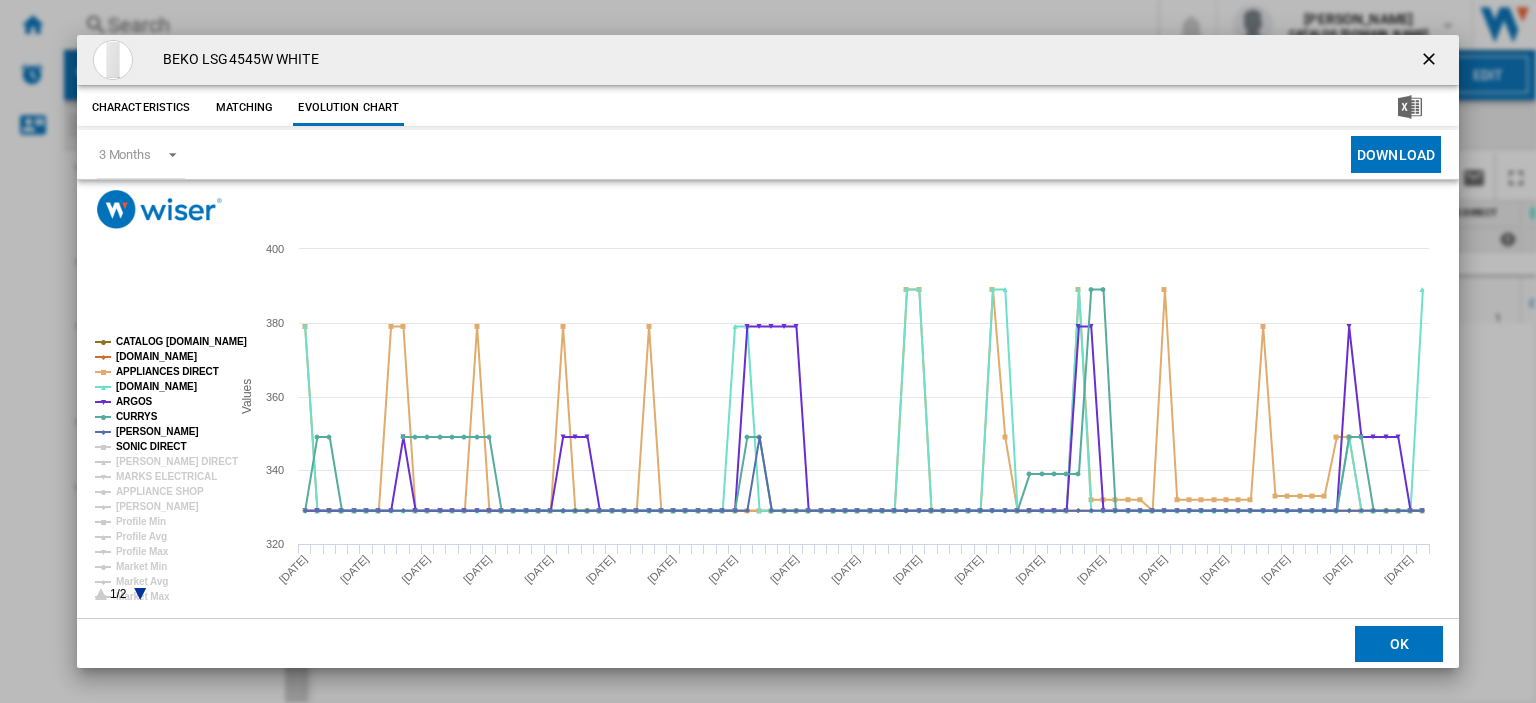 click on "SONIC DIRECT" 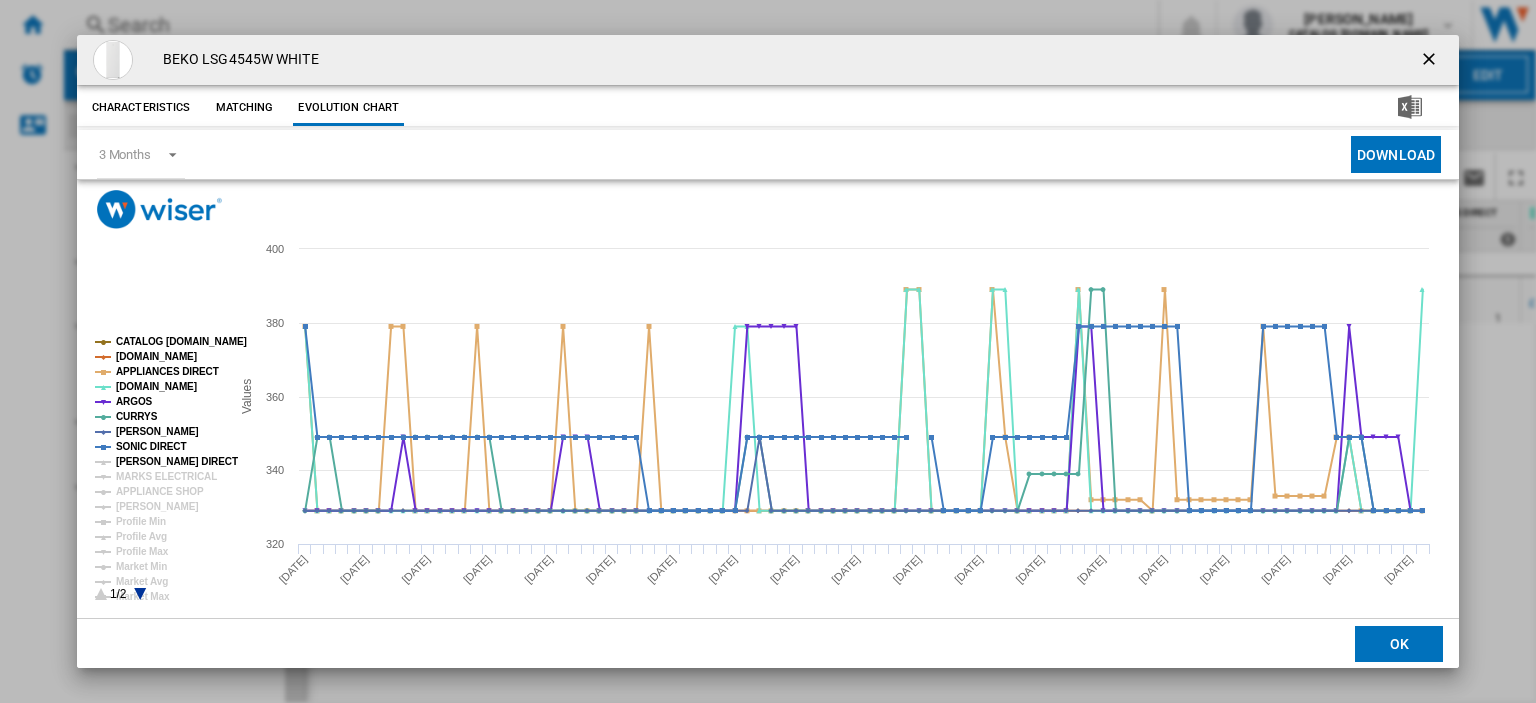click on "[PERSON_NAME] DIRECT" 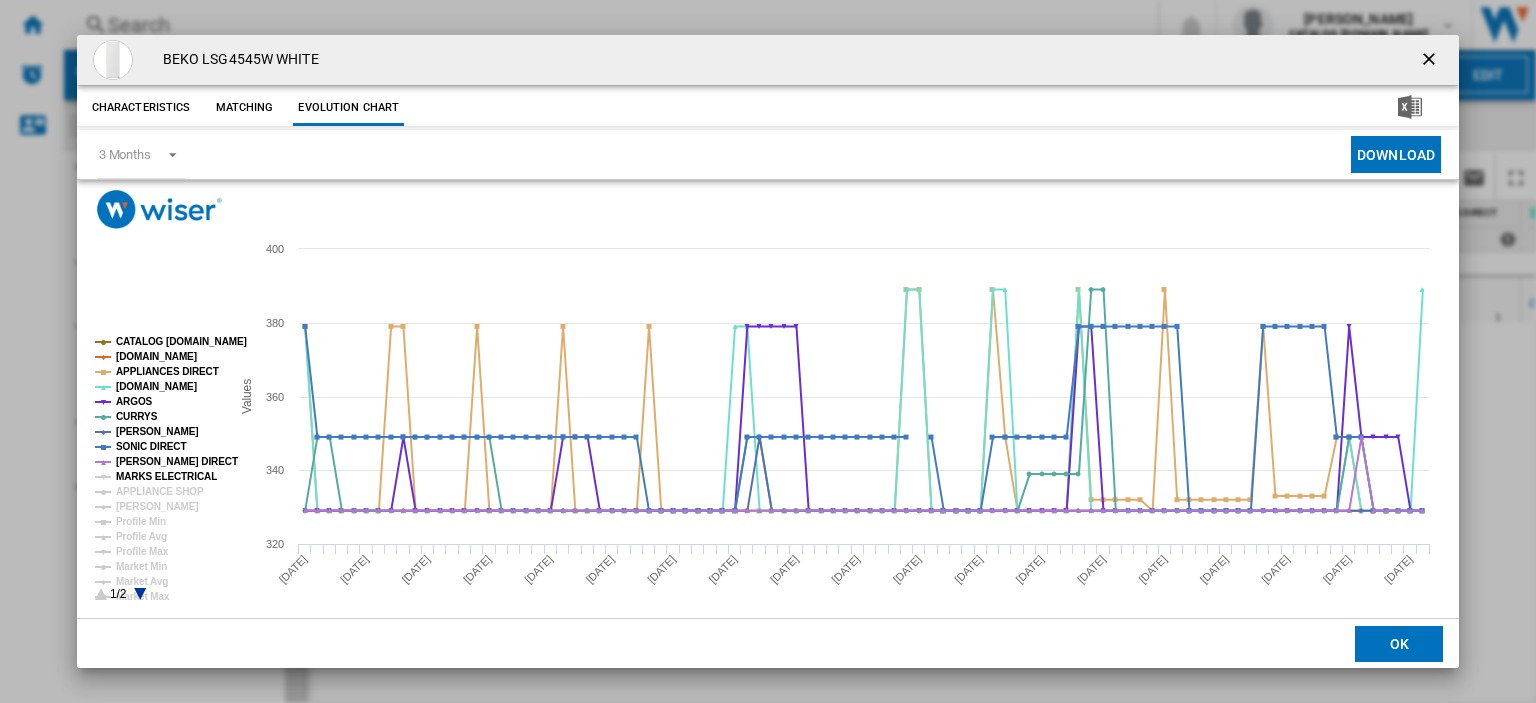 click on "MARKS ELECTRICAL" 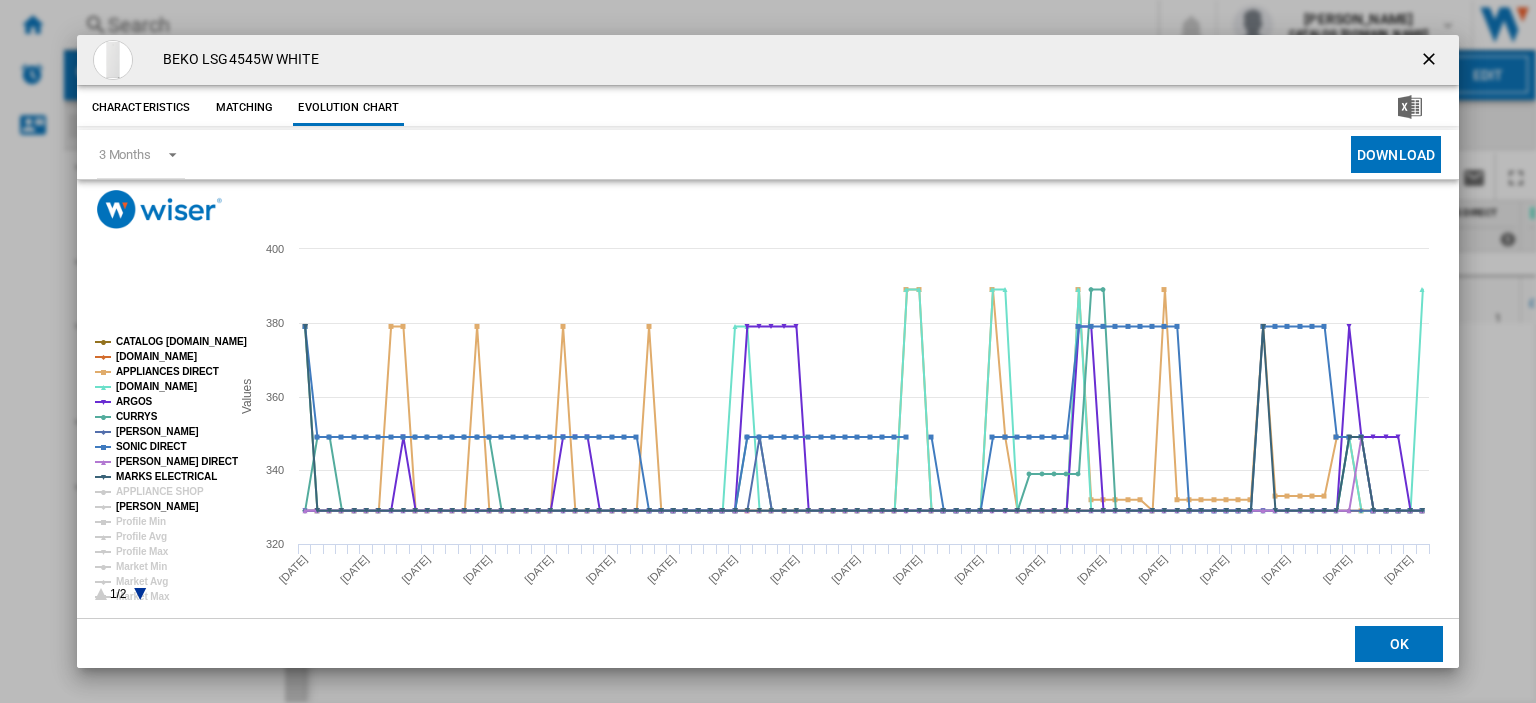 click on "[PERSON_NAME]" 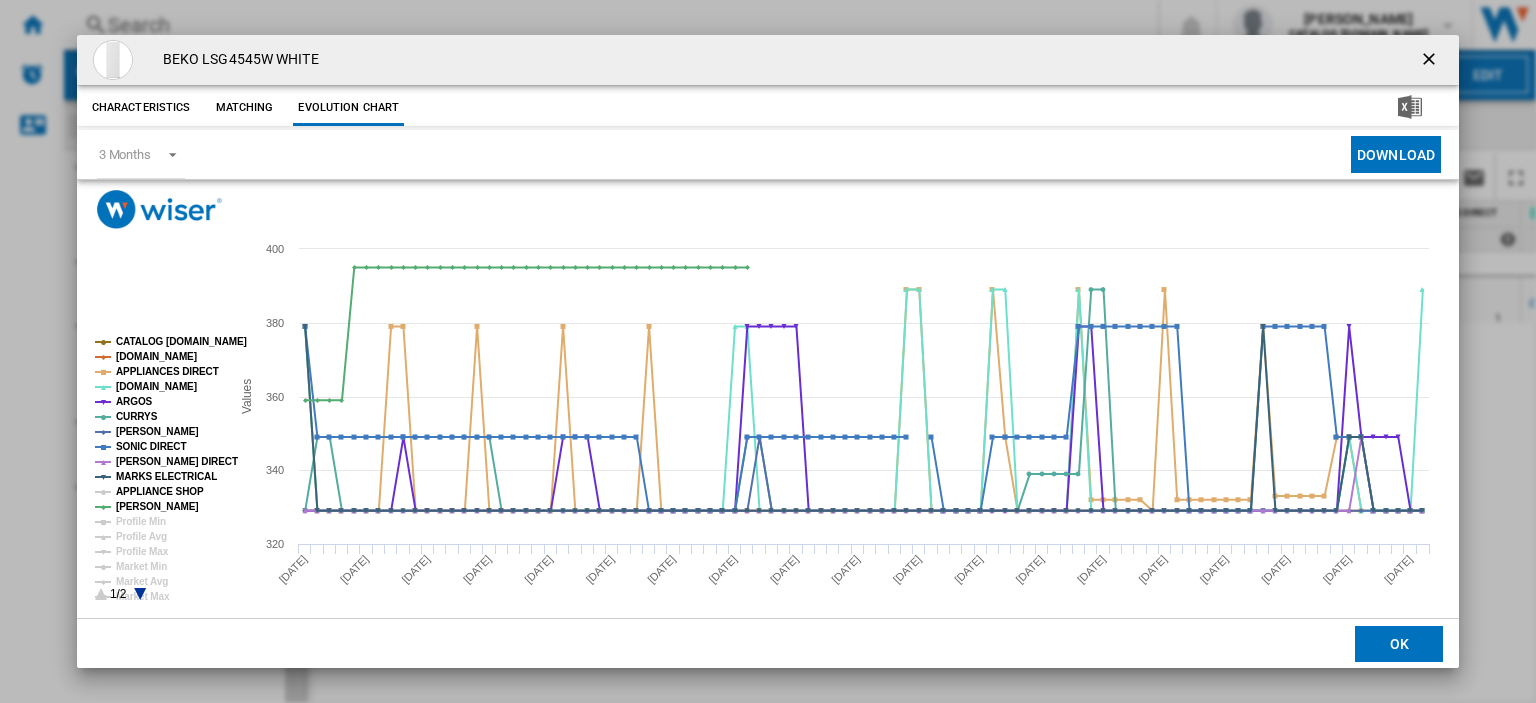 click on "APPLIANCE SHOP" 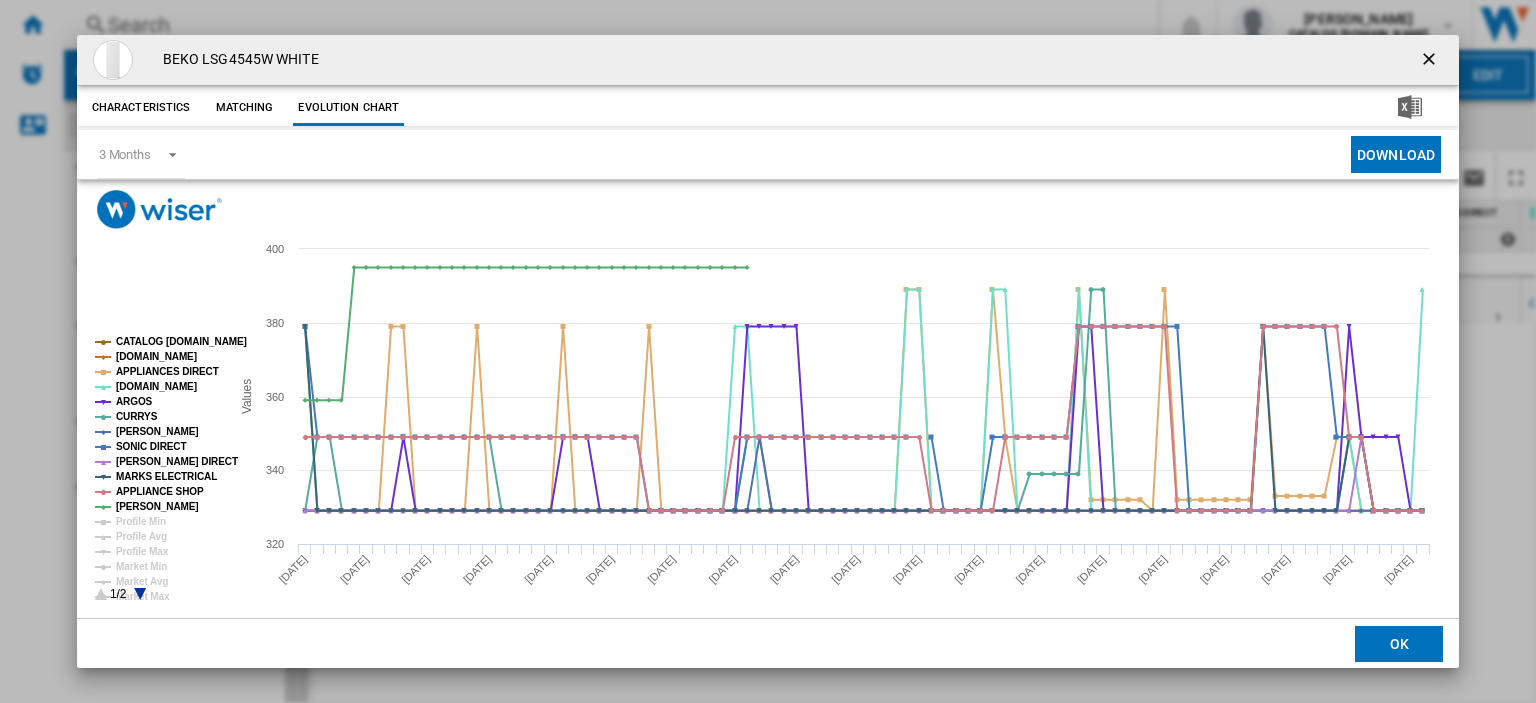 drag, startPoint x: 1421, startPoint y: 59, endPoint x: 364, endPoint y: 76, distance: 1057.1367 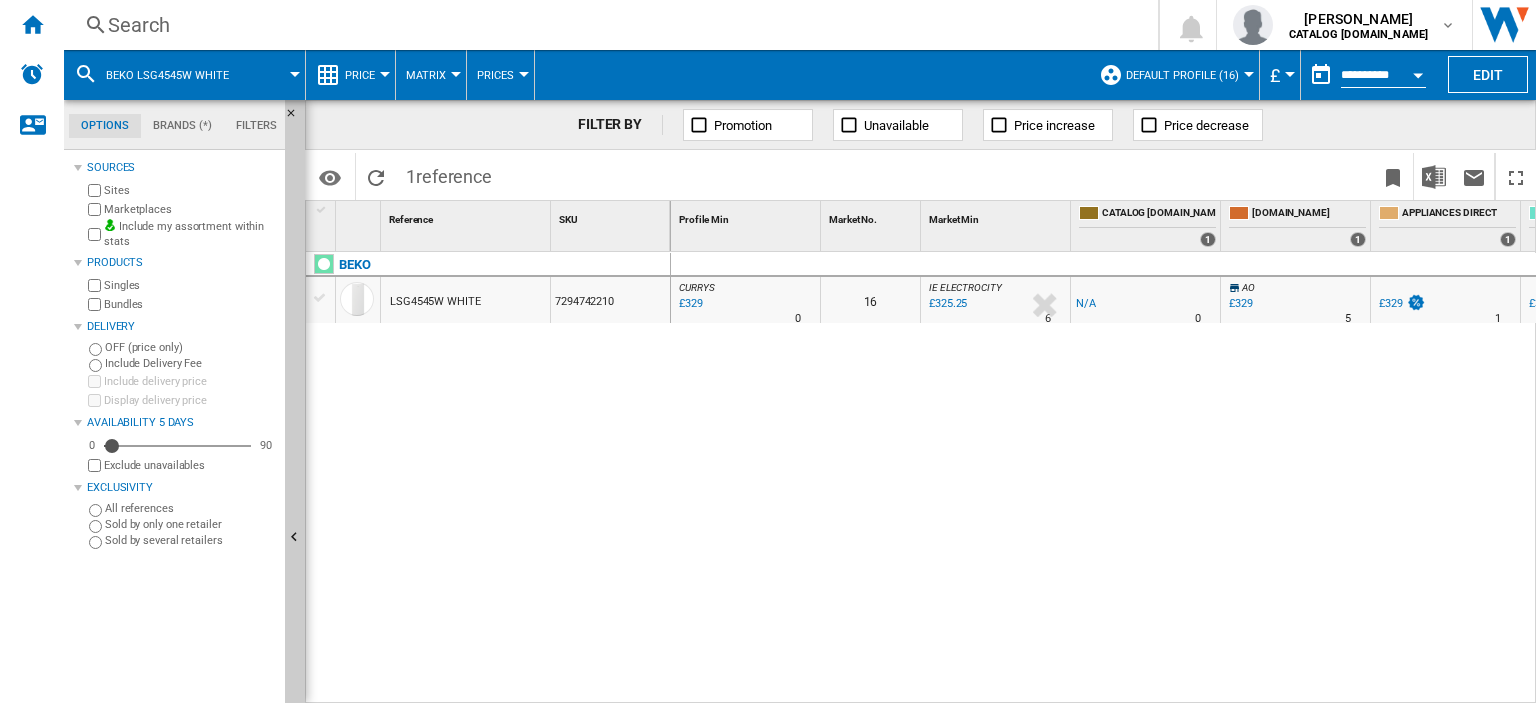 click on "Search" at bounding box center (607, 25) 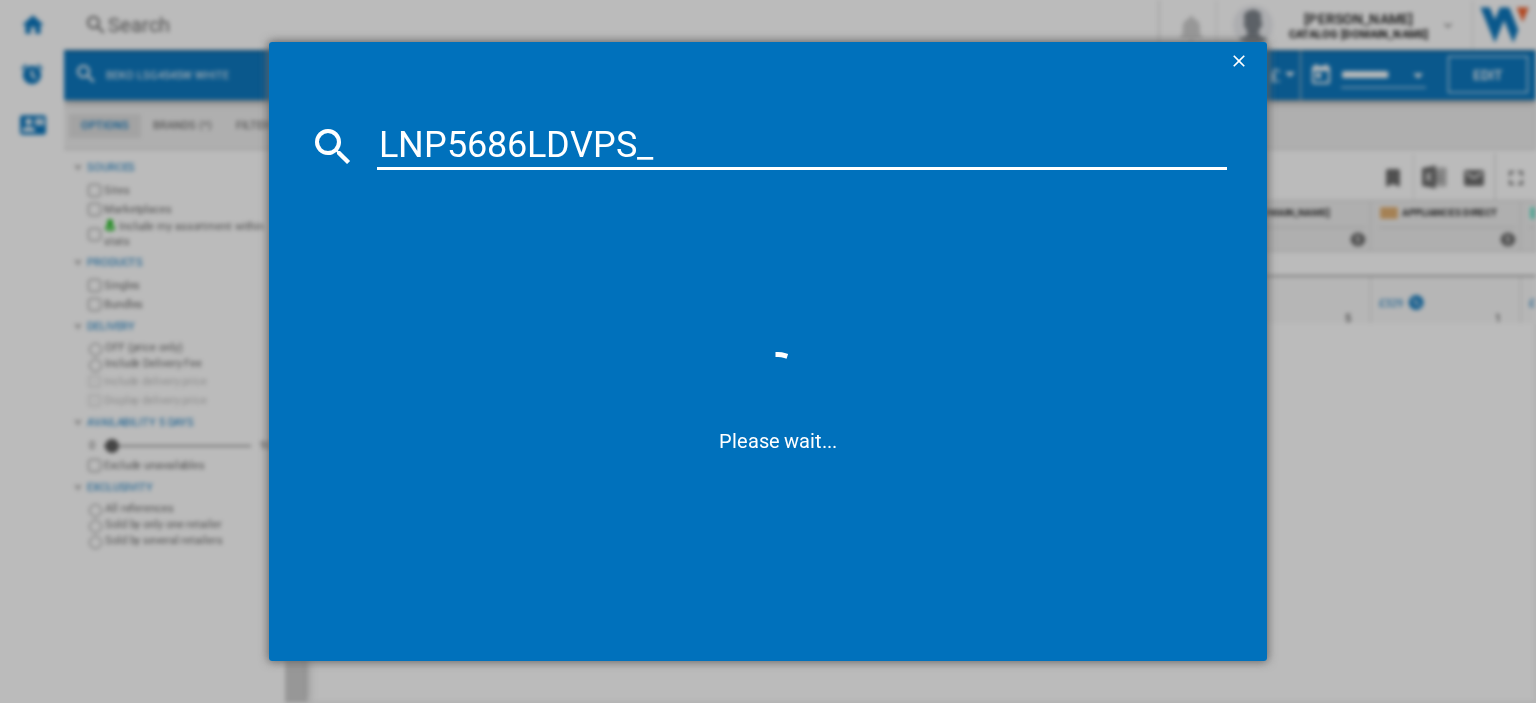 type on "LNP5686LDVPS" 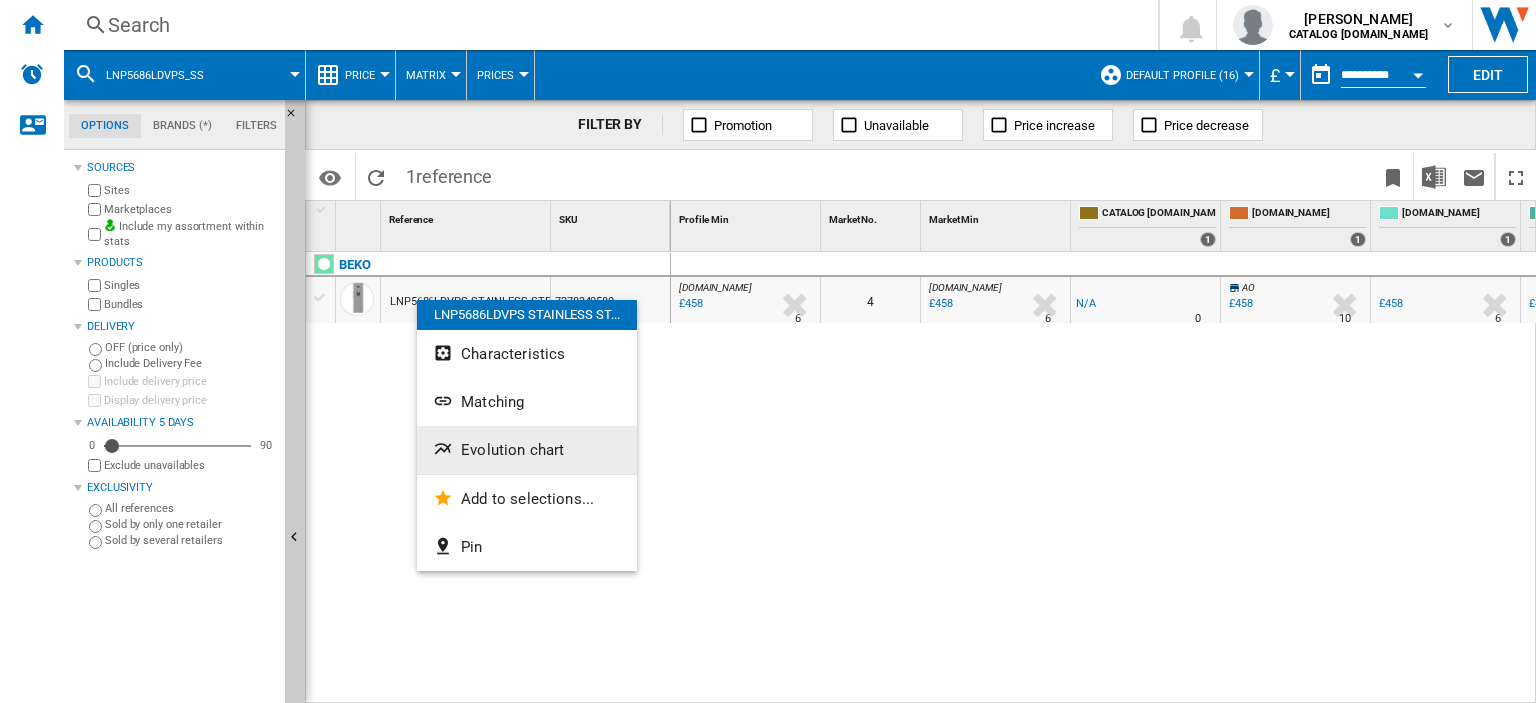 click on "Evolution chart" at bounding box center [512, 450] 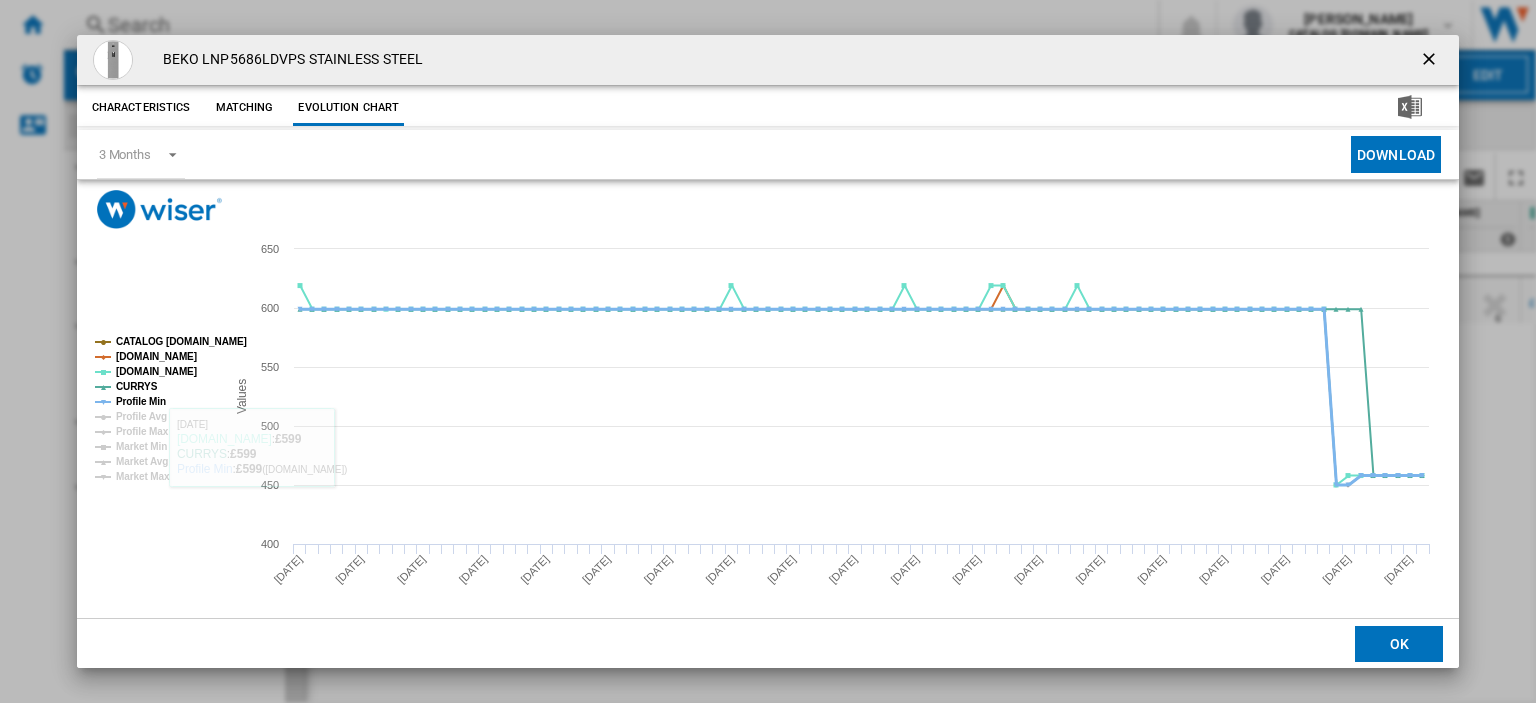 click on "Profile Min" 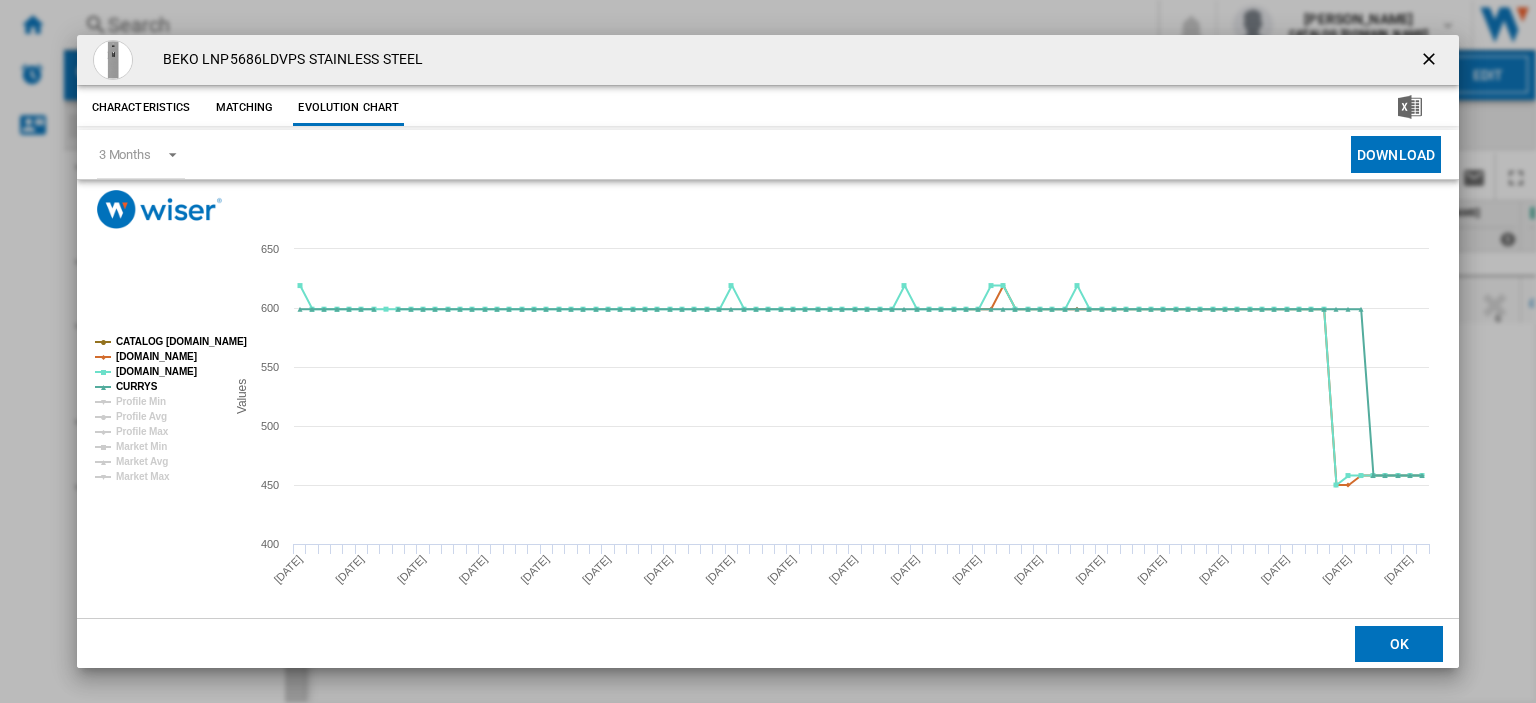 click at bounding box center (1431, 61) 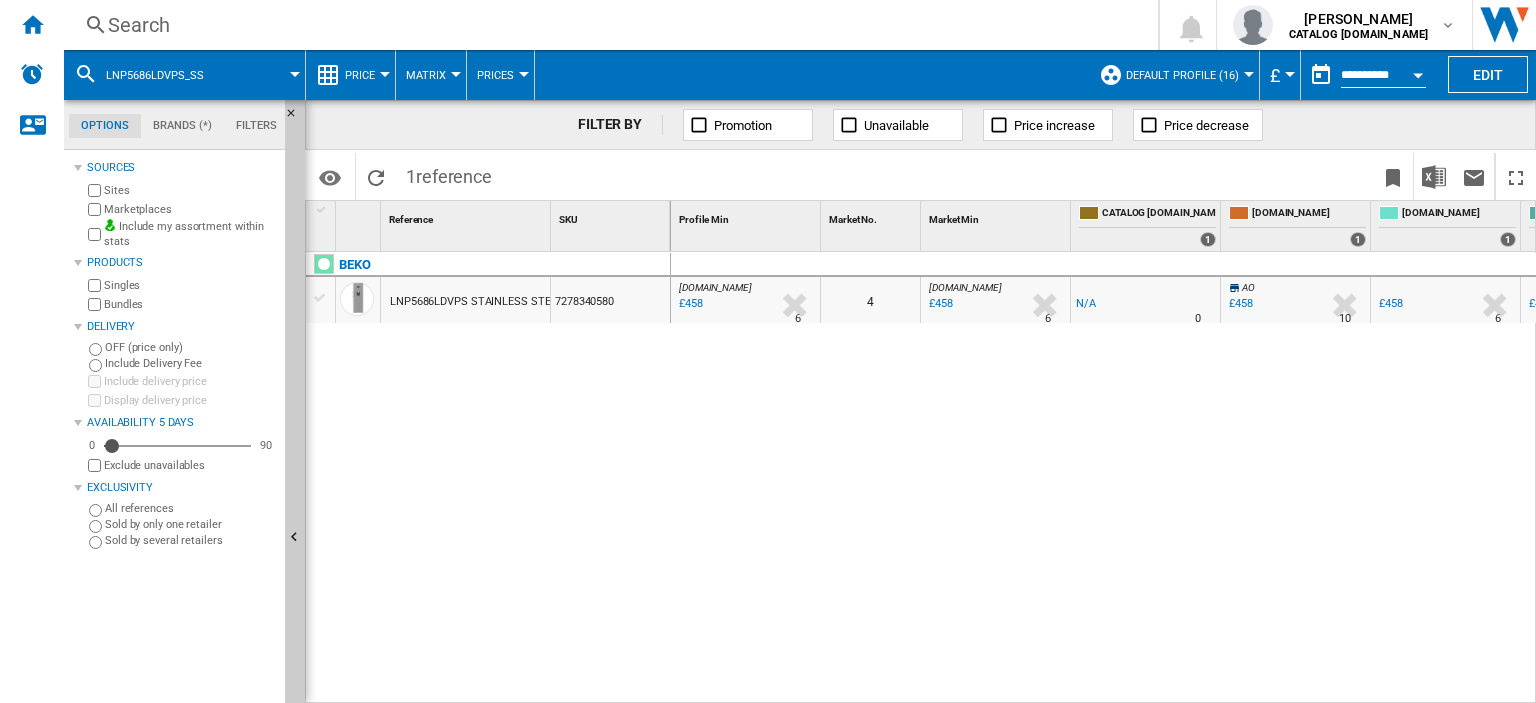 click on "£458" at bounding box center [1241, 303] 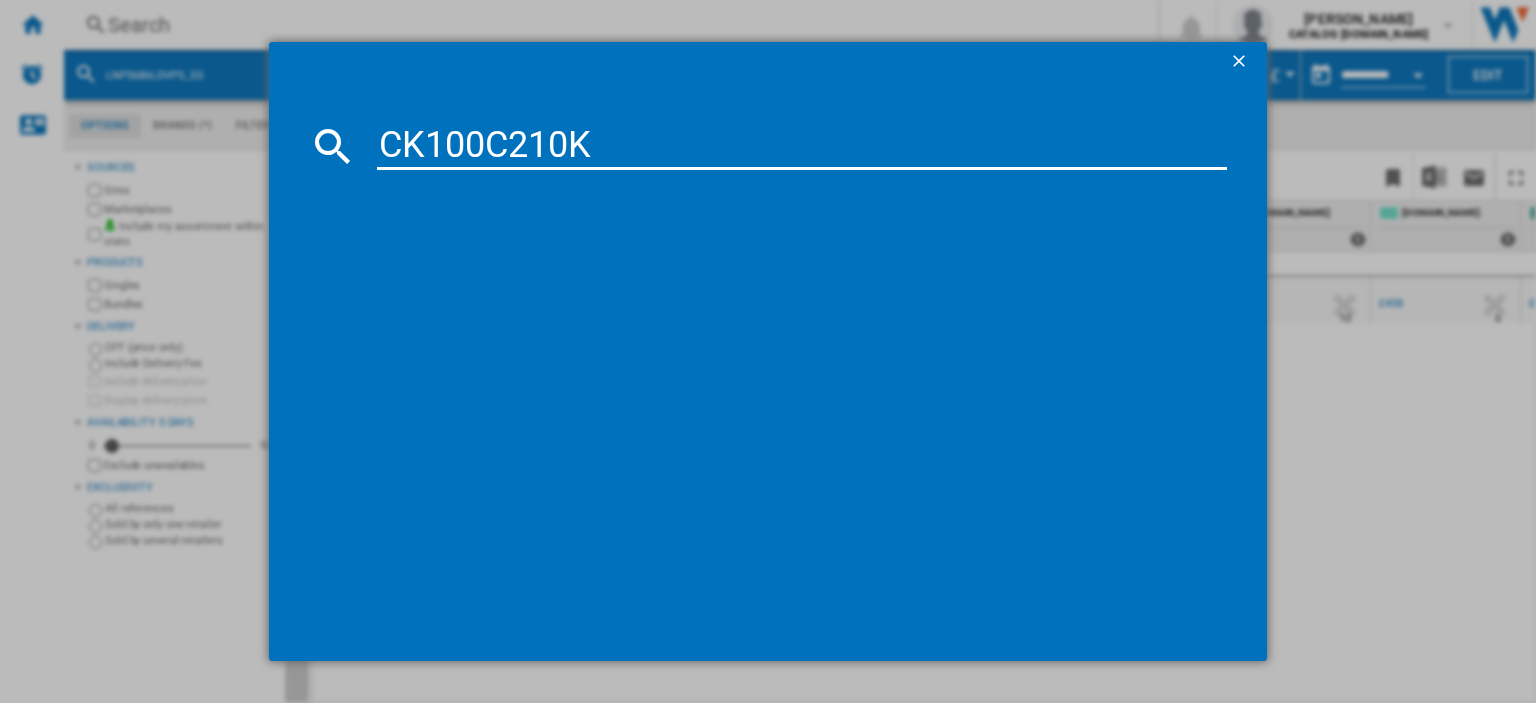type on "CK100C210K" 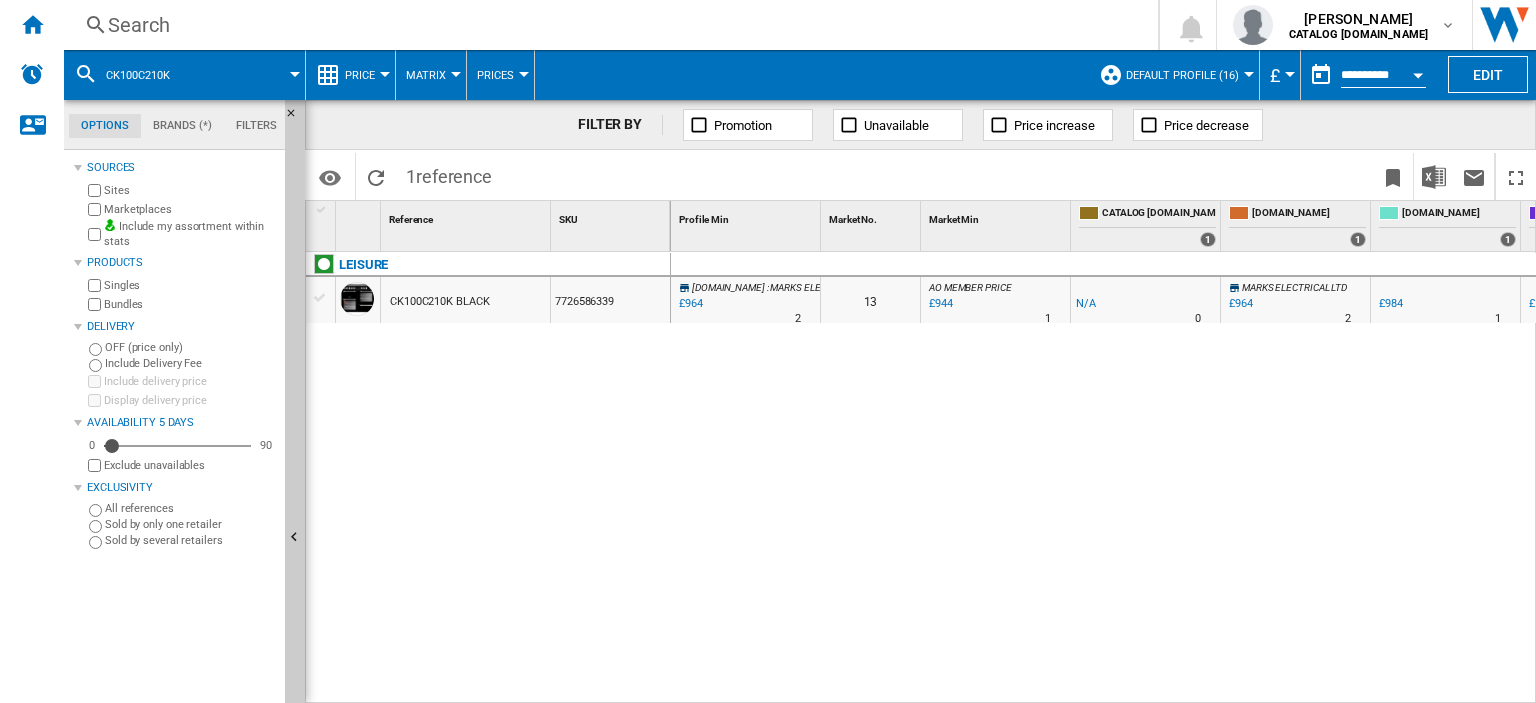 drag, startPoint x: 424, startPoint y: 346, endPoint x: 404, endPoint y: 304, distance: 46.518814 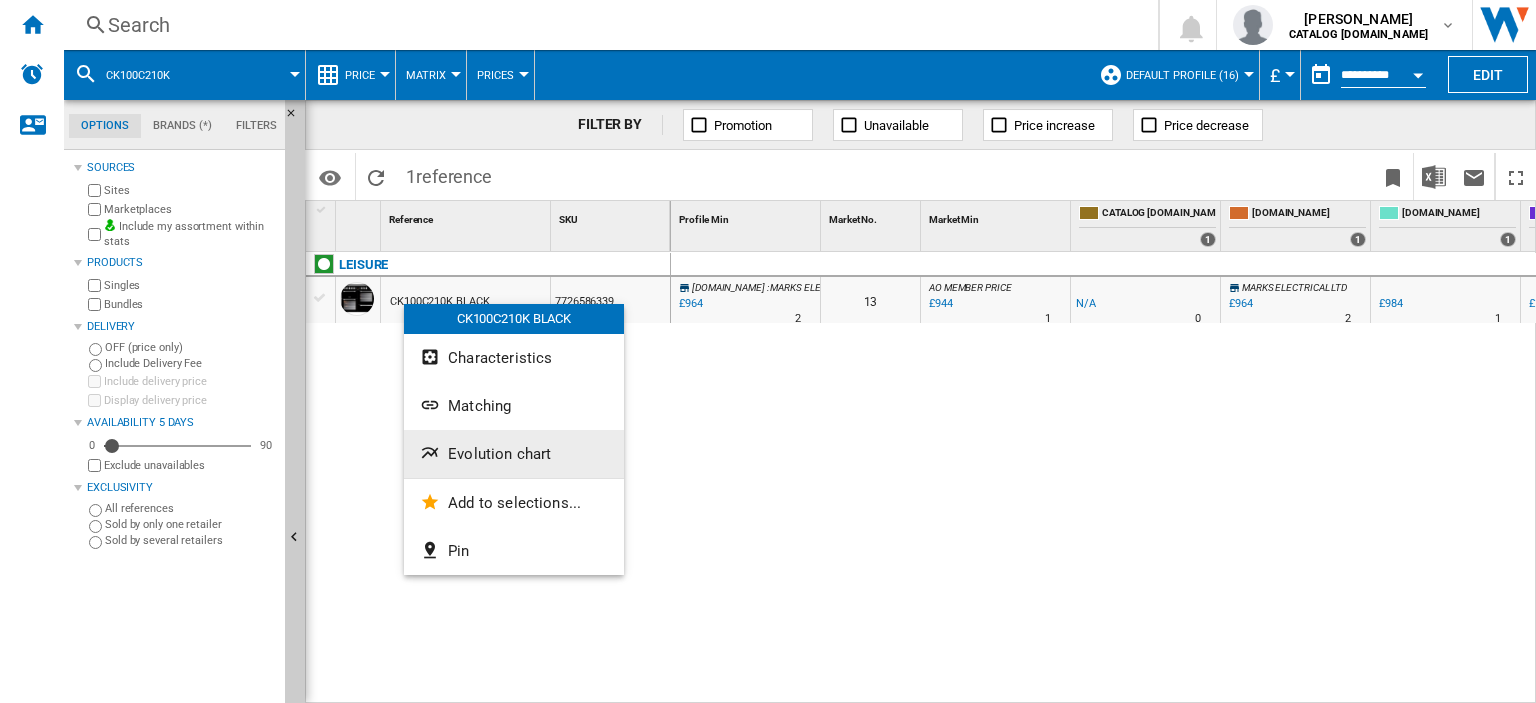 click on "Evolution chart" at bounding box center [499, 454] 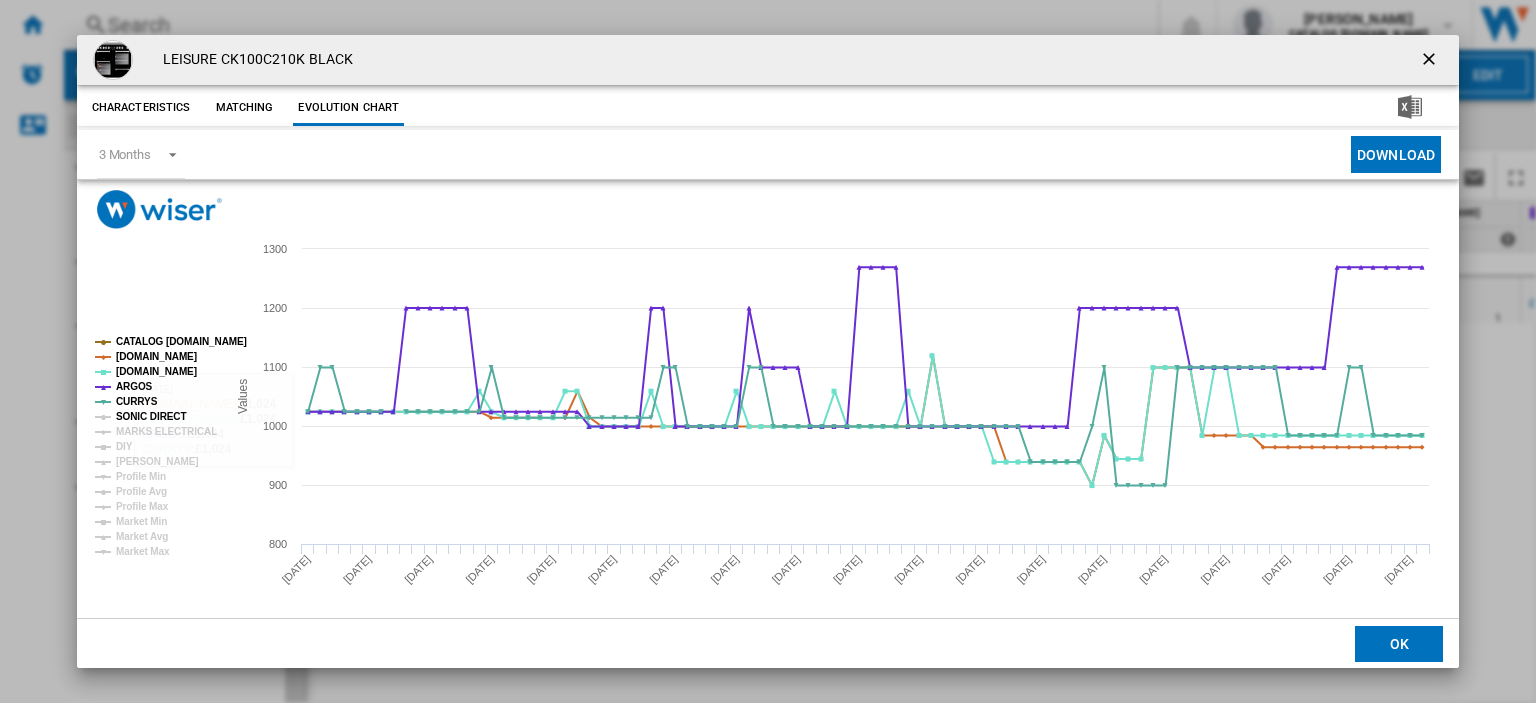 click on "SONIC DIRECT" 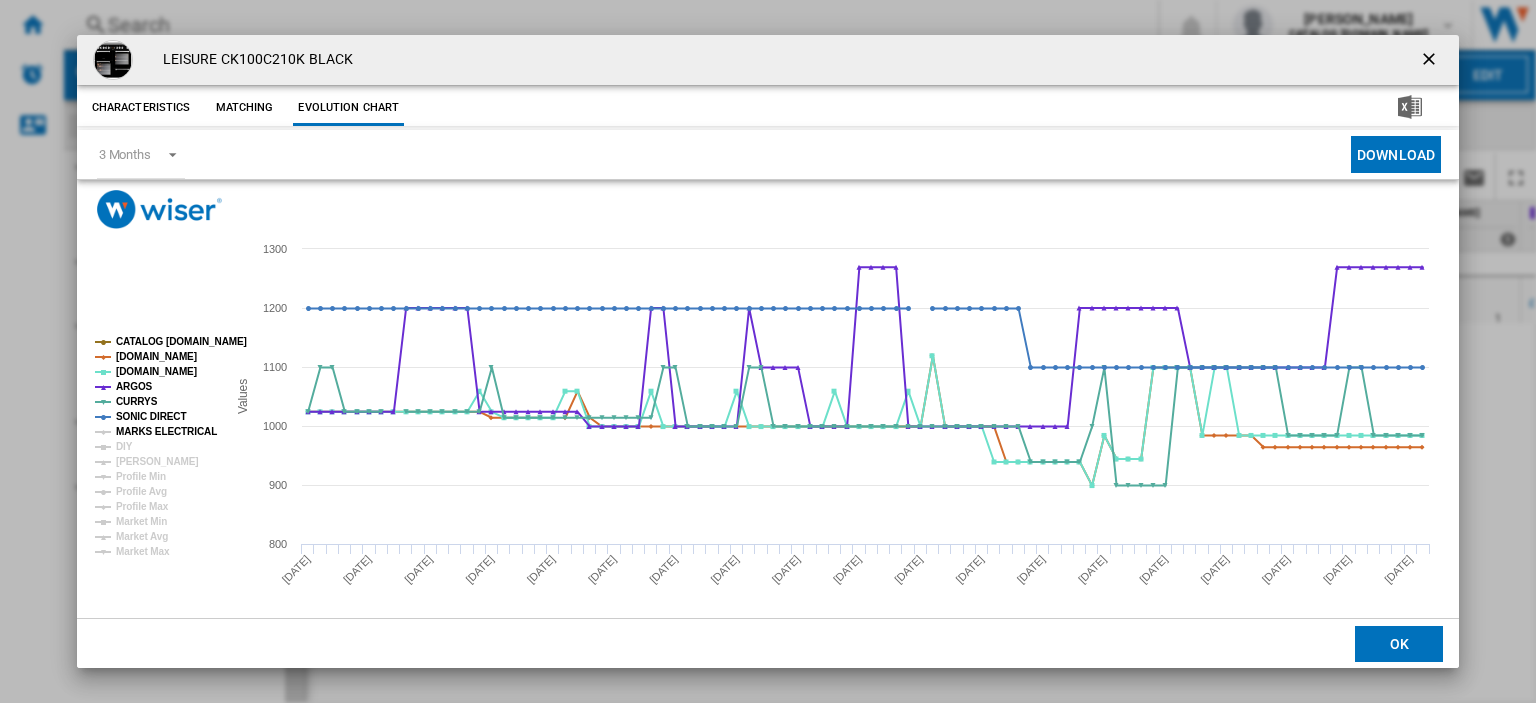 click on "MARKS ELECTRICAL" 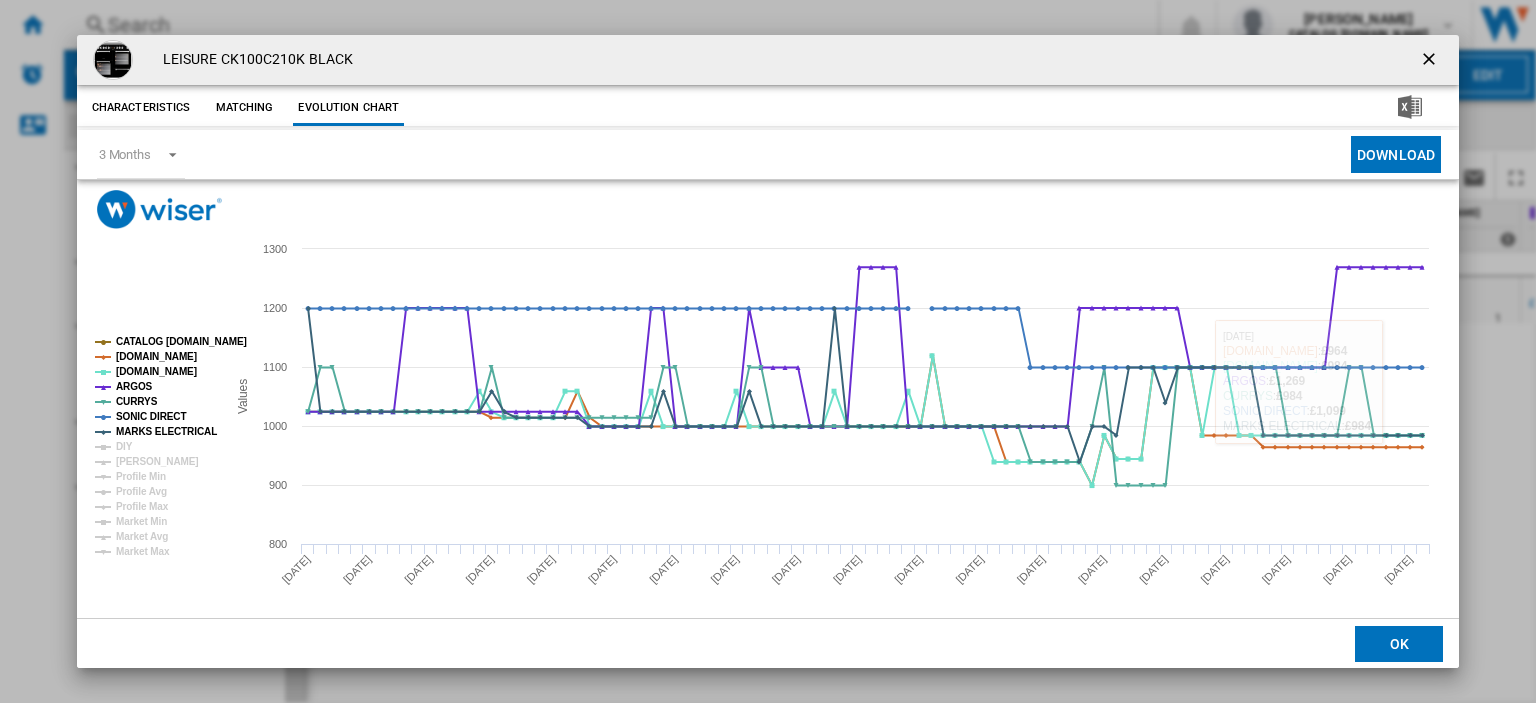 click at bounding box center (1431, 61) 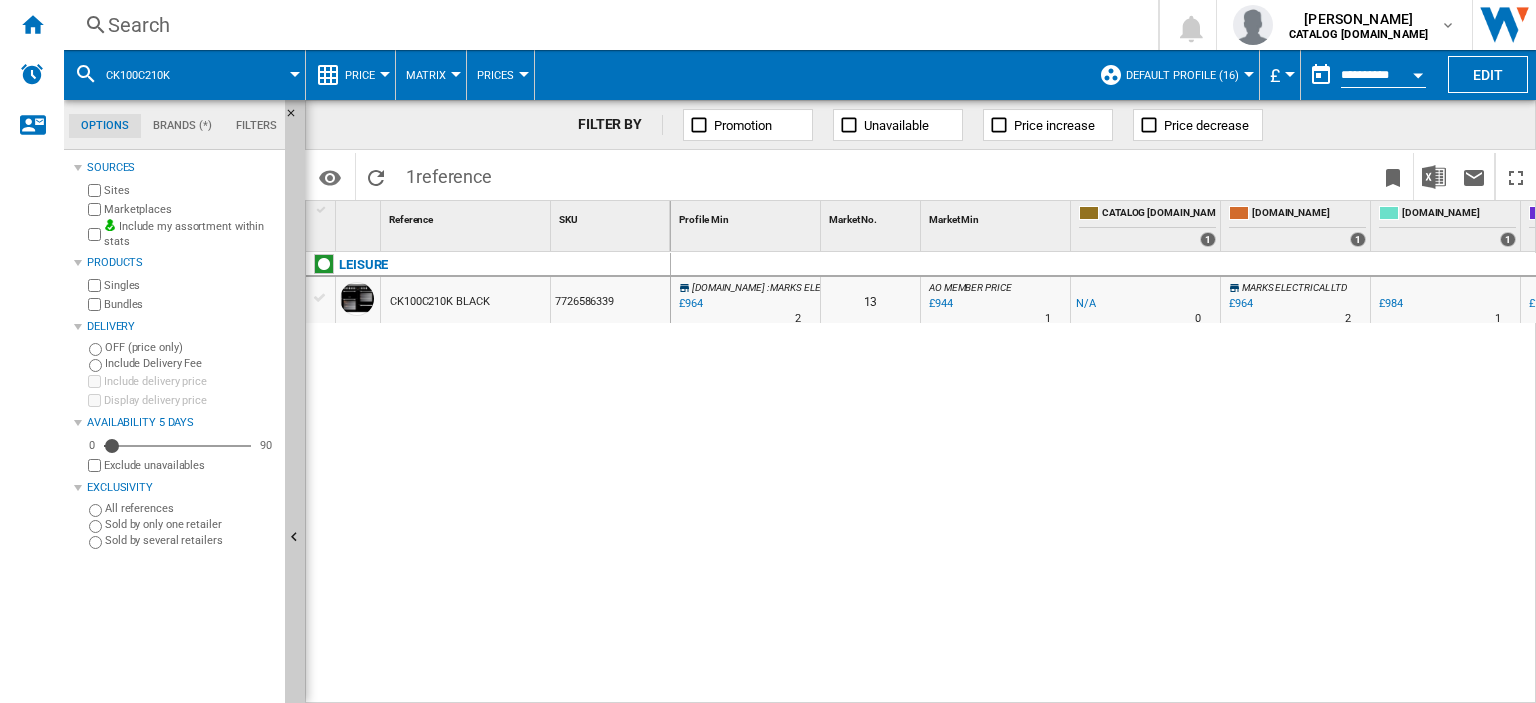 click on "£964" at bounding box center (1241, 303) 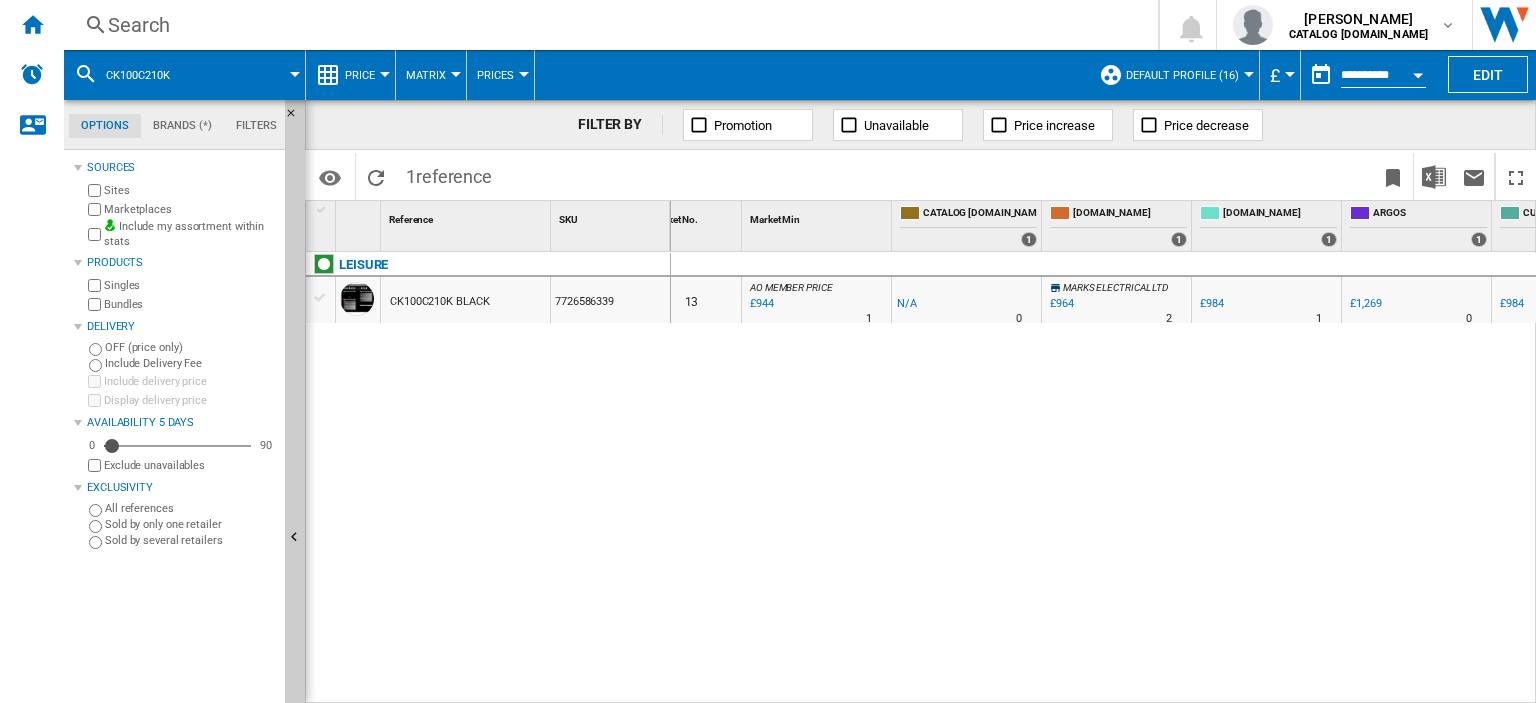 scroll, scrollTop: 0, scrollLeft: 236, axis: horizontal 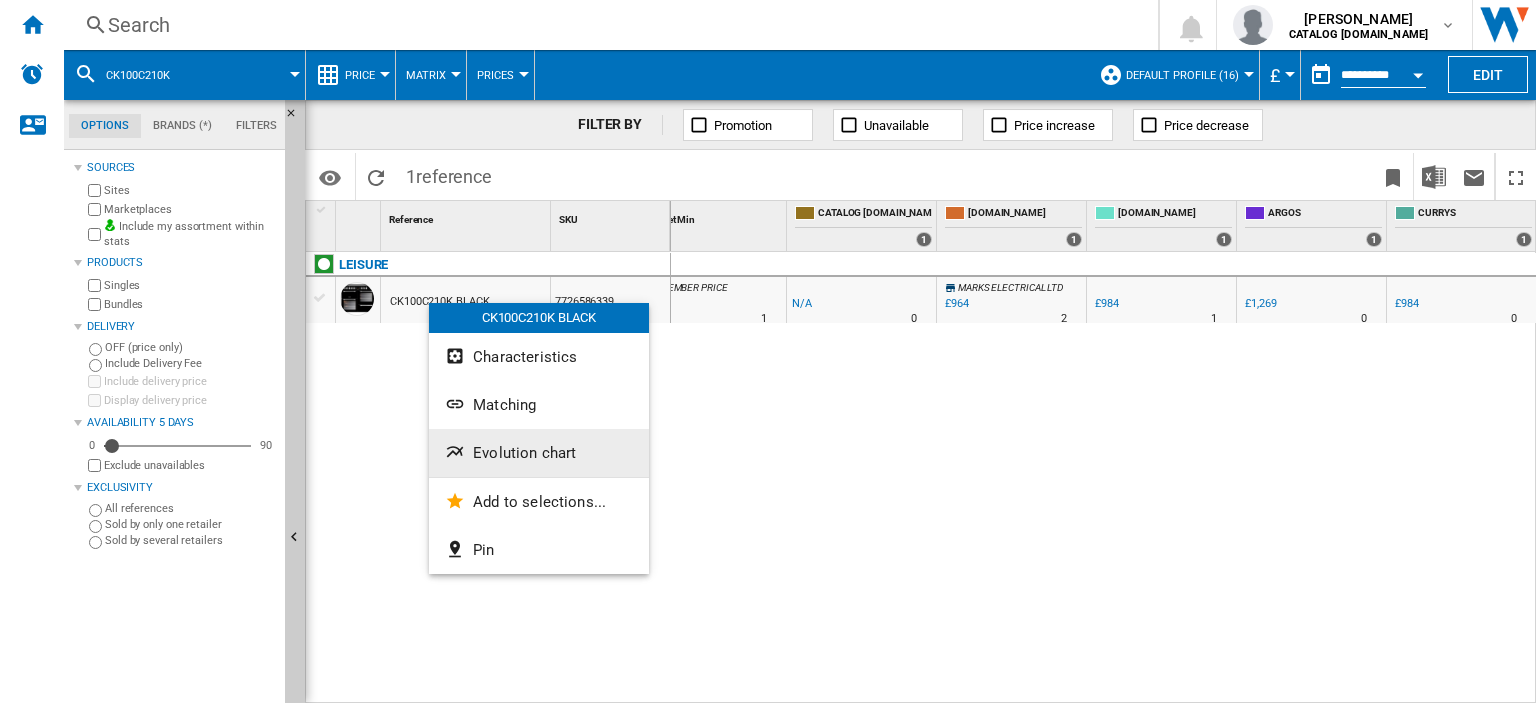 click on "Evolution chart" at bounding box center [524, 453] 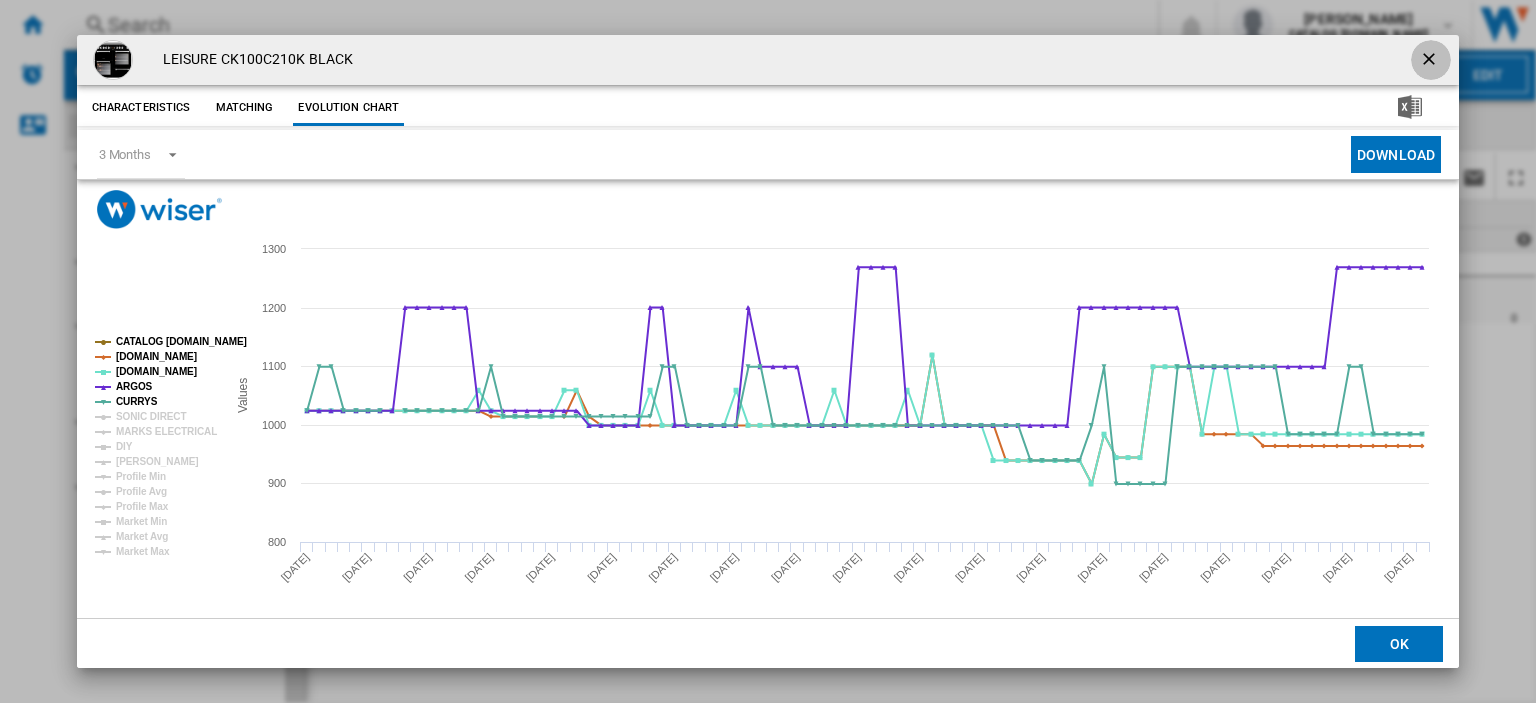 click at bounding box center (1431, 61) 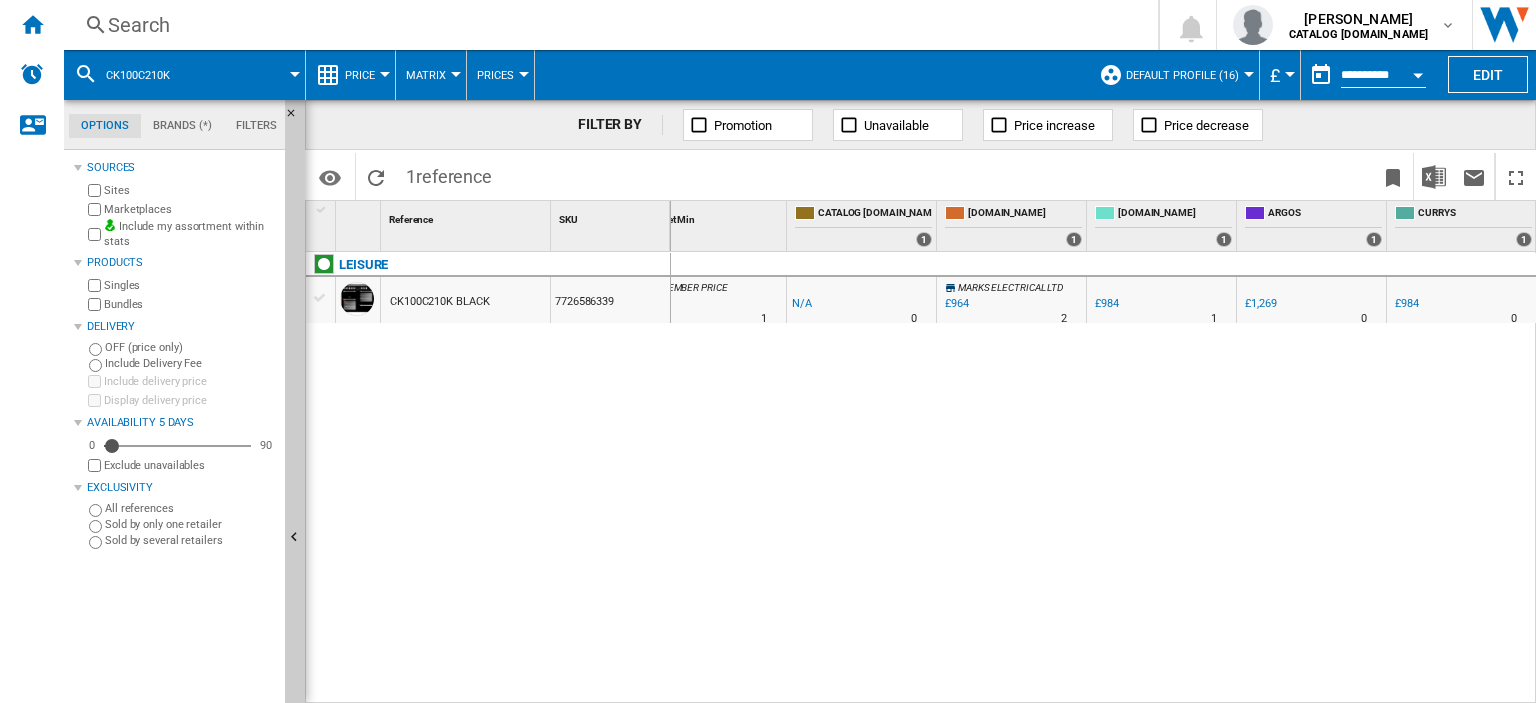 click on "Search" at bounding box center [607, 25] 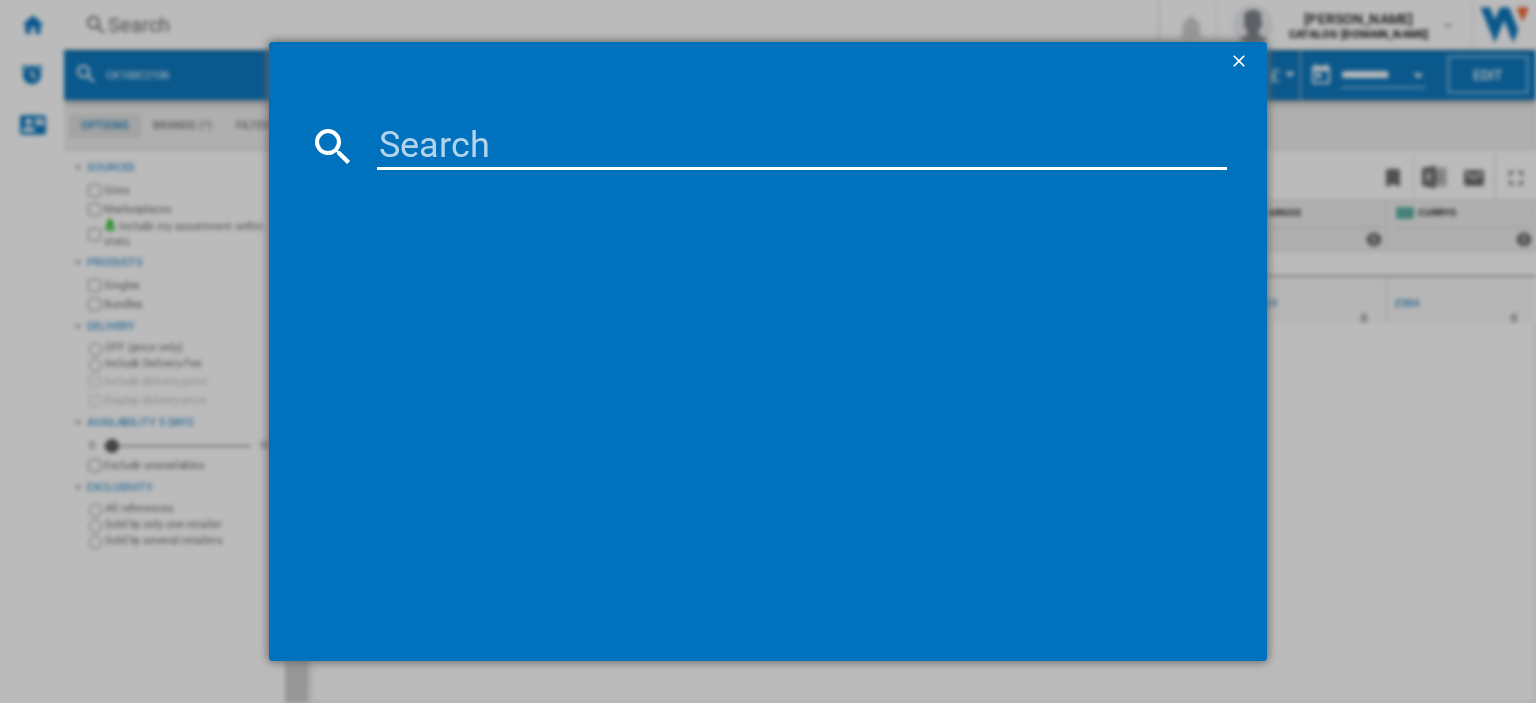 drag, startPoint x: 372, startPoint y: 145, endPoint x: 412, endPoint y: 130, distance: 42.72002 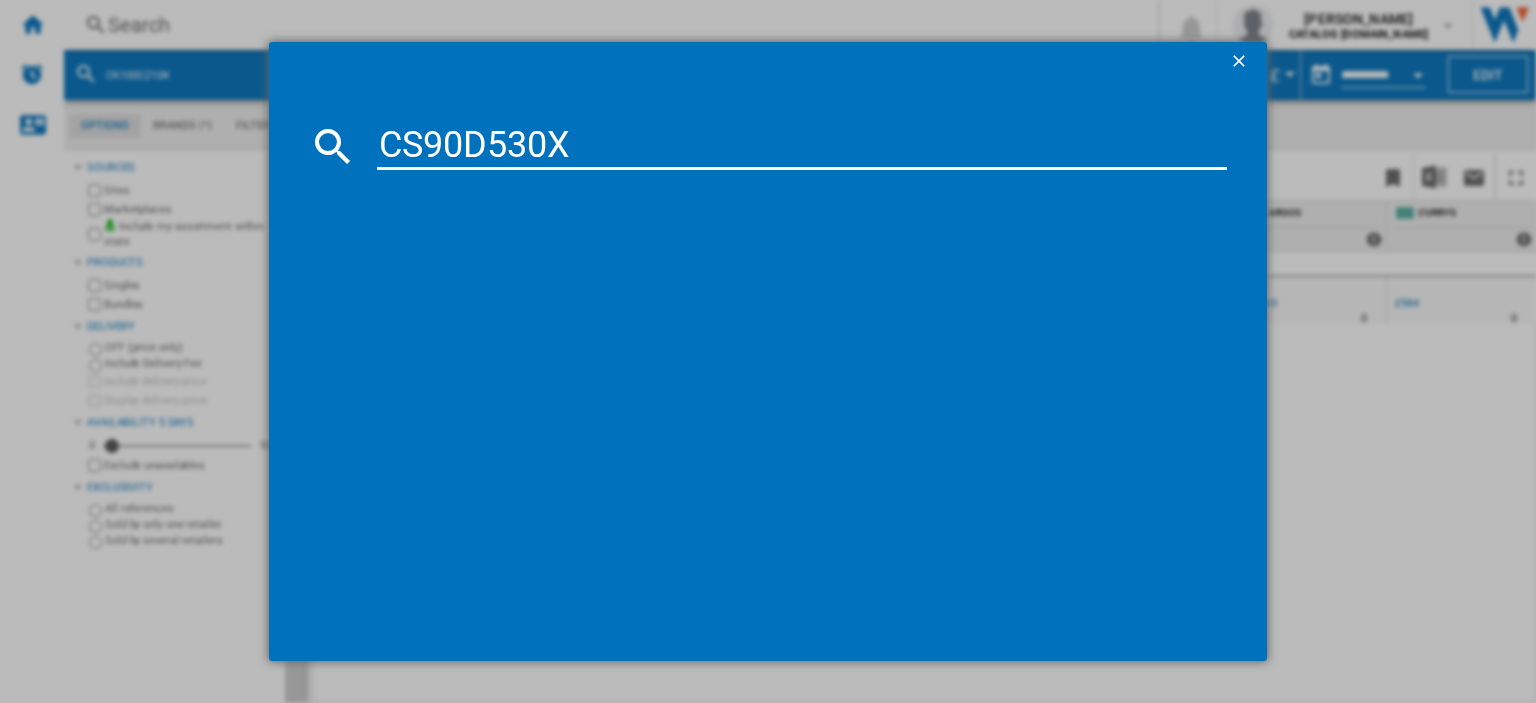 type on "CS90D530X" 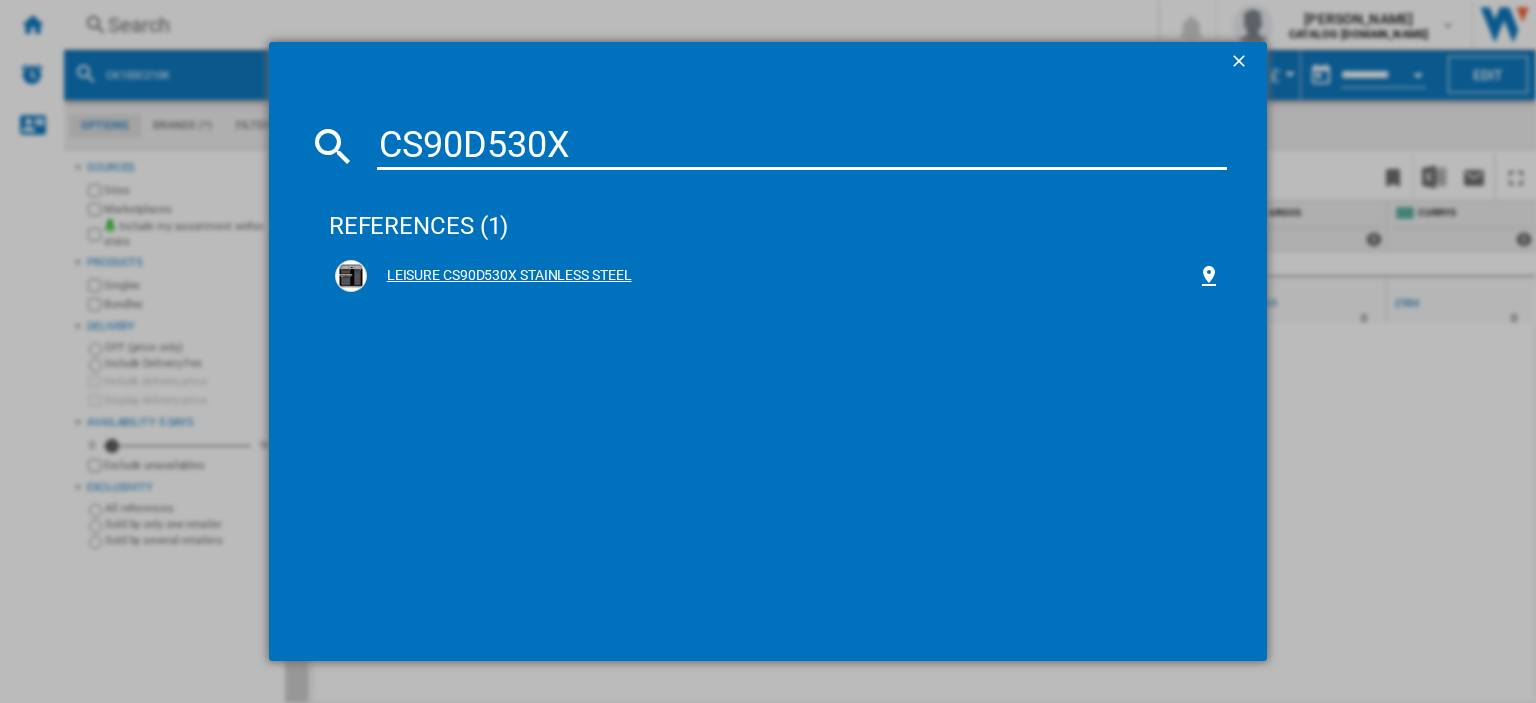 click on "LEISURE CS90D530X STAINLESS STEEL" at bounding box center (782, 276) 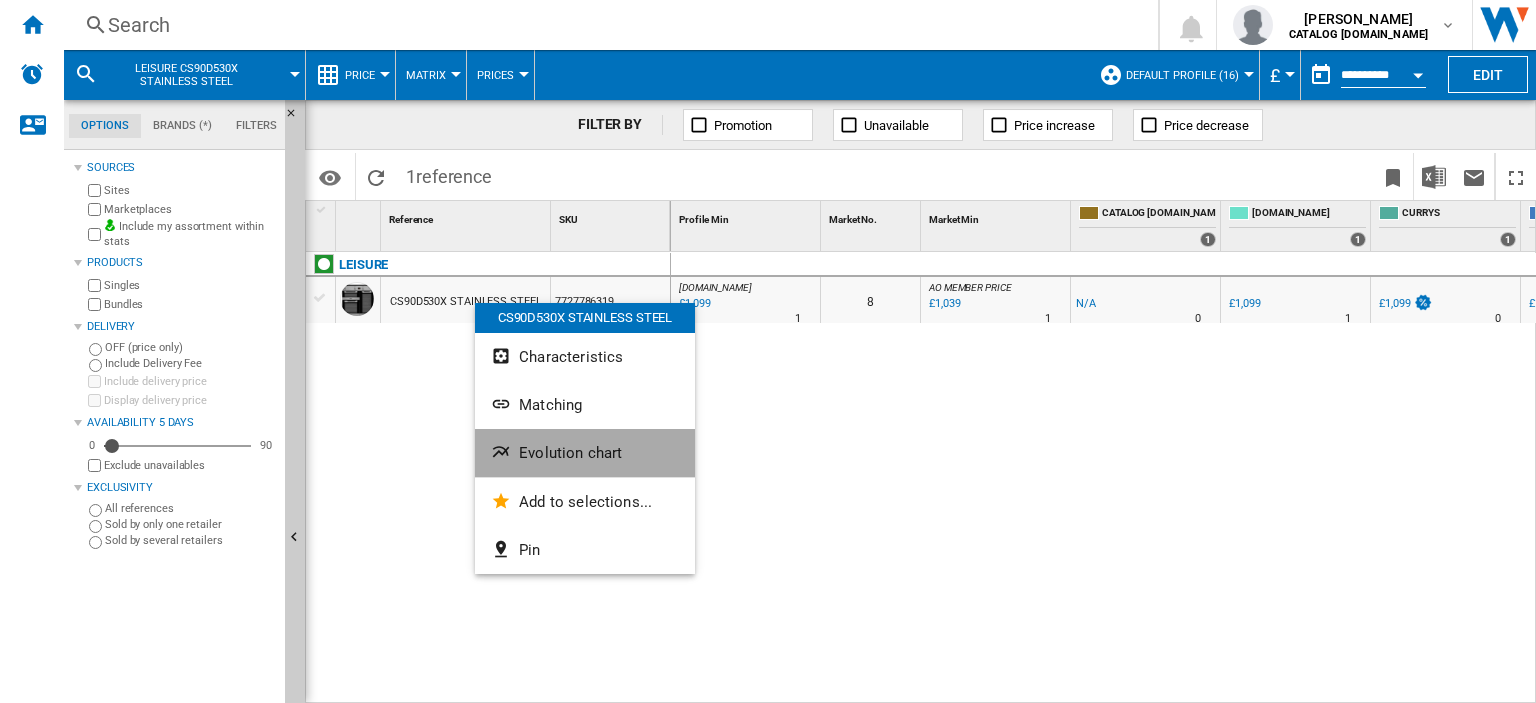 click on "Evolution chart" at bounding box center [570, 453] 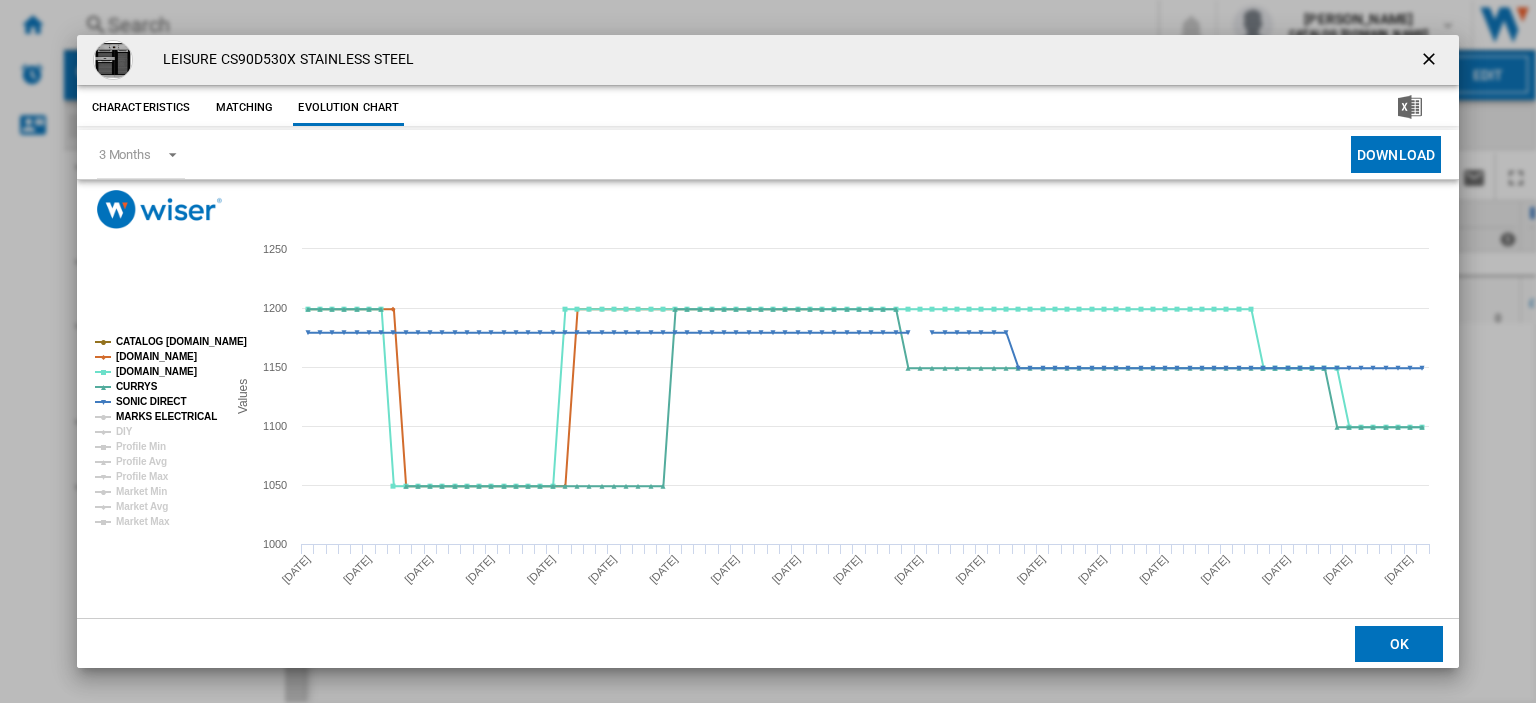 click on "MARKS ELECTRICAL" 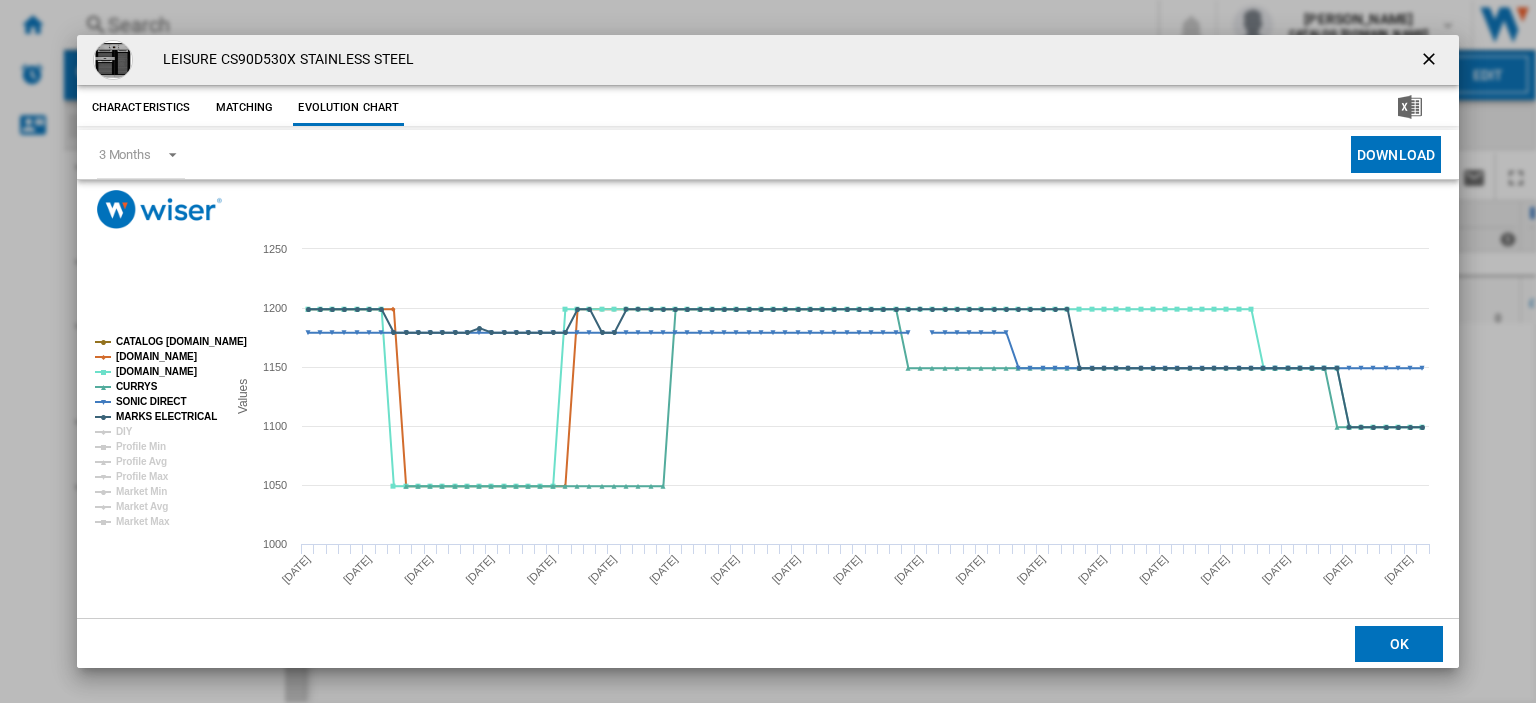 click at bounding box center [1431, 61] 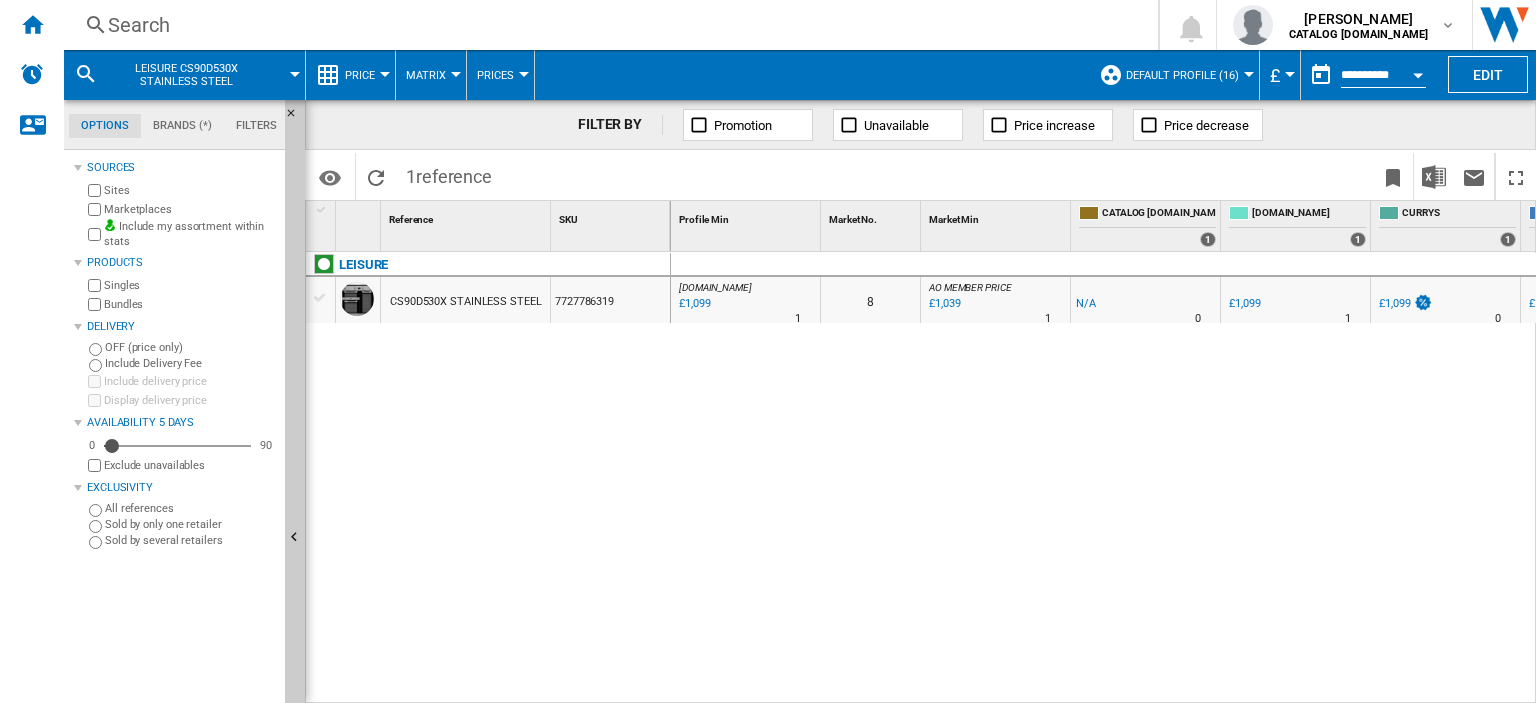 click on "Search" at bounding box center [607, 25] 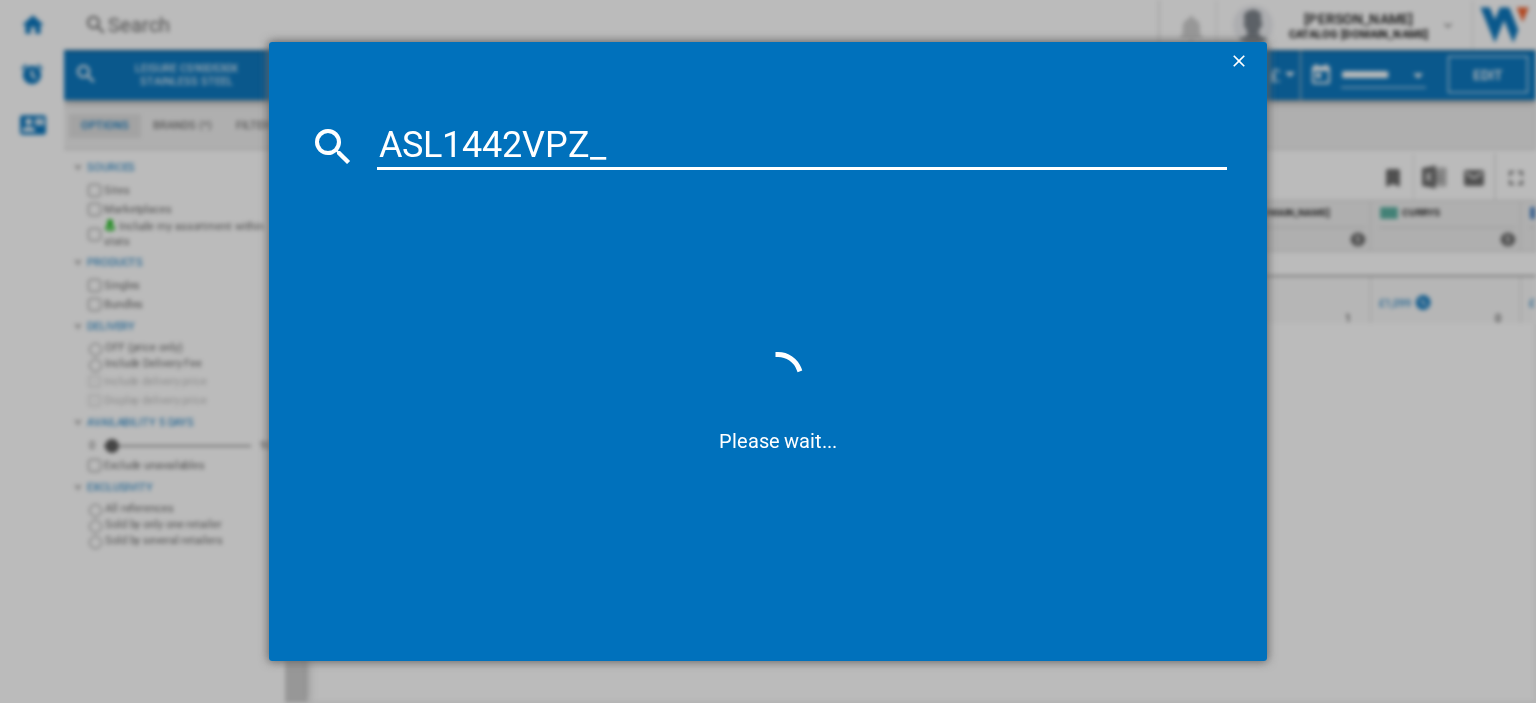 type on "ASL1442VPZ" 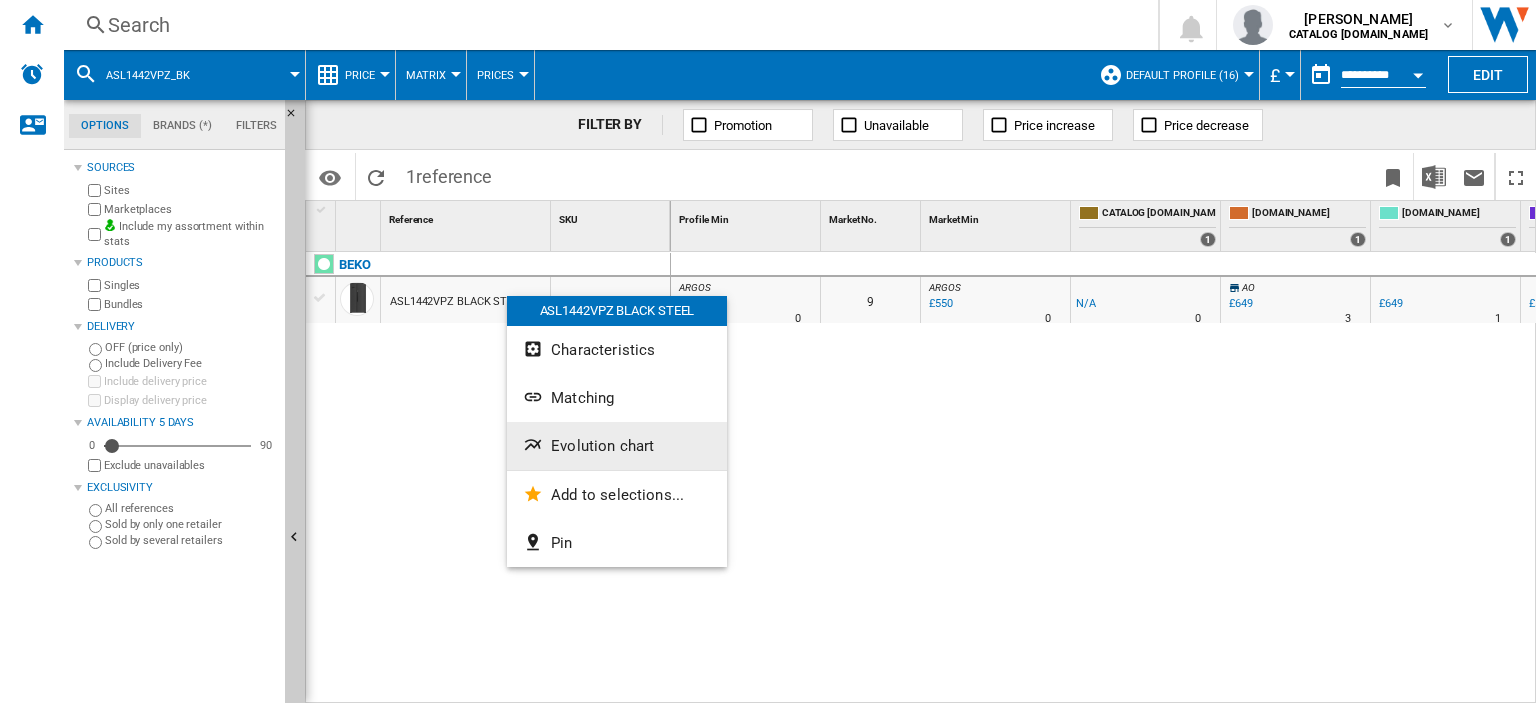 click on "Evolution chart" at bounding box center [602, 446] 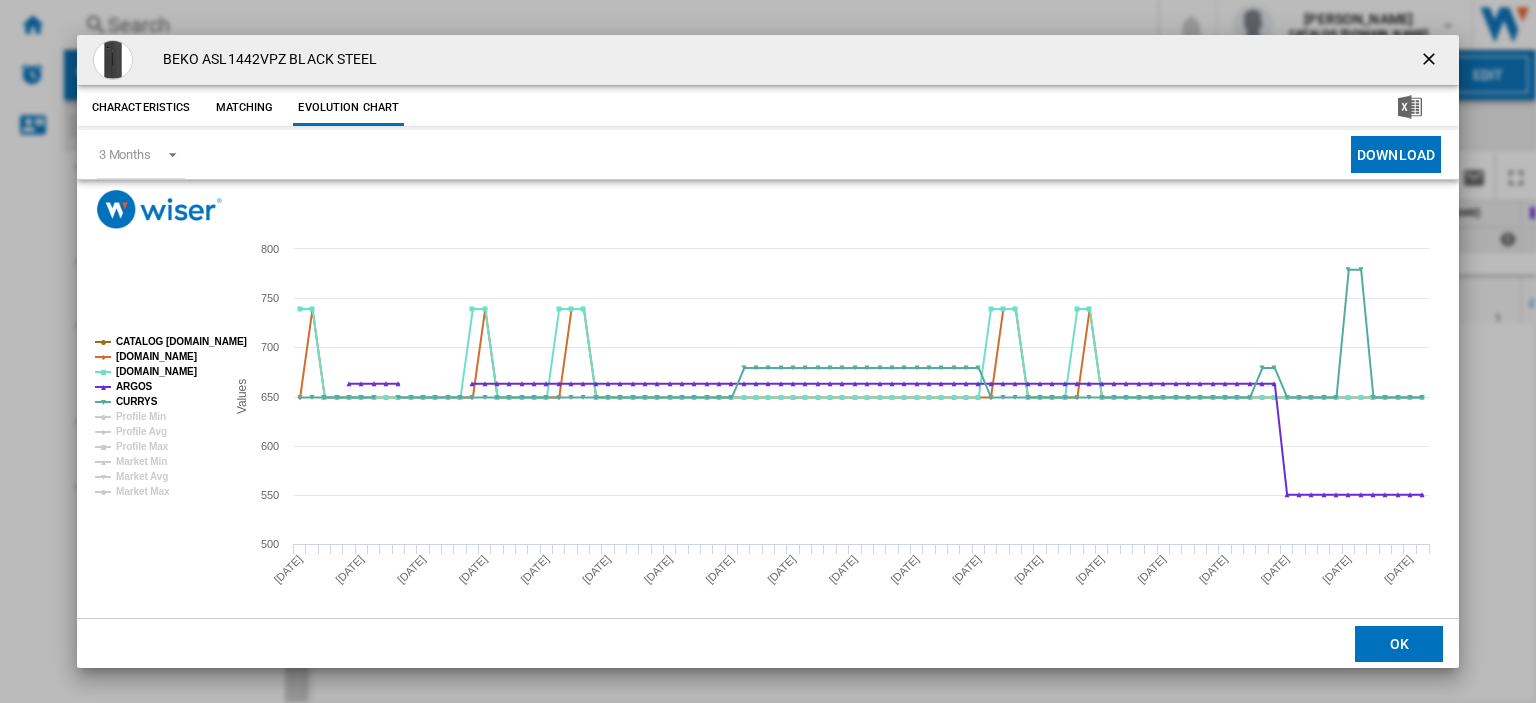click at bounding box center (1431, 61) 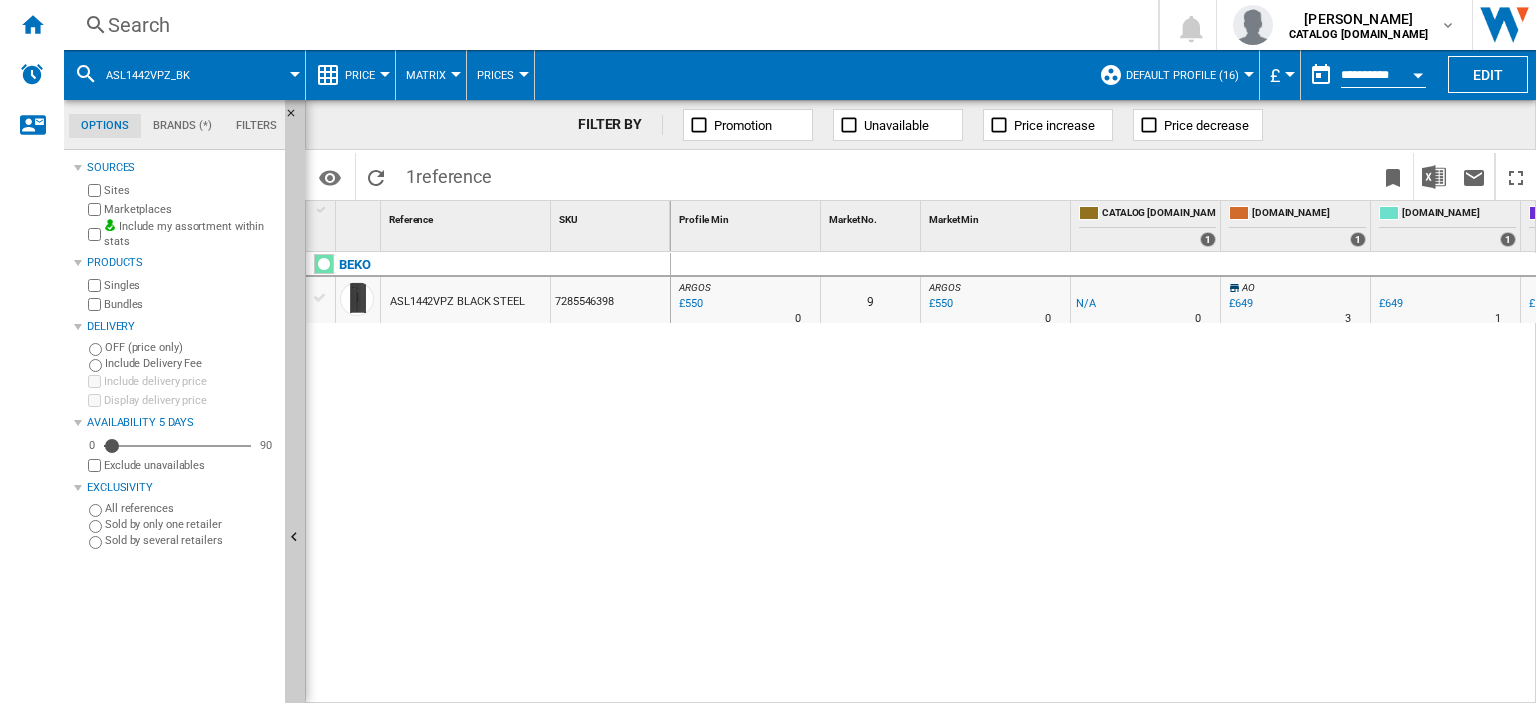 click on "£550" at bounding box center [689, 304] 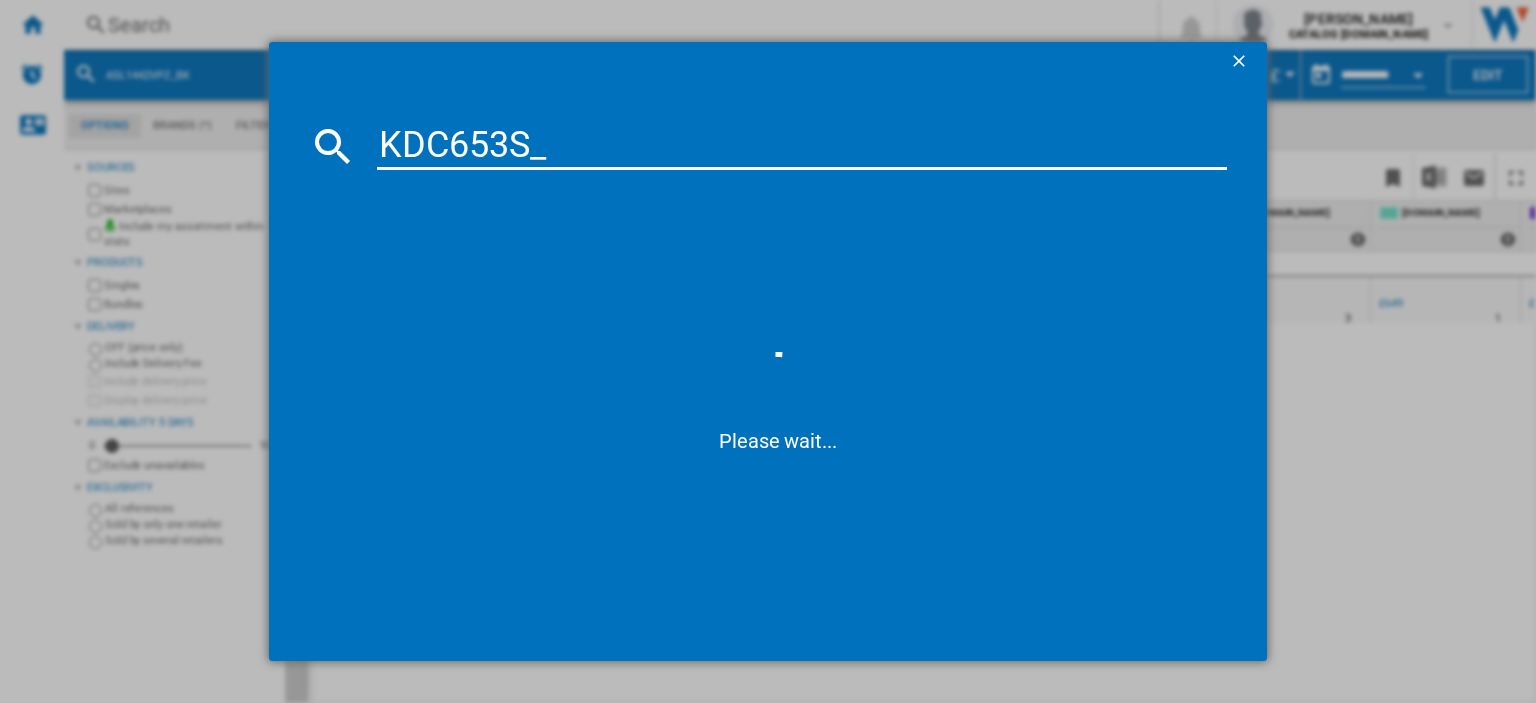 type on "KDC653S" 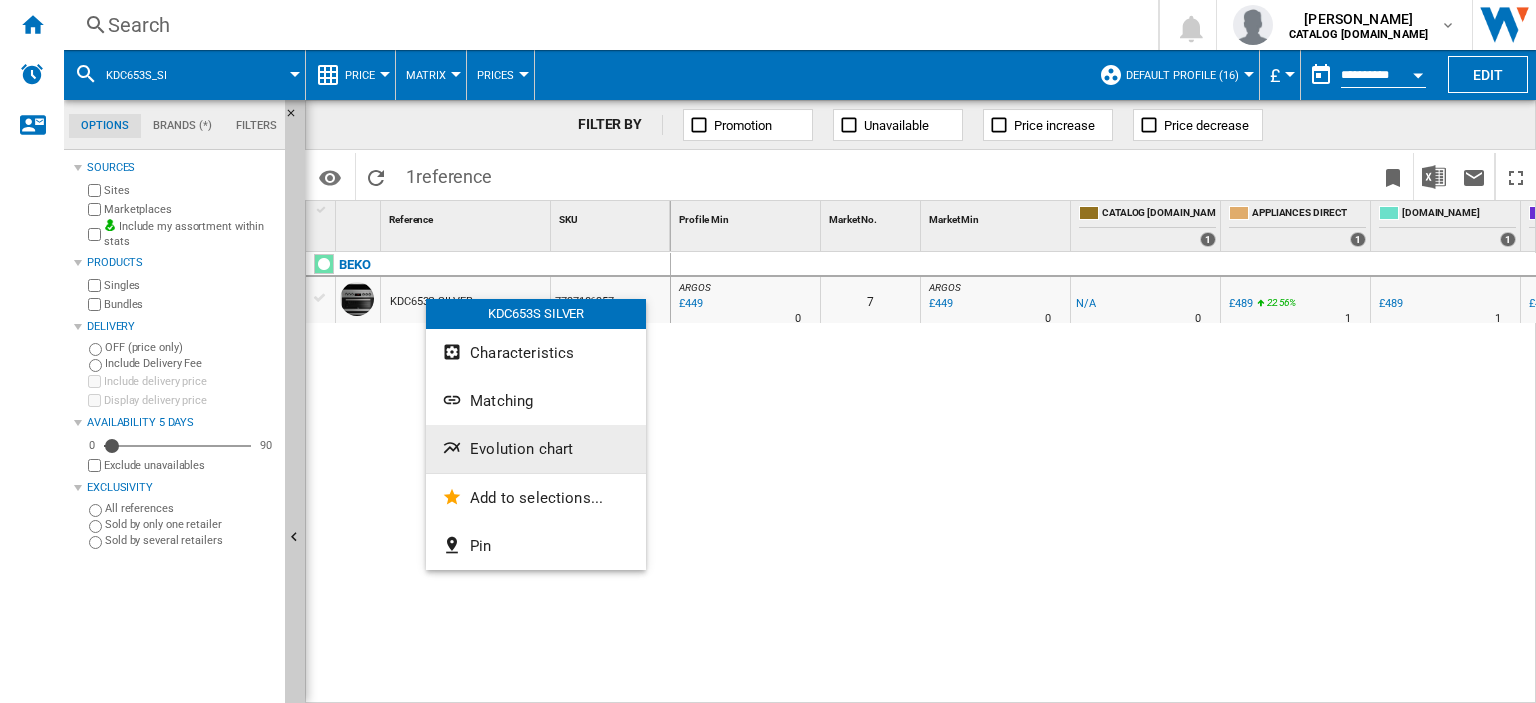 click on "Evolution chart" at bounding box center [521, 449] 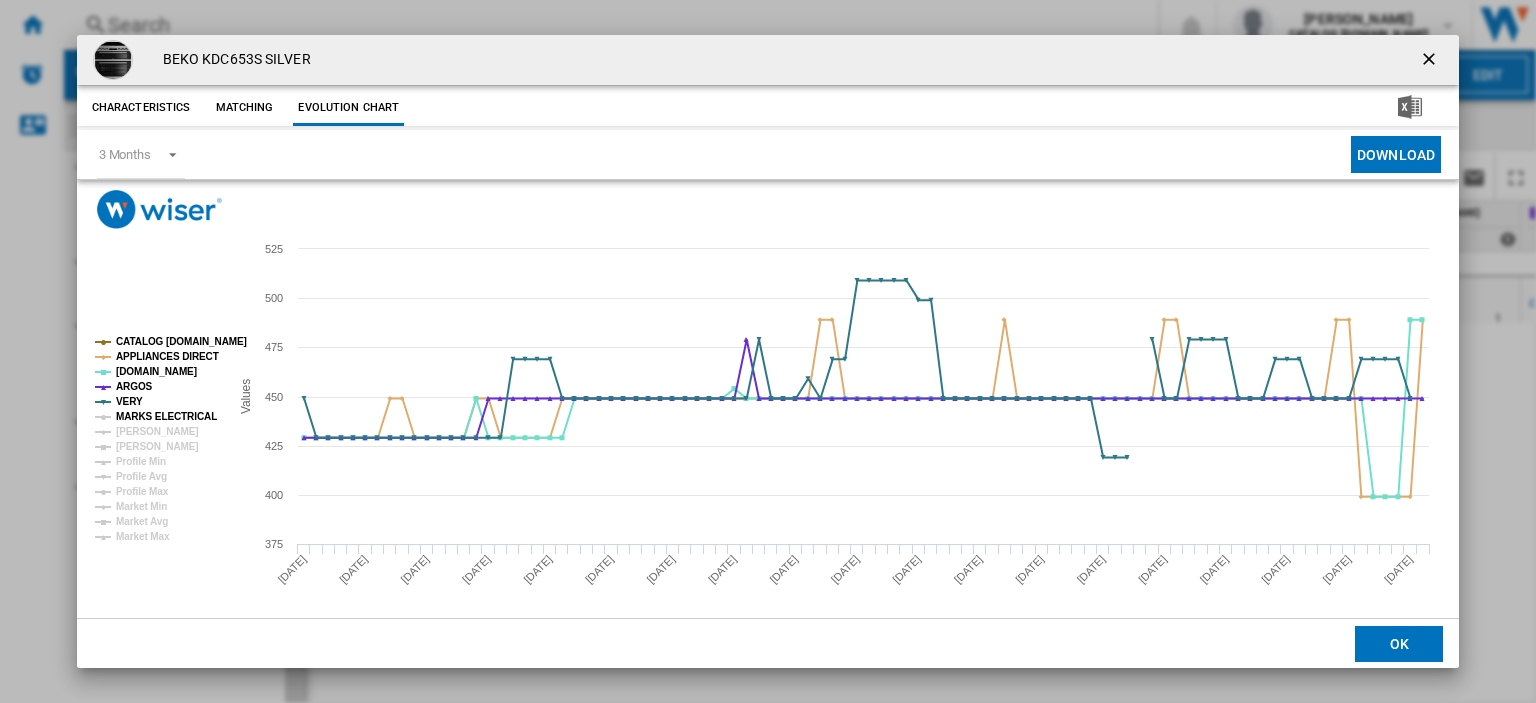 click on "MARKS ELECTRICAL" 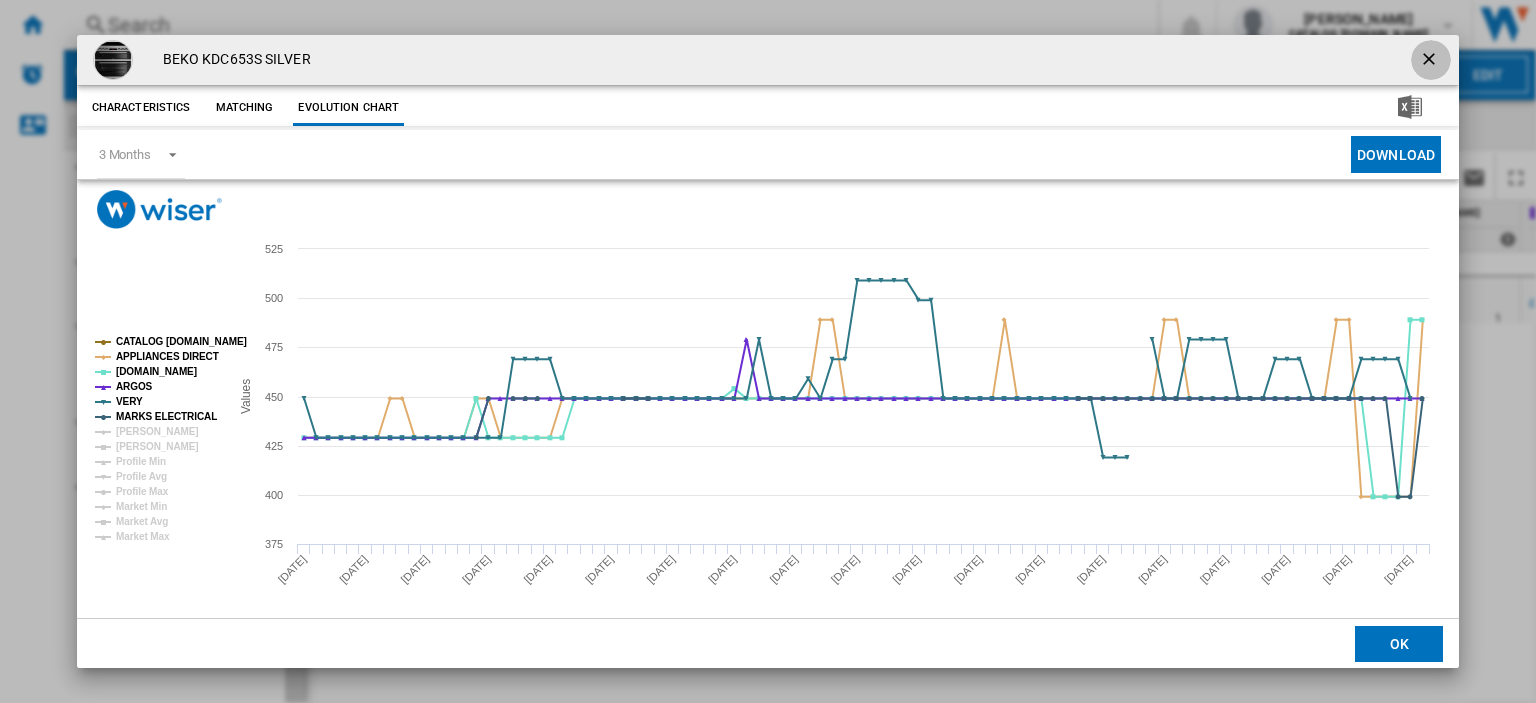 click at bounding box center (1431, 61) 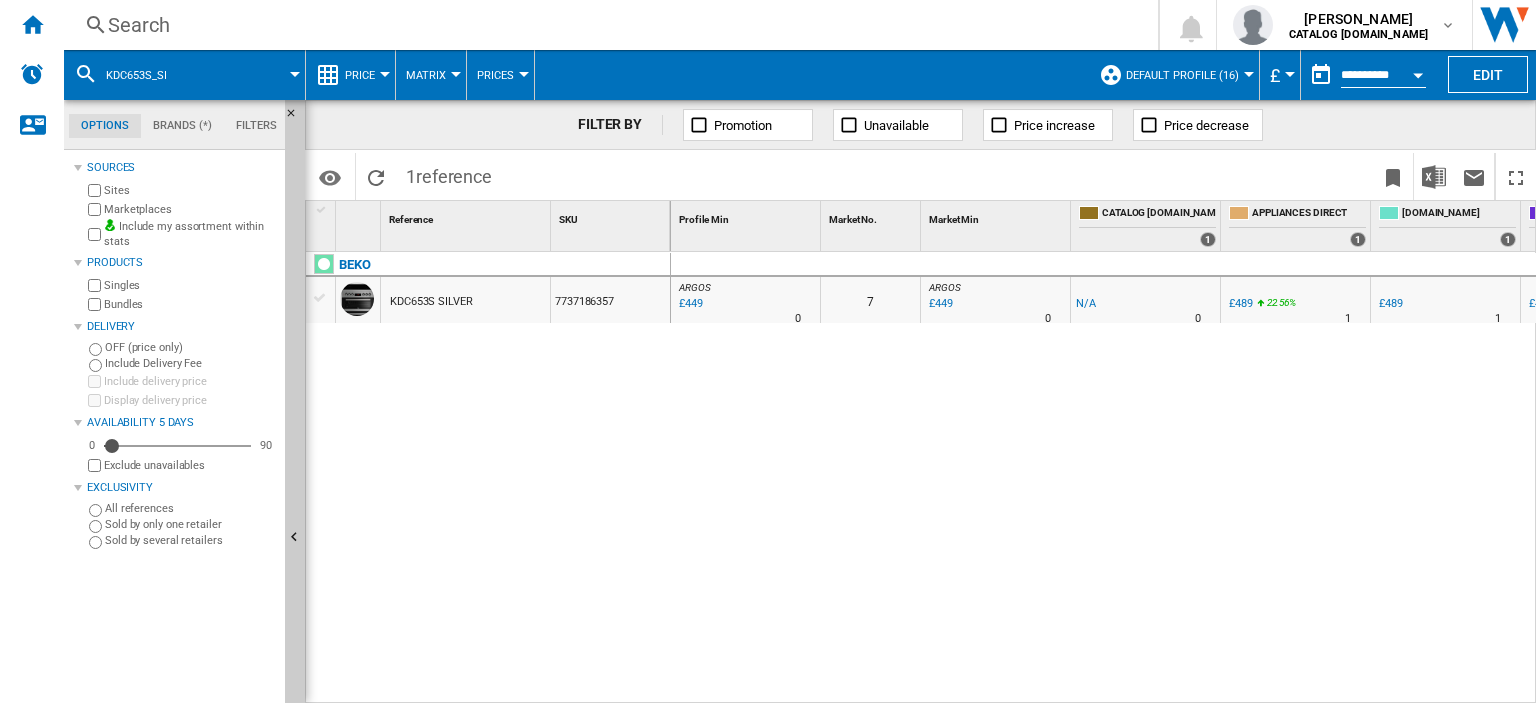 click on "Search" at bounding box center (607, 25) 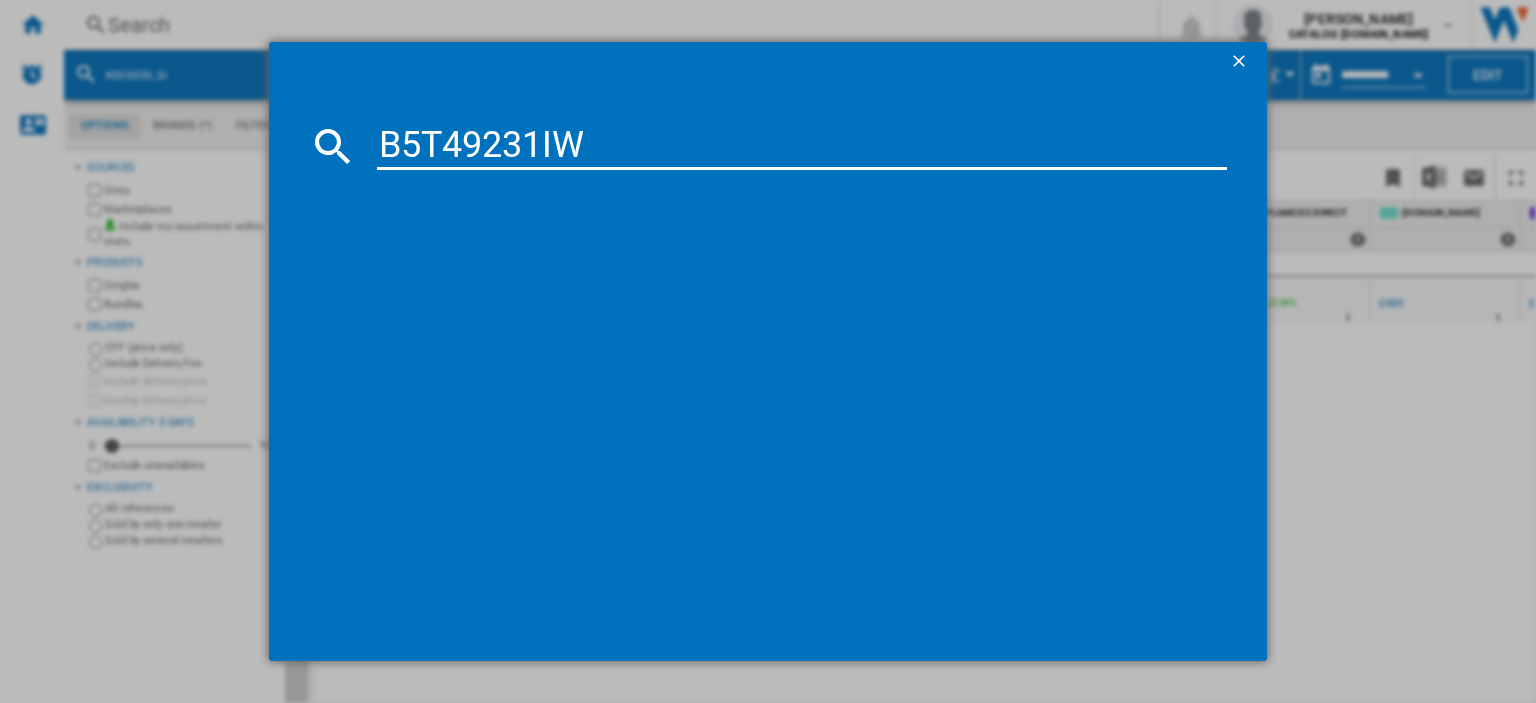 type on "B5T49231IW" 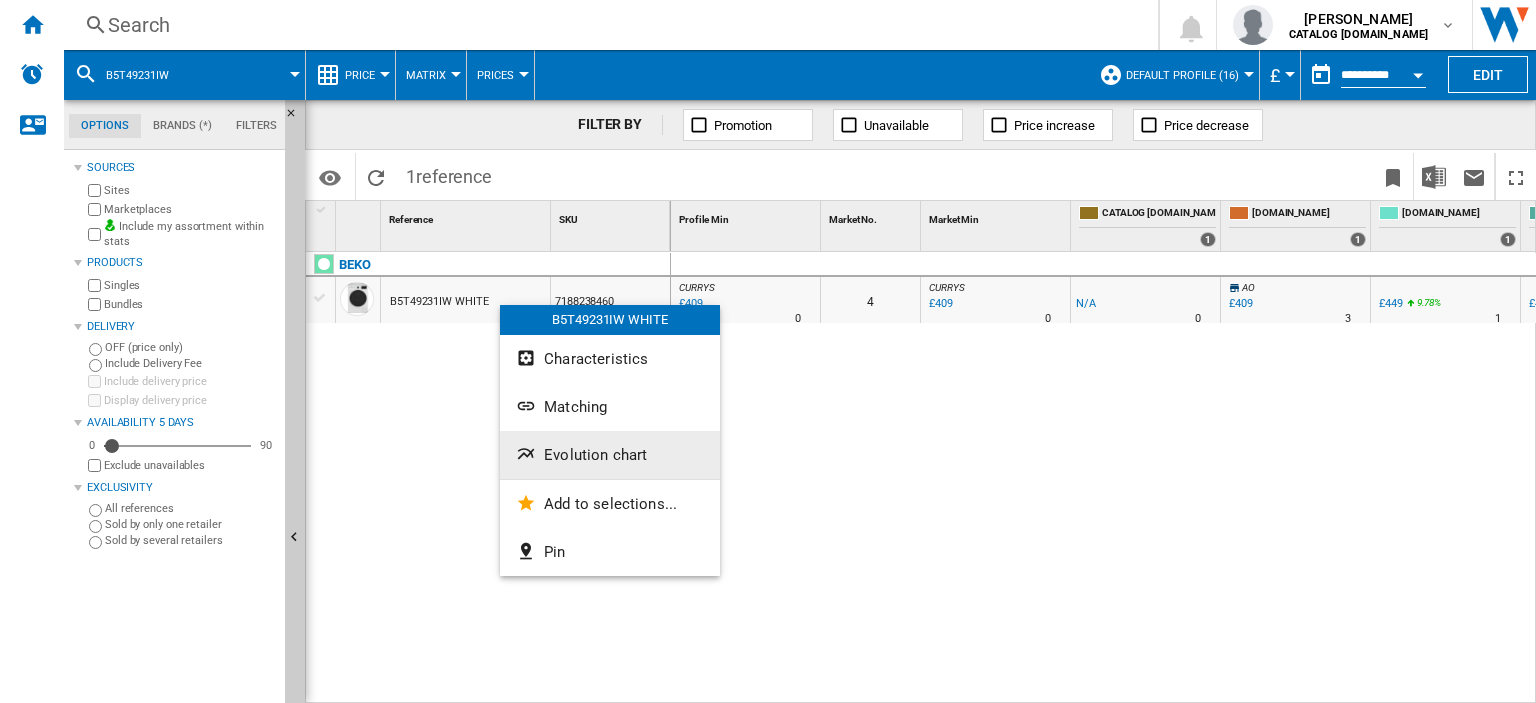 click on "Evolution chart" at bounding box center (595, 455) 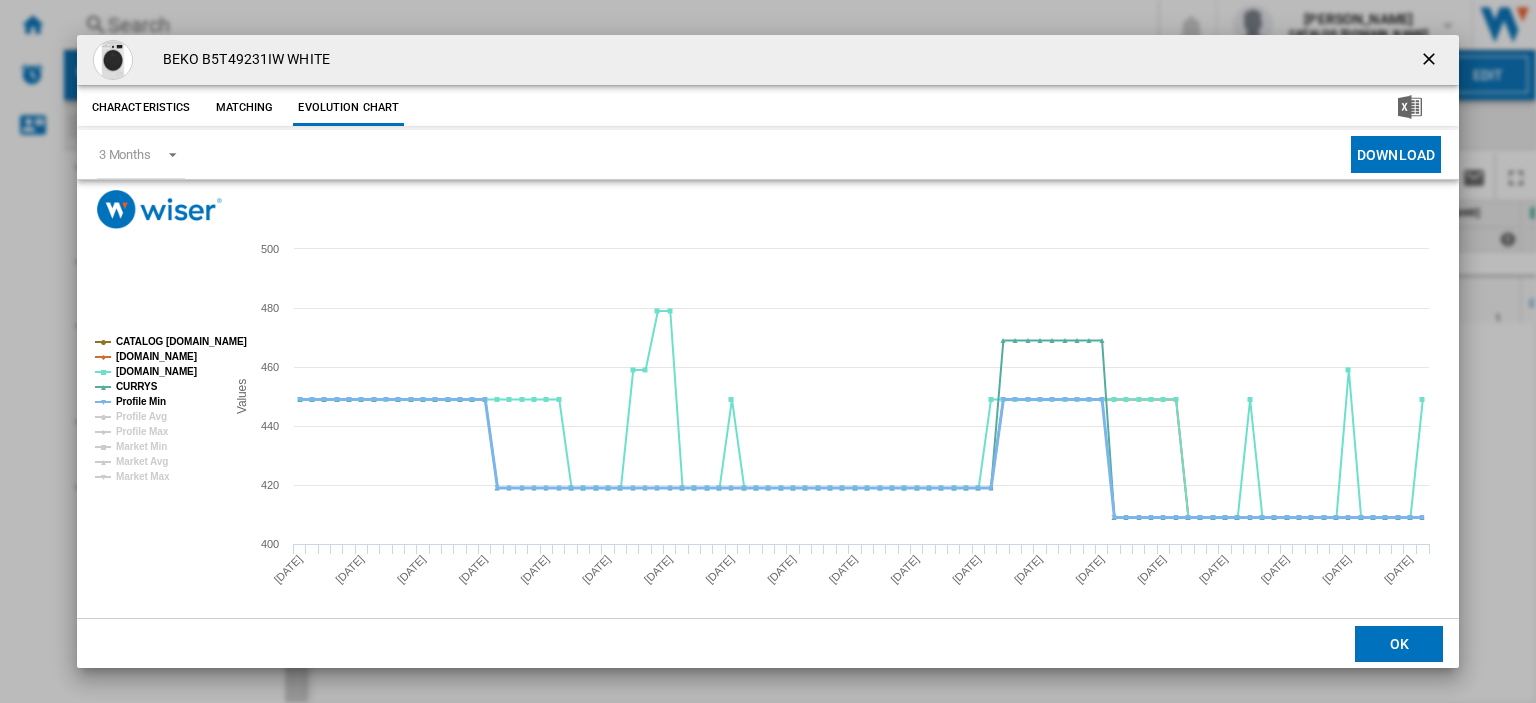 click on "Profile Min" 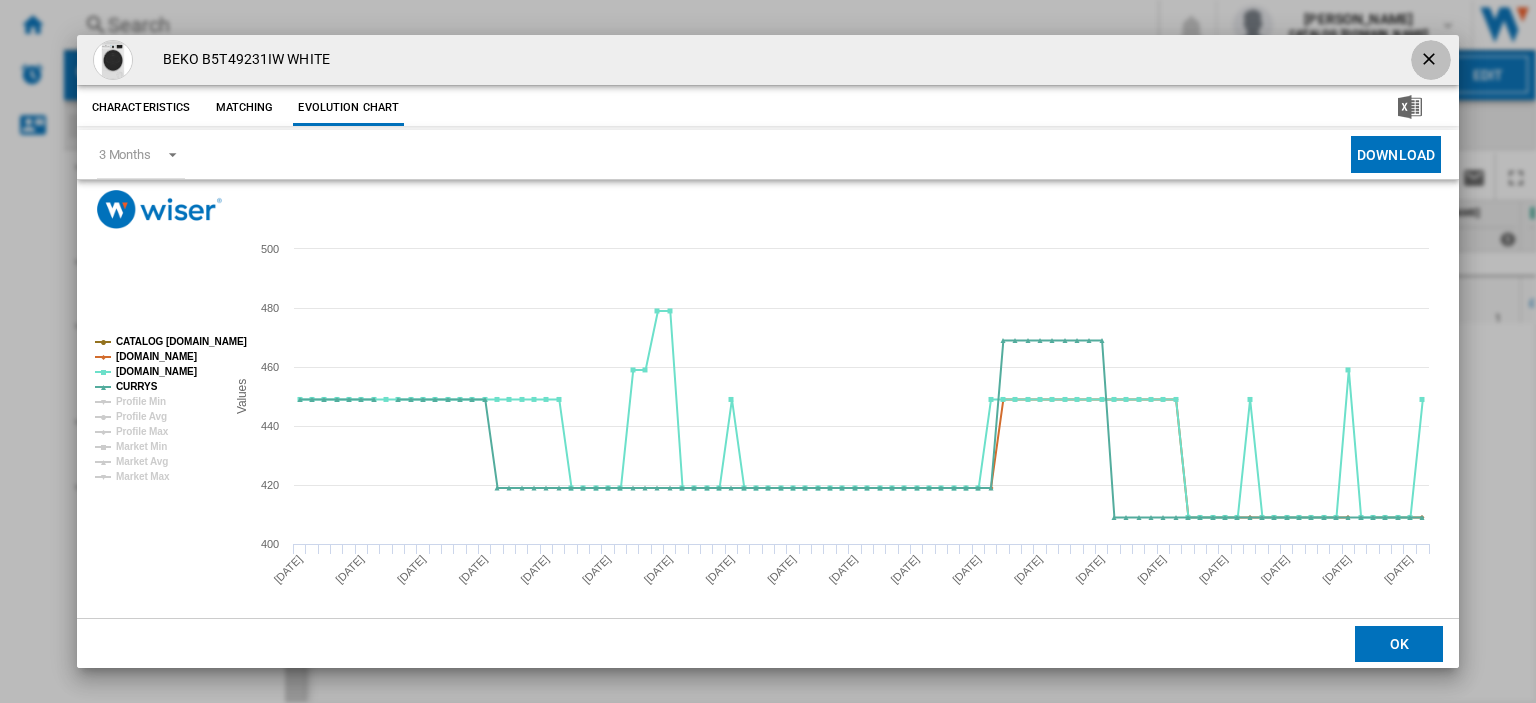 drag, startPoint x: 1414, startPoint y: 59, endPoint x: 109, endPoint y: 87, distance: 1305.3003 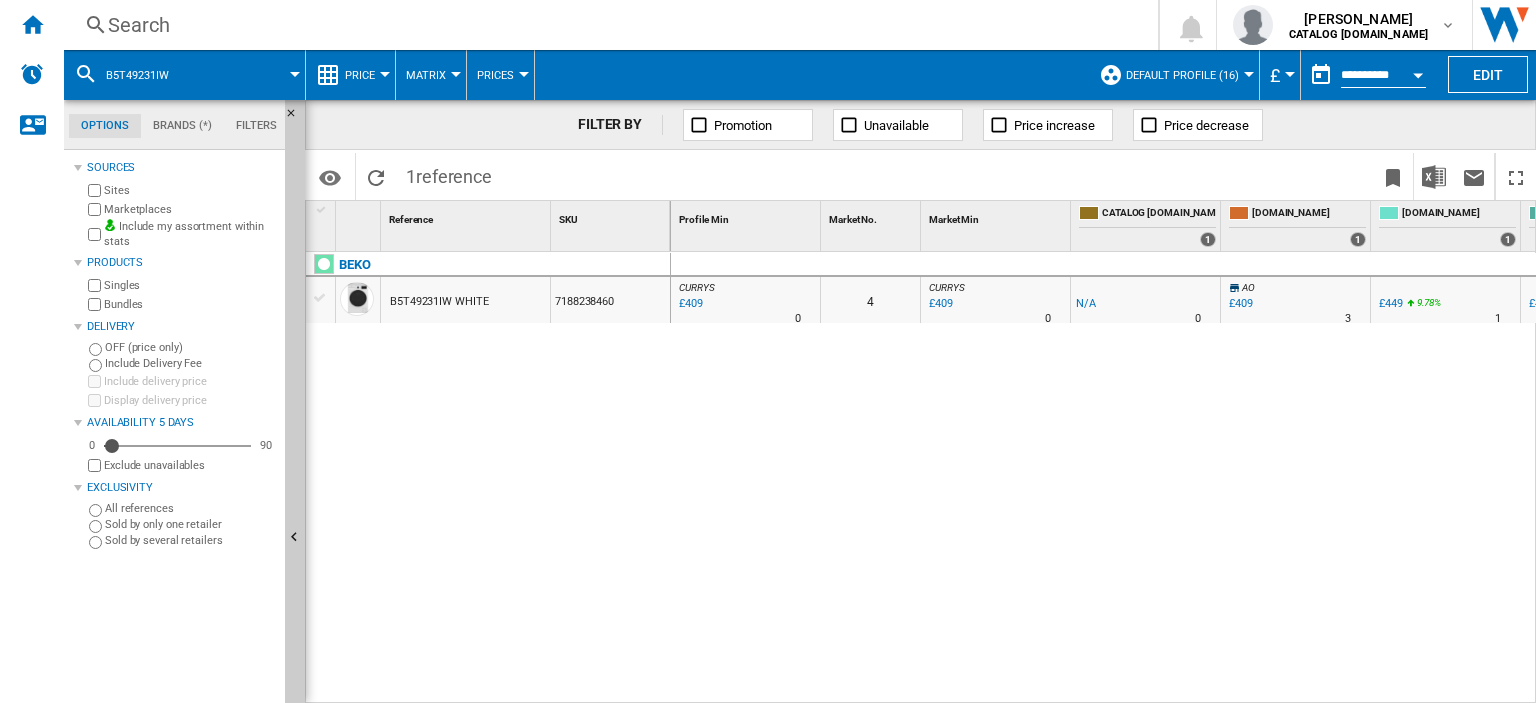 click on "Search" at bounding box center [607, 25] 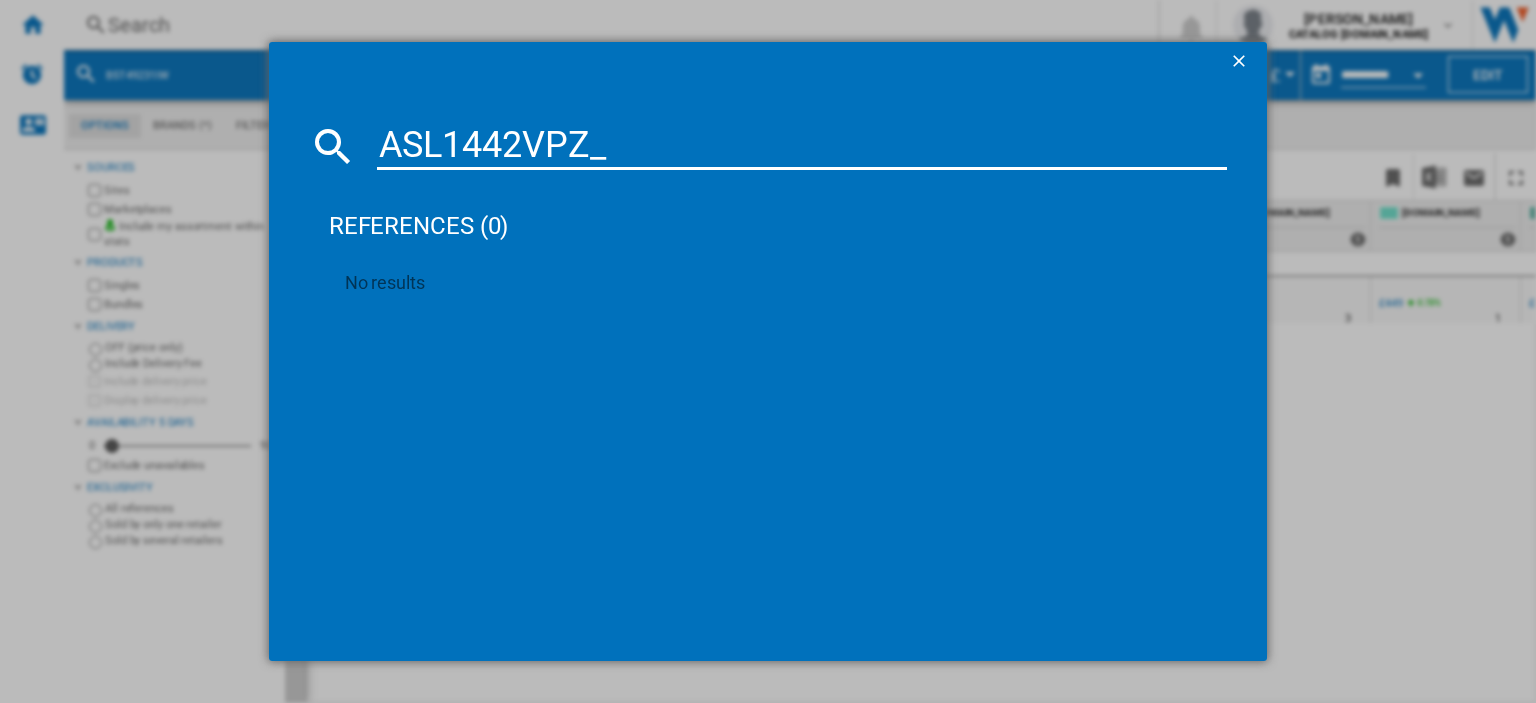 type on "ASL1442VPZ" 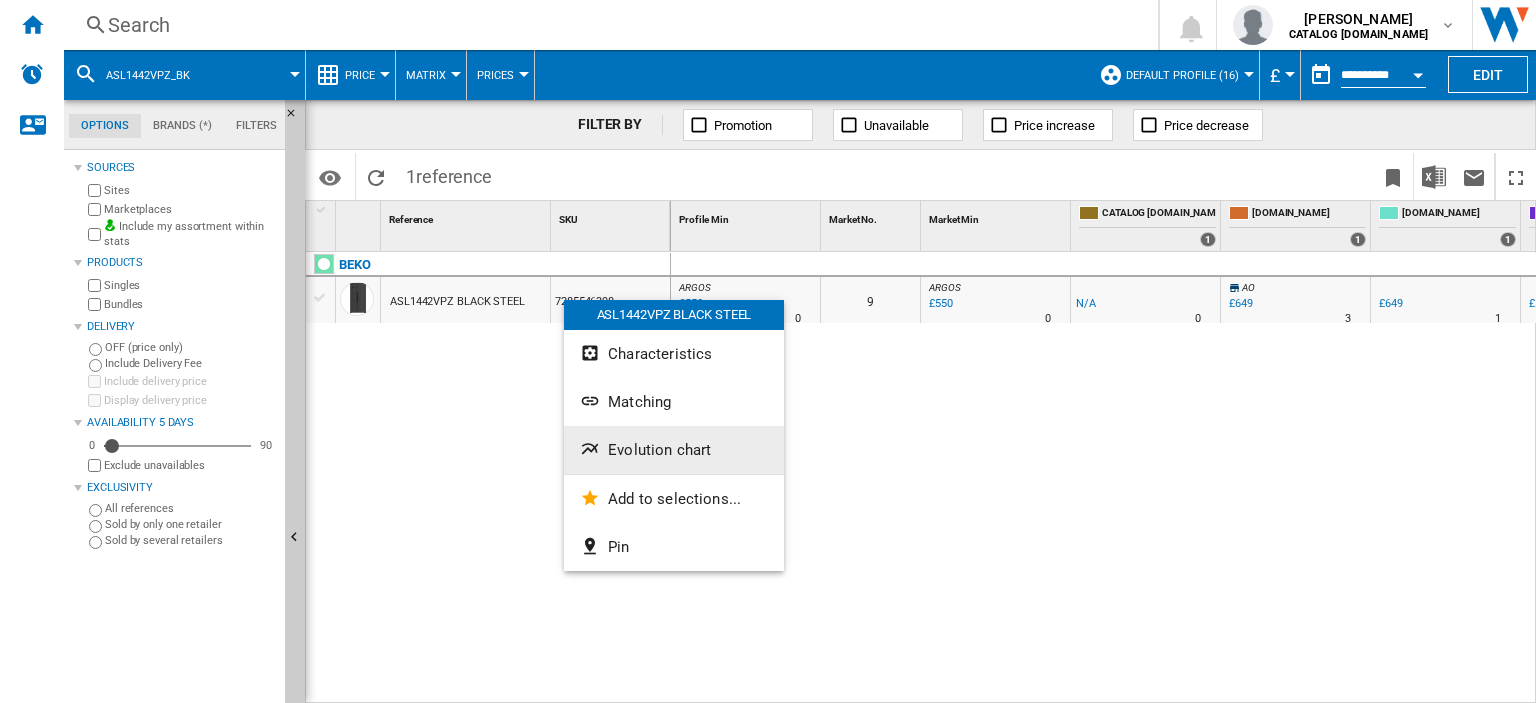 click on "Evolution chart" at bounding box center [659, 450] 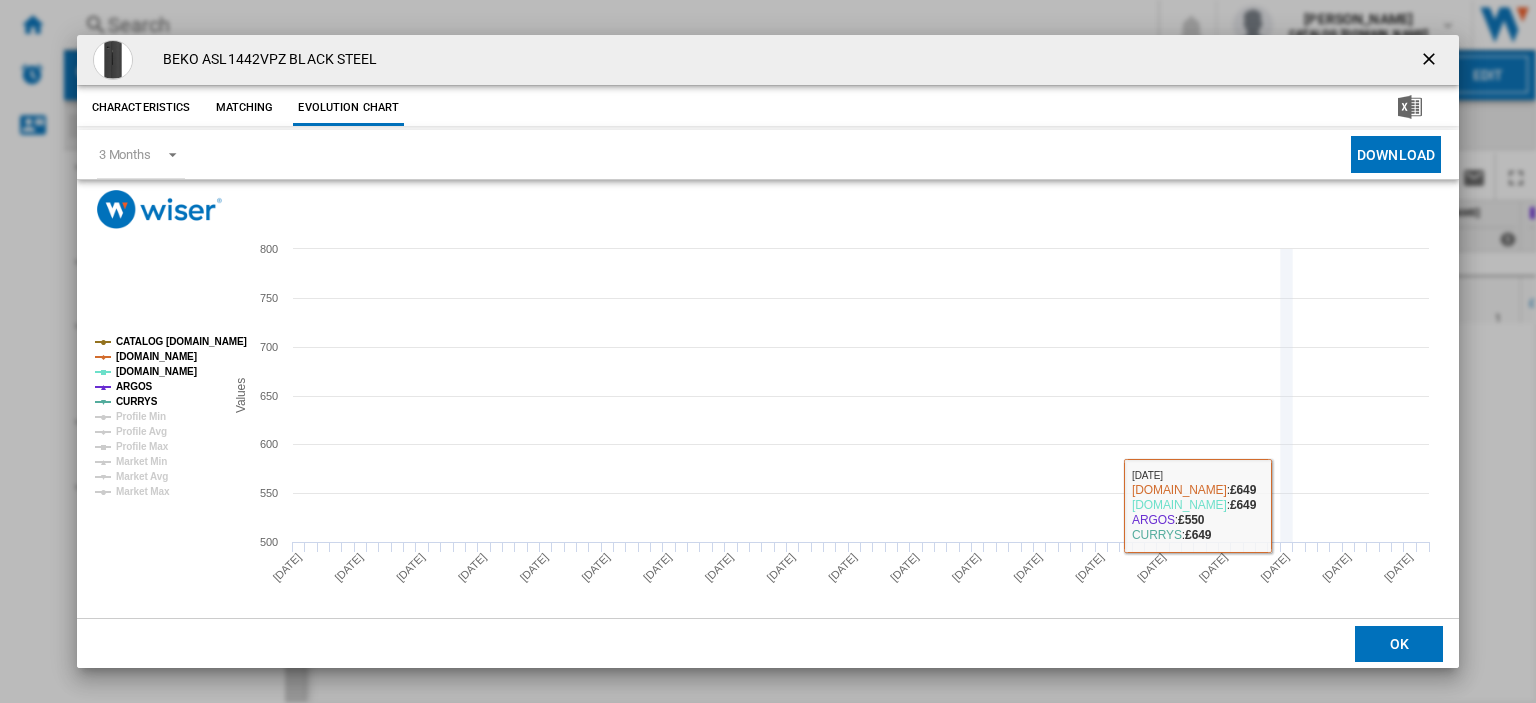 type 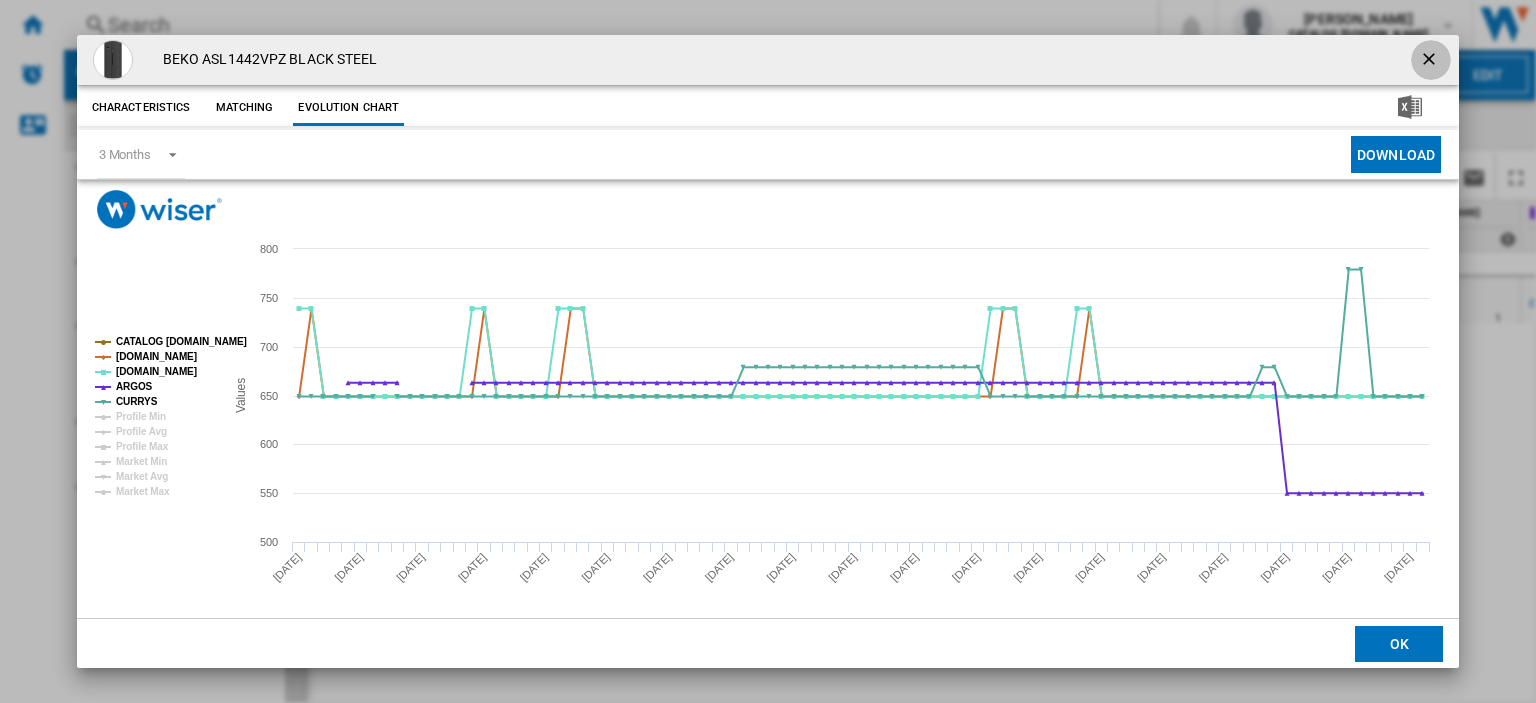 click at bounding box center (1431, 61) 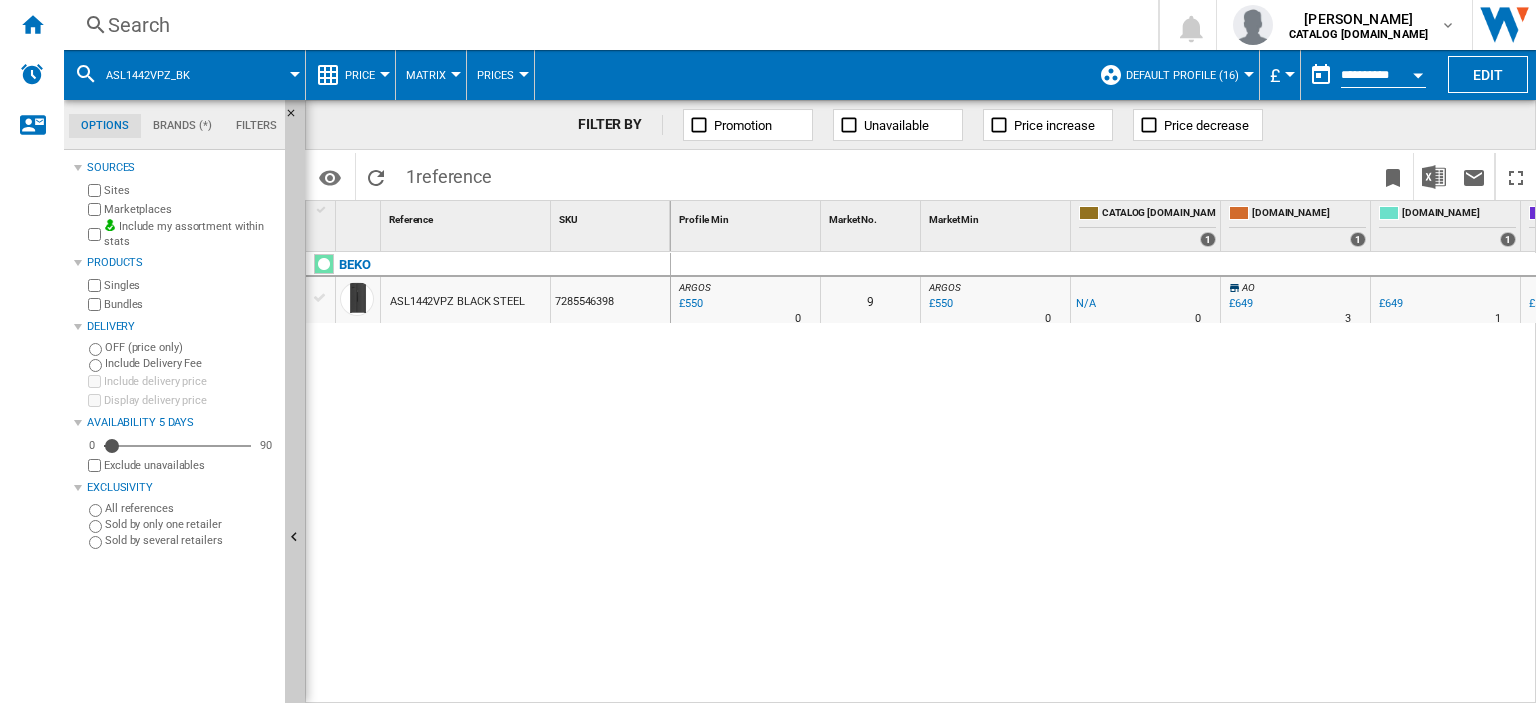 click on "Search" at bounding box center (607, 25) 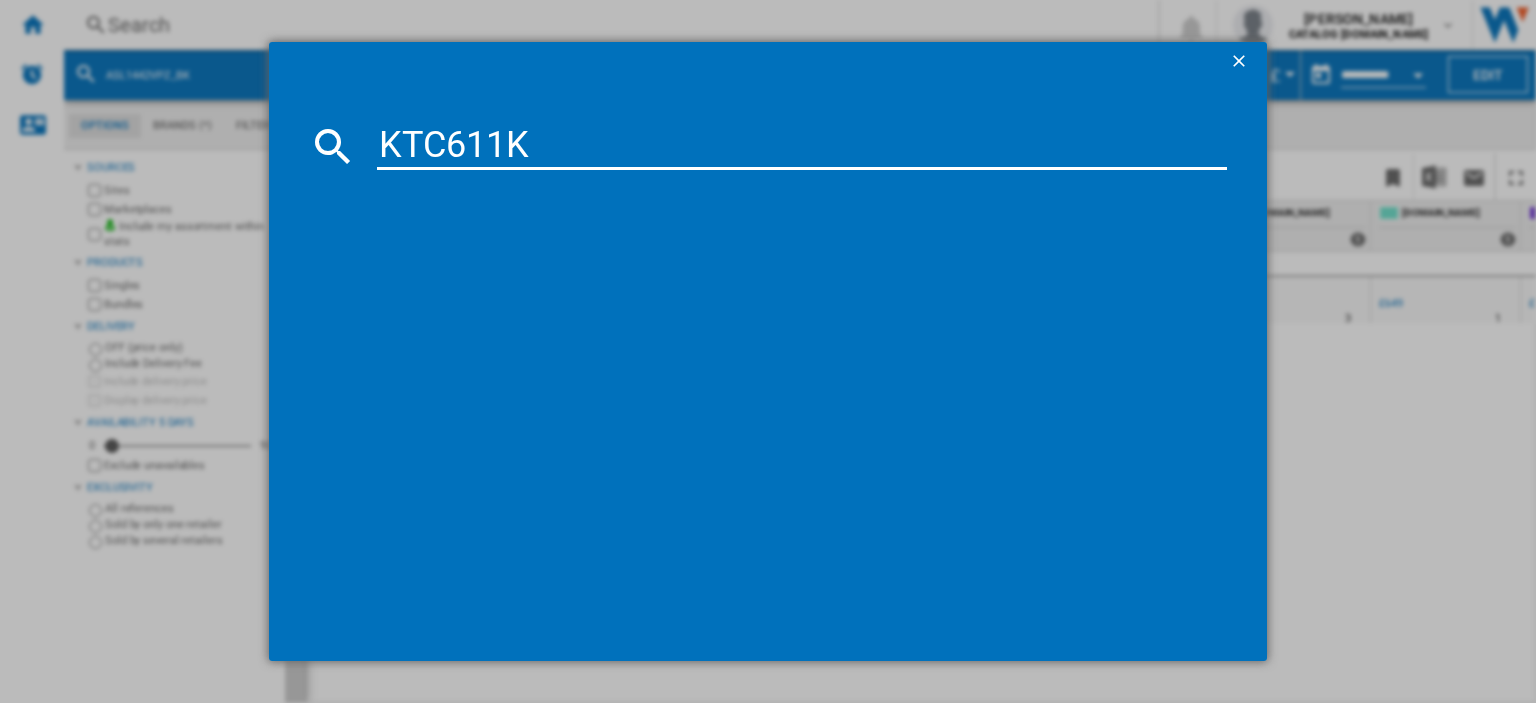 type on "KTC611K" 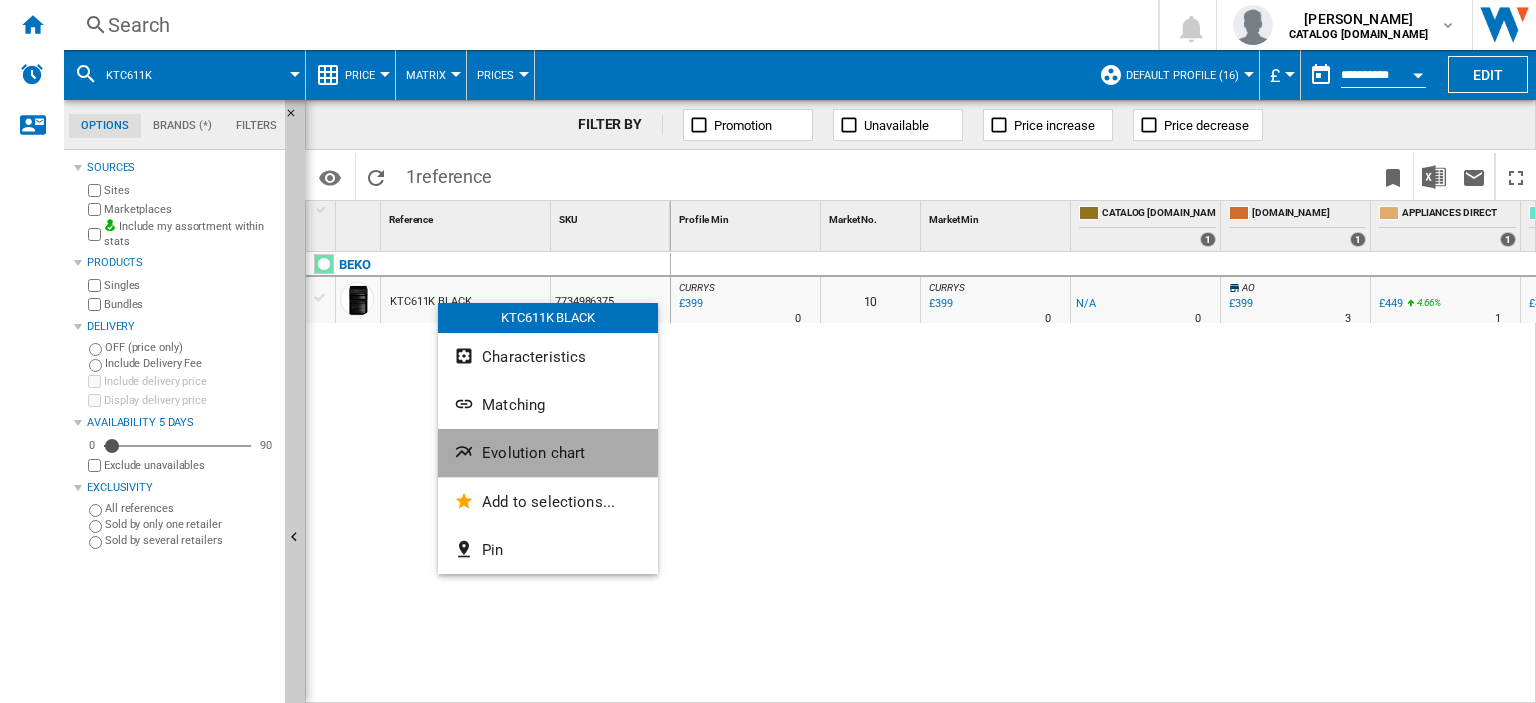 click on "Evolution chart" at bounding box center [533, 453] 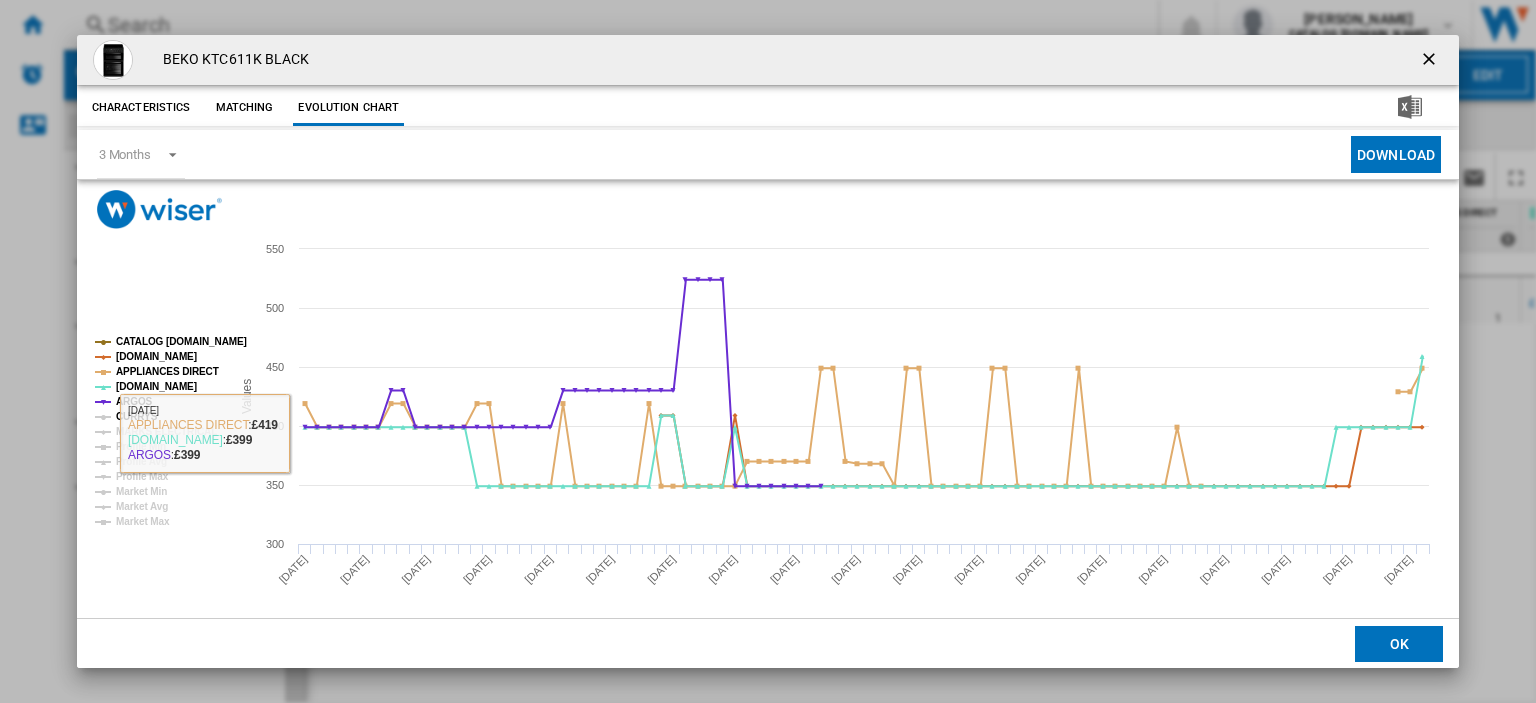 click on "CURRYS" 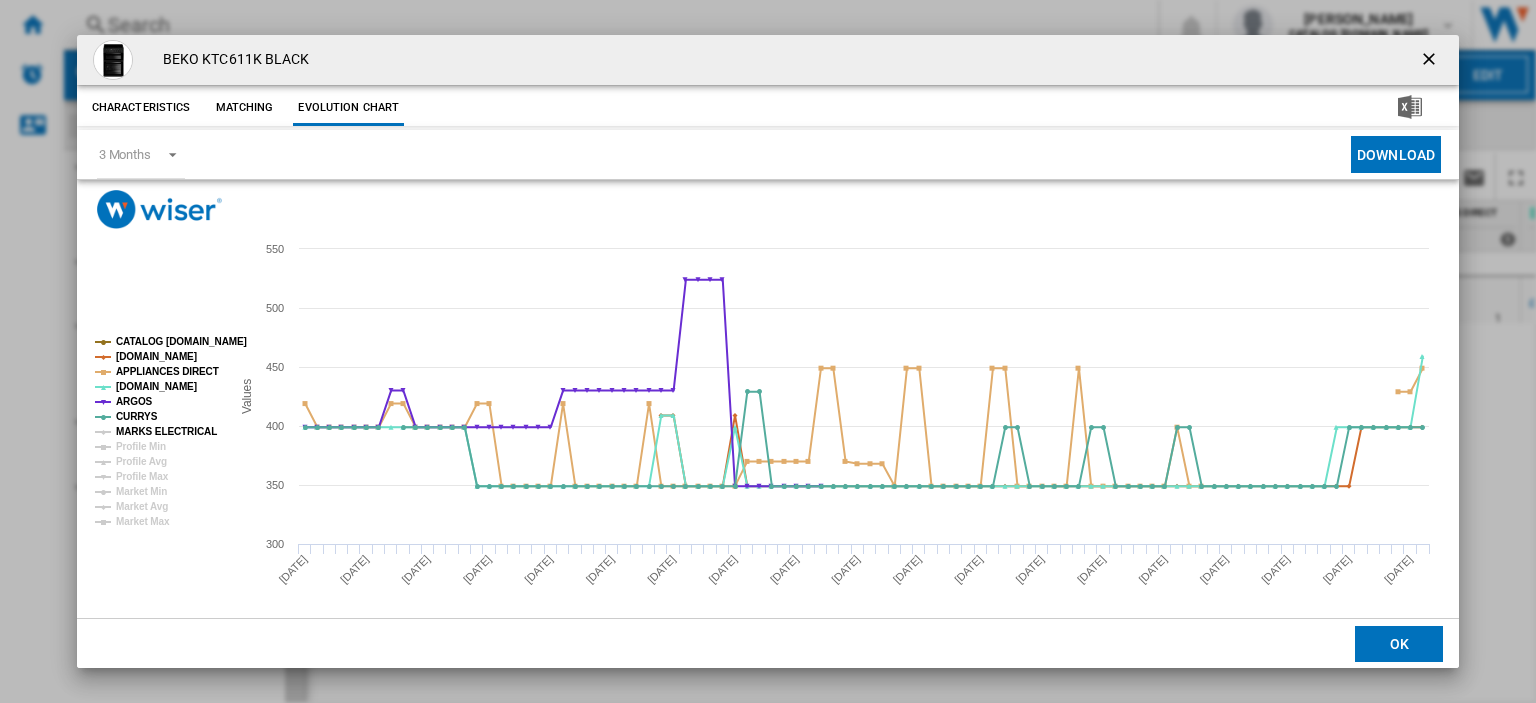 click on "MARKS ELECTRICAL" 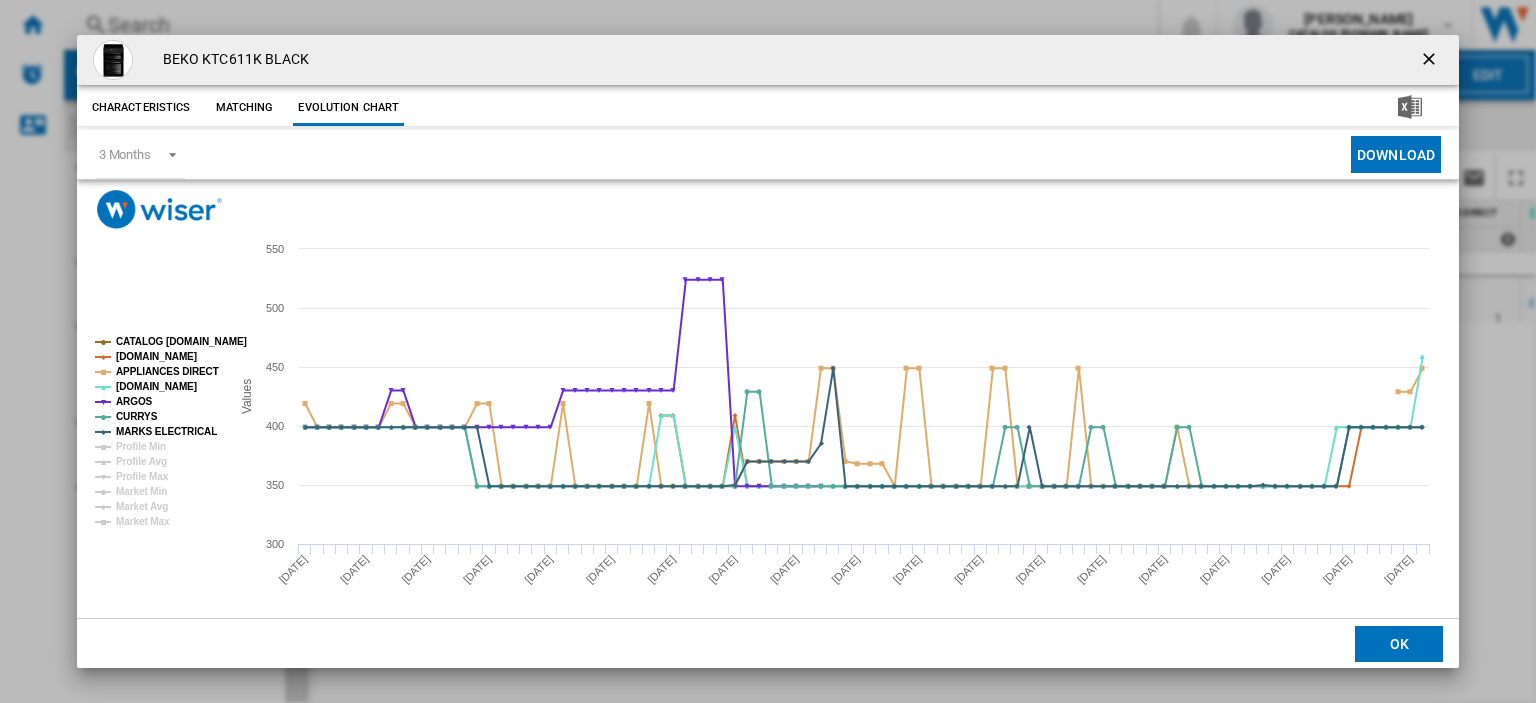 click at bounding box center [1431, 61] 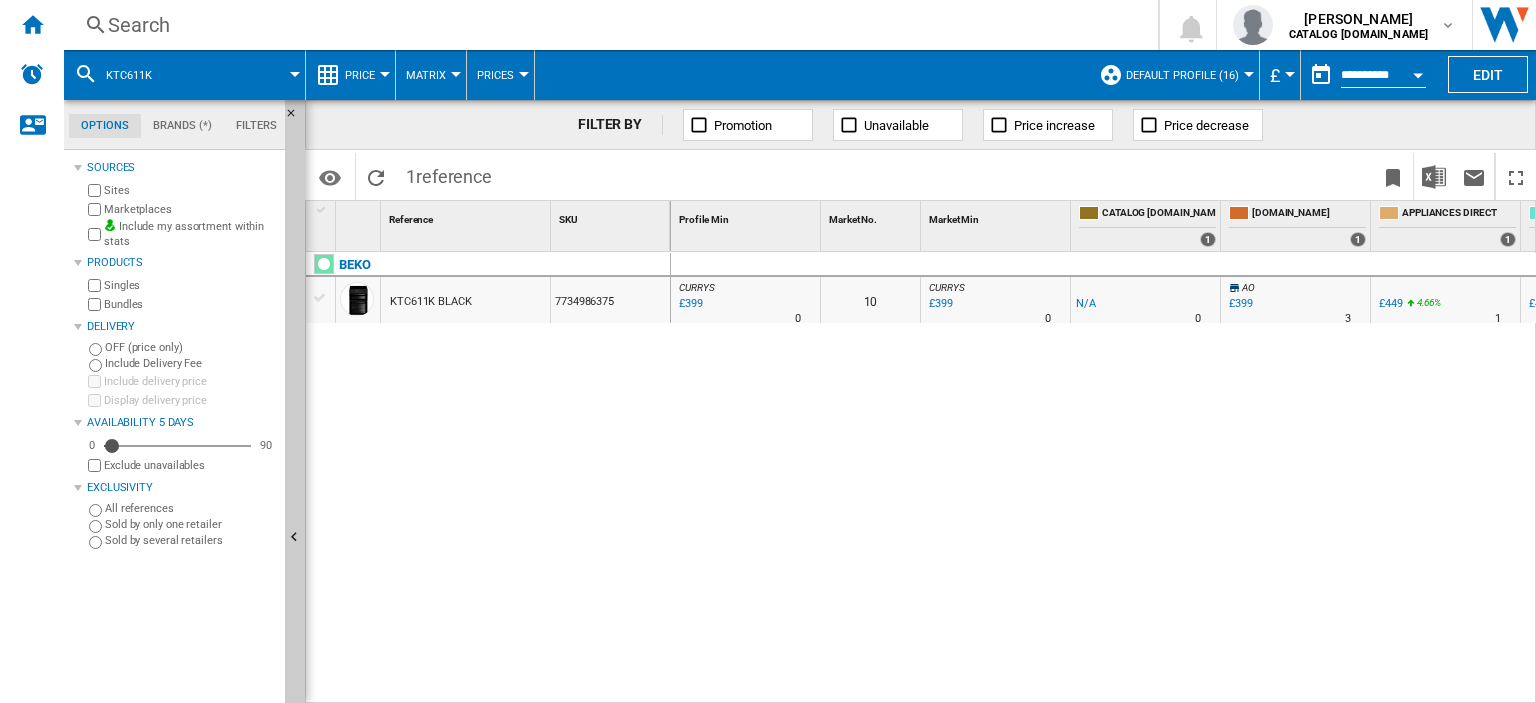 click on "Search" at bounding box center [607, 25] 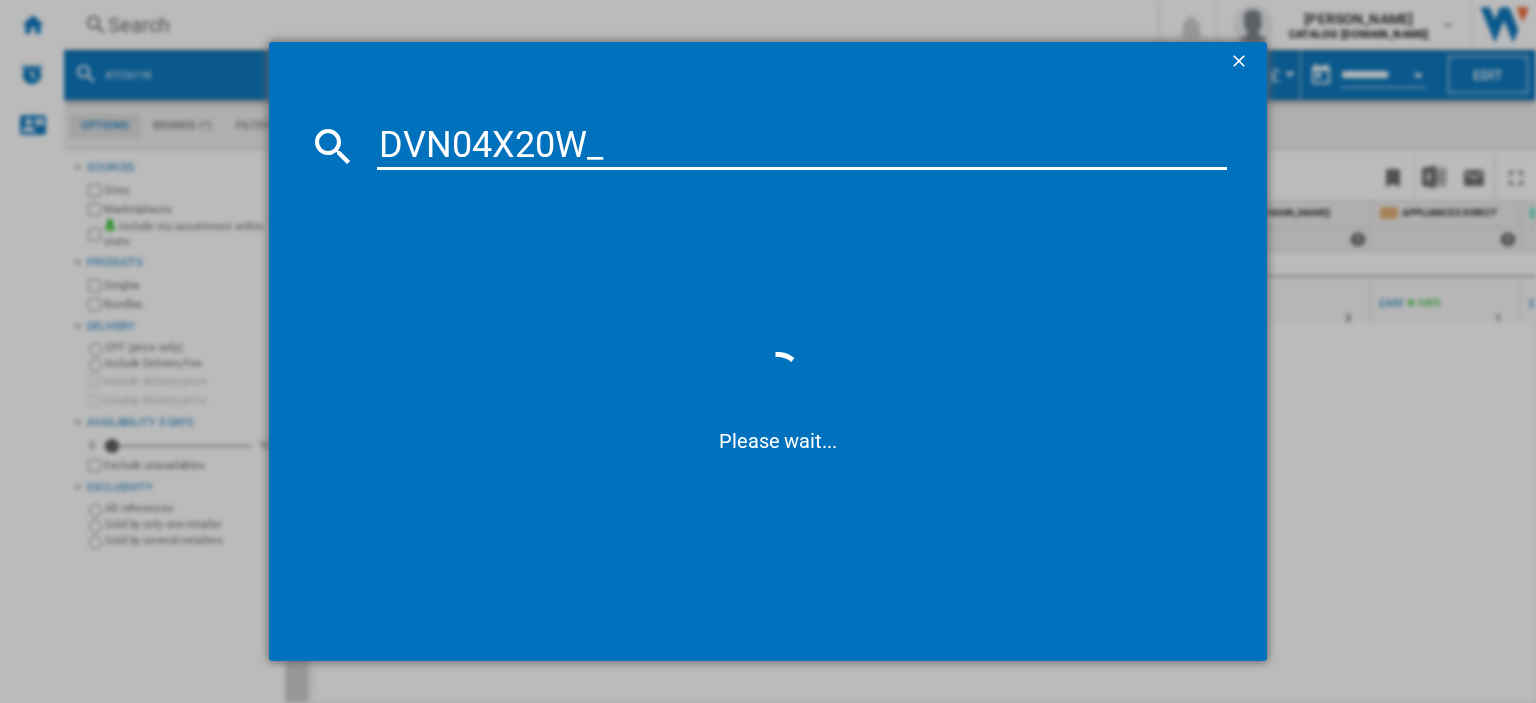 type on "DVN04X20W" 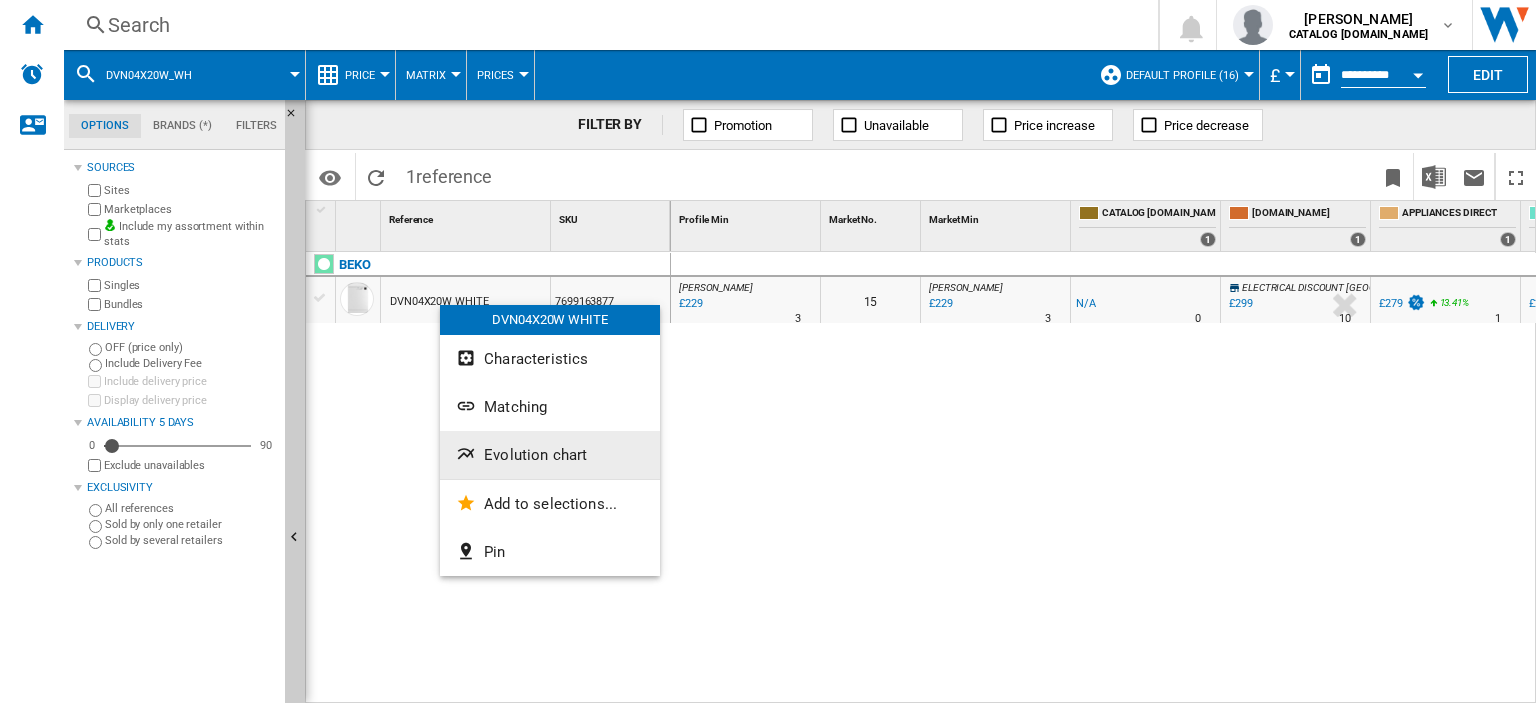 click on "Evolution chart" at bounding box center (535, 455) 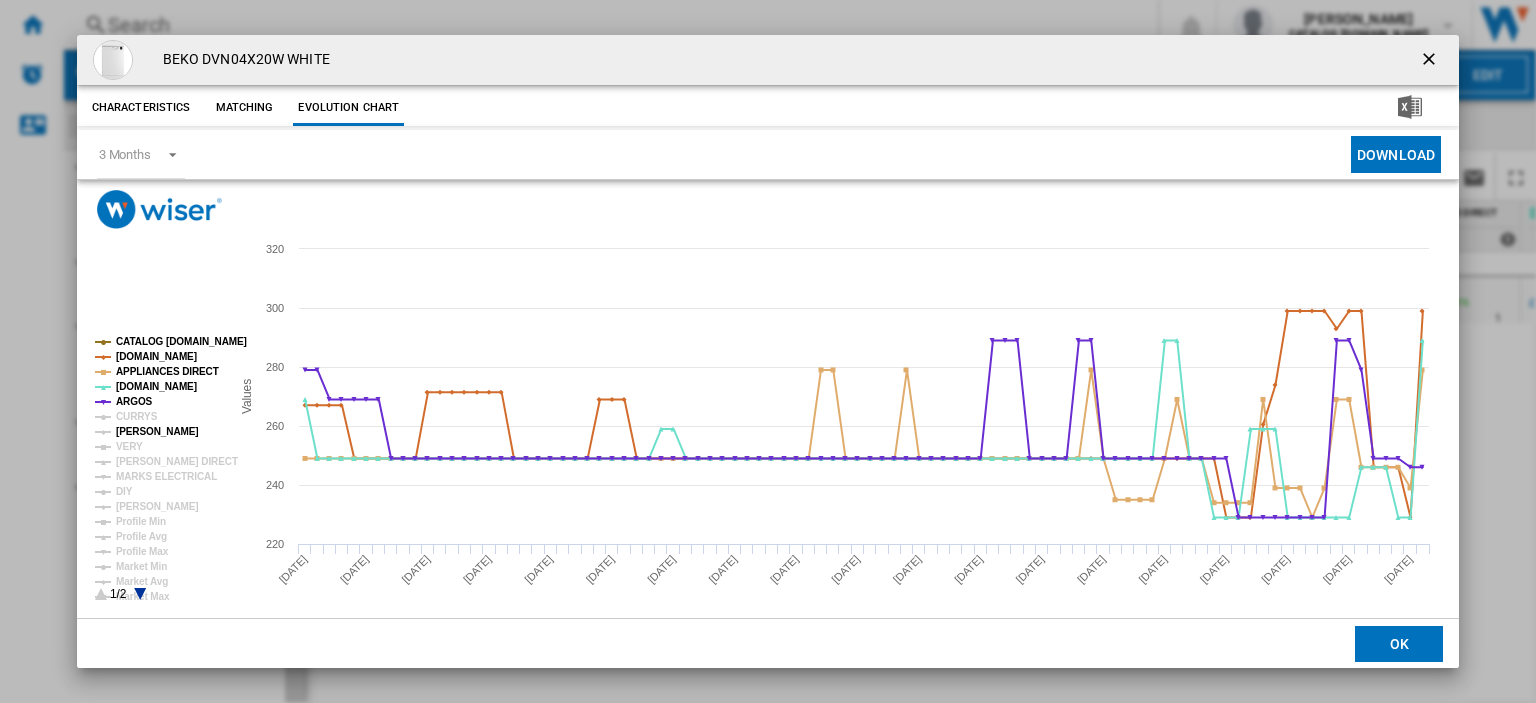 click on "[PERSON_NAME]" 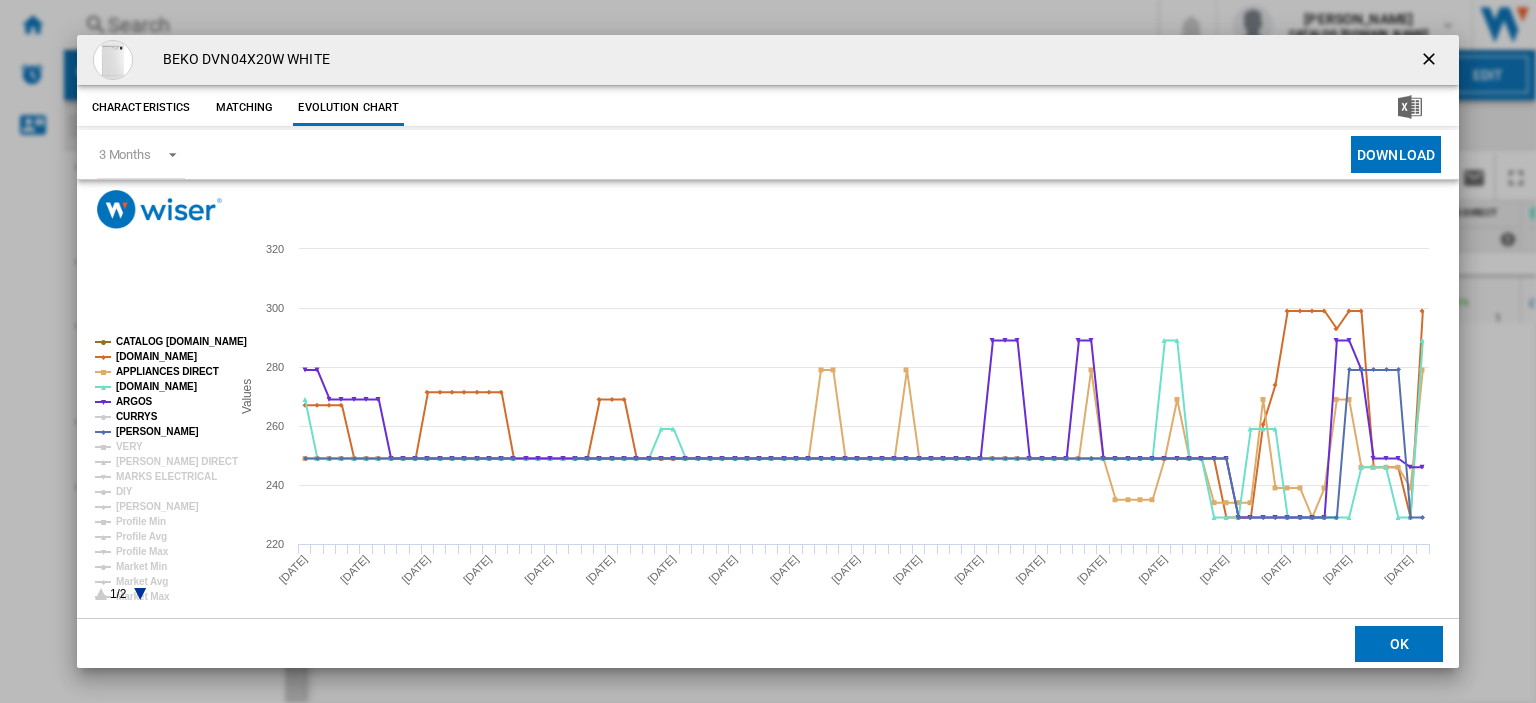click on "CURRYS" 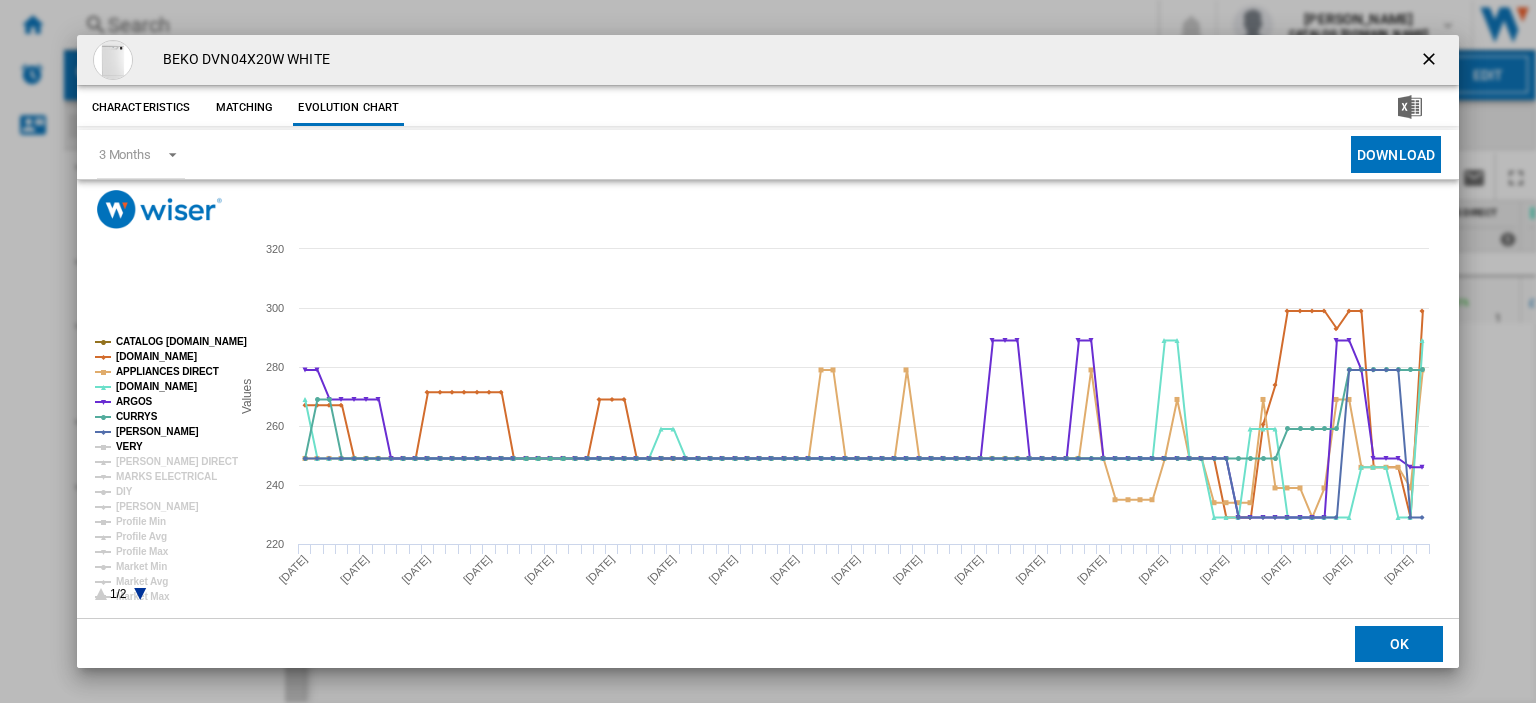 click on "VERY" 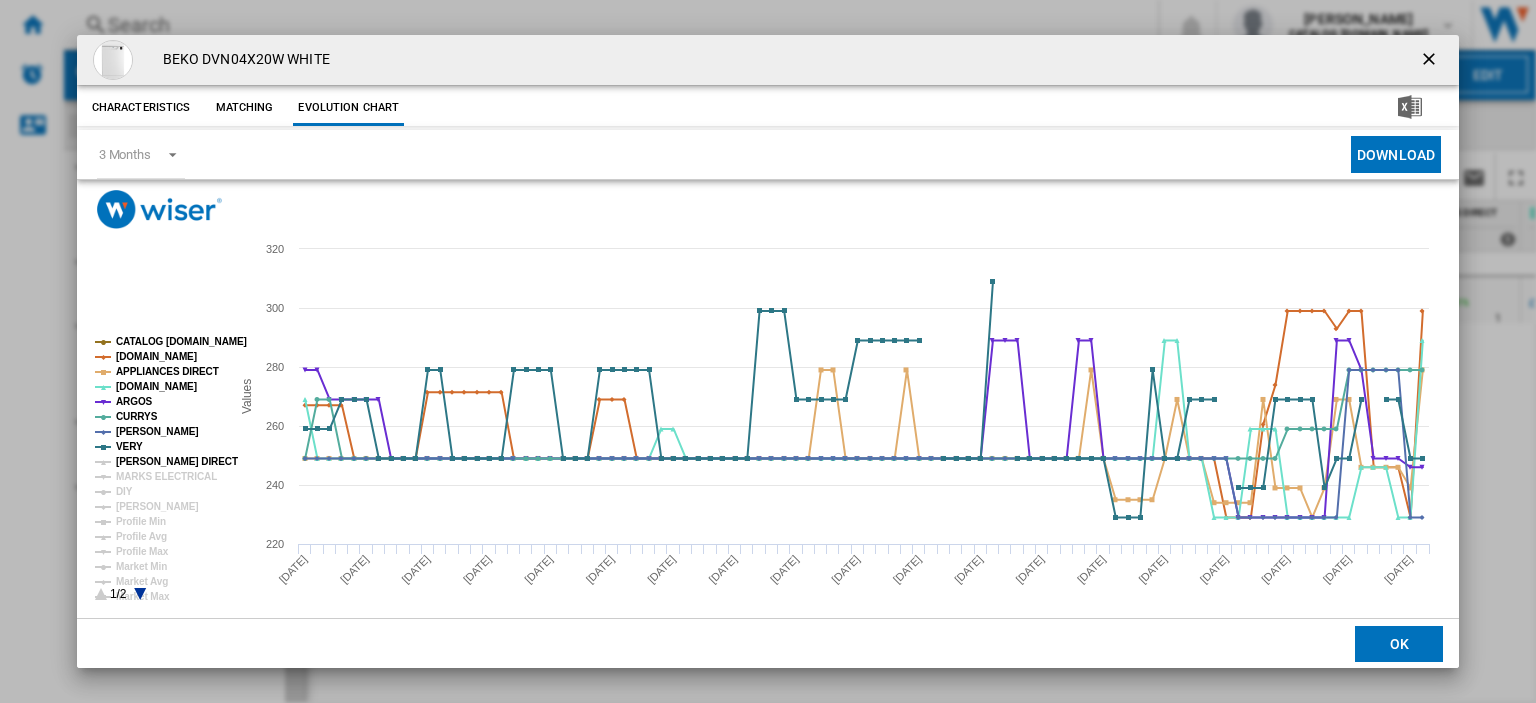 click on "[PERSON_NAME] DIRECT" 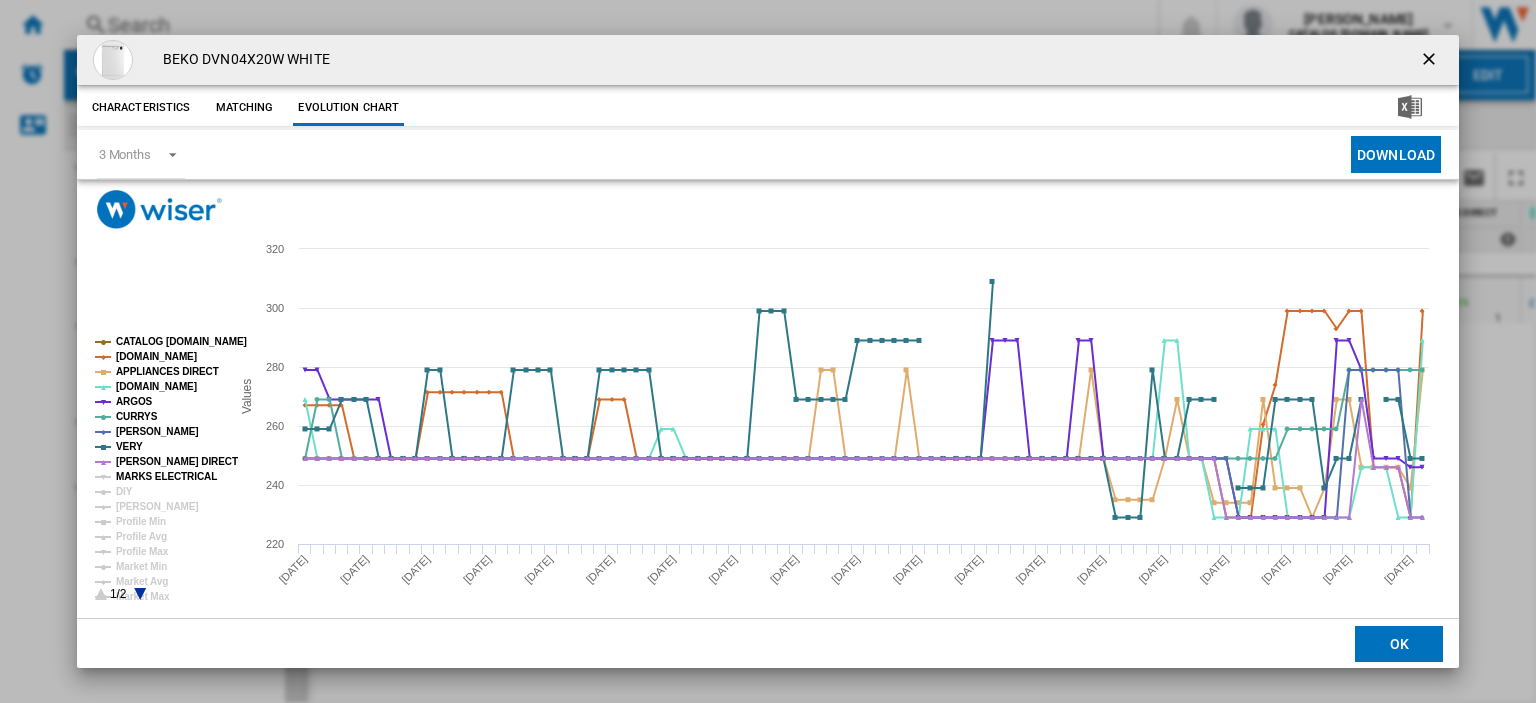 click on "MARKS ELECTRICAL" 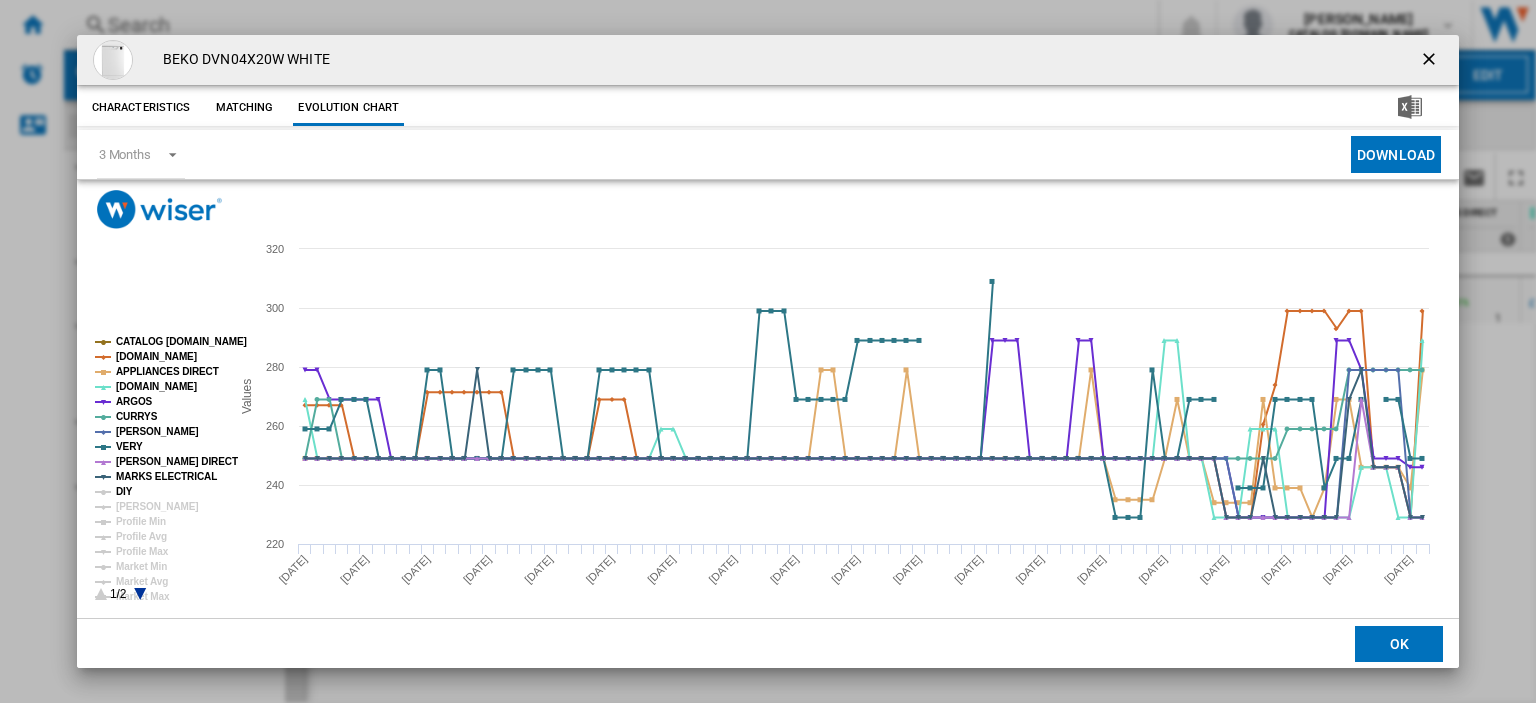 click on "DIY" 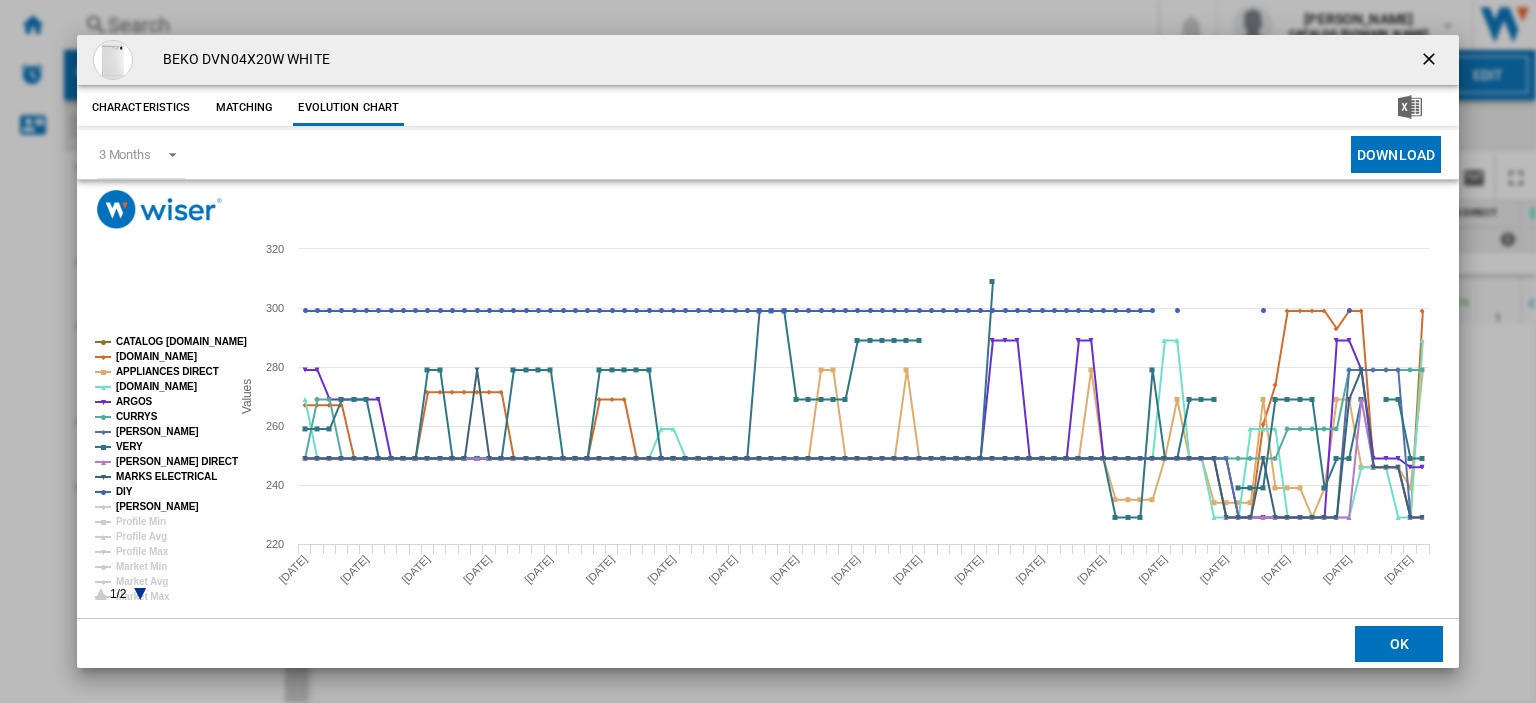 click on "[PERSON_NAME]" 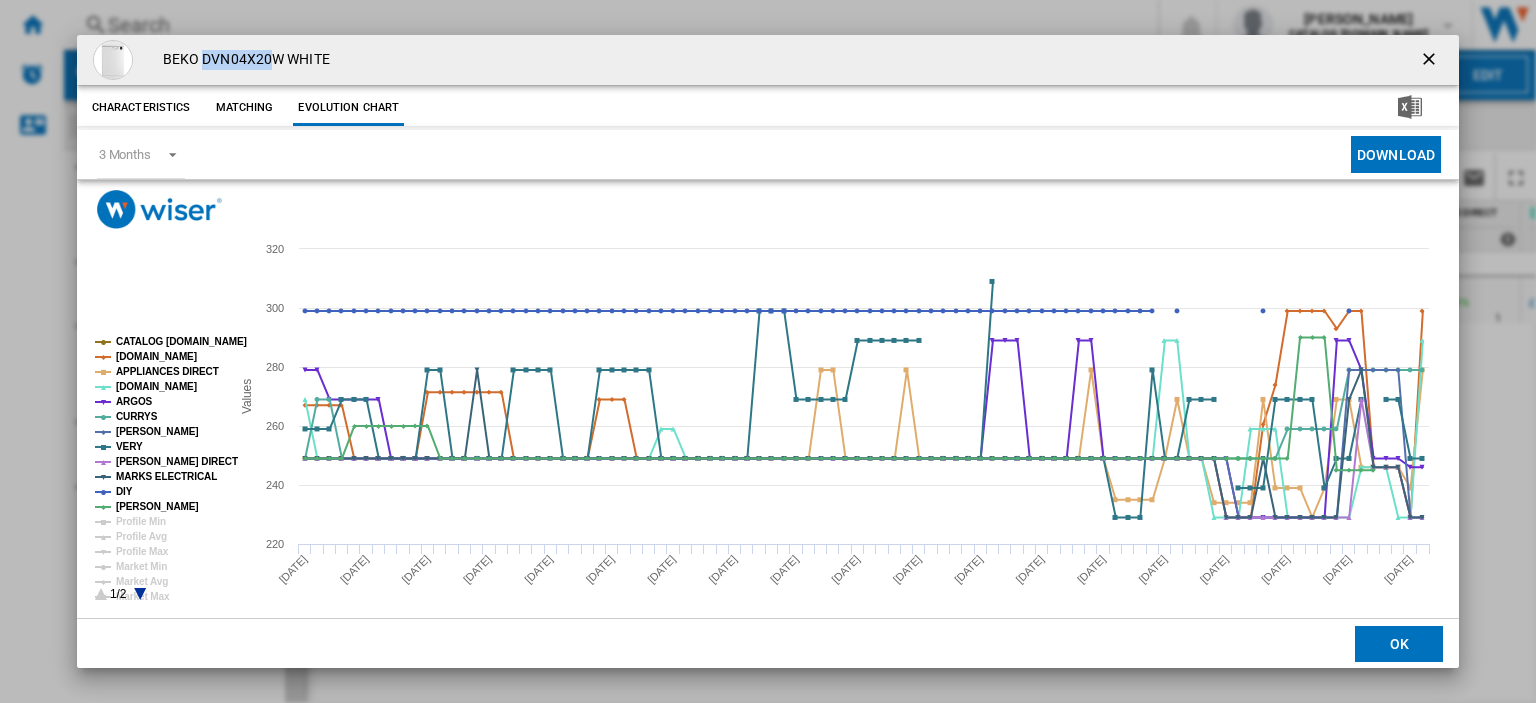 drag, startPoint x: 205, startPoint y: 57, endPoint x: 275, endPoint y: 57, distance: 70 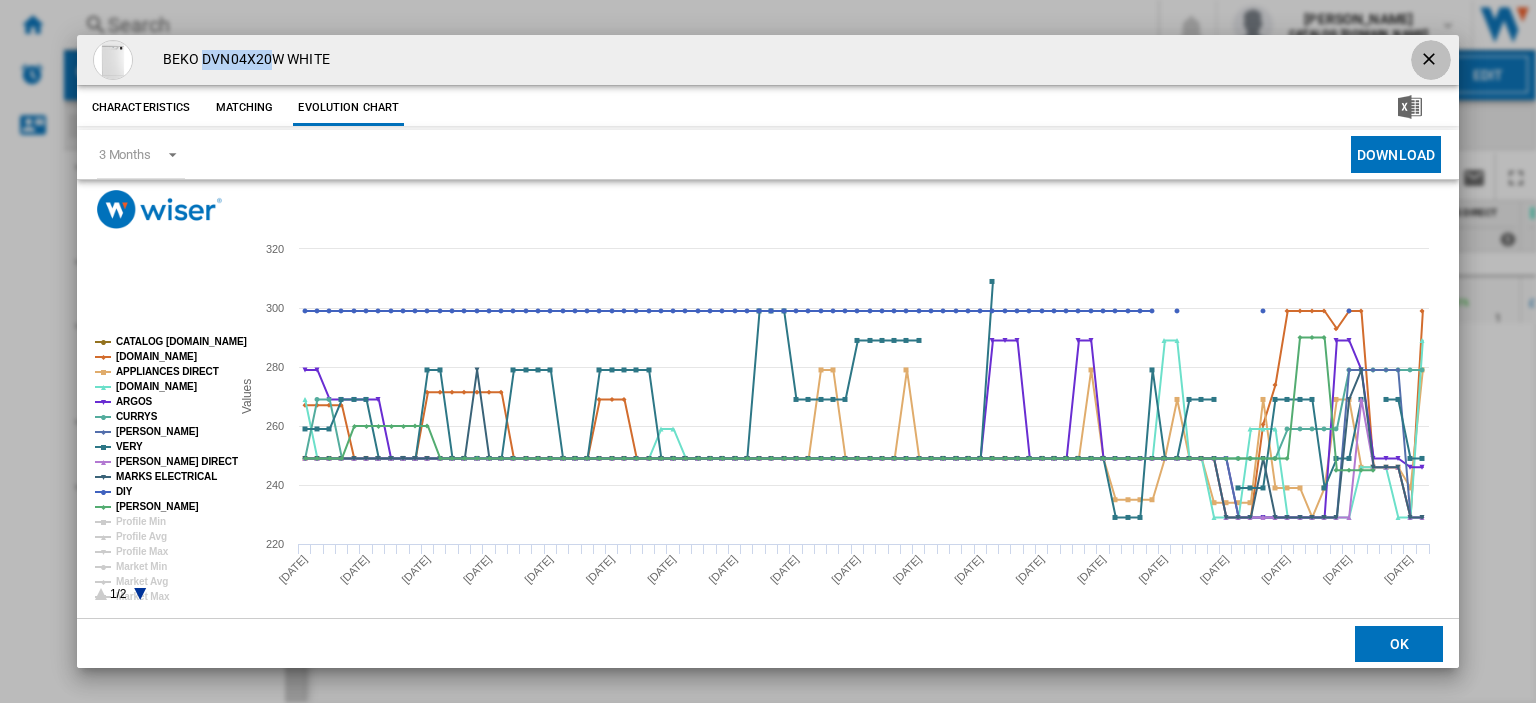 click at bounding box center (1431, 61) 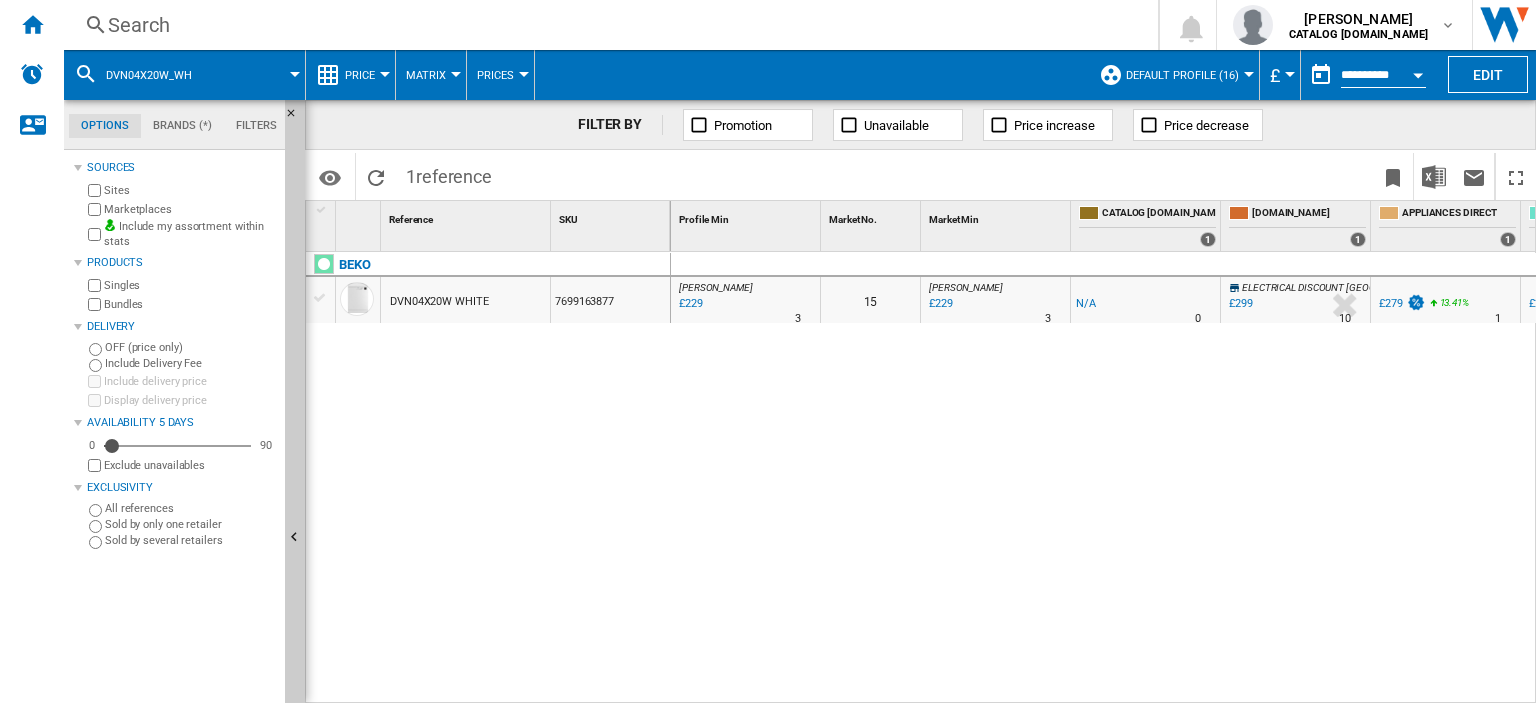 click on "Search" at bounding box center [607, 25] 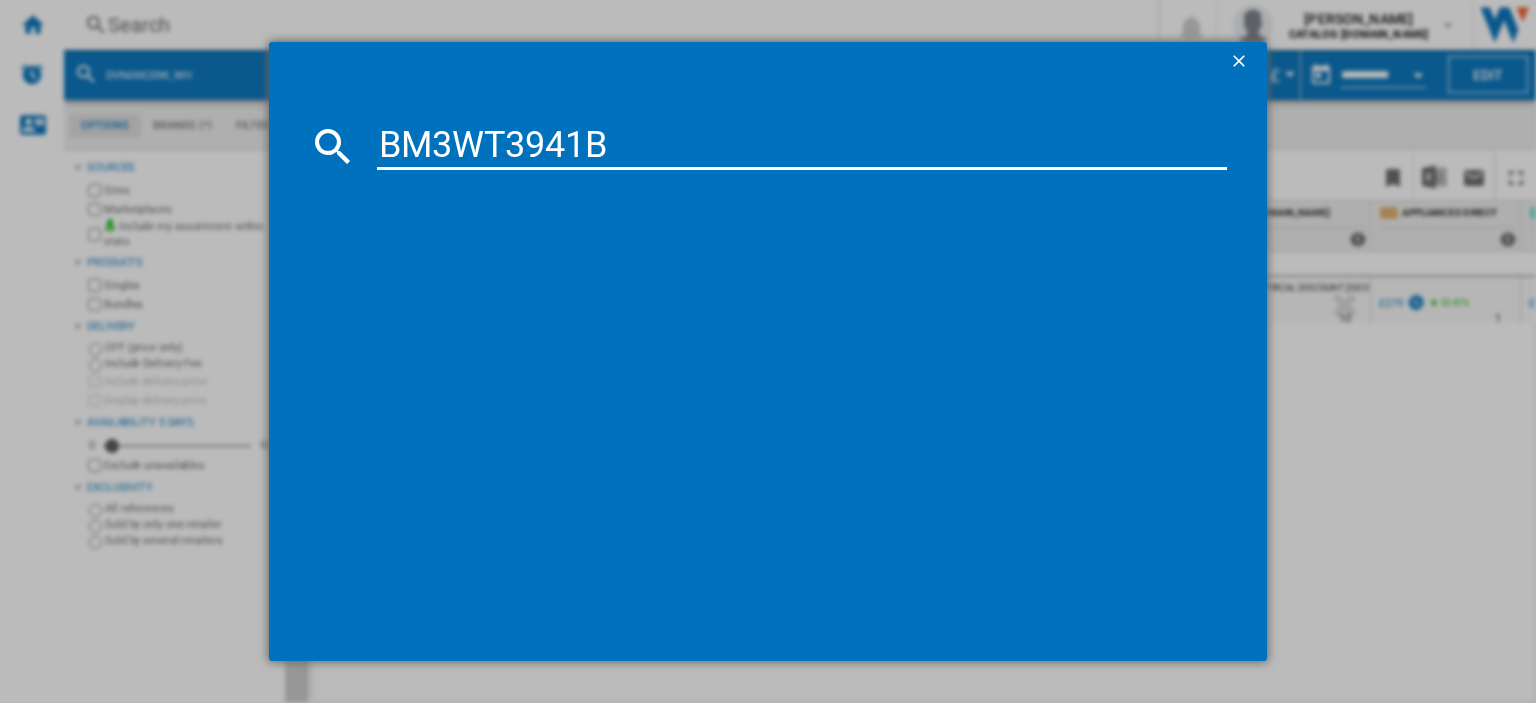 type on "BM3WT3941B" 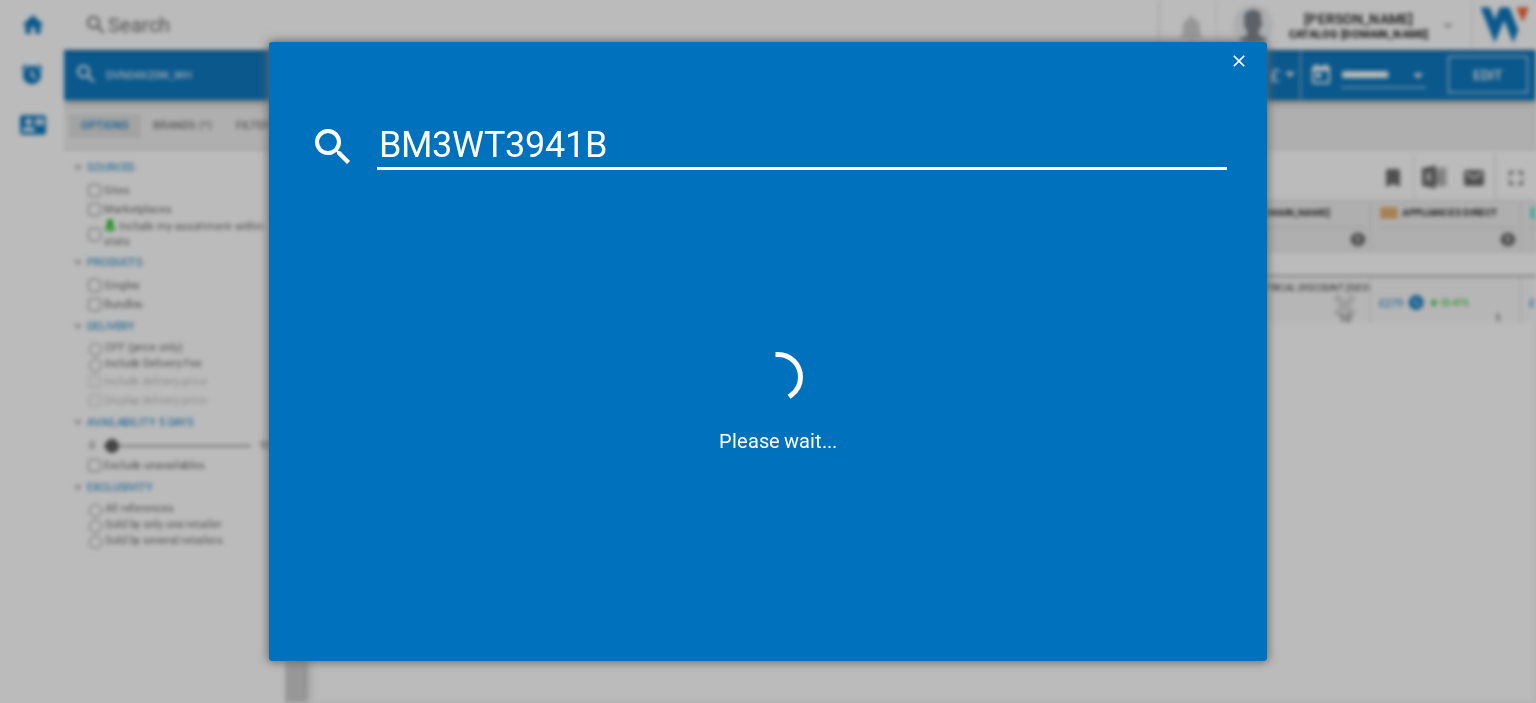 click at bounding box center [1241, 63] 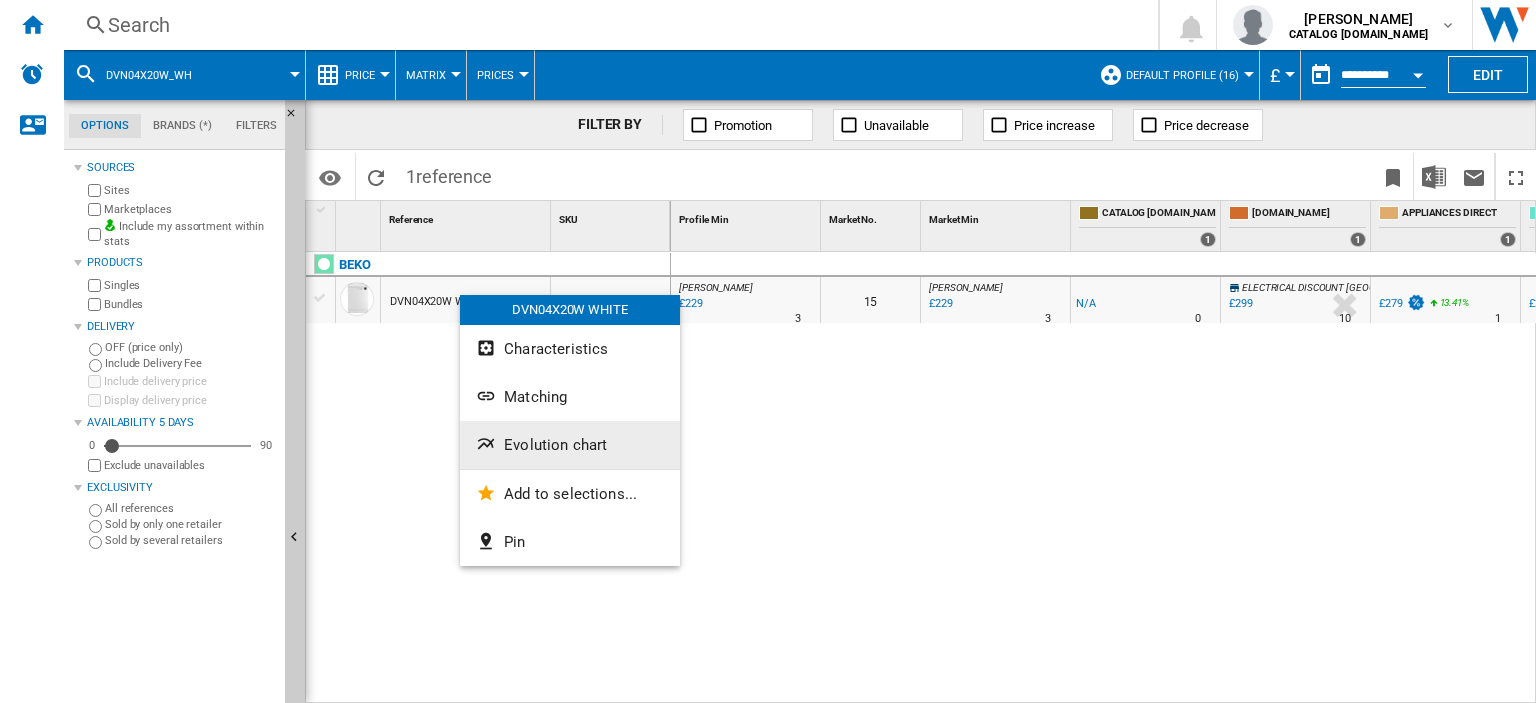 click on "Evolution chart" at bounding box center [555, 445] 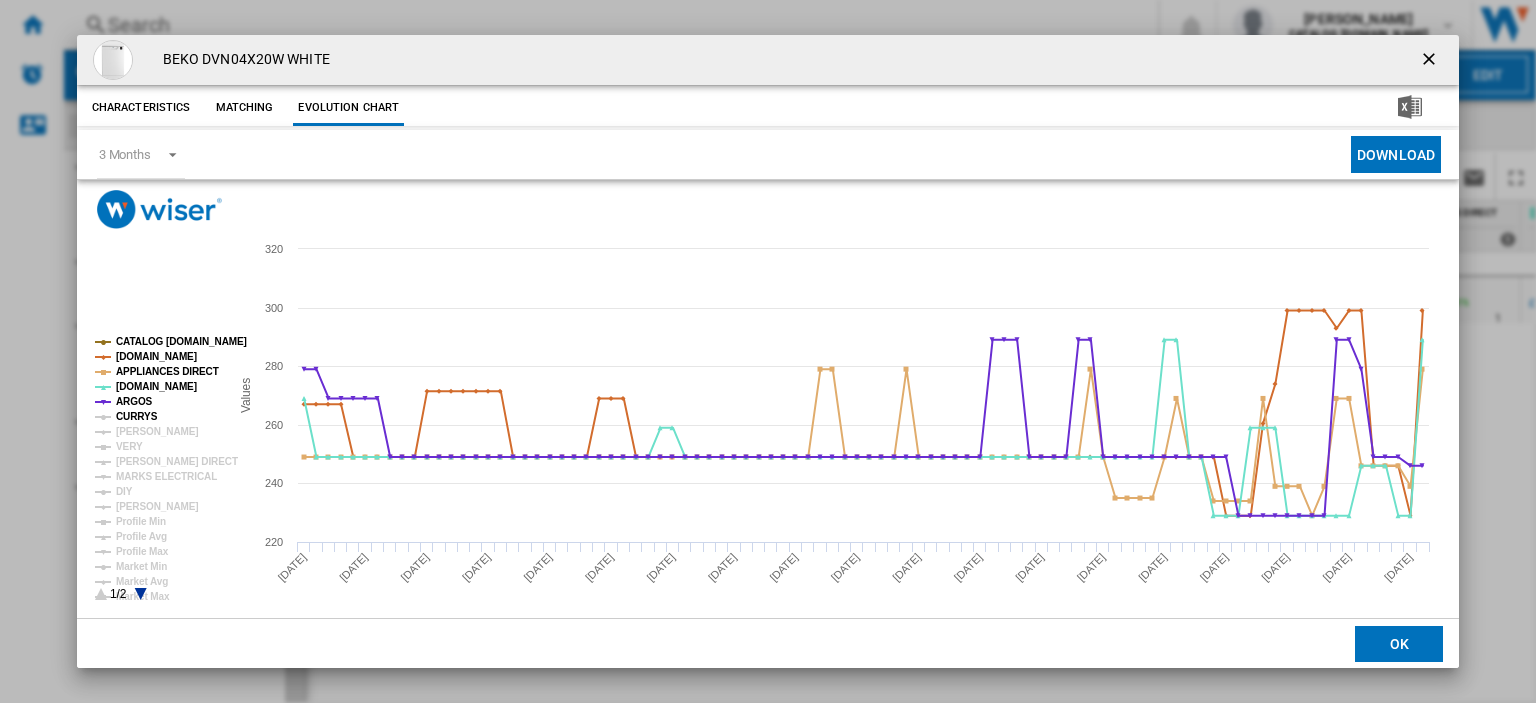 click on "CURRYS" 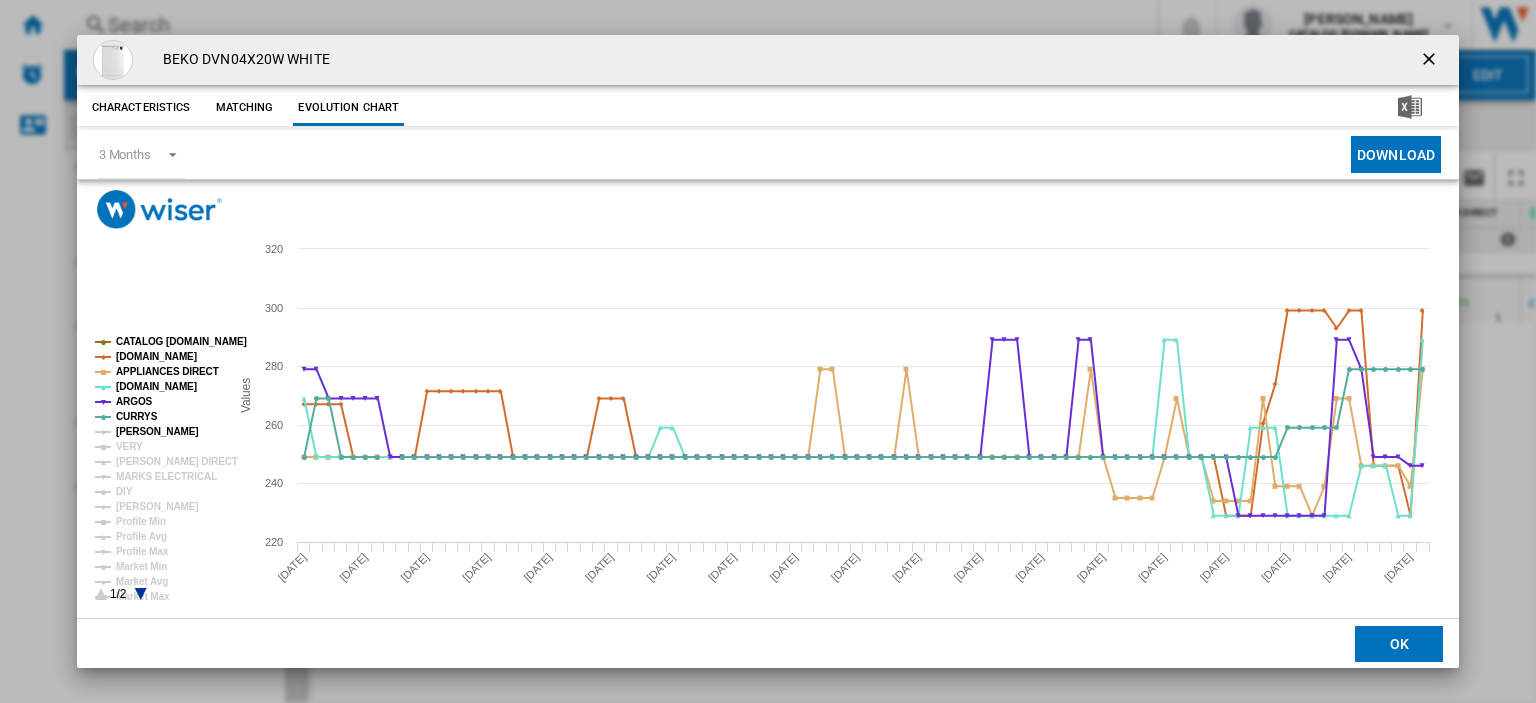 click on "[PERSON_NAME]" 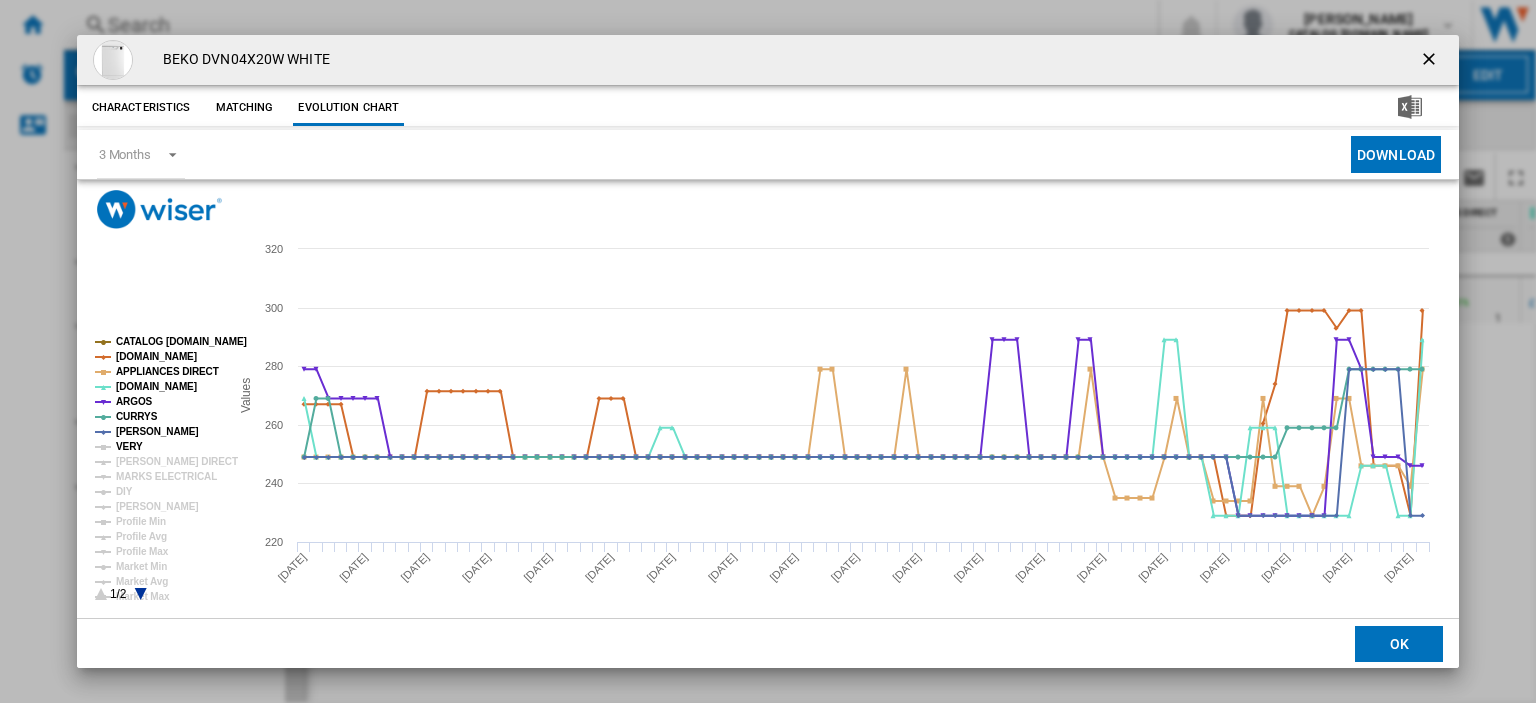 click on "VERY" 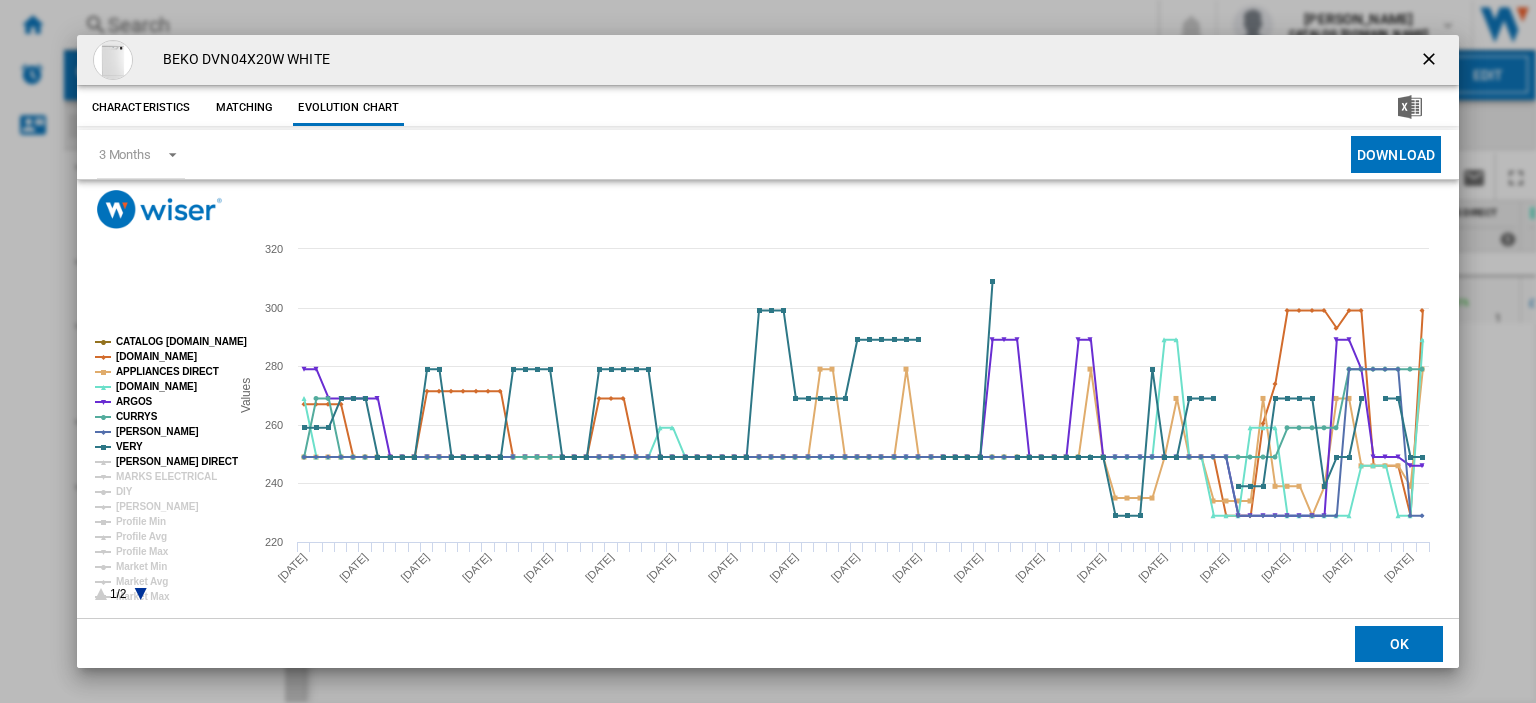 click on "[PERSON_NAME] DIRECT" 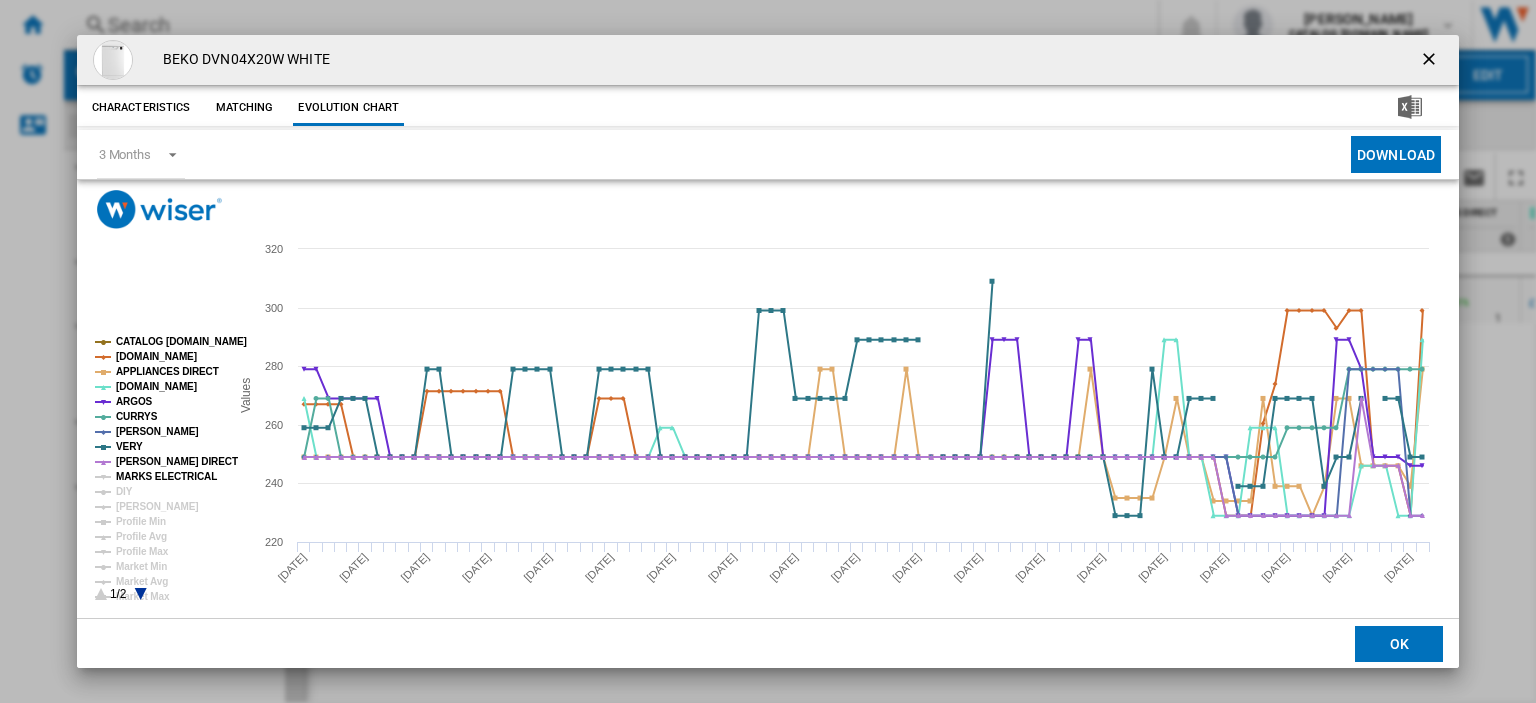 click on "MARKS ELECTRICAL" 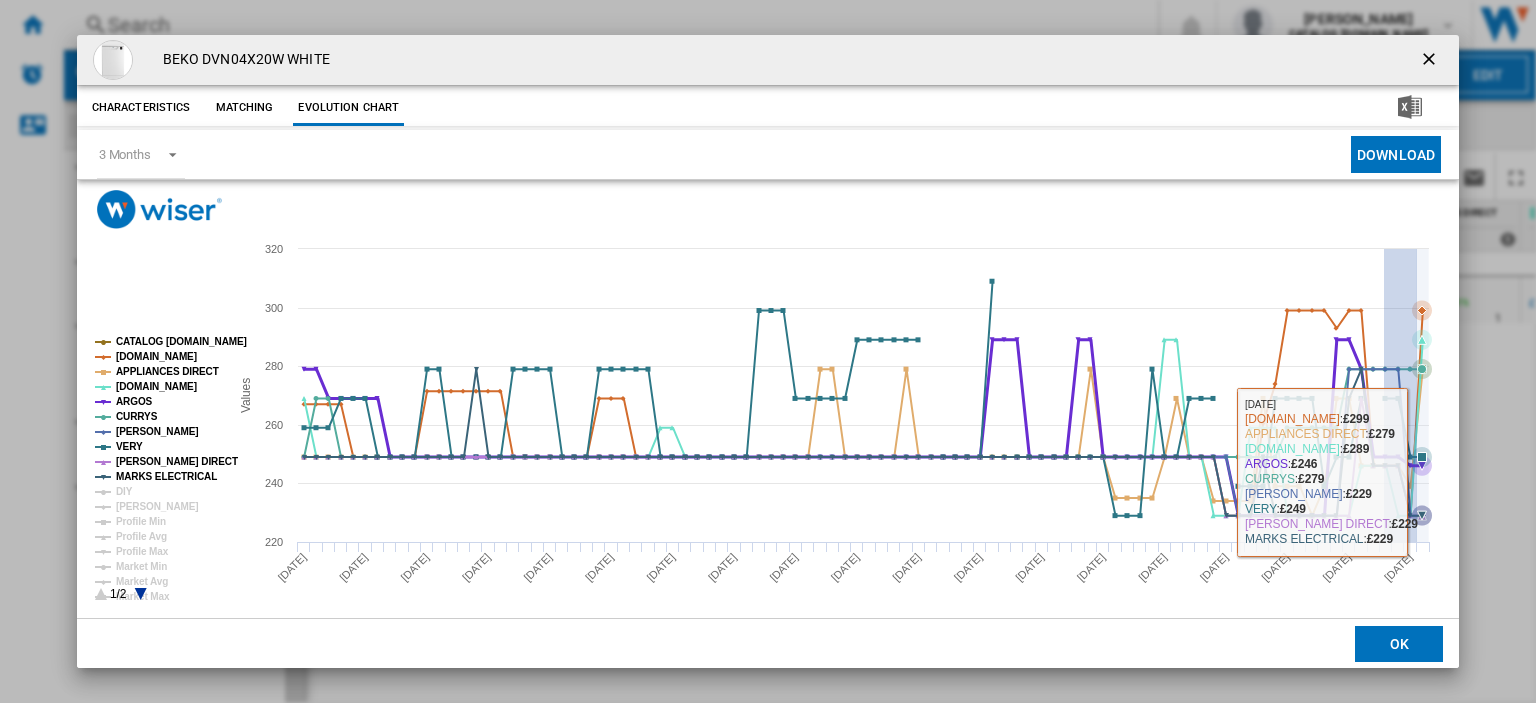 drag, startPoint x: 1384, startPoint y: 472, endPoint x: 1417, endPoint y: 472, distance: 33 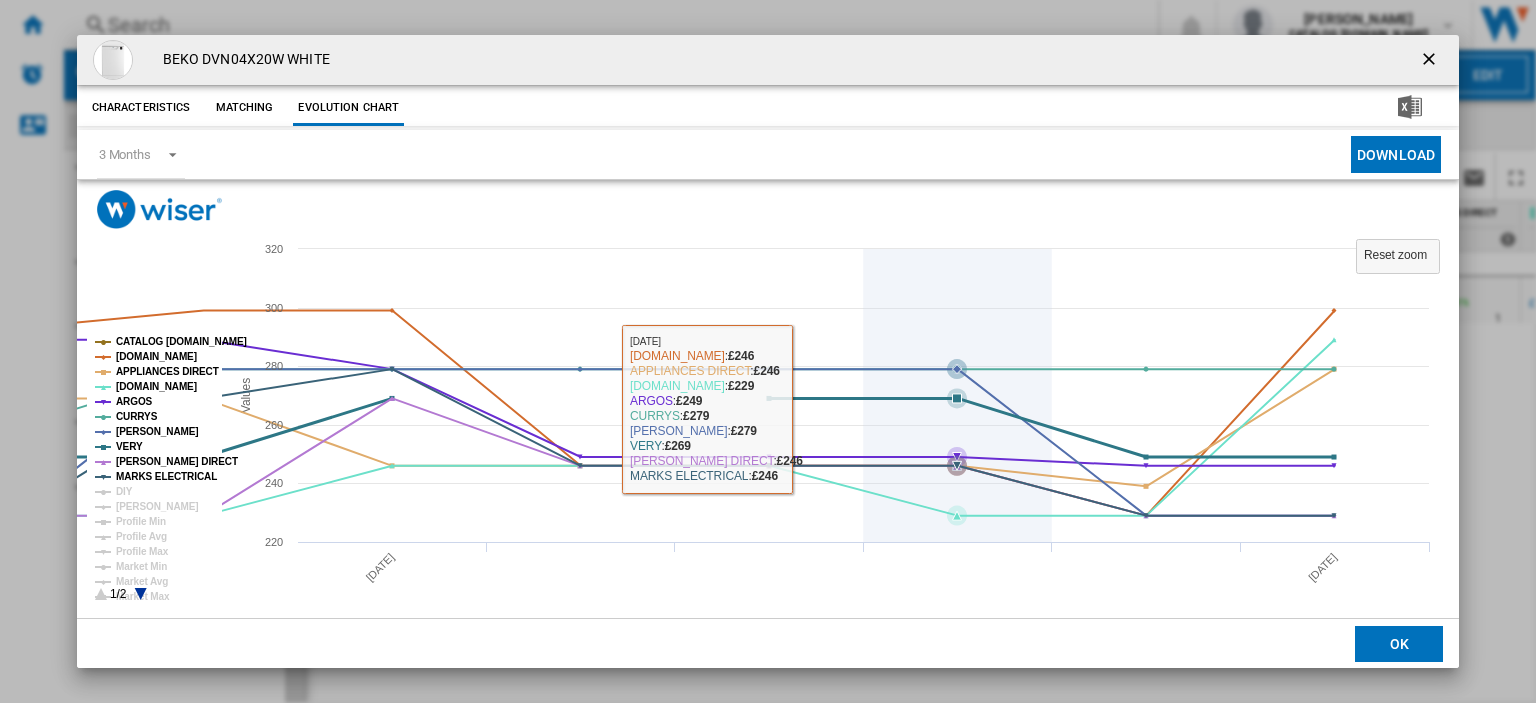 scroll, scrollTop: 0, scrollLeft: 0, axis: both 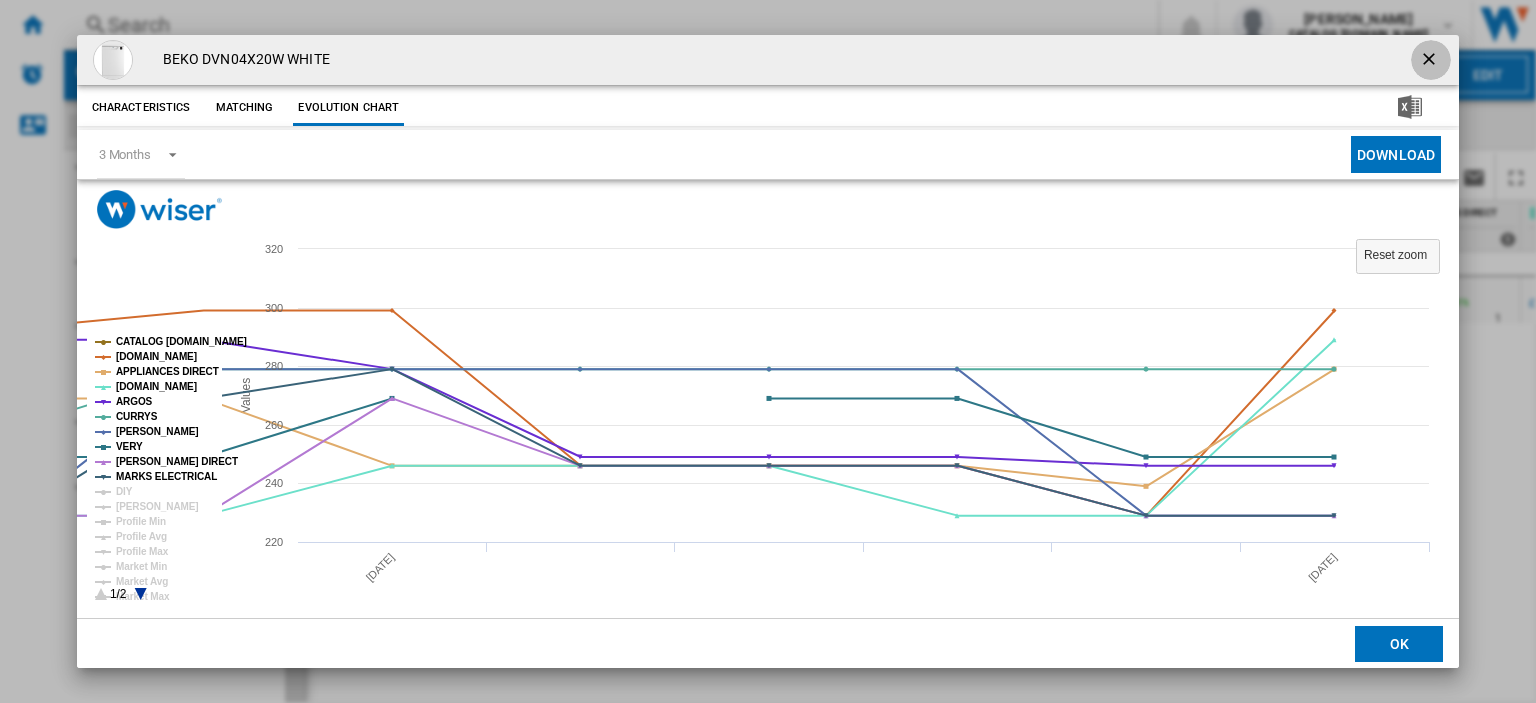 click at bounding box center (1431, 61) 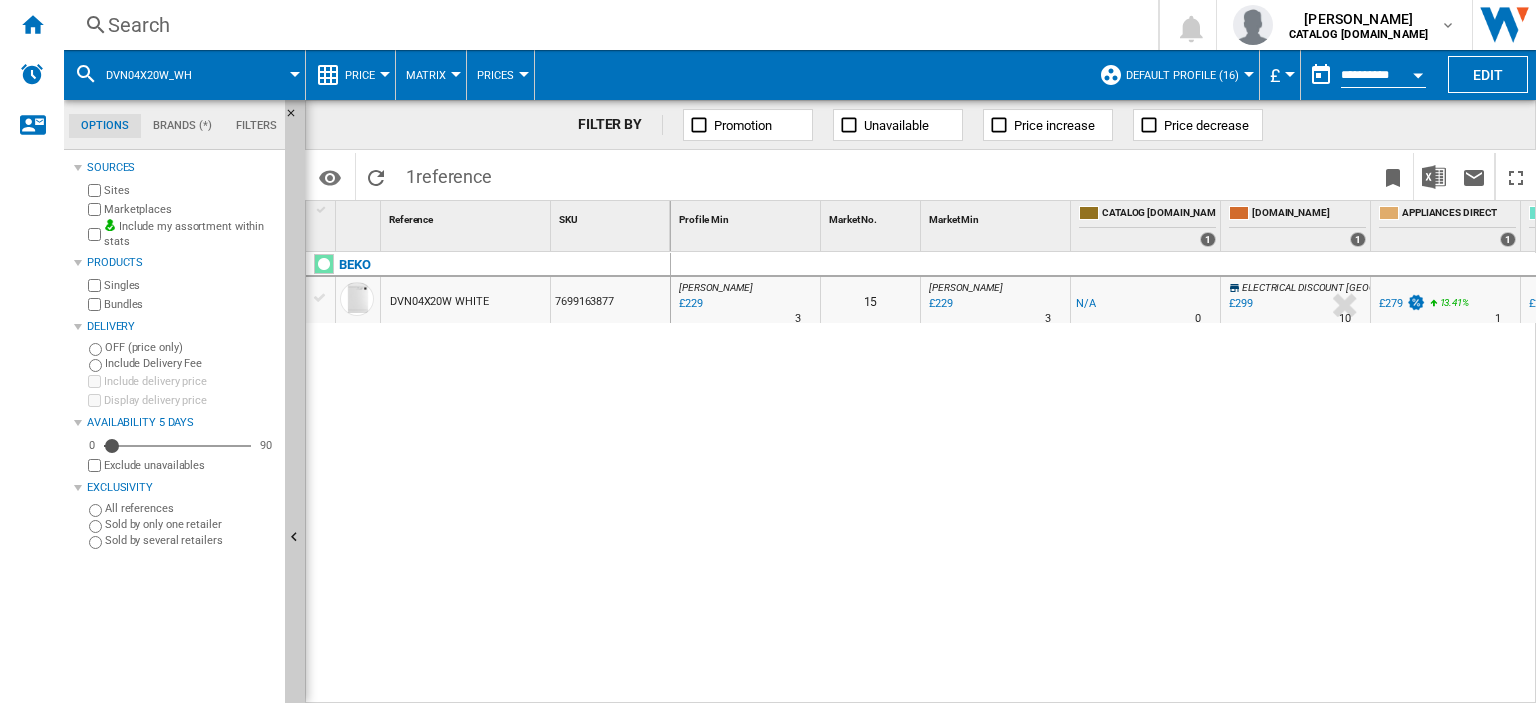 click on "Search" at bounding box center (607, 25) 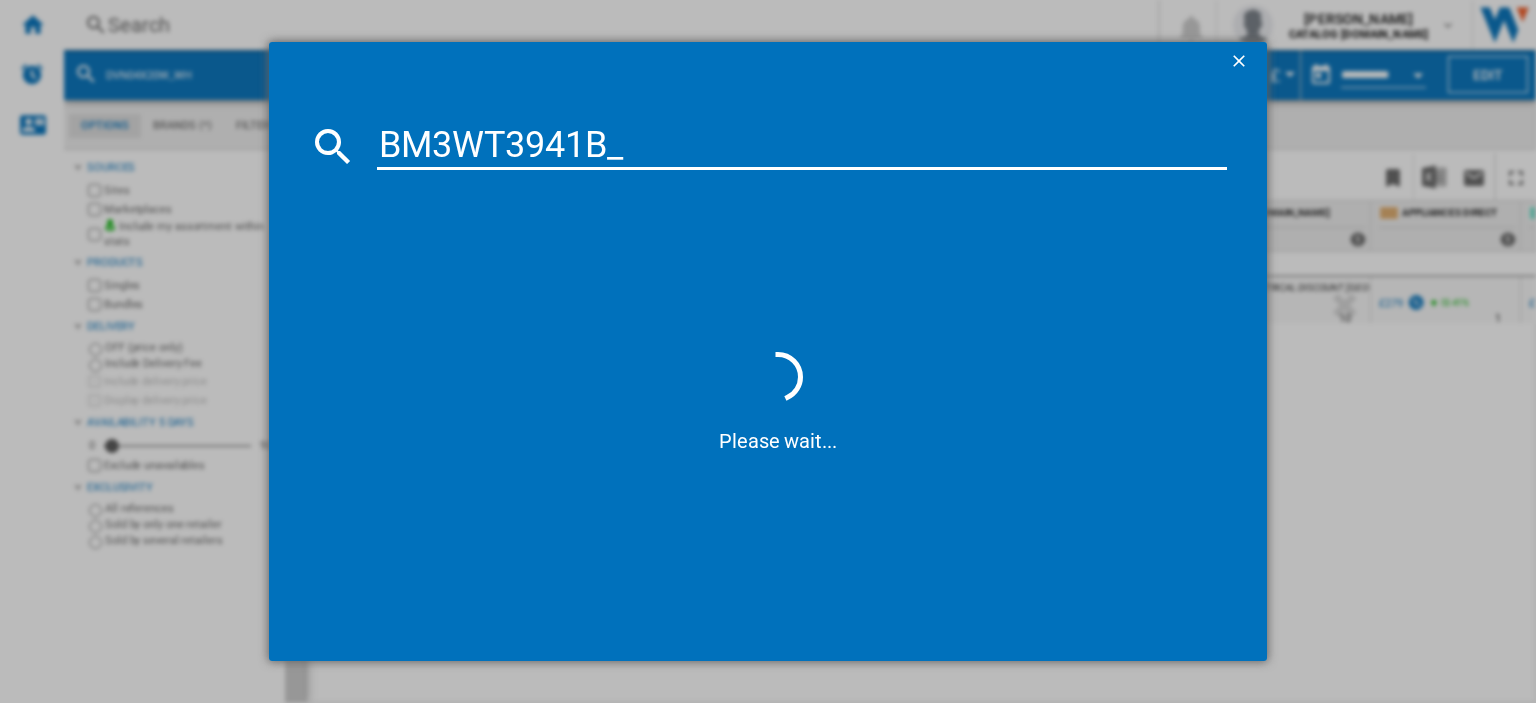 type on "BM3WT3941B" 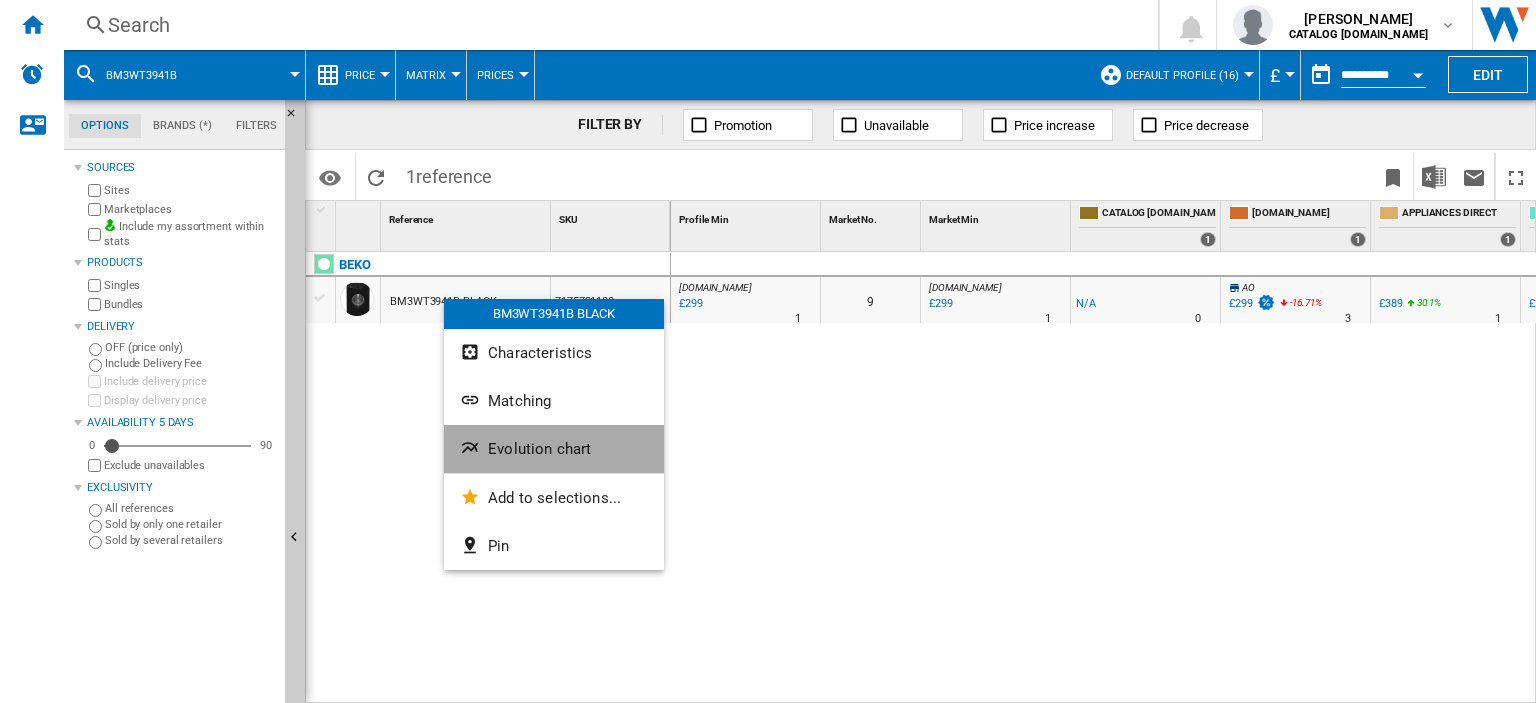 click on "Evolution chart" at bounding box center (539, 449) 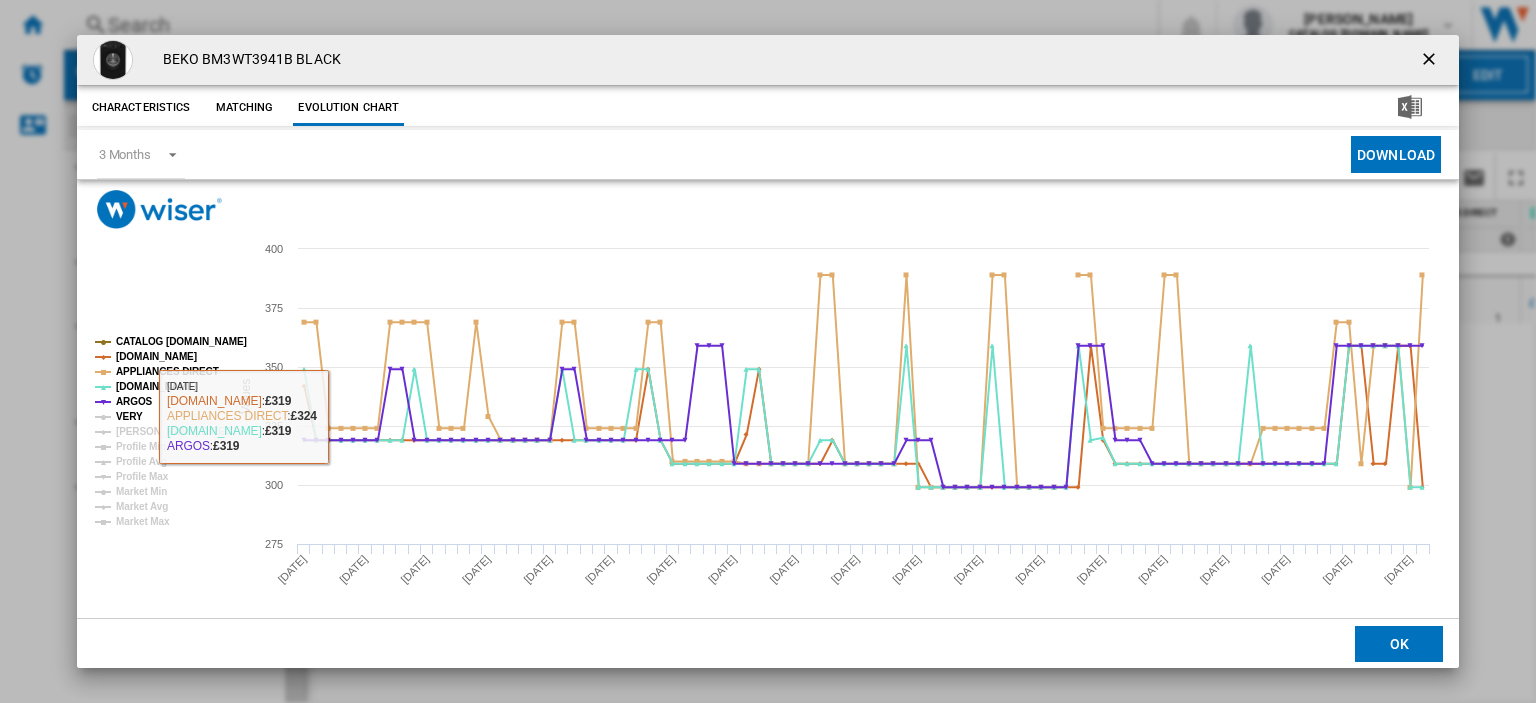 click on "VERY" 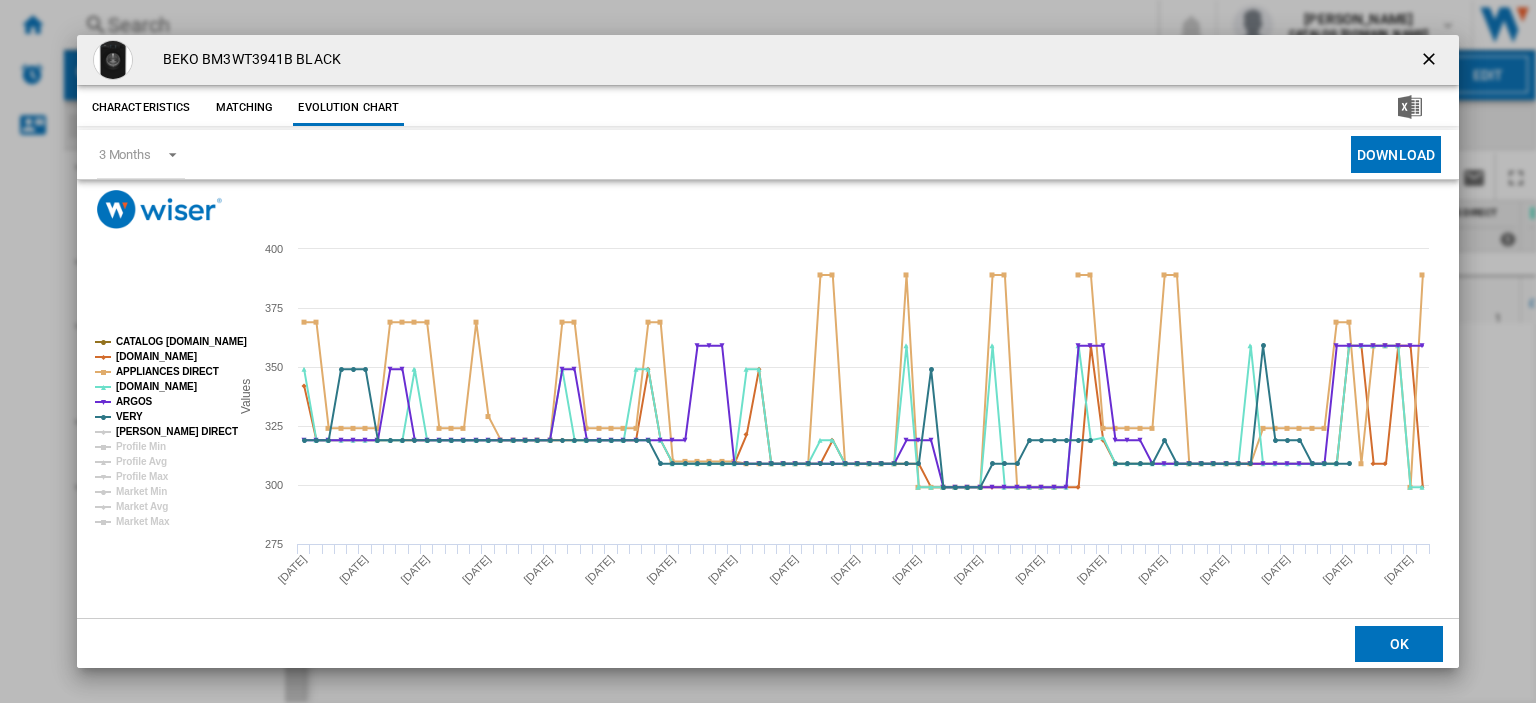 click on "[PERSON_NAME] DIRECT" 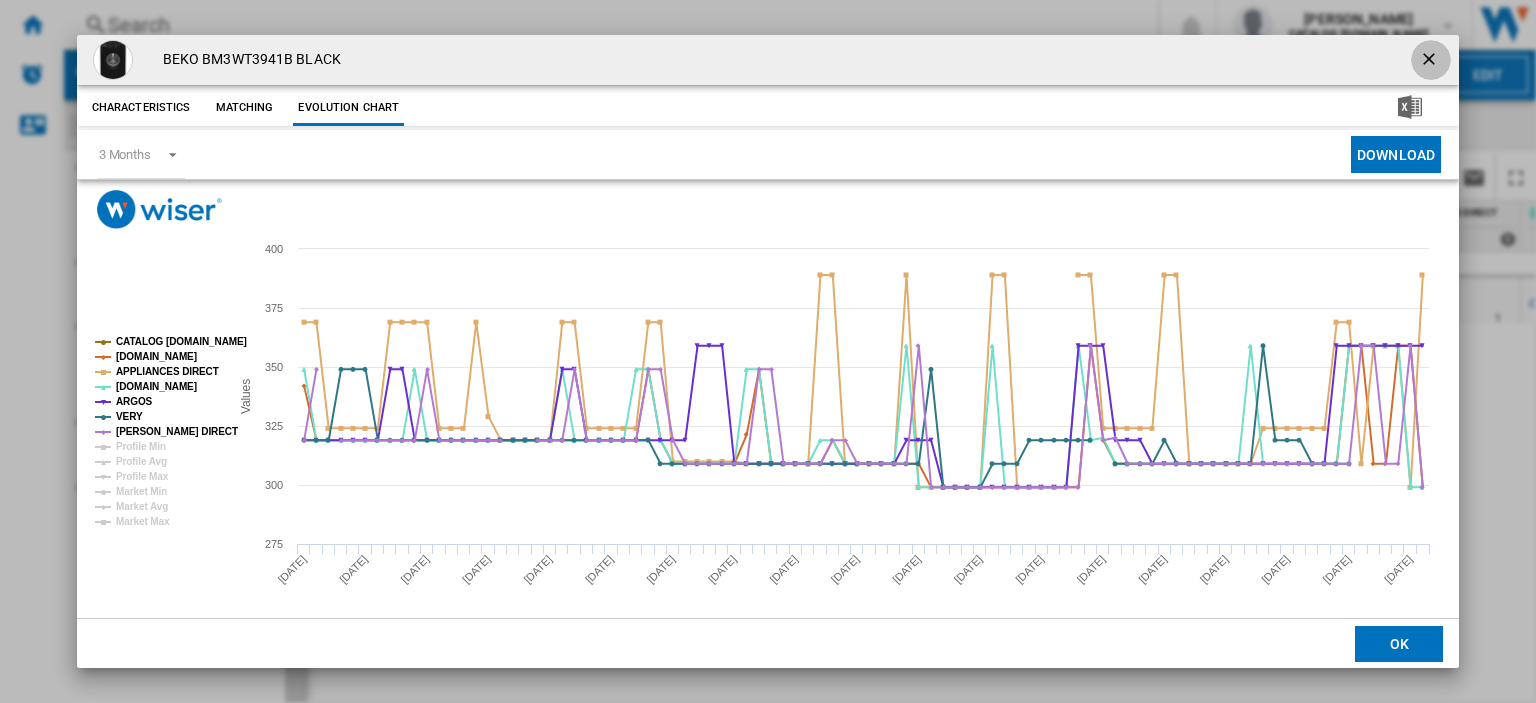click at bounding box center (1431, 61) 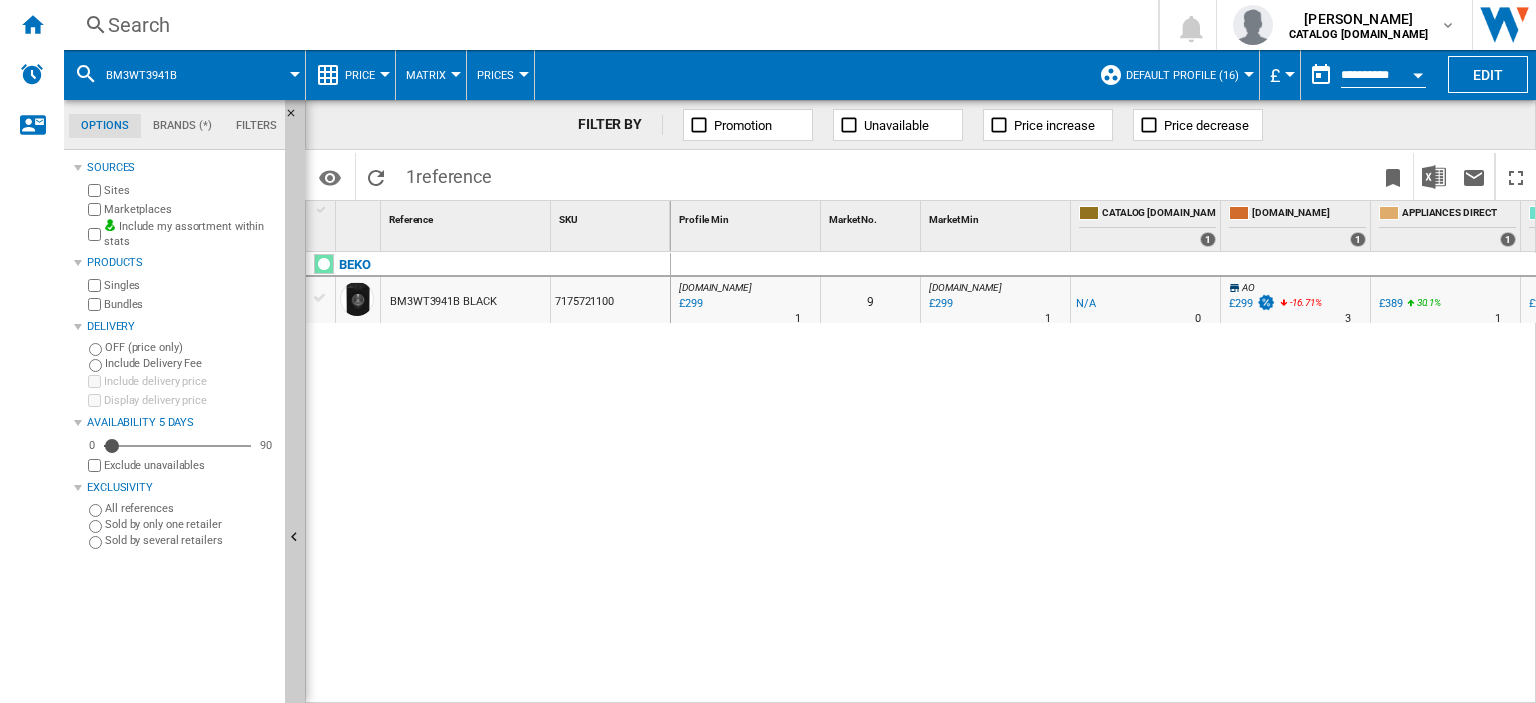 click on "Search" at bounding box center (607, 25) 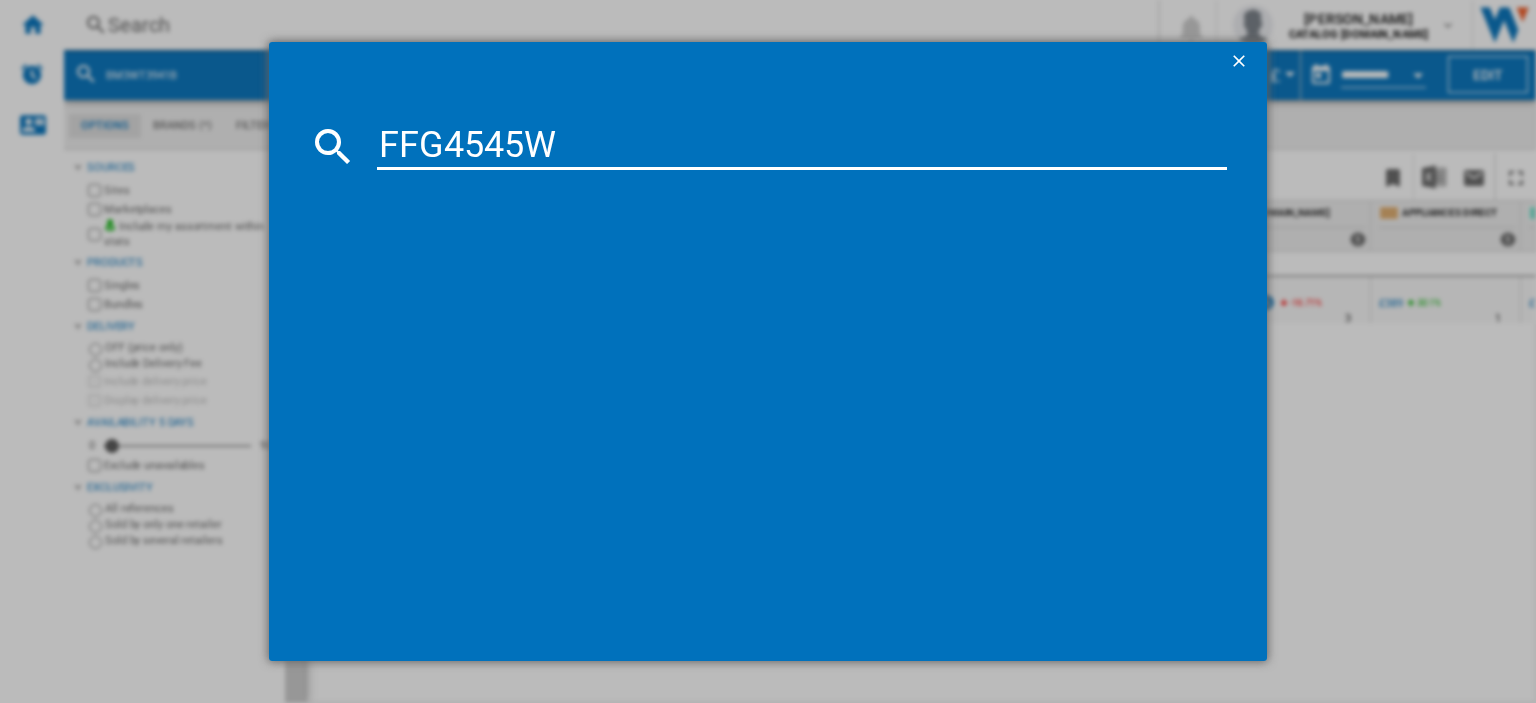 type on "FFG4545W" 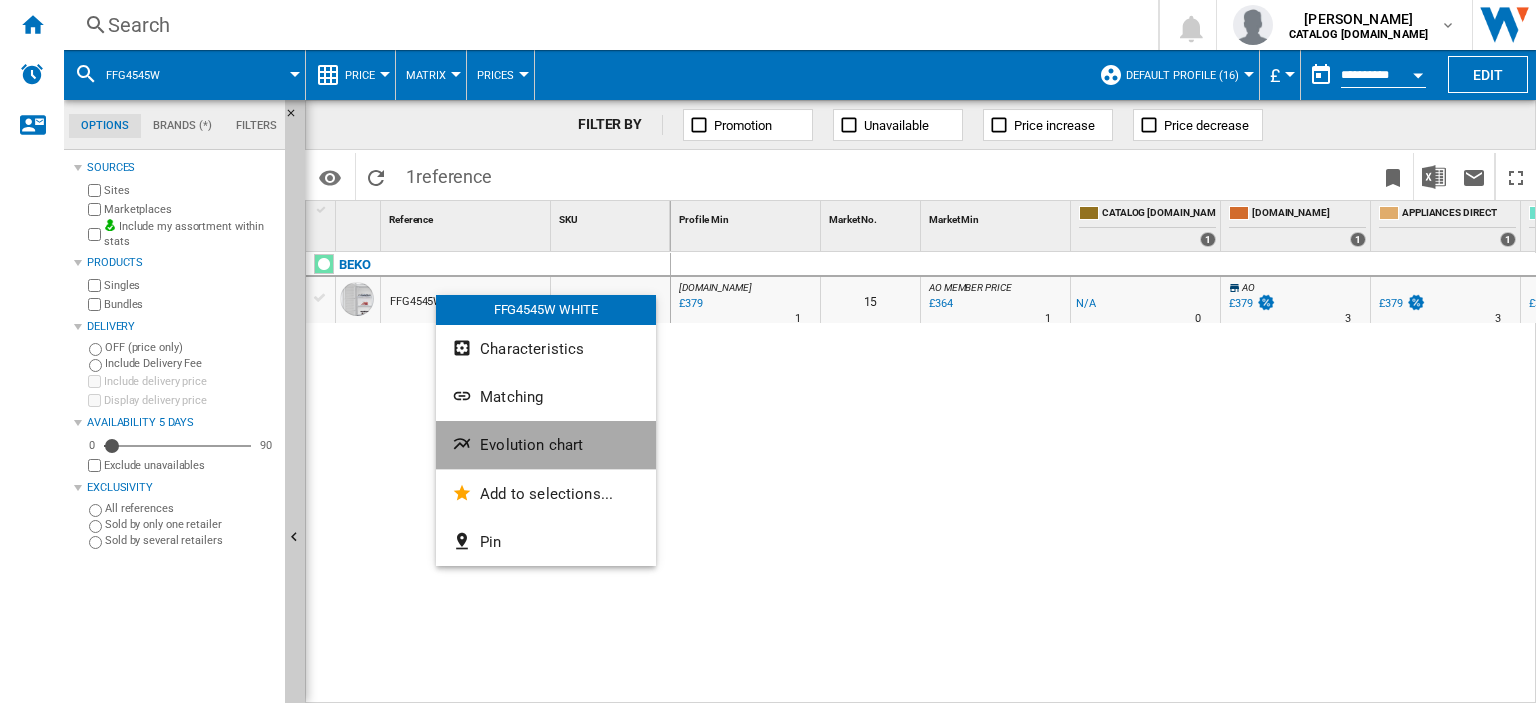 click on "Evolution chart" at bounding box center [531, 445] 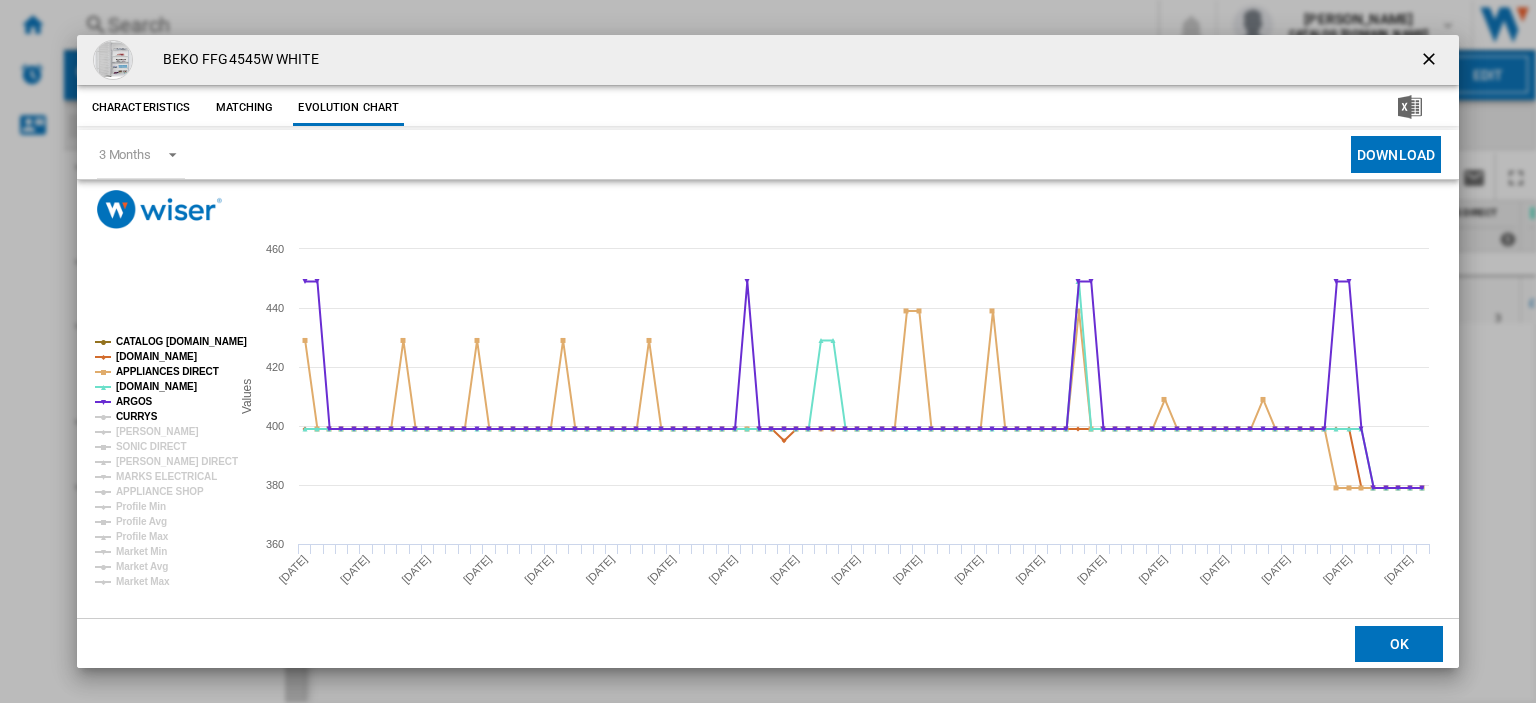 click on "CURRYS" 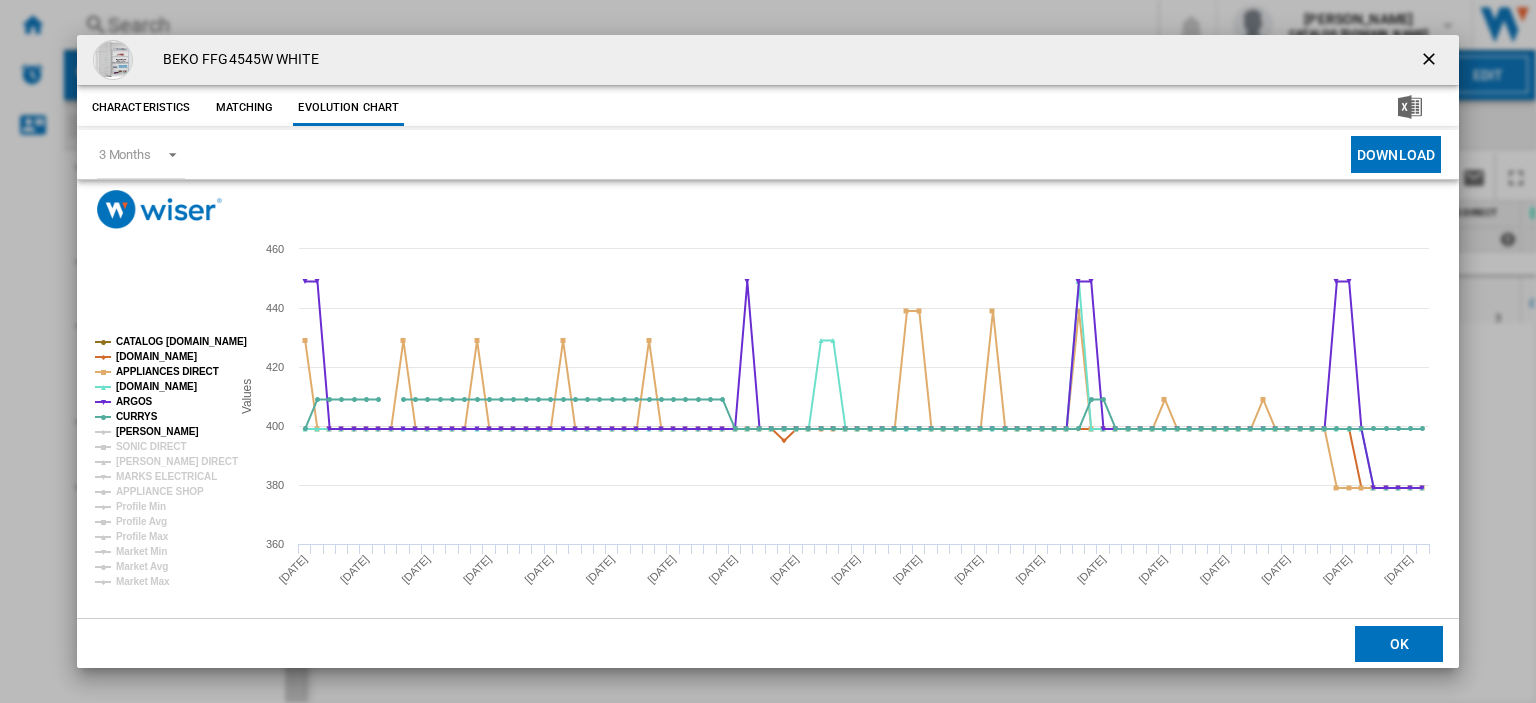 click on "[PERSON_NAME]" 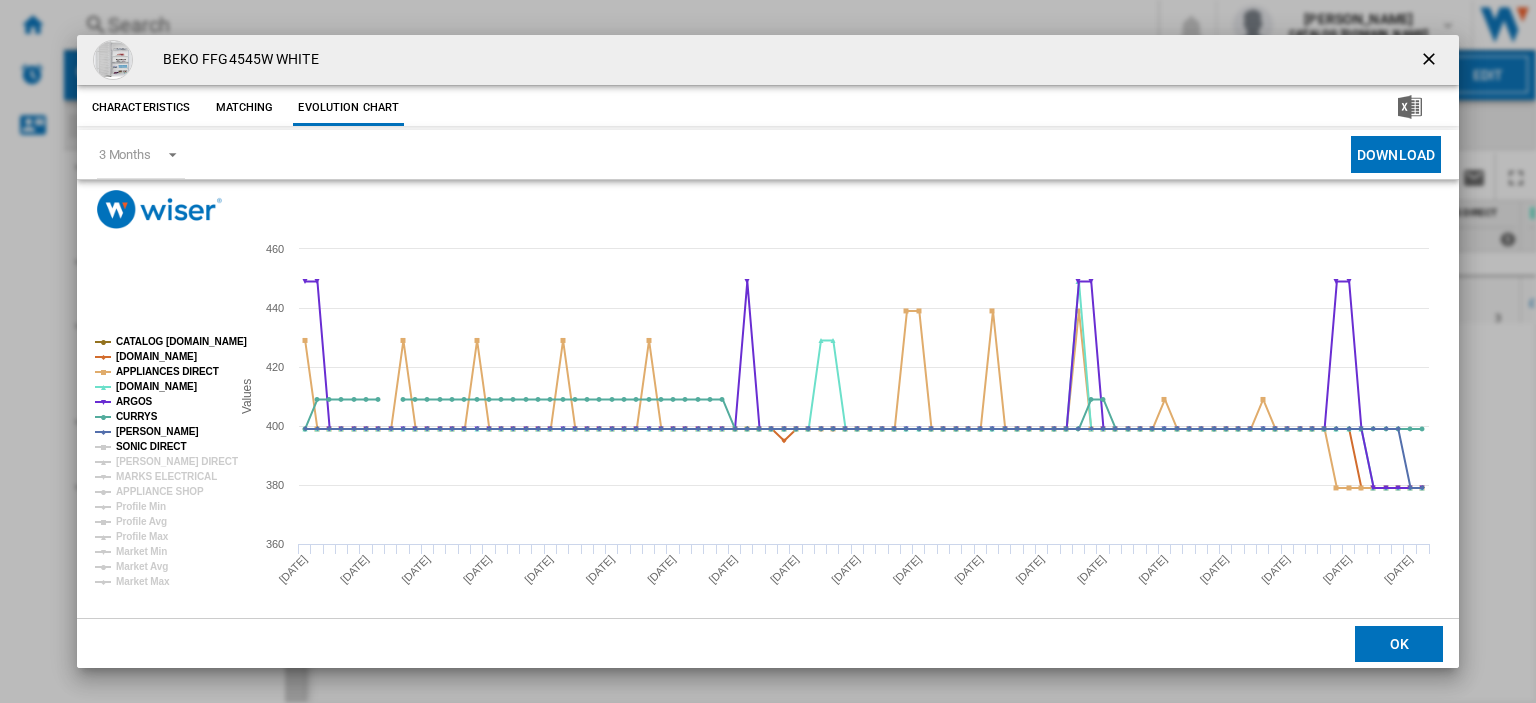 click on "SONIC DIRECT" 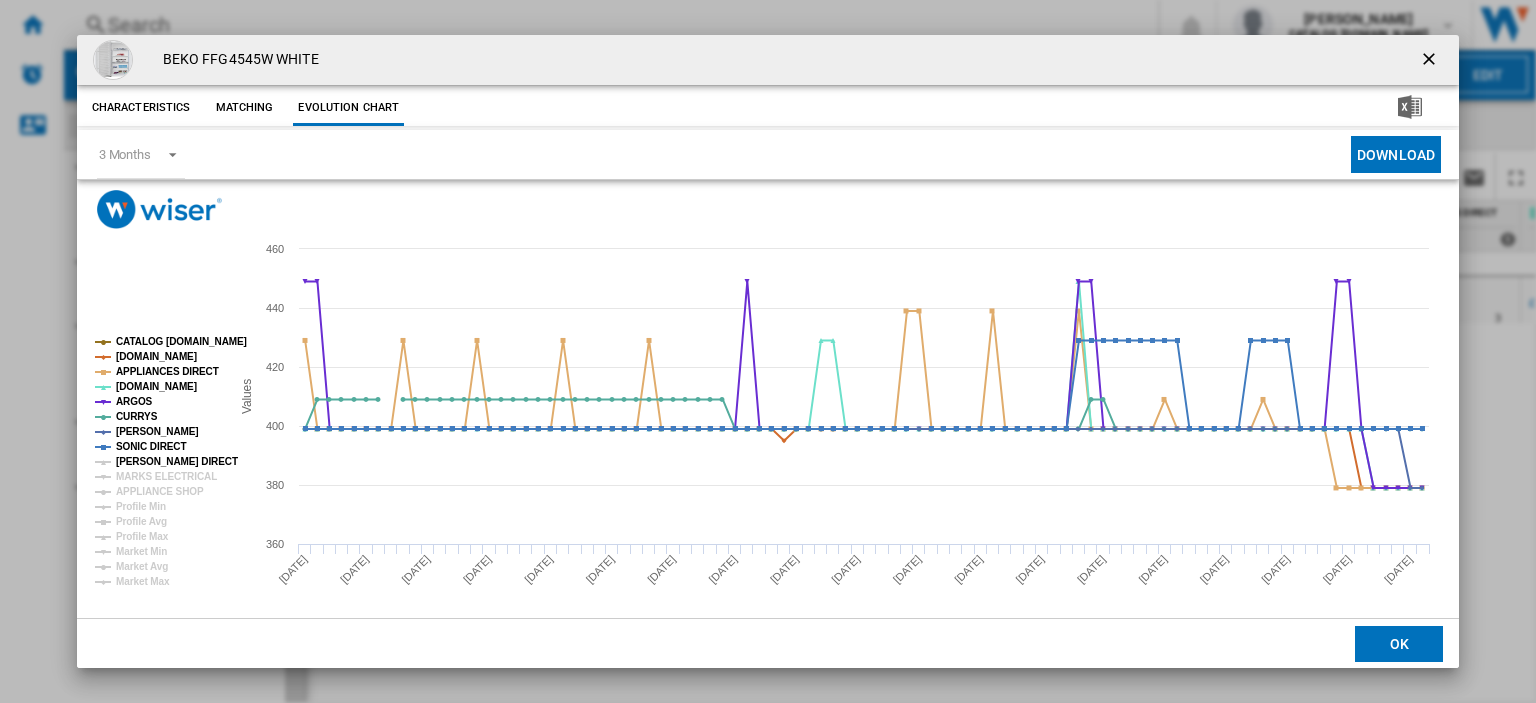 click on "[PERSON_NAME] DIRECT" 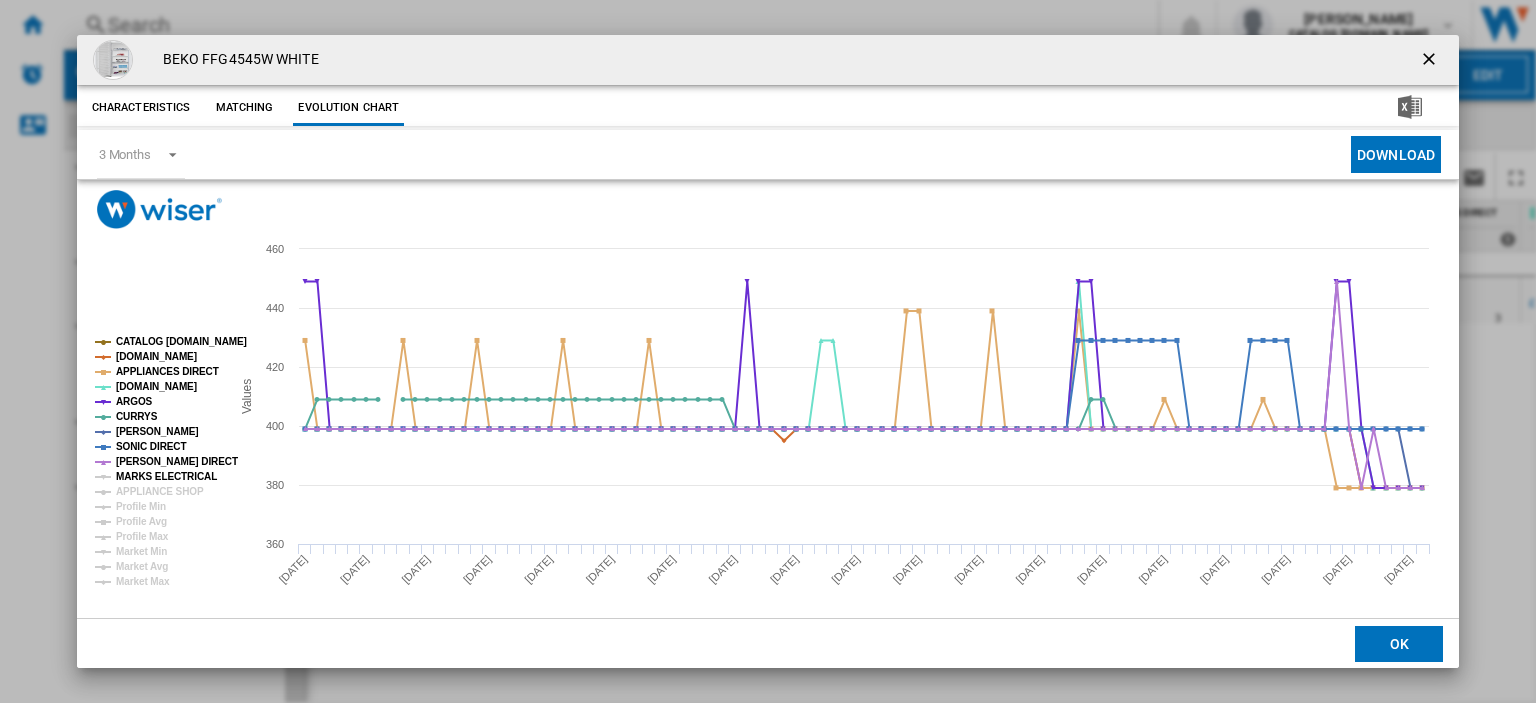 click on "MARKS ELECTRICAL" 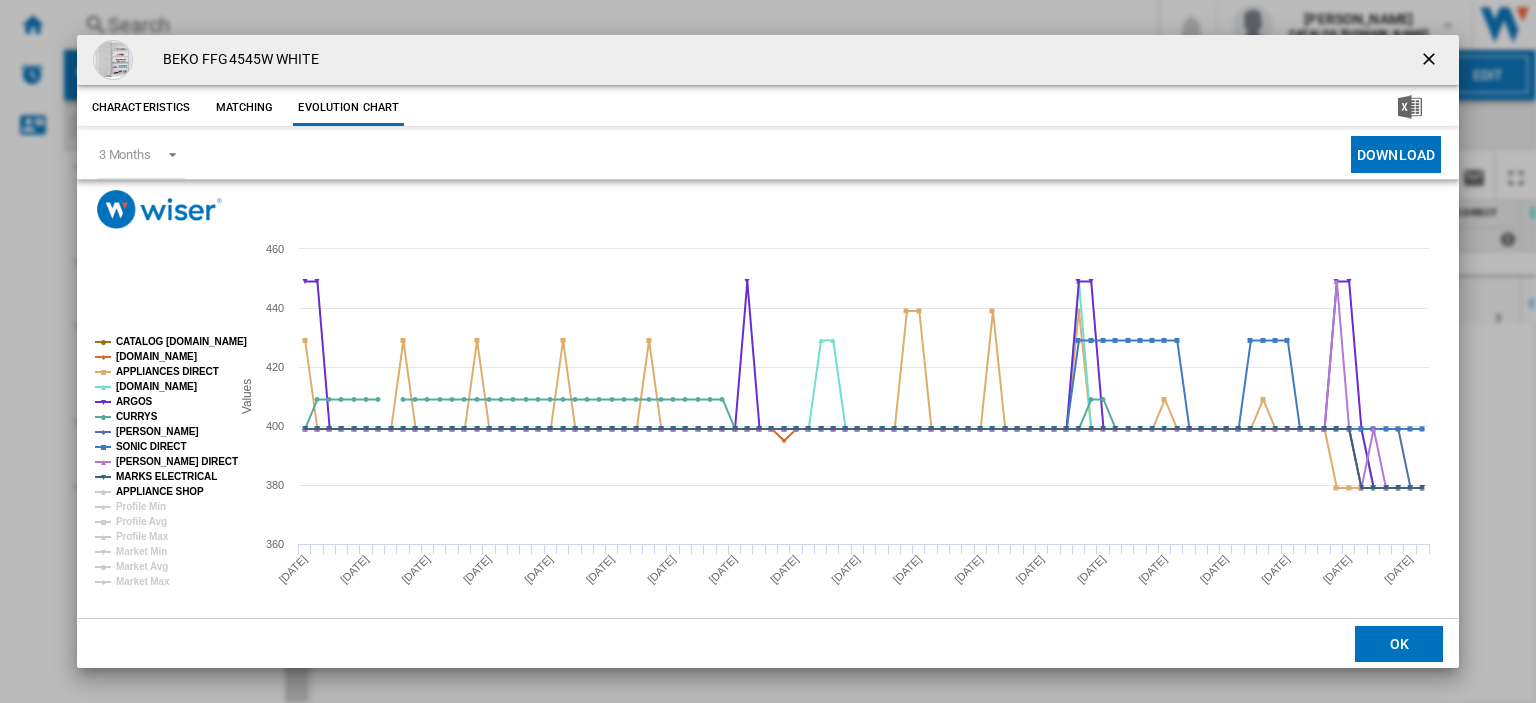 click on "APPLIANCE SHOP" 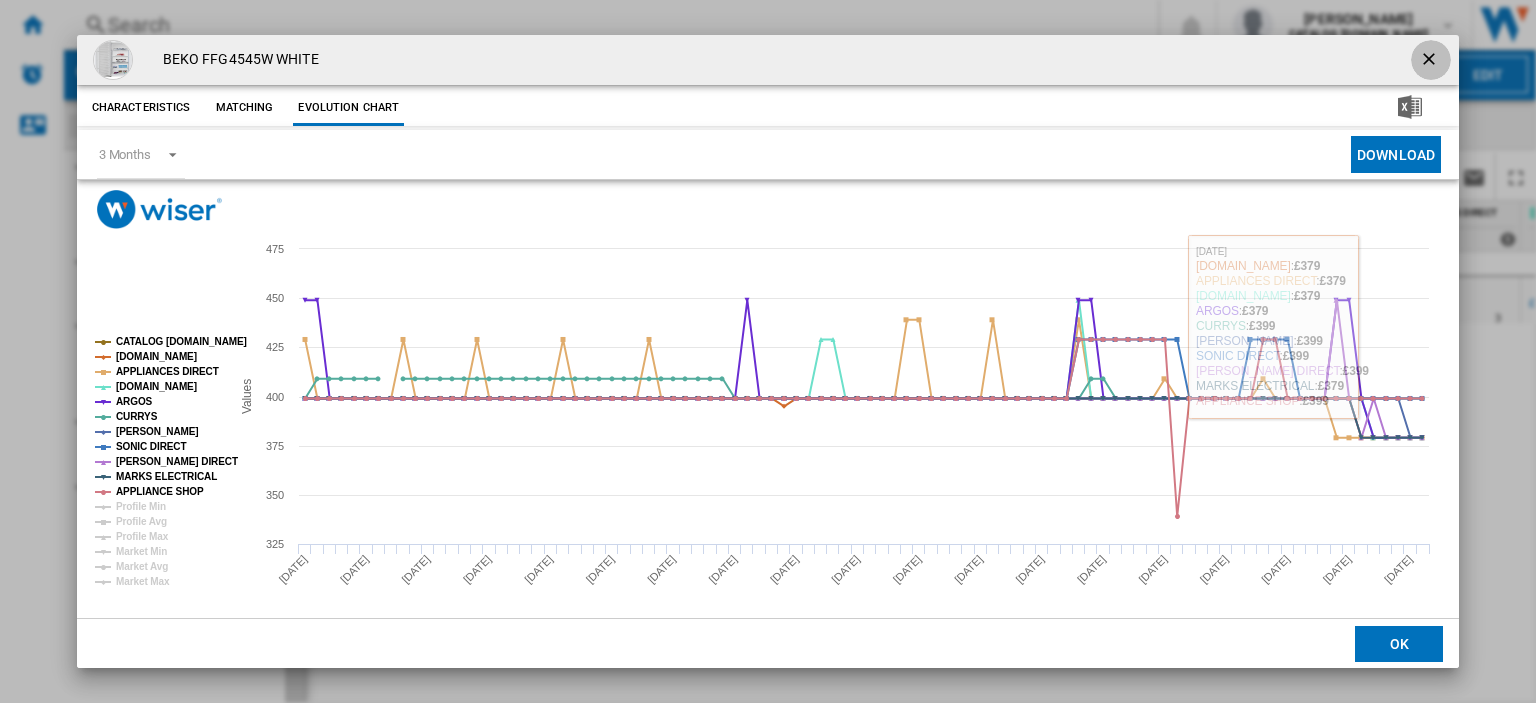 click at bounding box center [1431, 61] 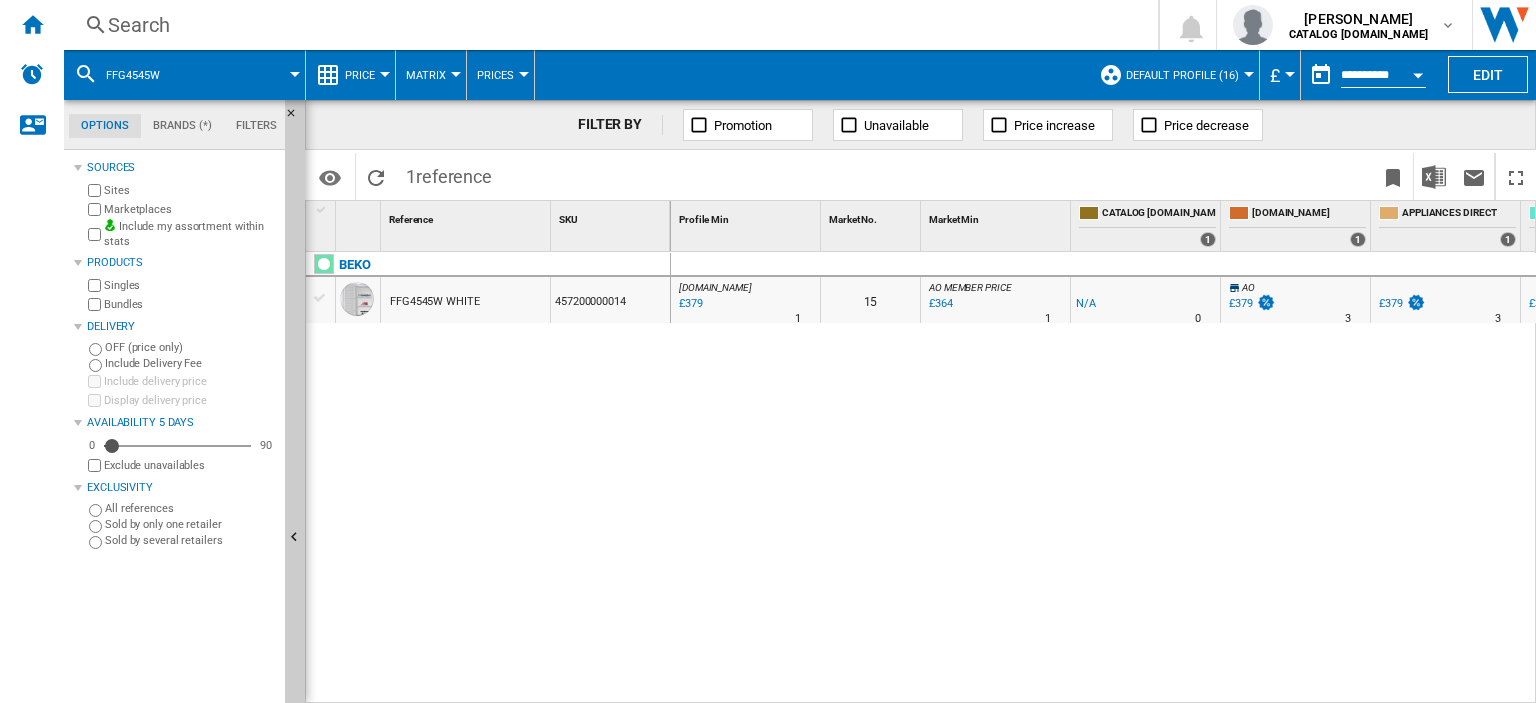 click on "£379" at bounding box center (1391, 303) 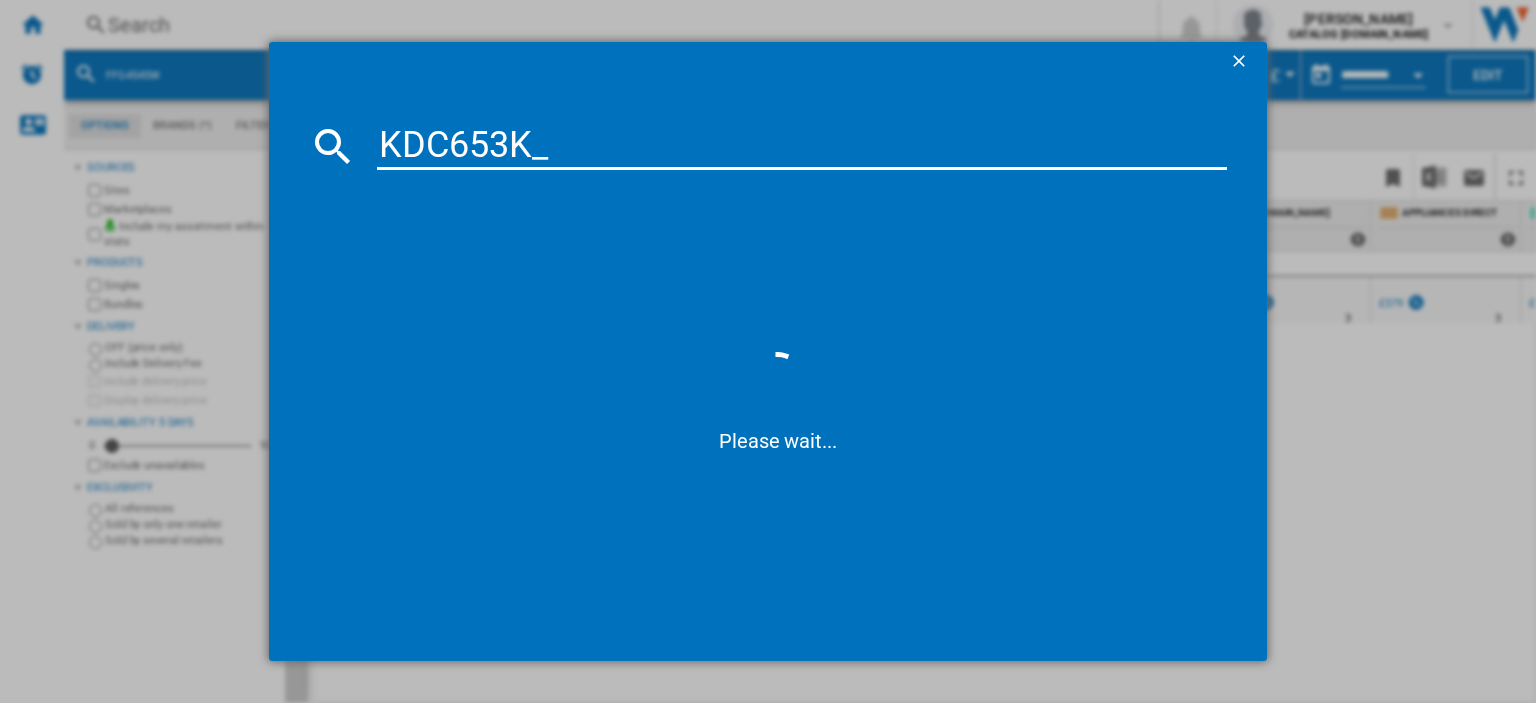type on "KDC653K" 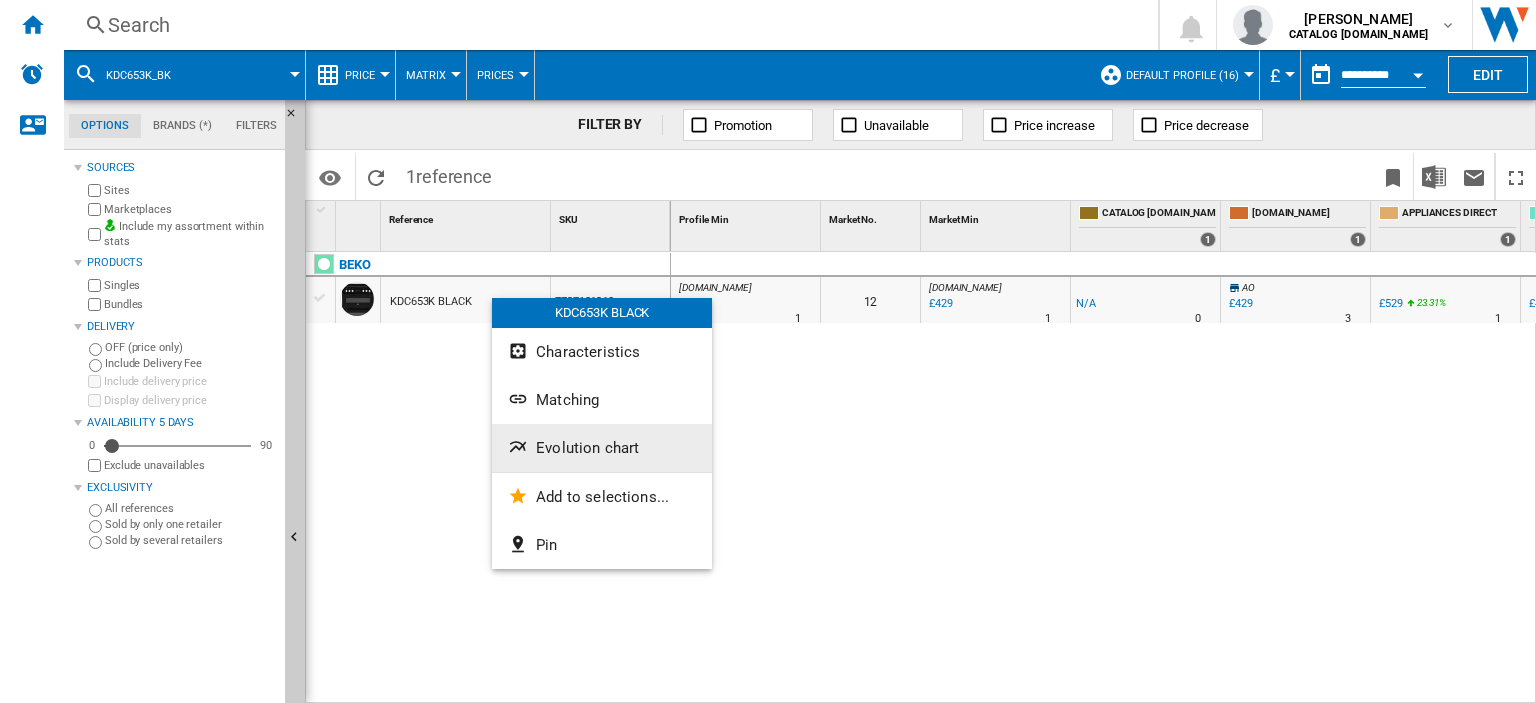 click on "Evolution chart" at bounding box center (587, 448) 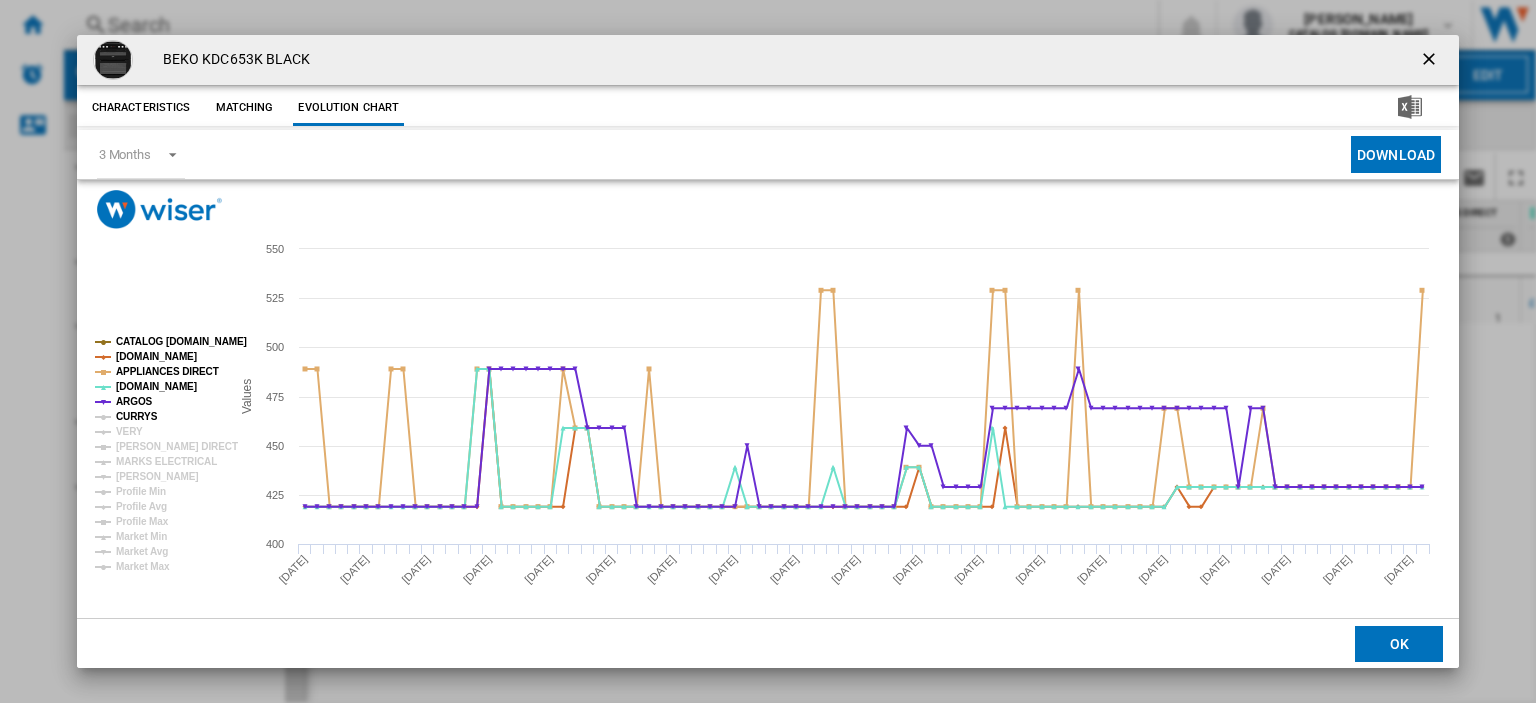 click on "CURRYS" 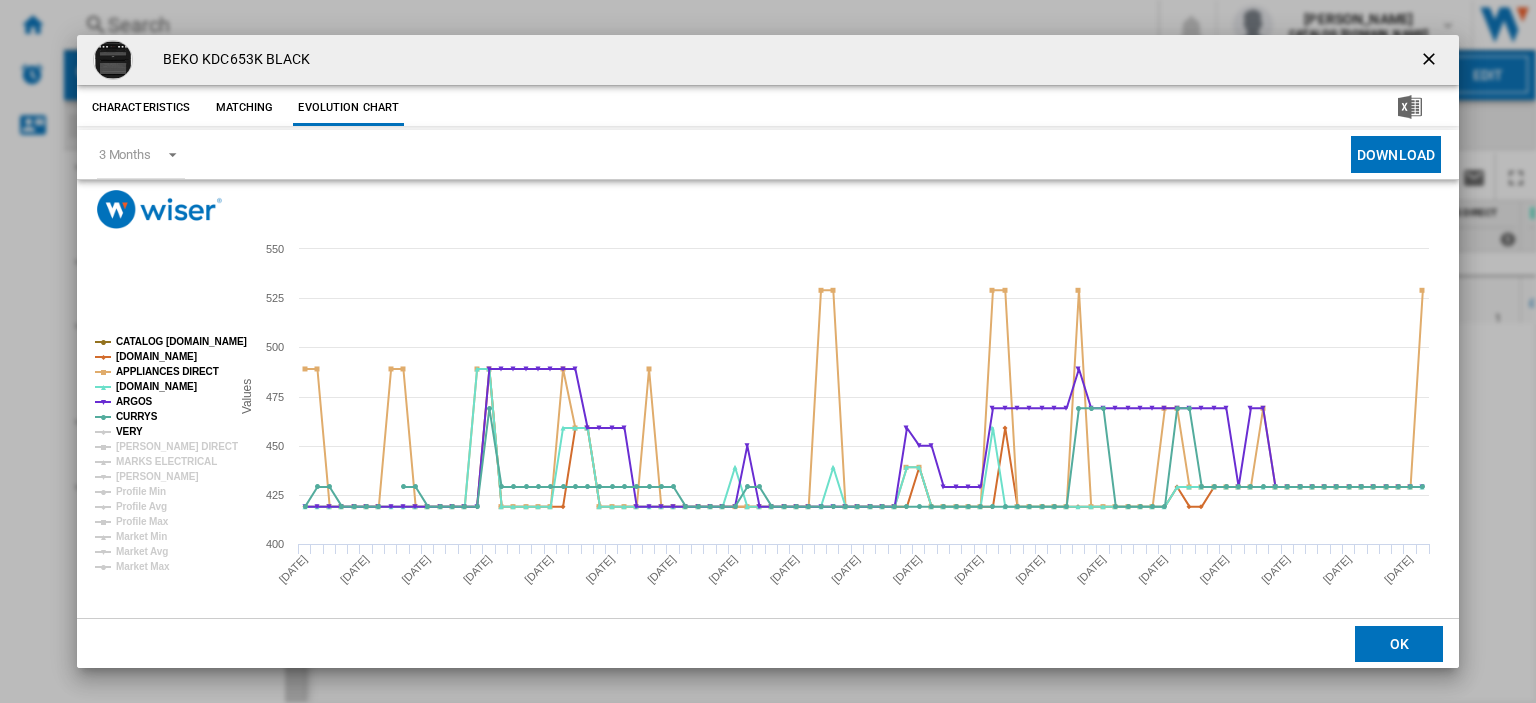 click on "VERY" 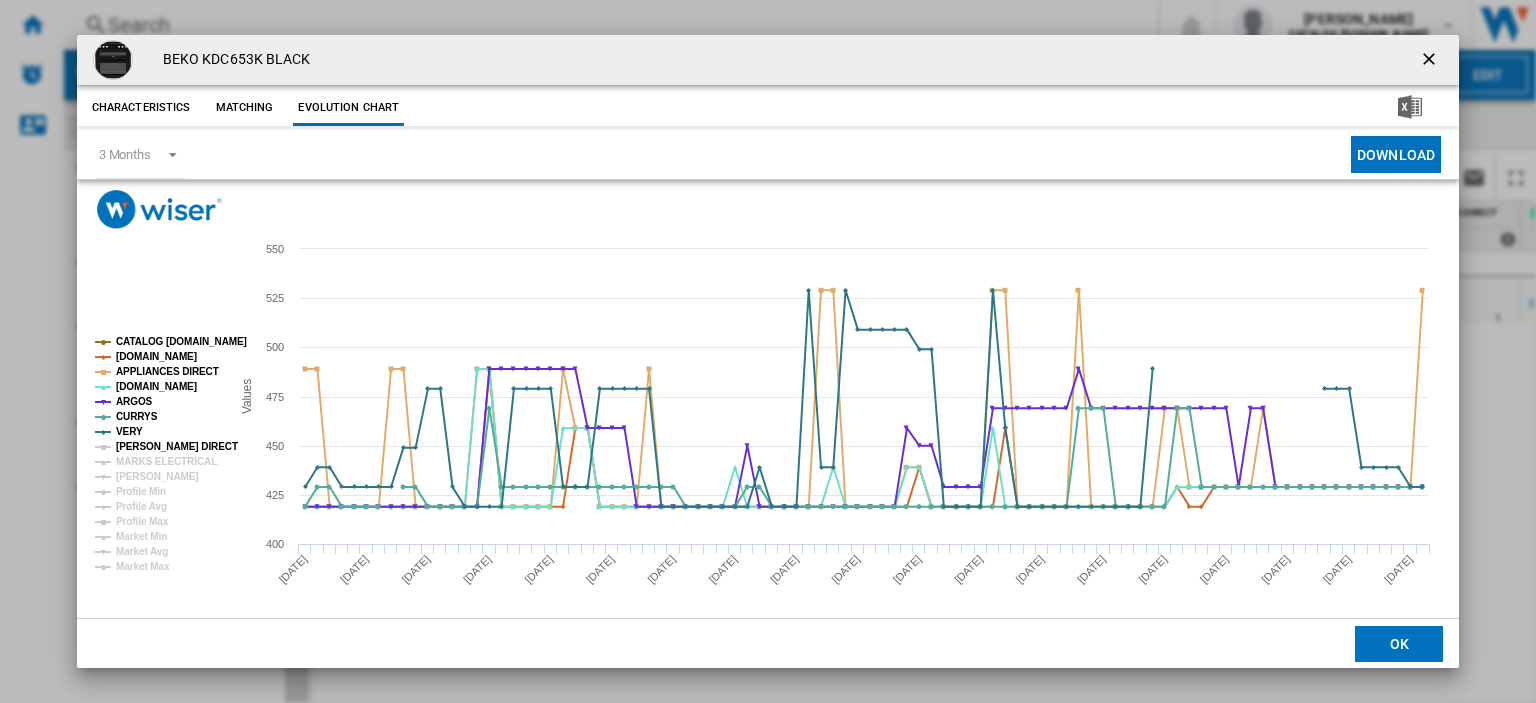 click on "[PERSON_NAME] DIRECT" 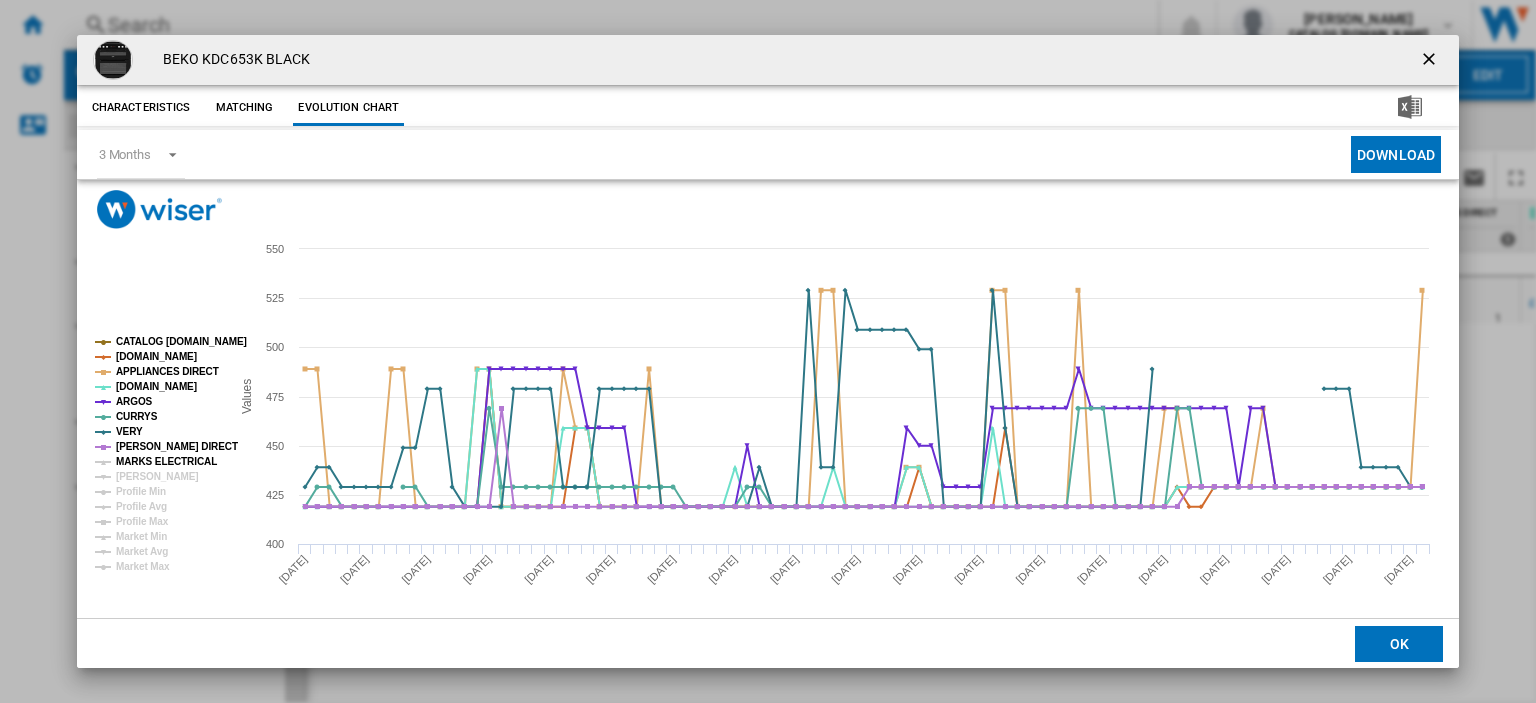 click on "MARKS ELECTRICAL" 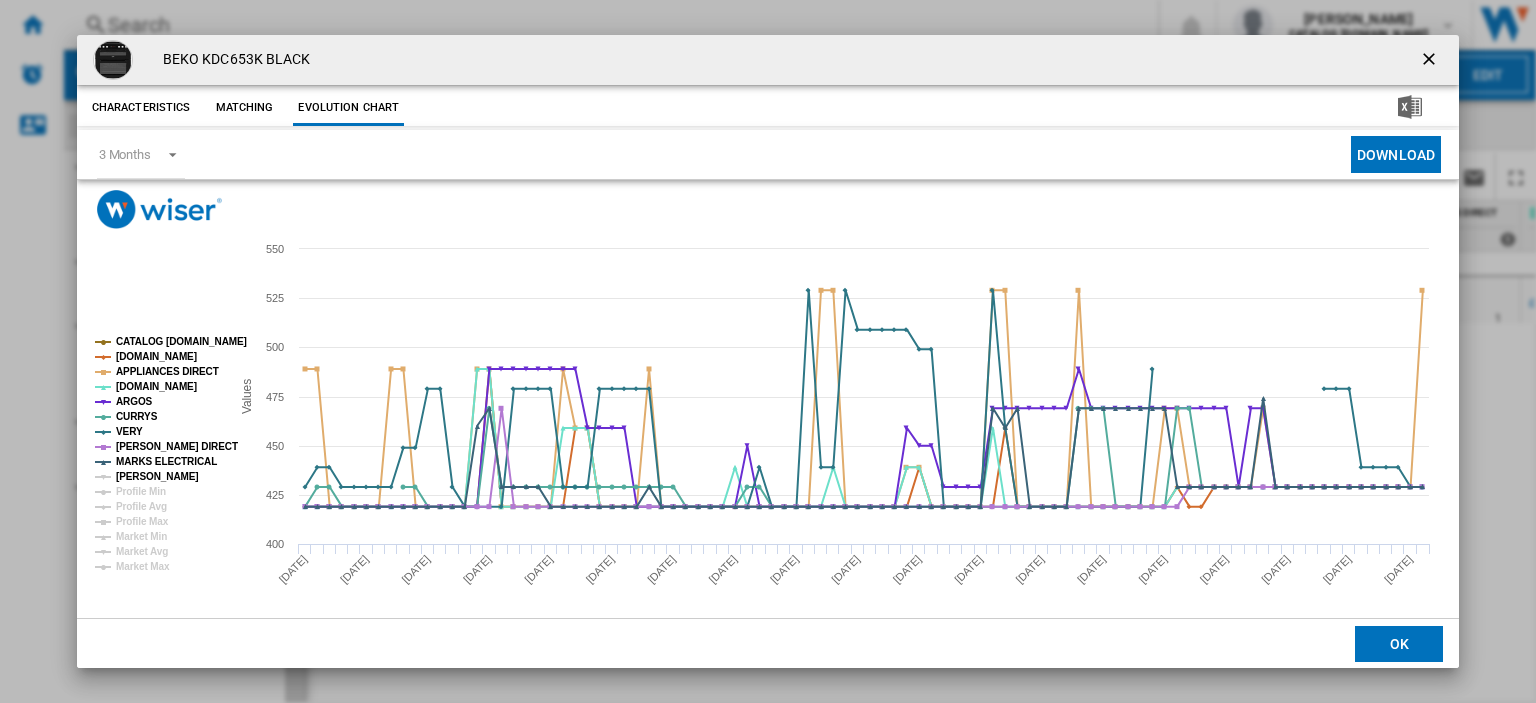 click on "[PERSON_NAME]" 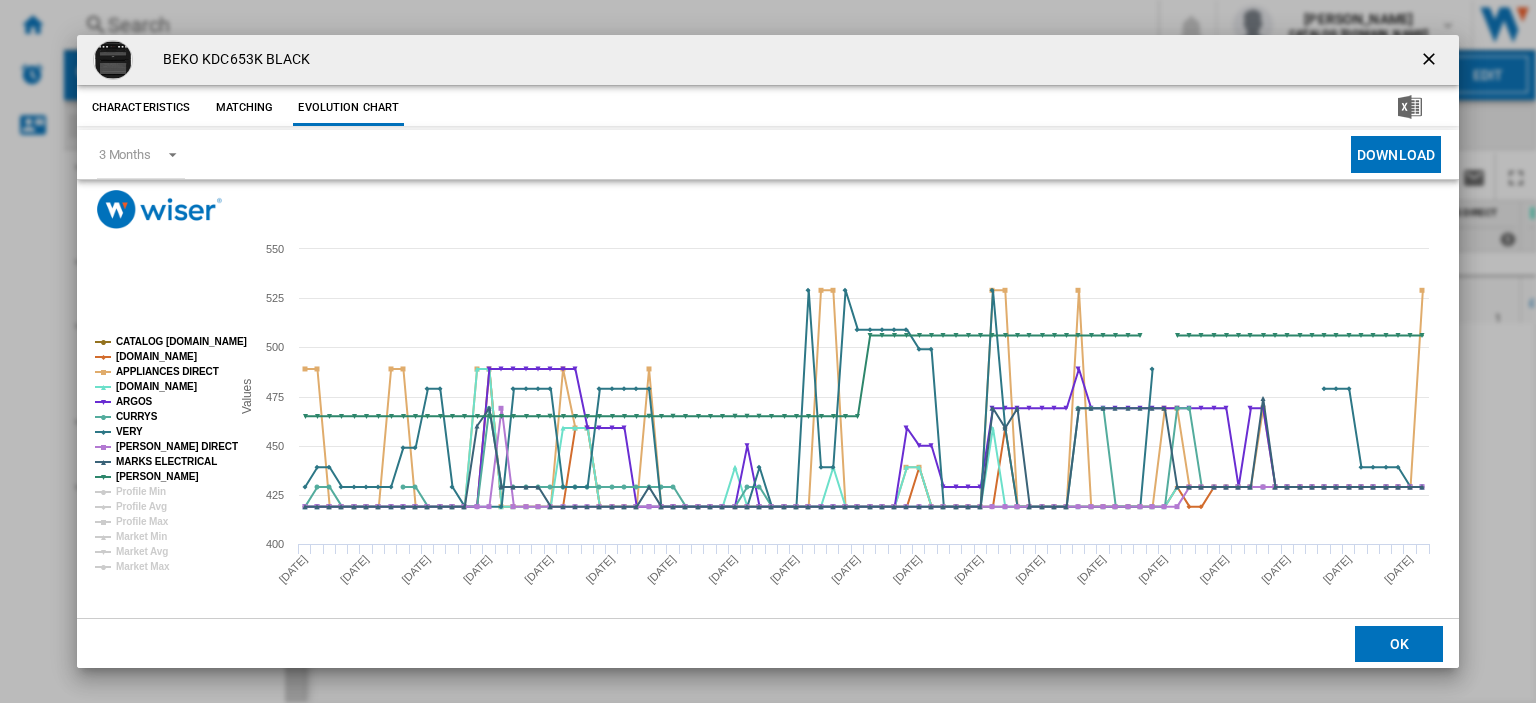 click at bounding box center (1431, 61) 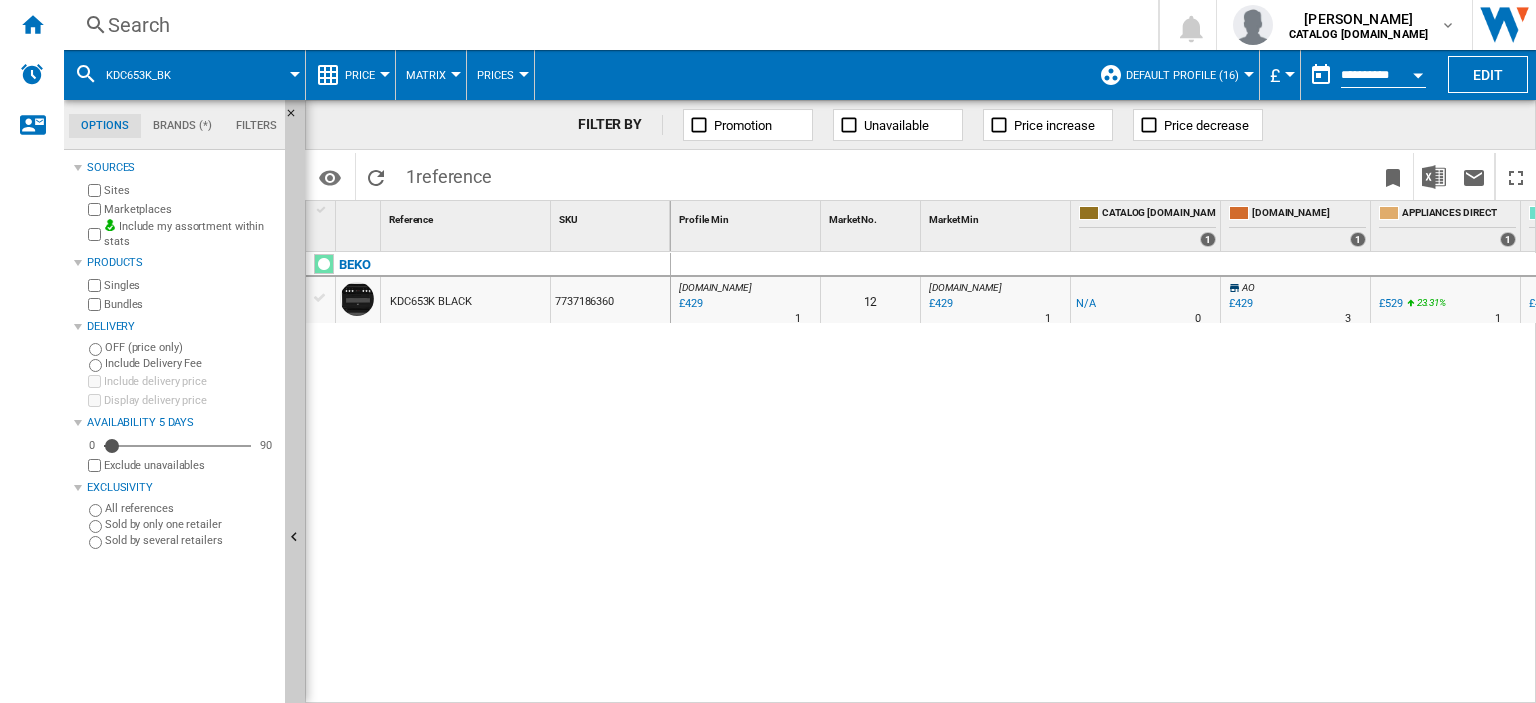 click on "Search" at bounding box center (607, 25) 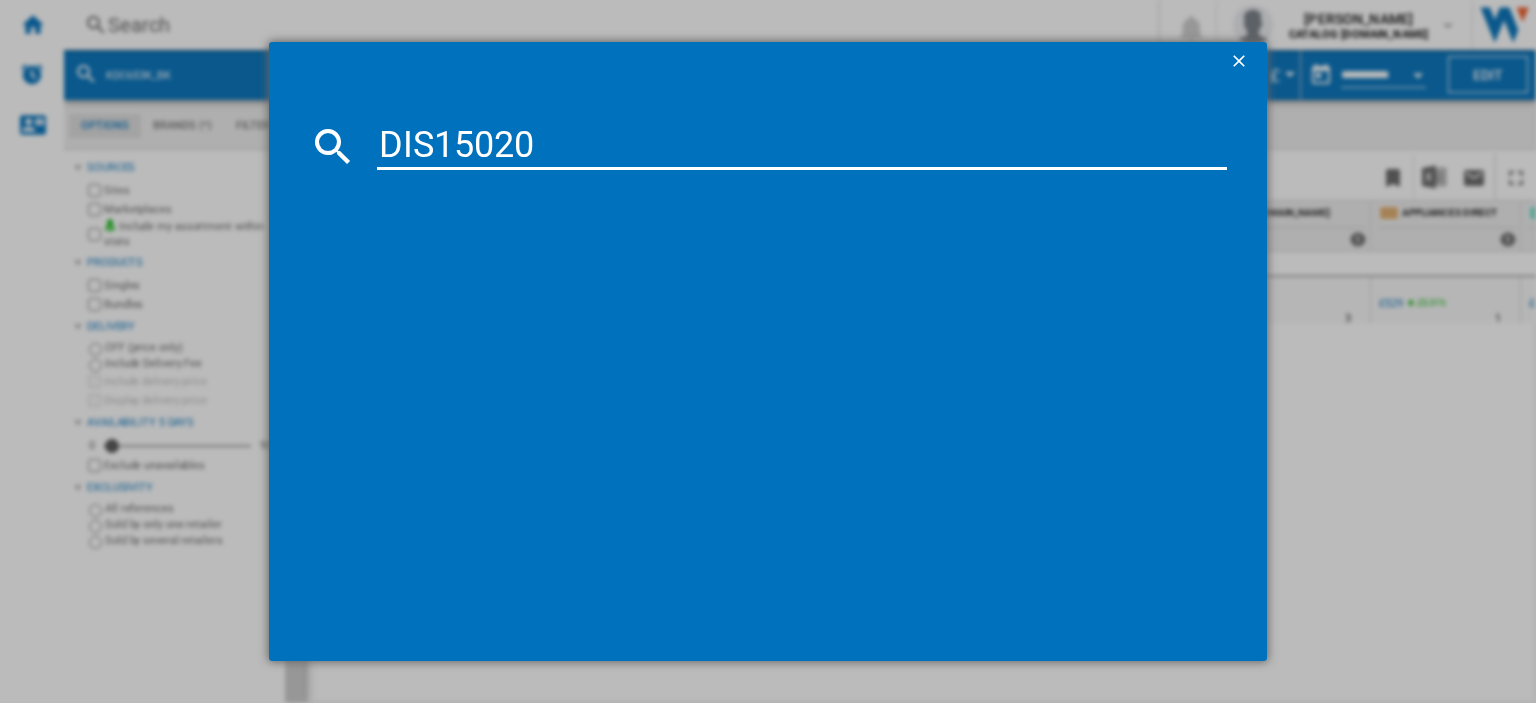type on "DIS15020" 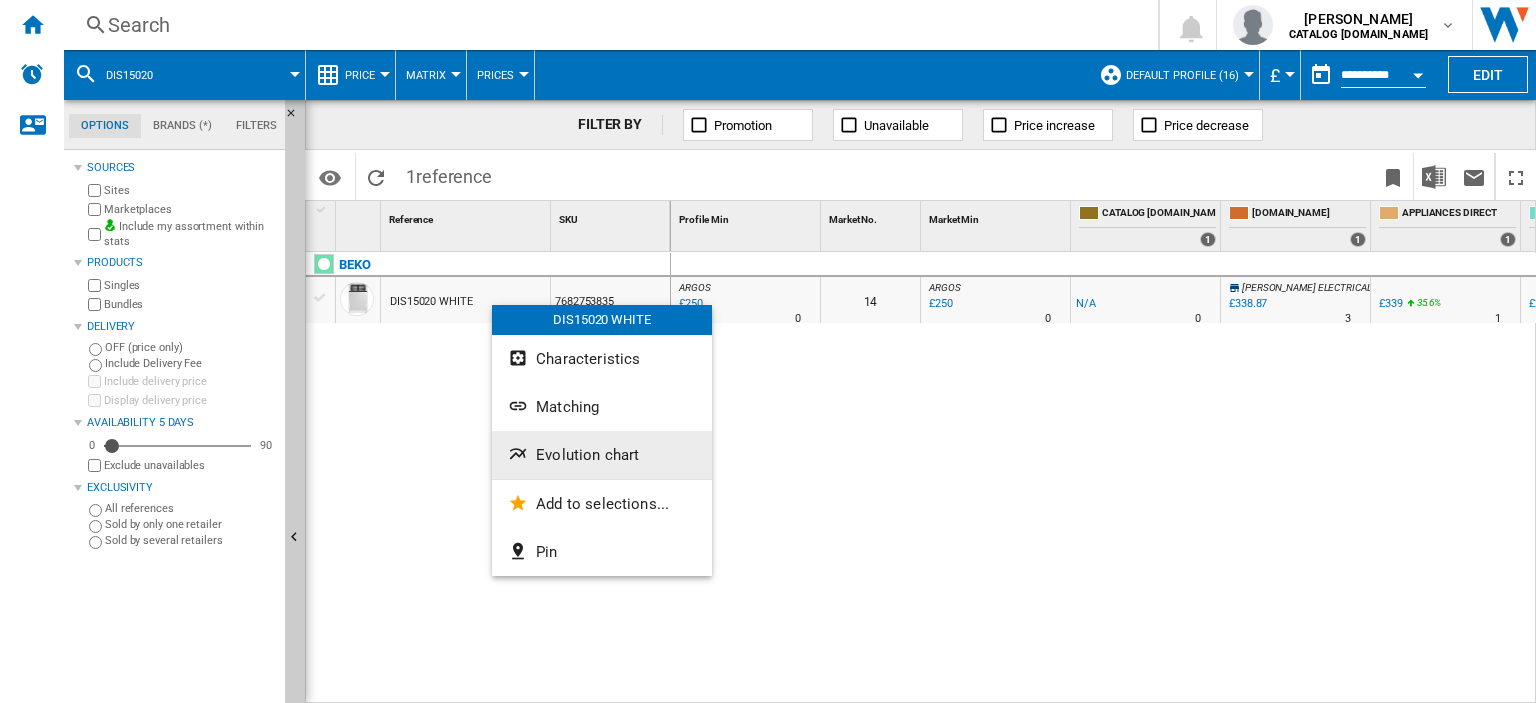 click on "Evolution chart" at bounding box center (602, 455) 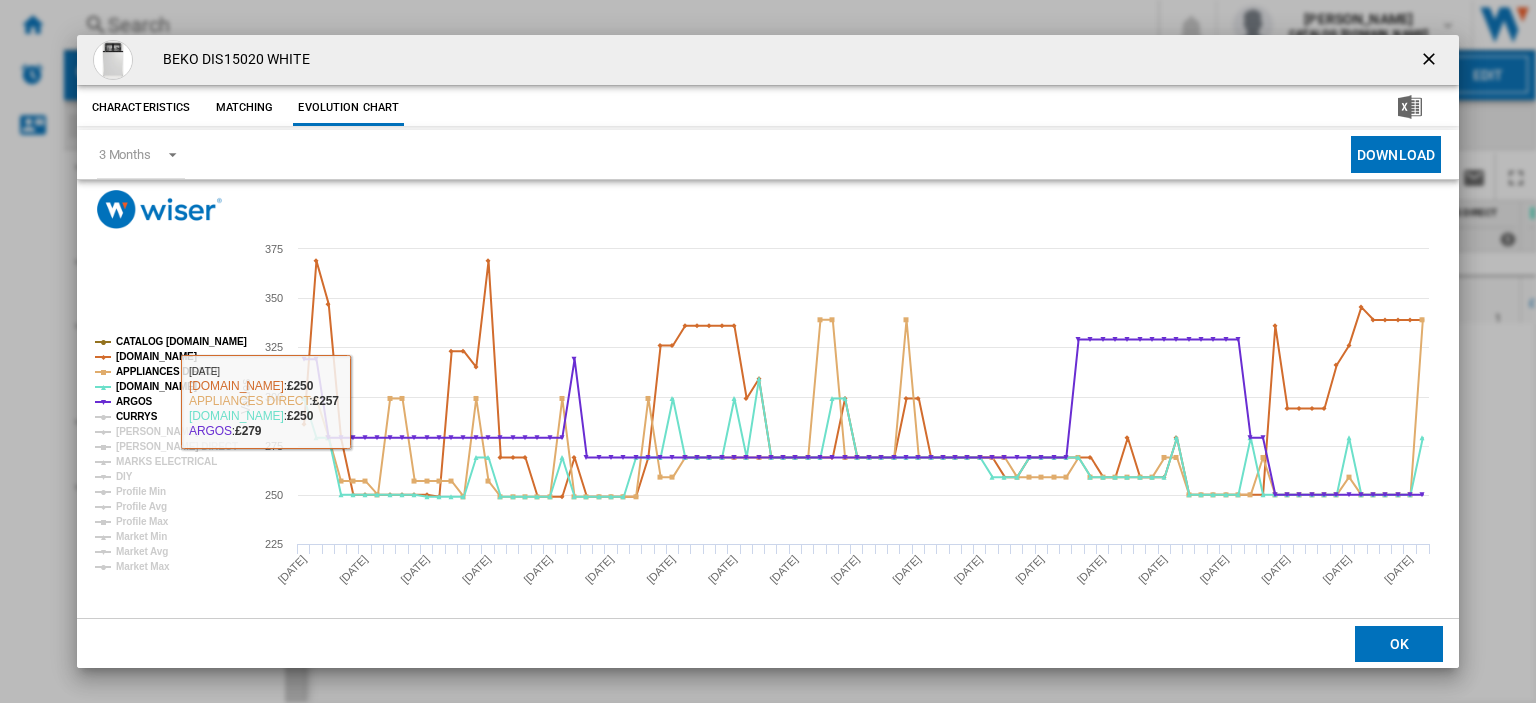 click on "CURRYS" 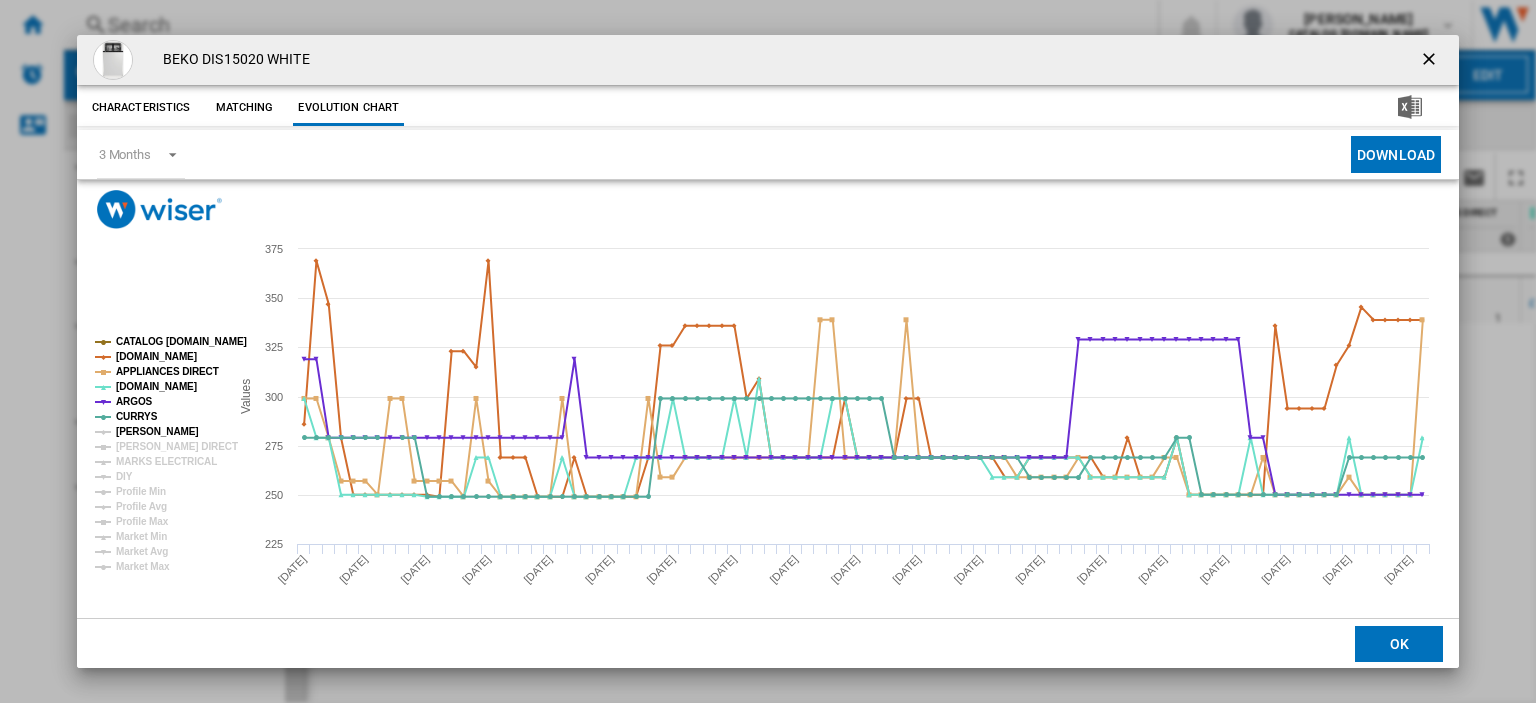 click on "[PERSON_NAME]" 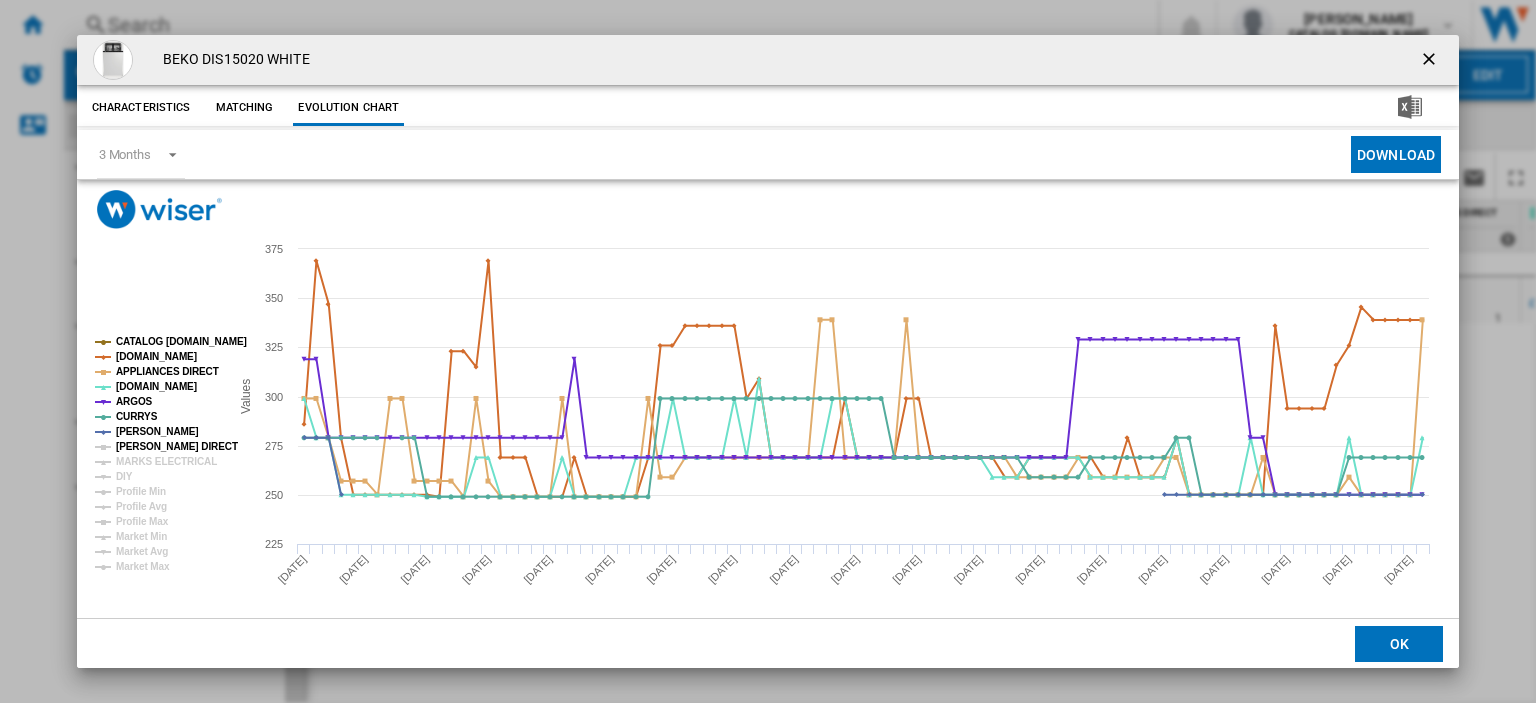 click on "[PERSON_NAME] DIRECT" 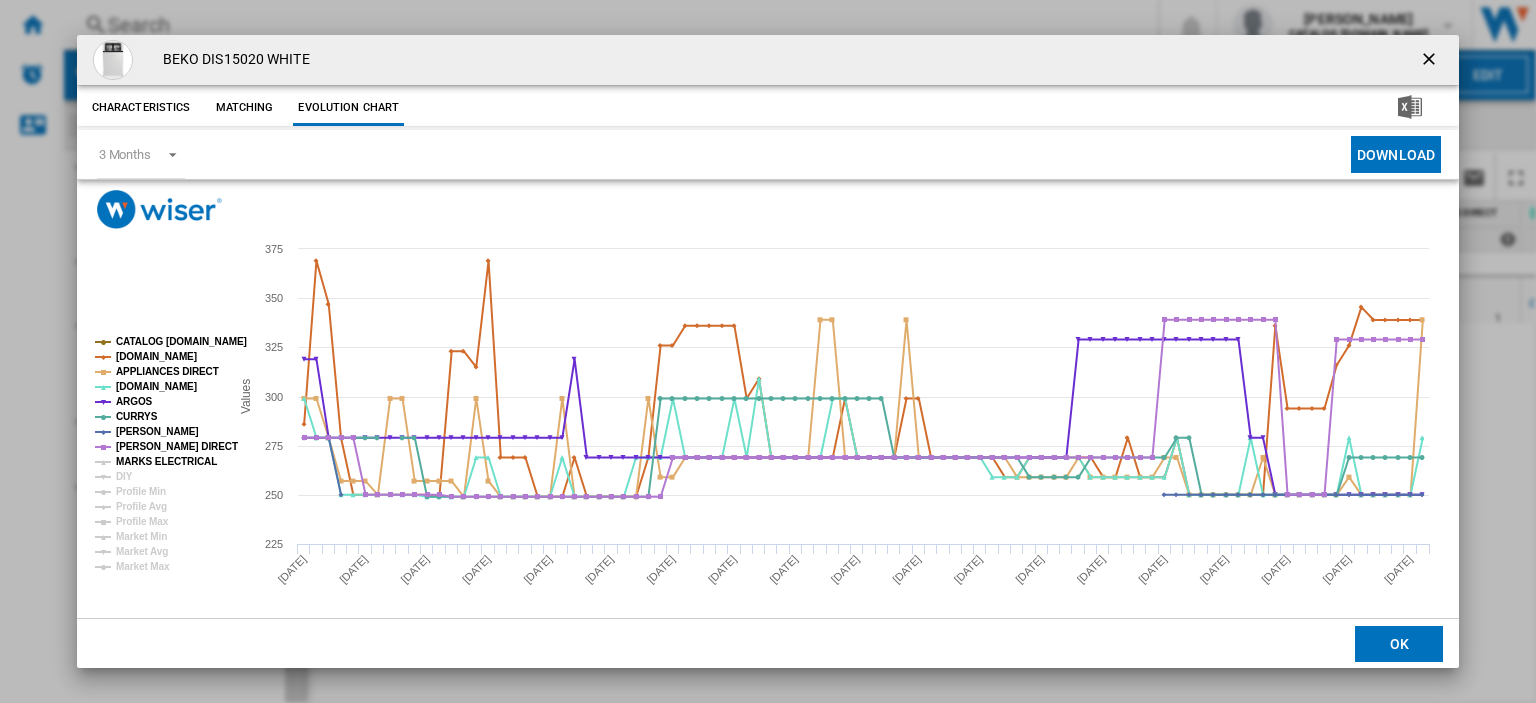 click on "MARKS ELECTRICAL" 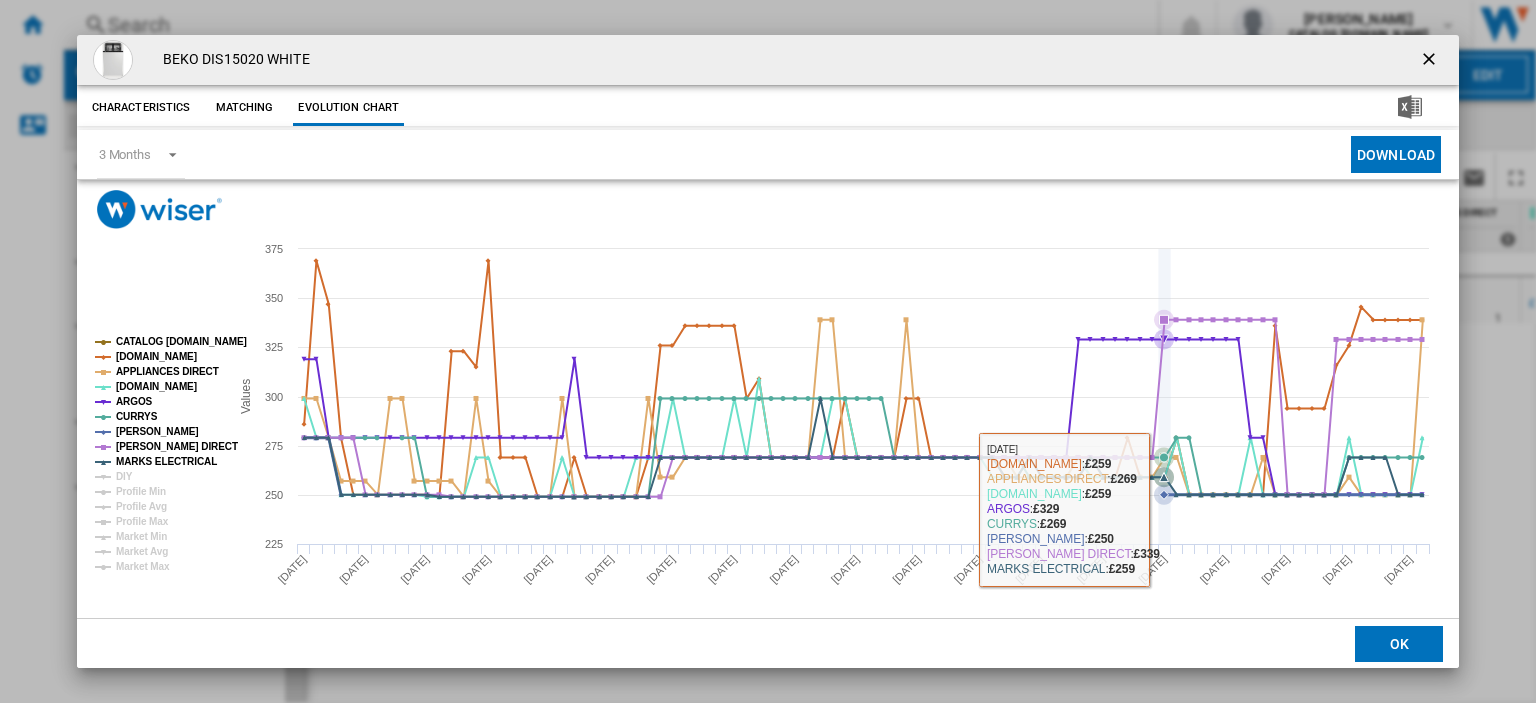 type 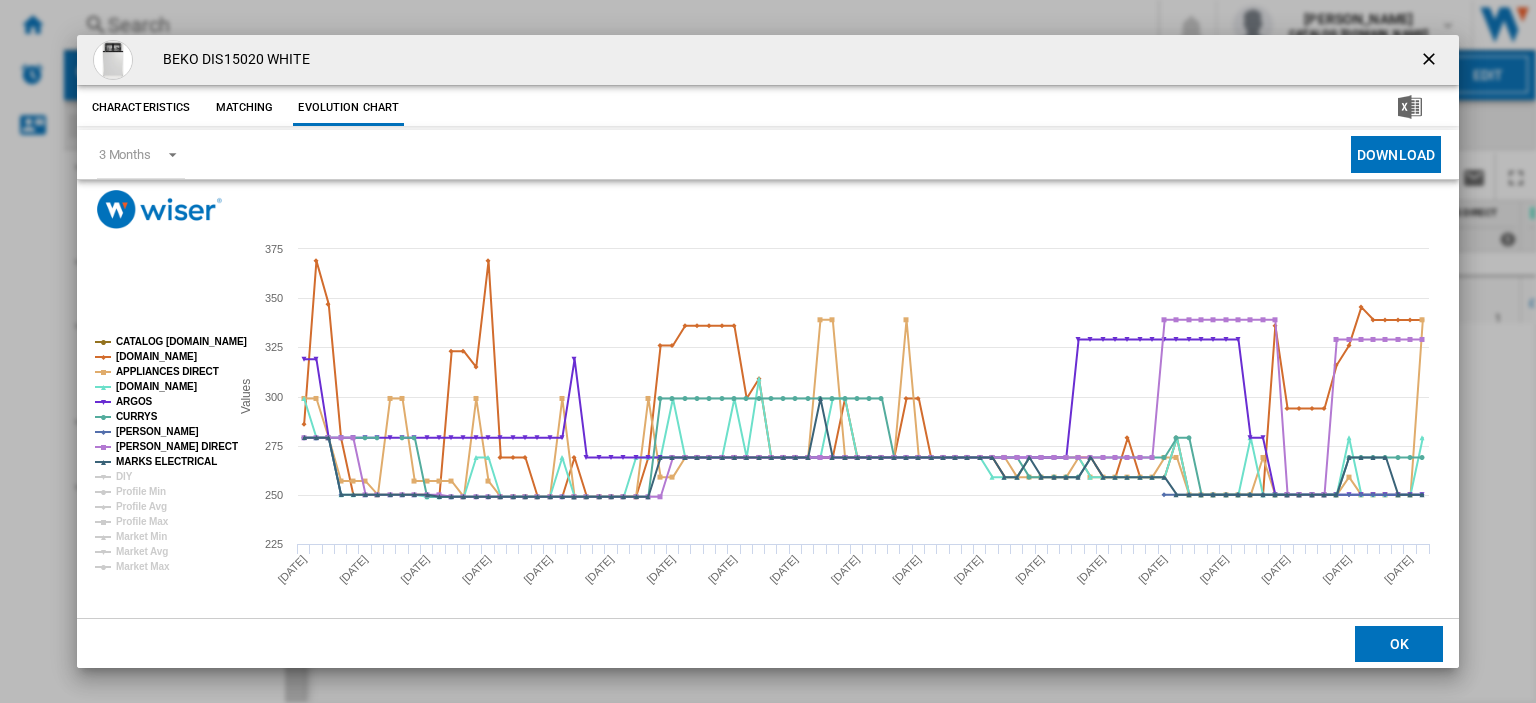 click at bounding box center [1431, 61] 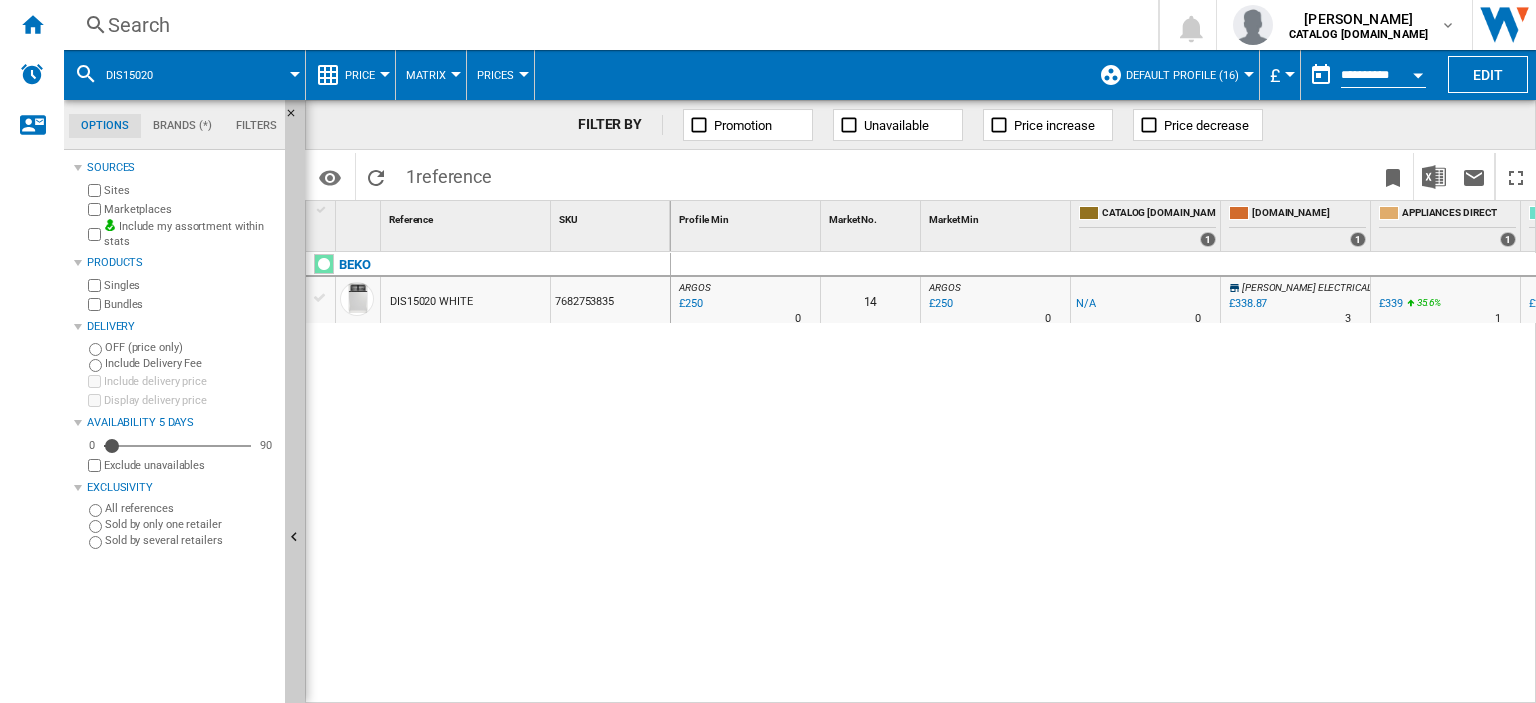 drag, startPoint x: 1021, startPoint y: 693, endPoint x: 1180, endPoint y: 693, distance: 159 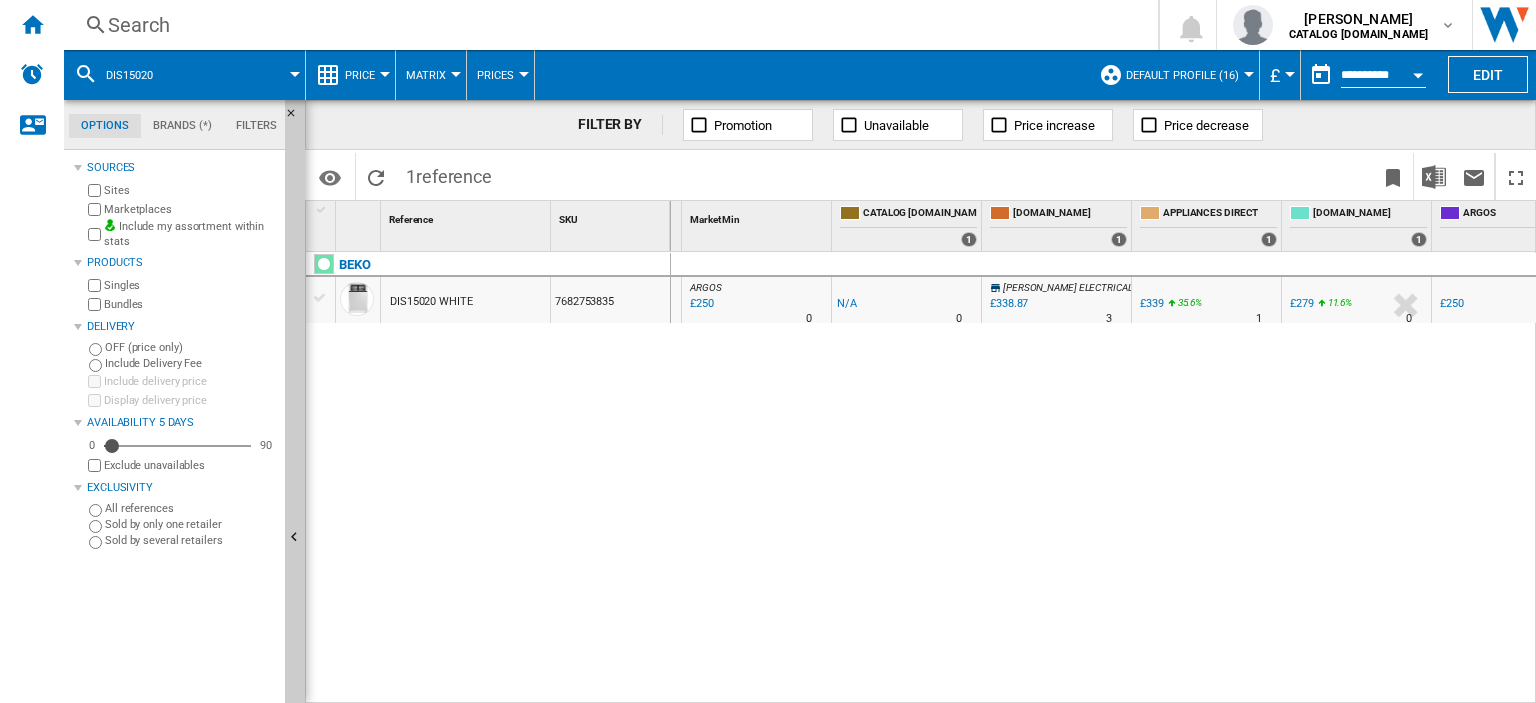 scroll, scrollTop: 0, scrollLeft: 372, axis: horizontal 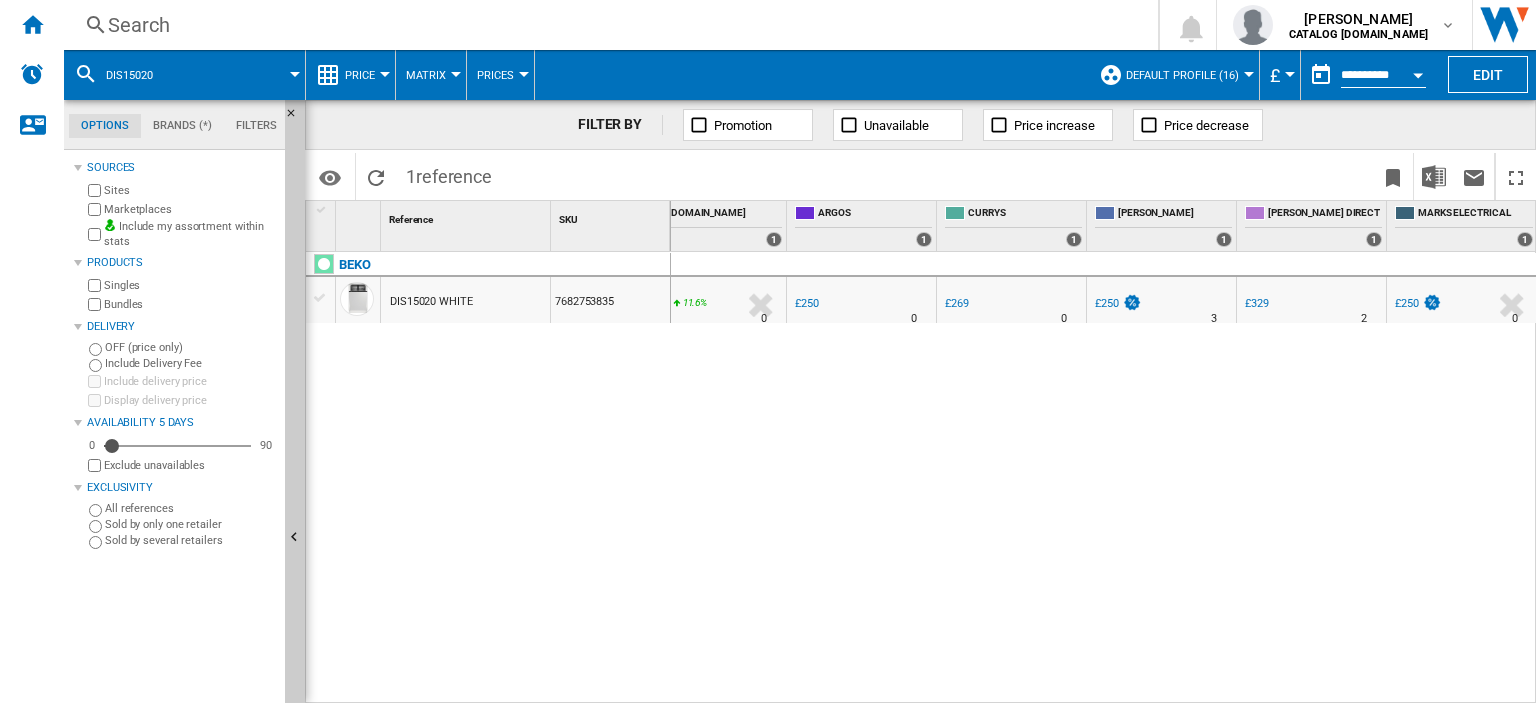 click on "£250" at bounding box center [1107, 303] 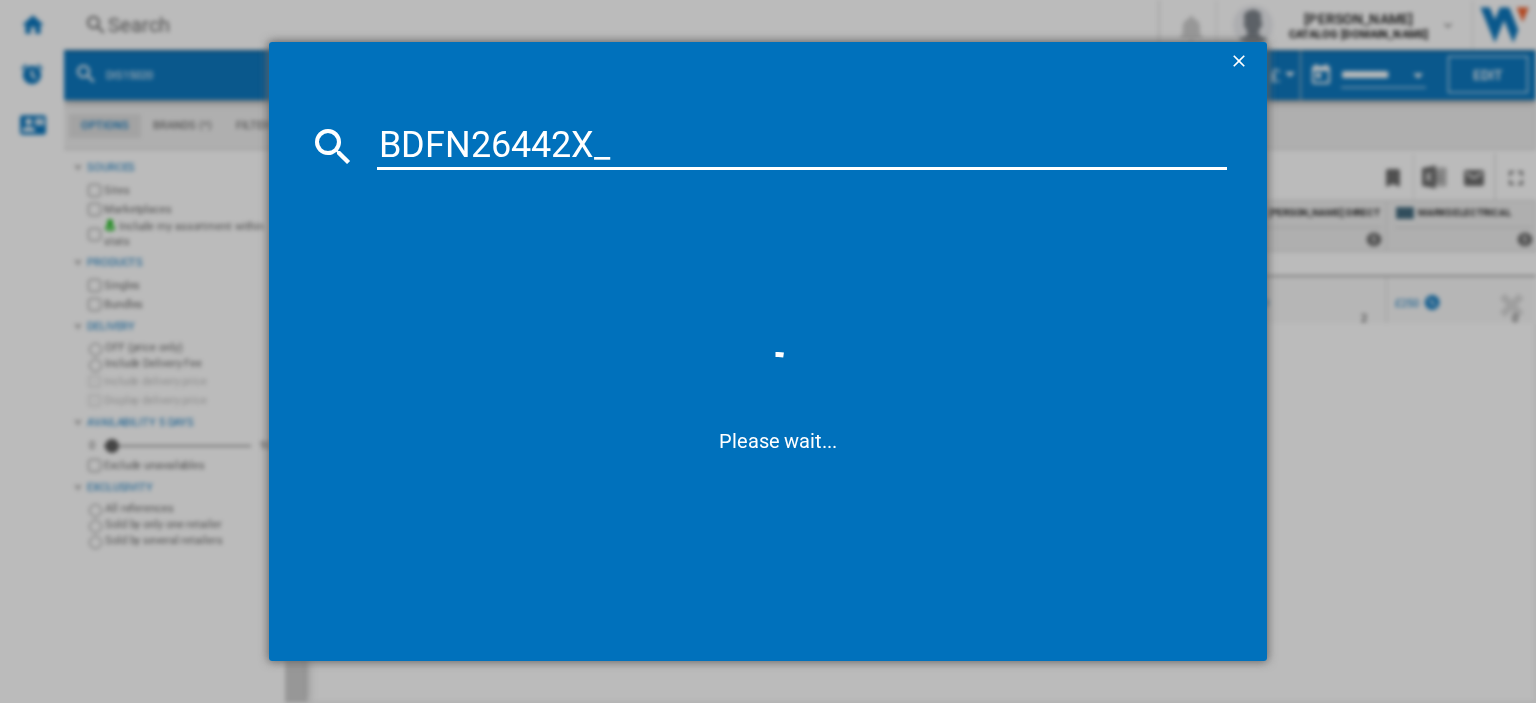 type on "BDFN26442X" 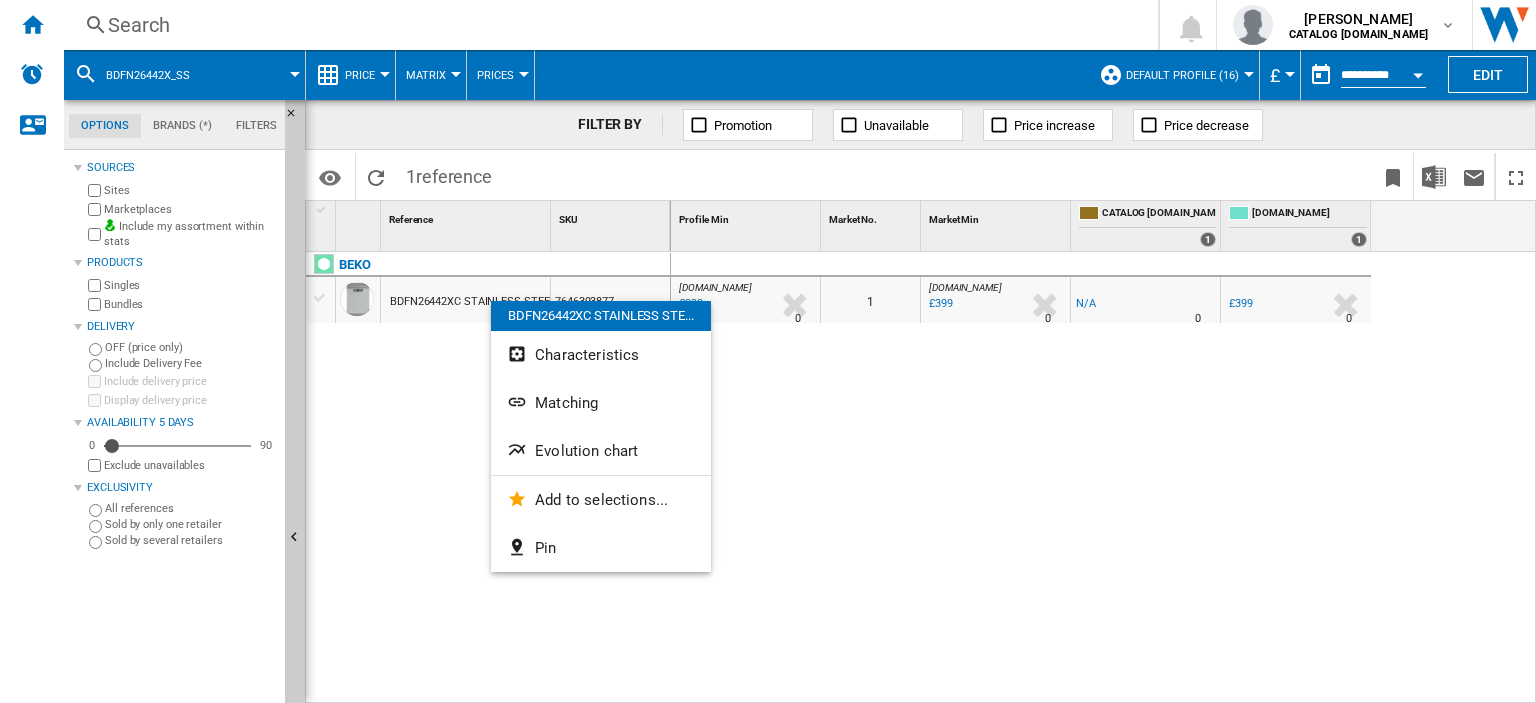 click on "Evolution chart" at bounding box center (586, 451) 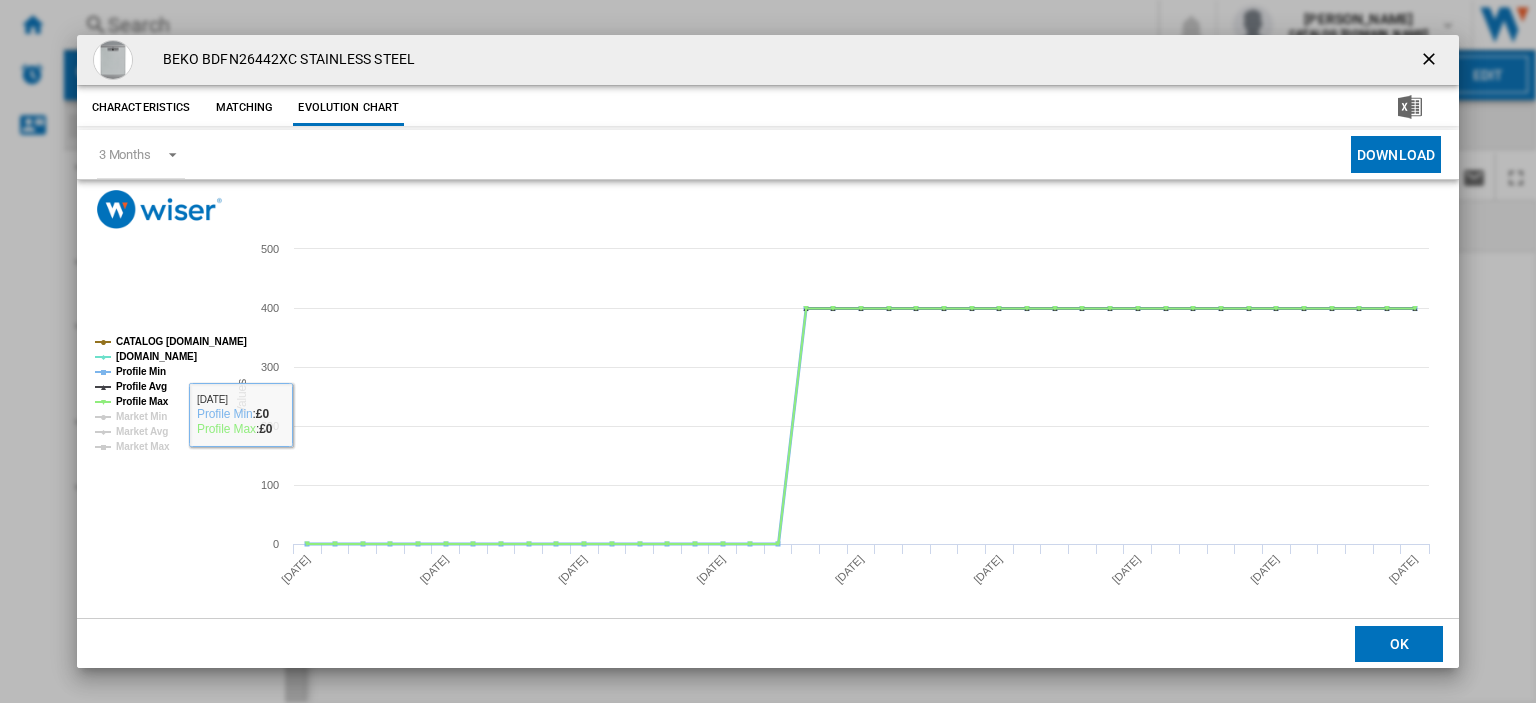 click on "Profile Min" 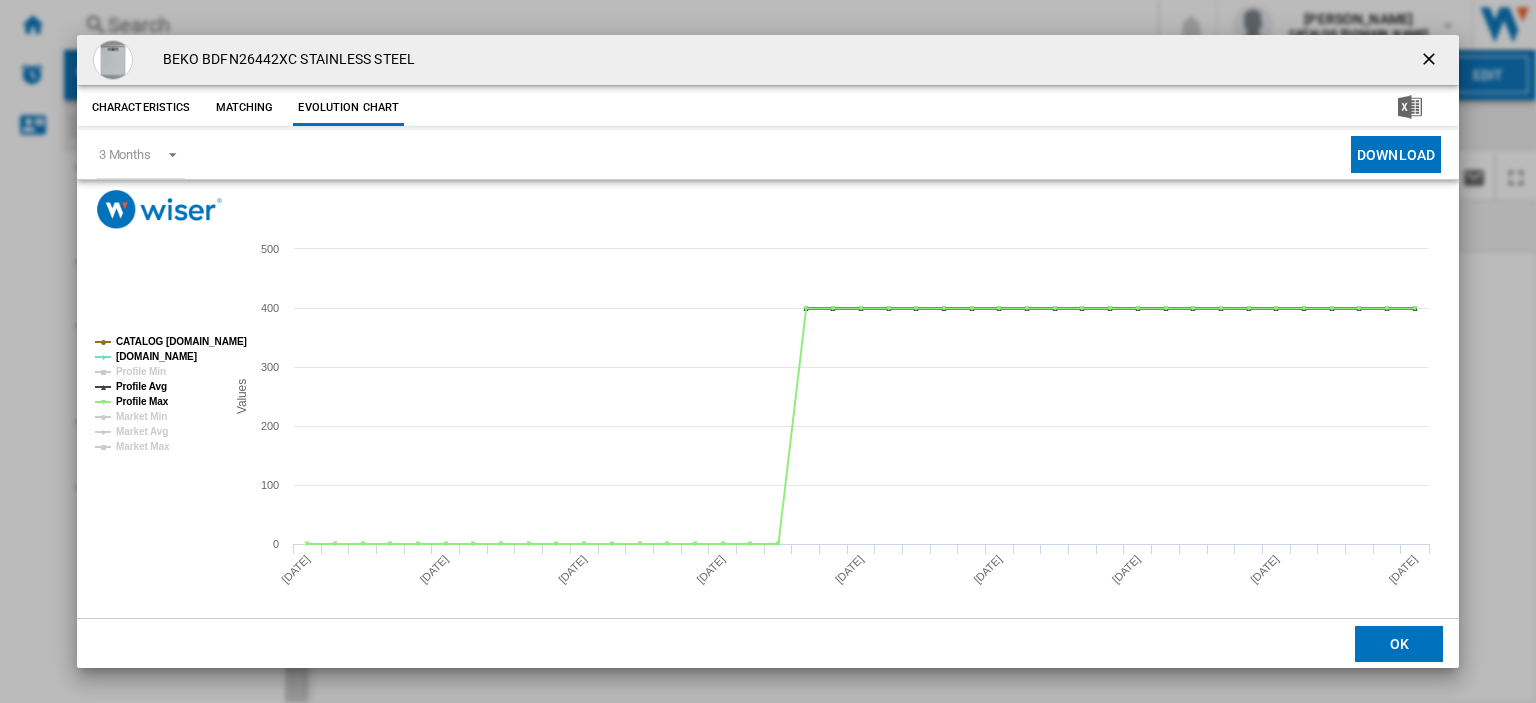 click on "Profile Avg" 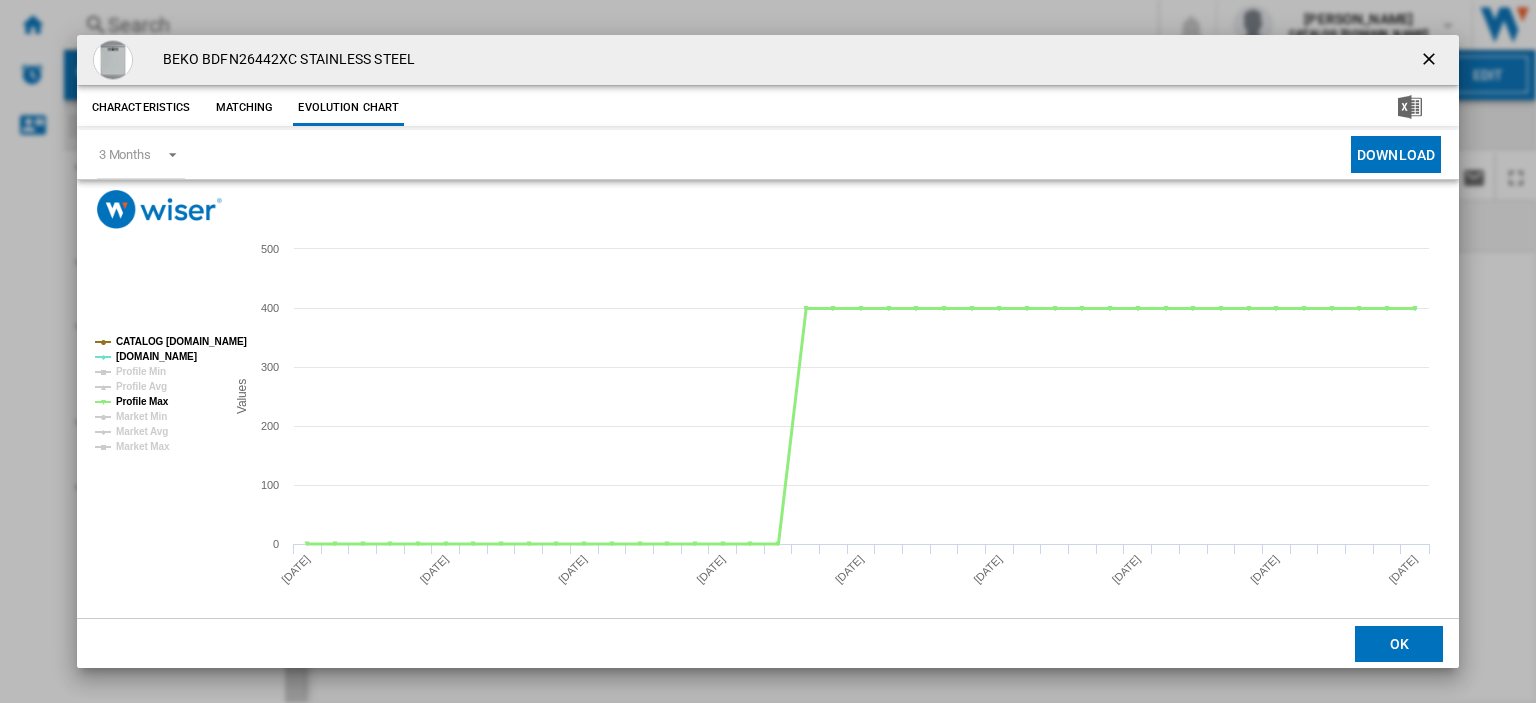 click on "Profile Max" 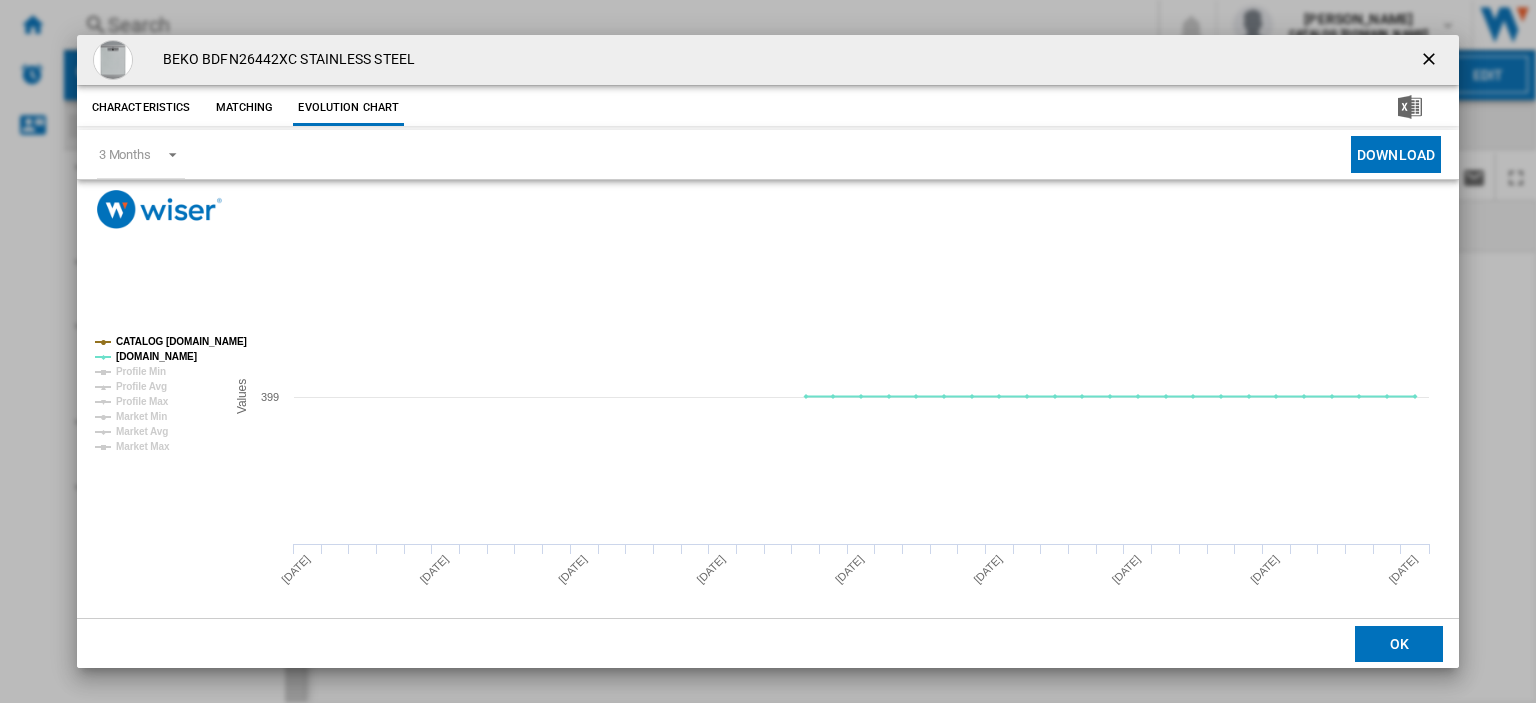 click on "CATALOG [DOMAIN_NAME]" 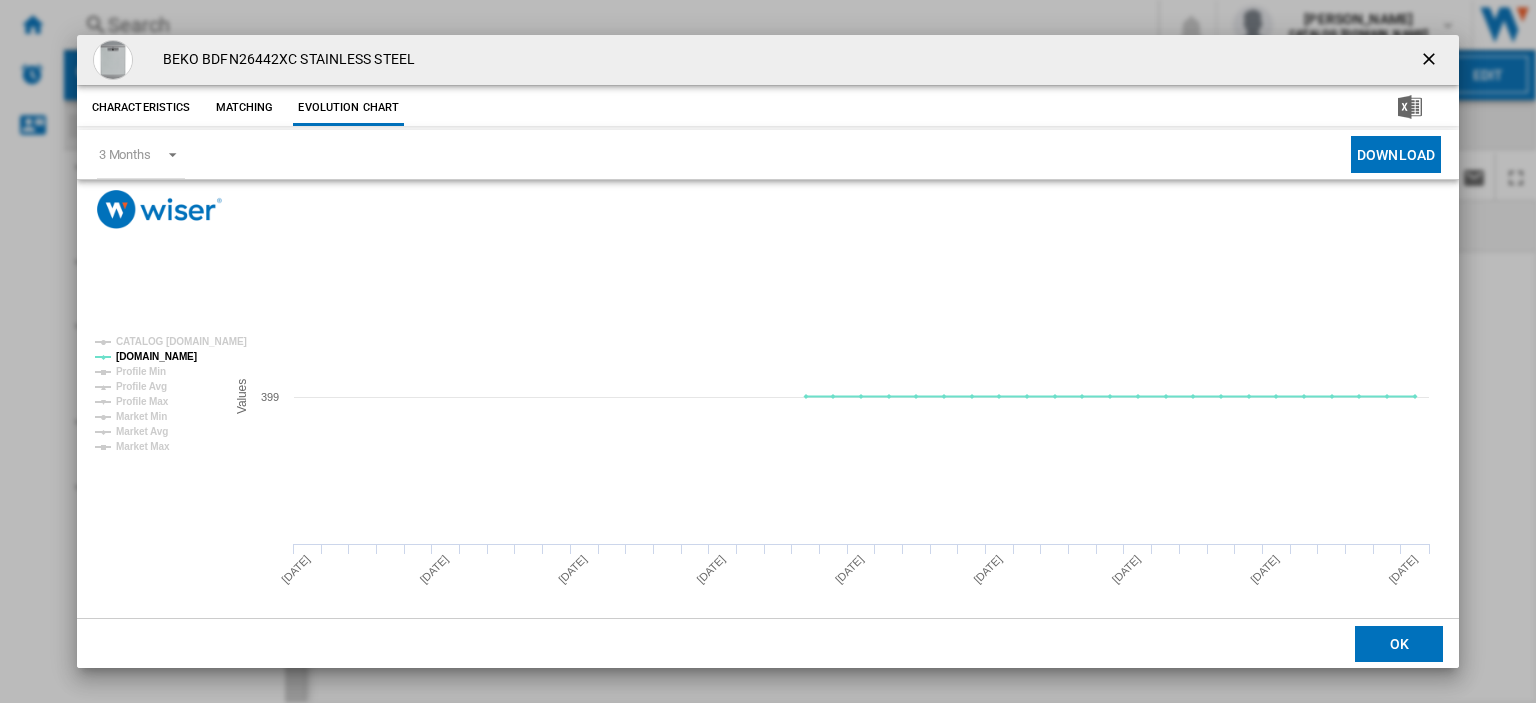 click at bounding box center (1431, 61) 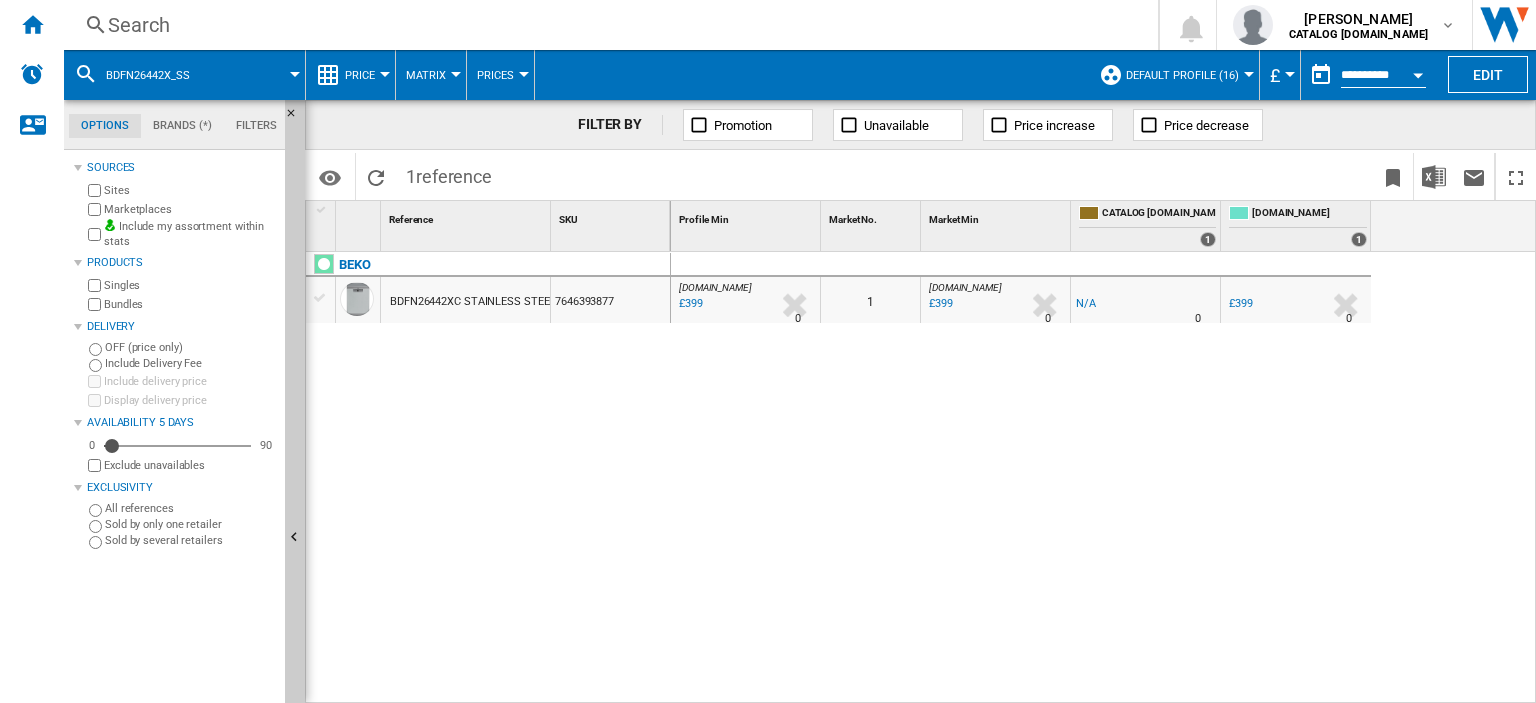 click on "Search" at bounding box center [607, 25] 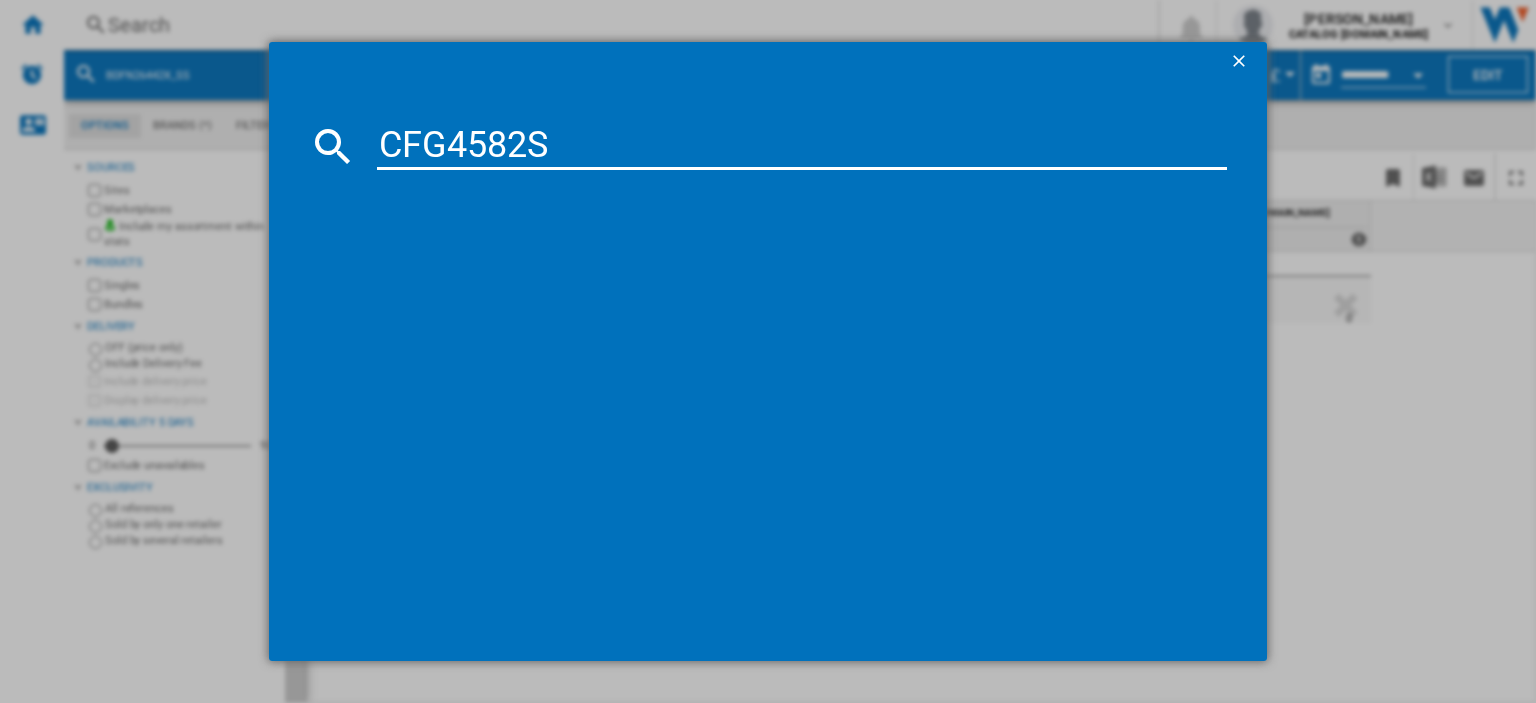 type on "CFG4582S" 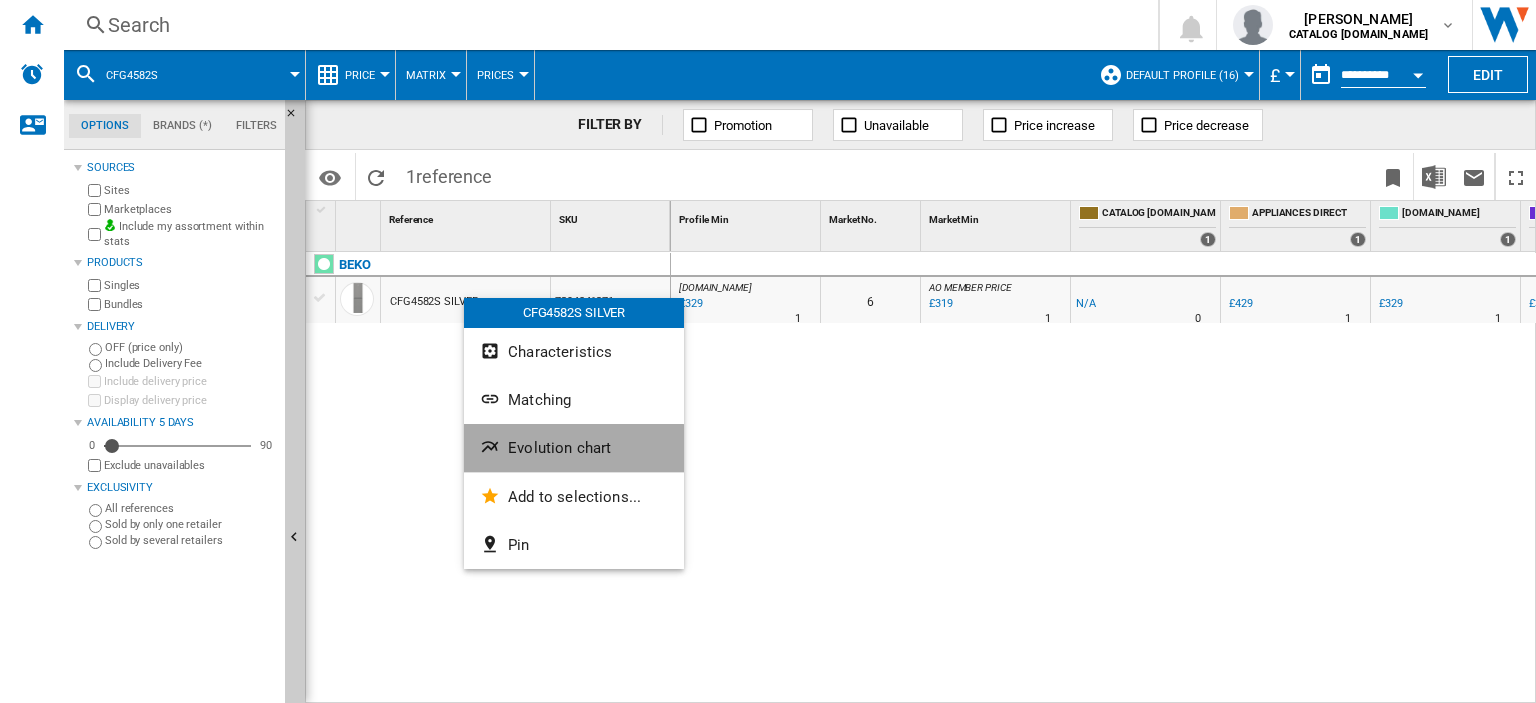 click on "Evolution chart" at bounding box center (574, 448) 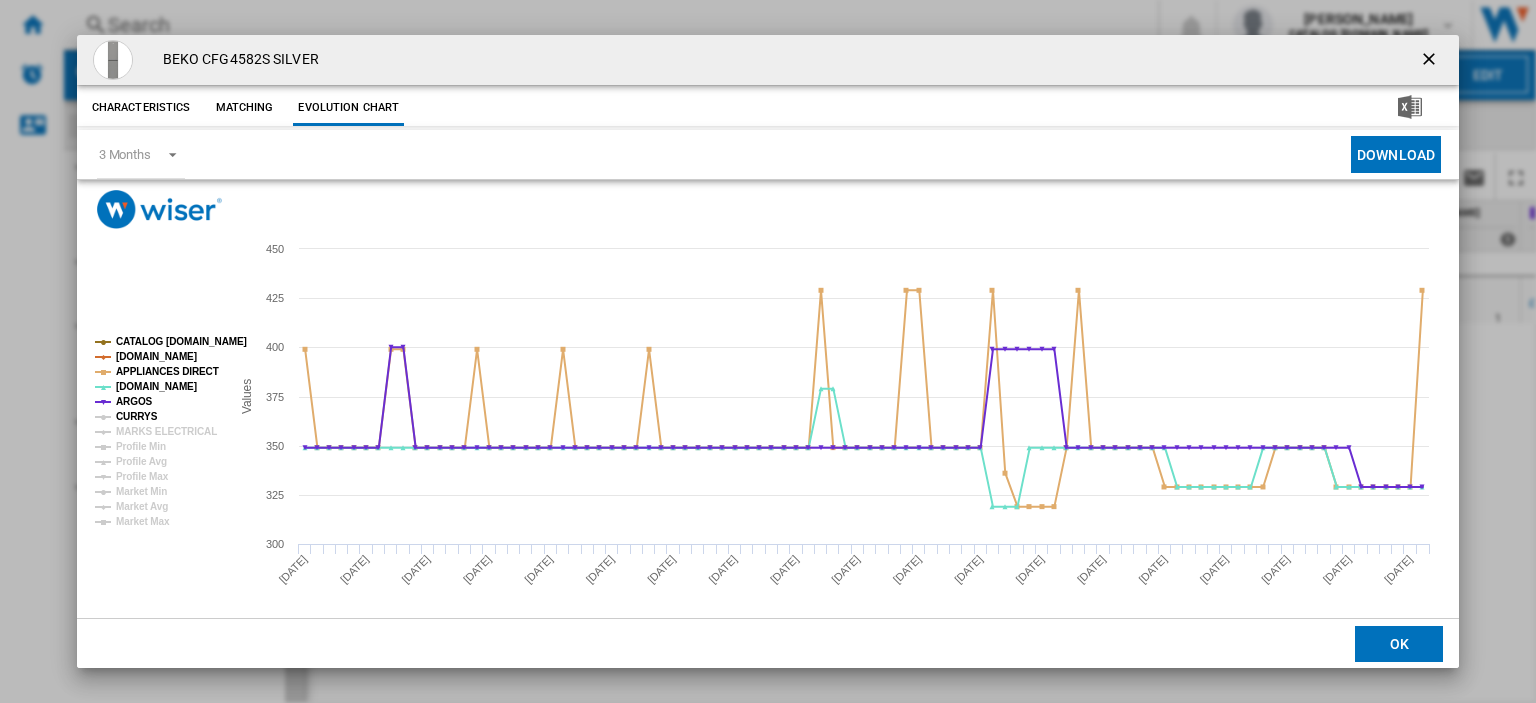 click on "CURRYS" 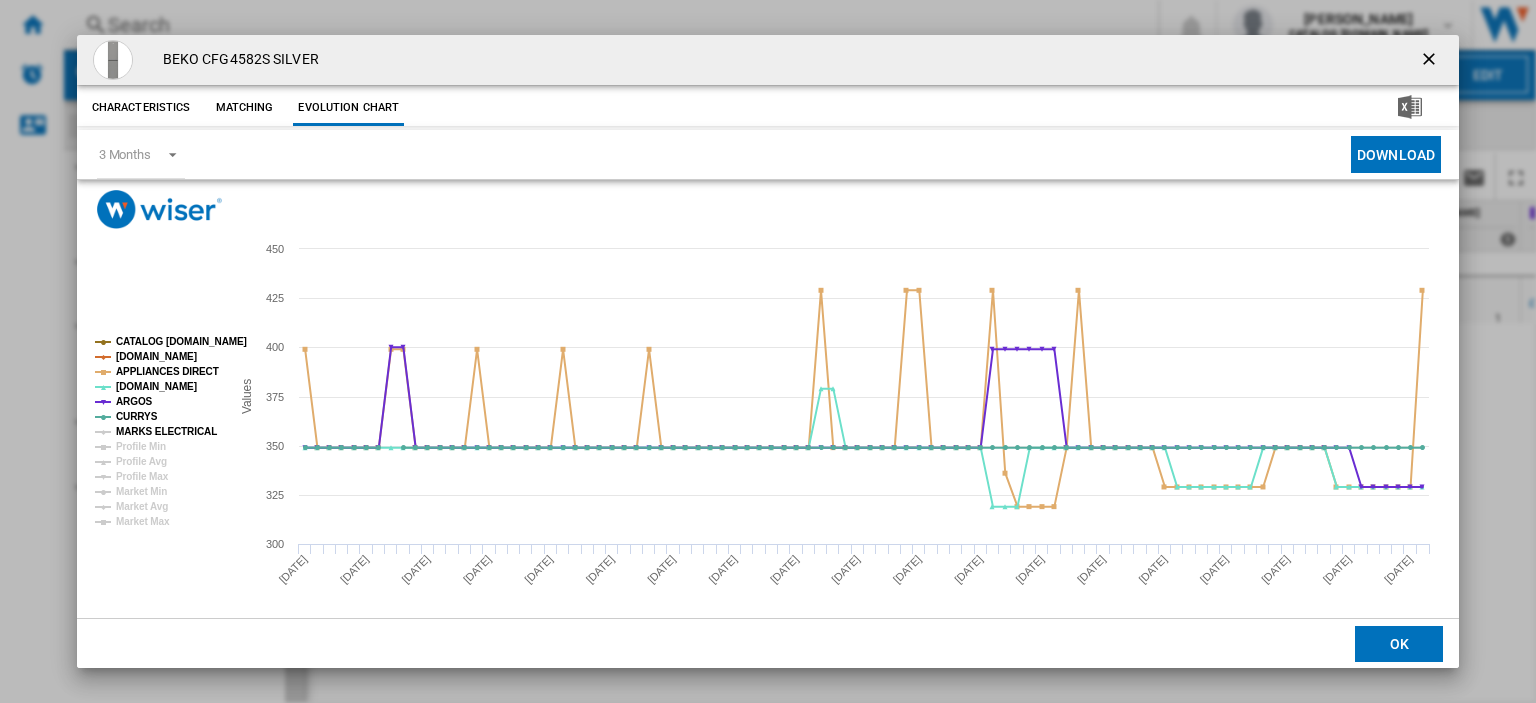 click on "MARKS ELECTRICAL" 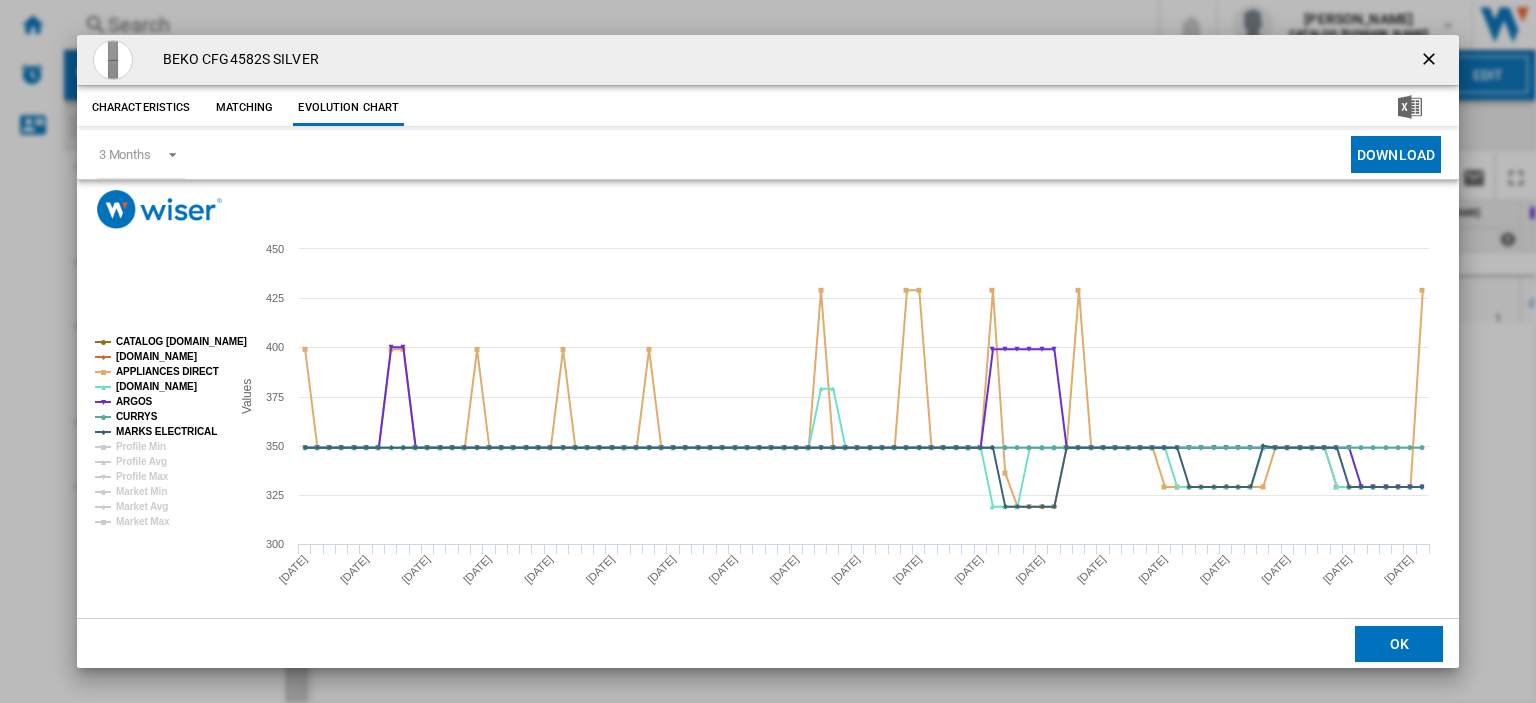 click at bounding box center [1431, 61] 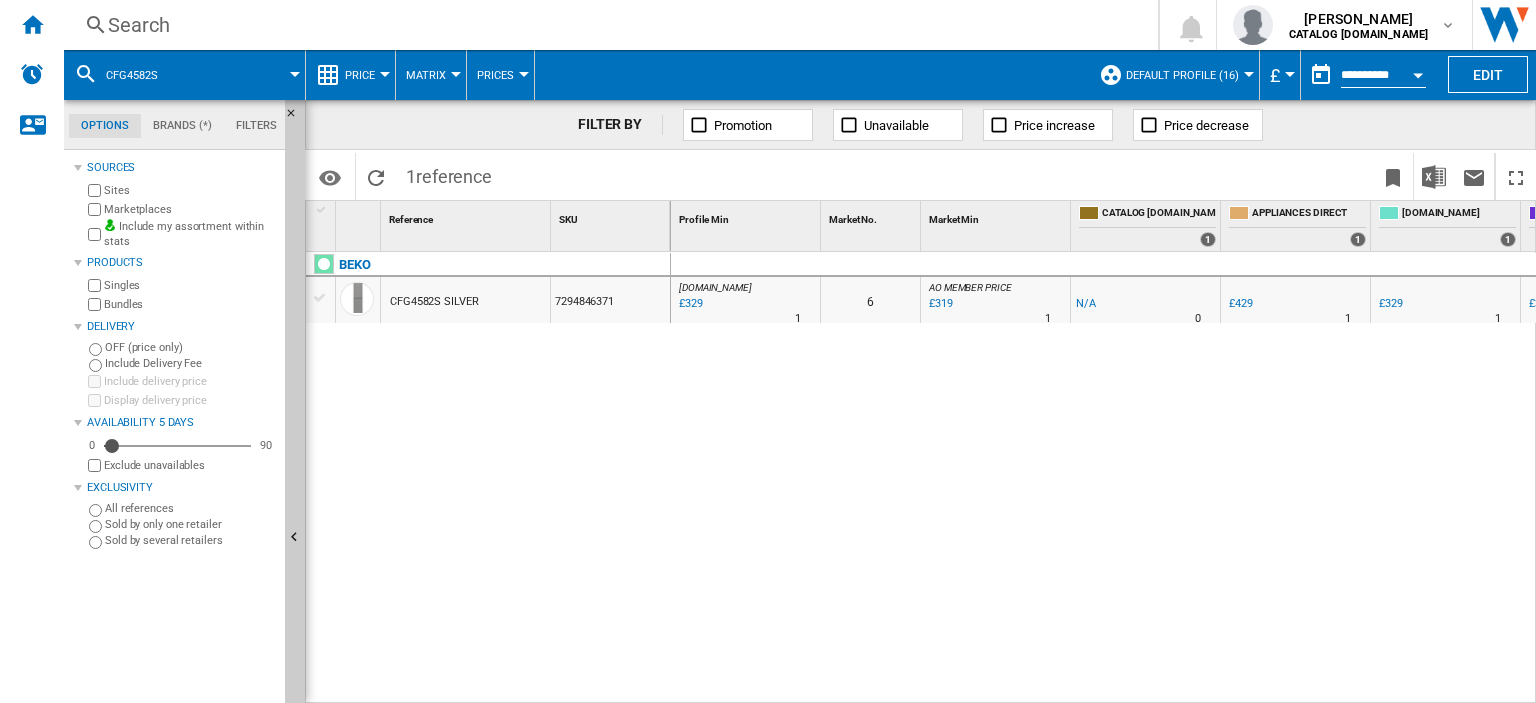 click on "Search" at bounding box center [607, 25] 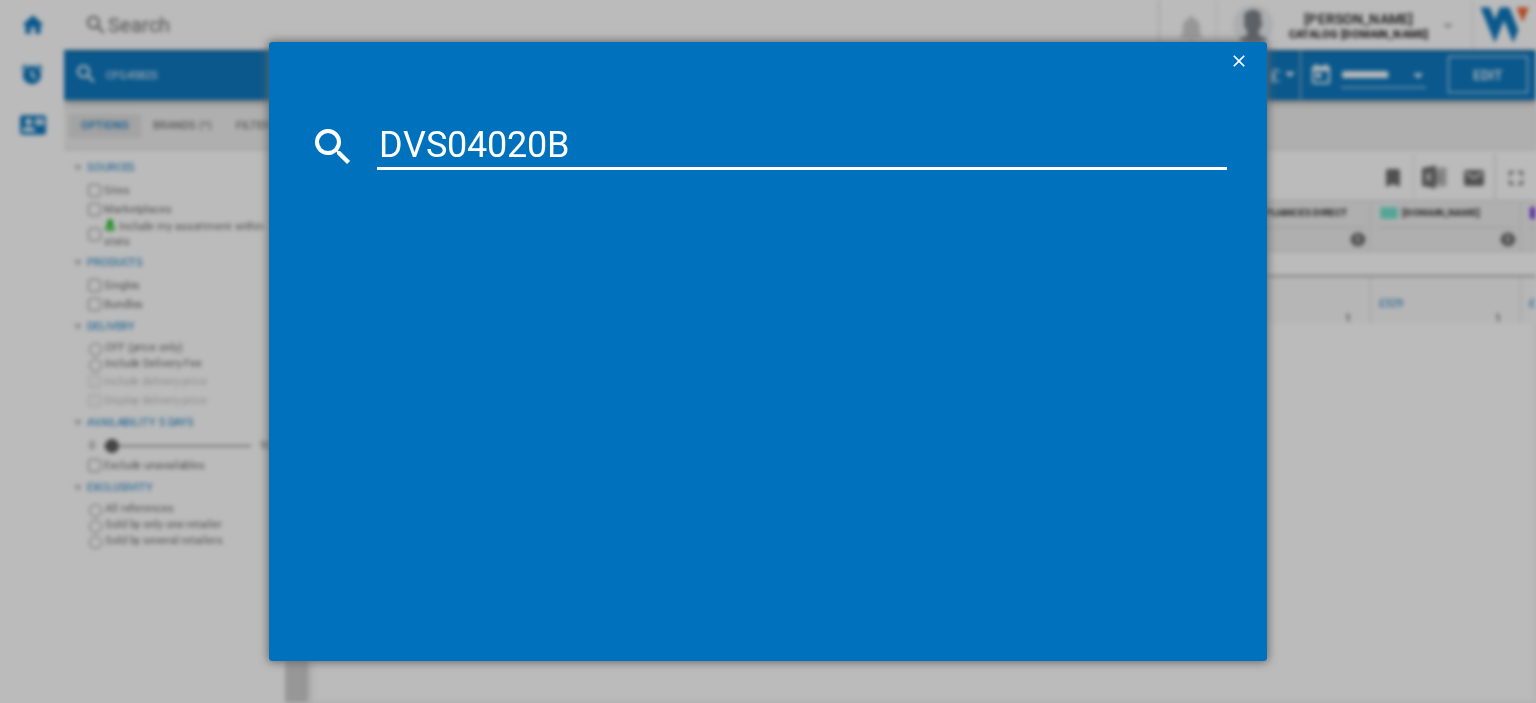 type on "DVS04020B" 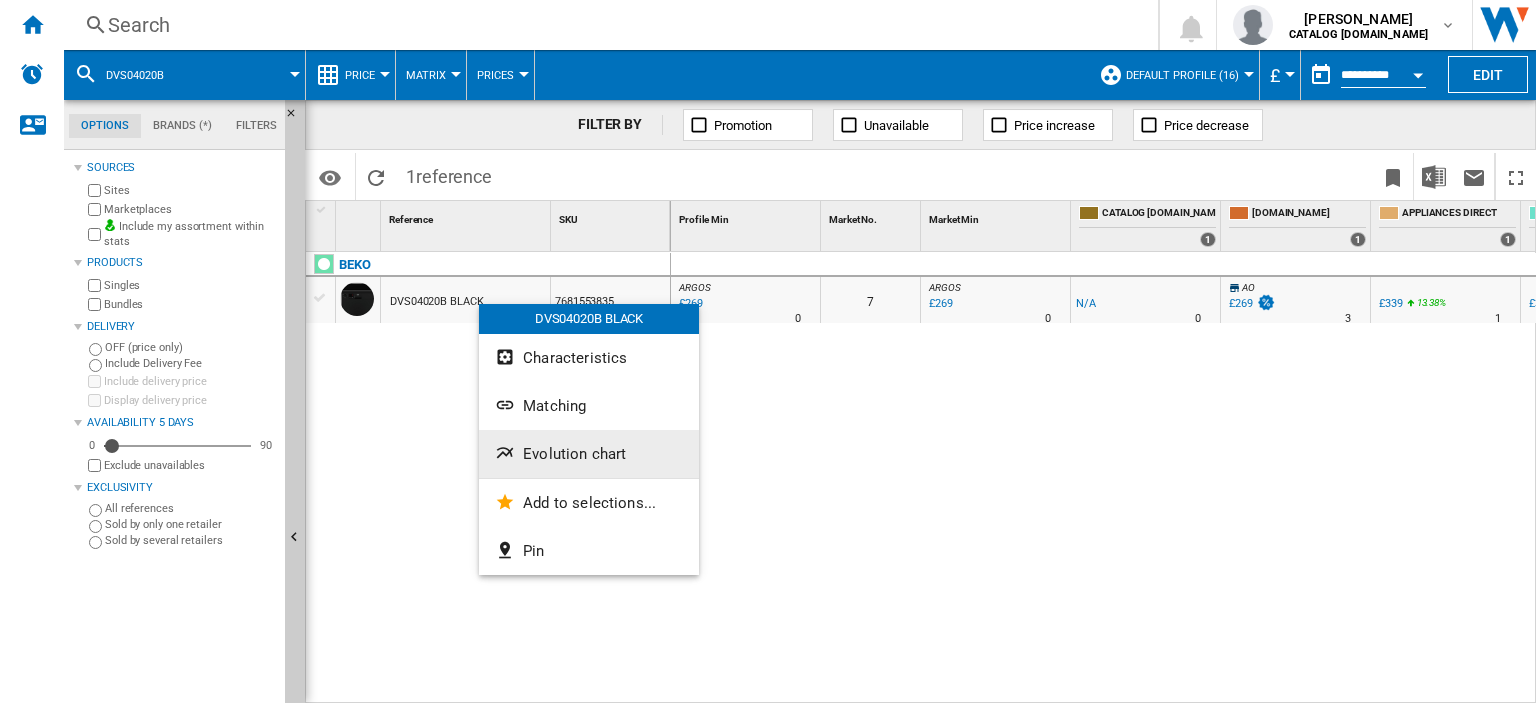 click on "Evolution chart" at bounding box center [574, 454] 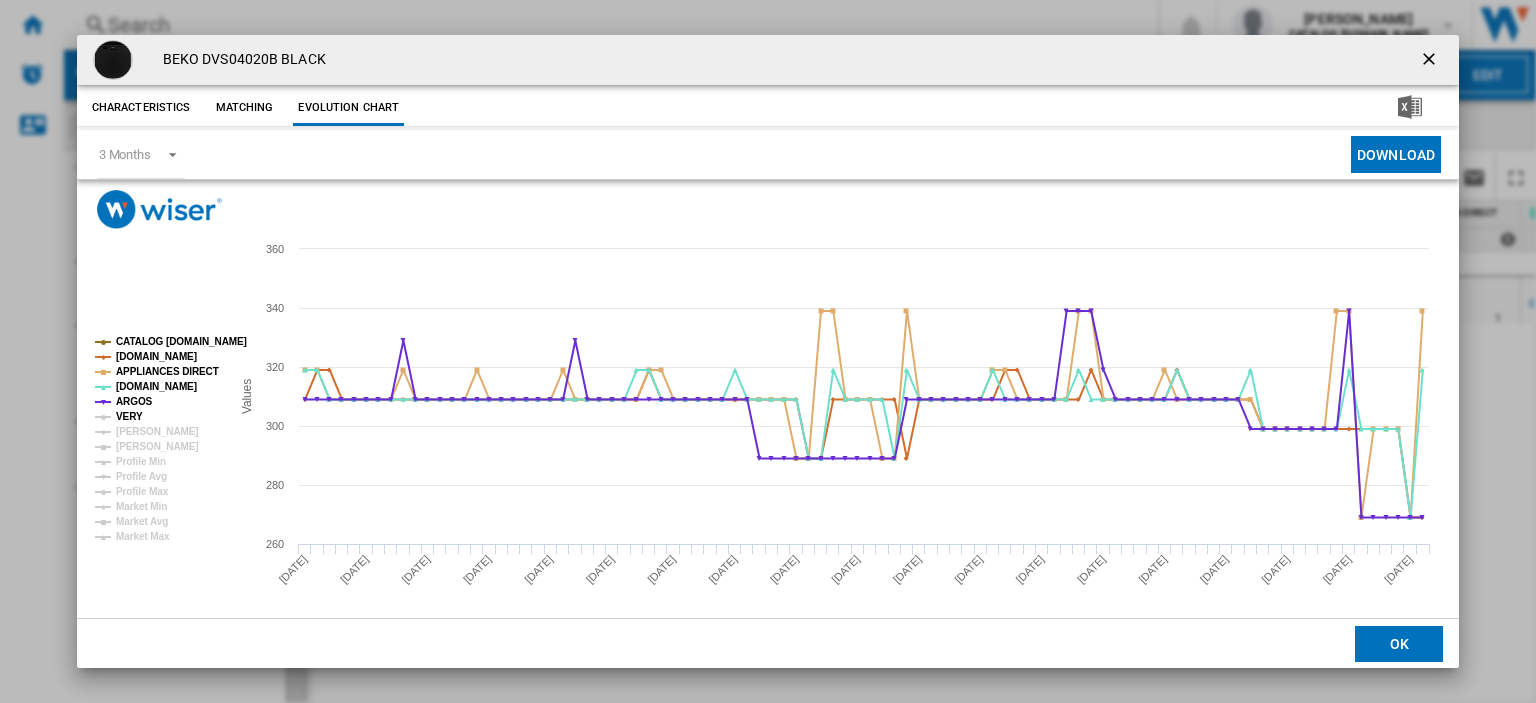 click on "VERY" 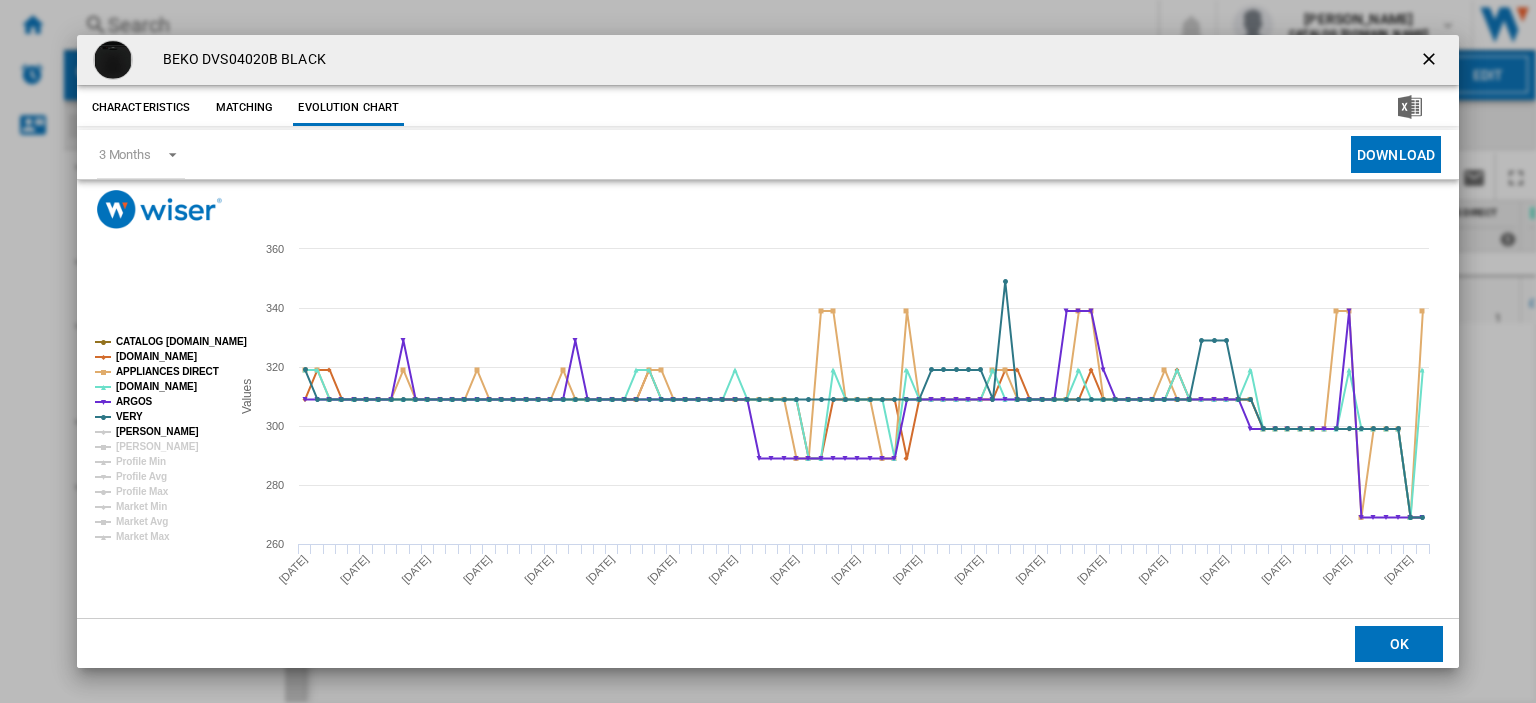 click on "[PERSON_NAME]" 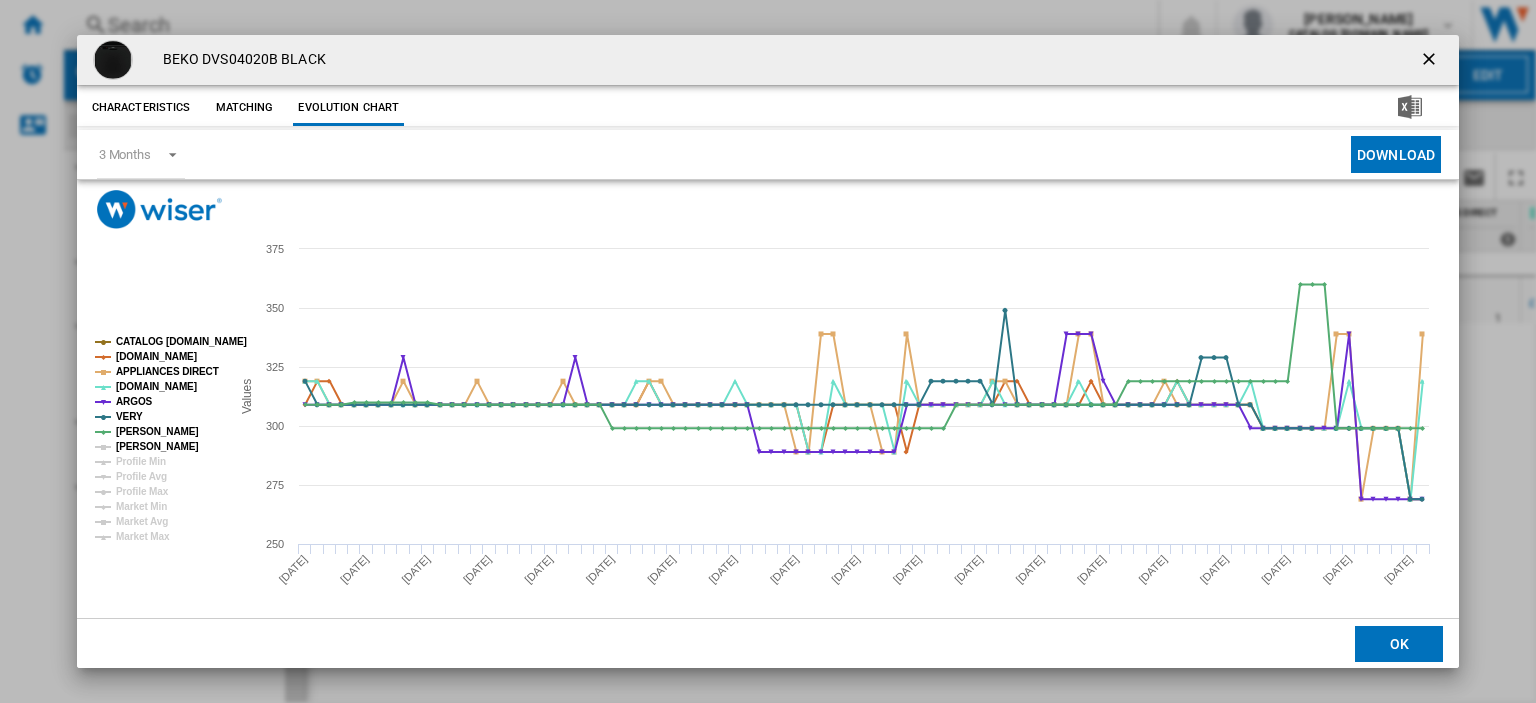 click on "[PERSON_NAME]" 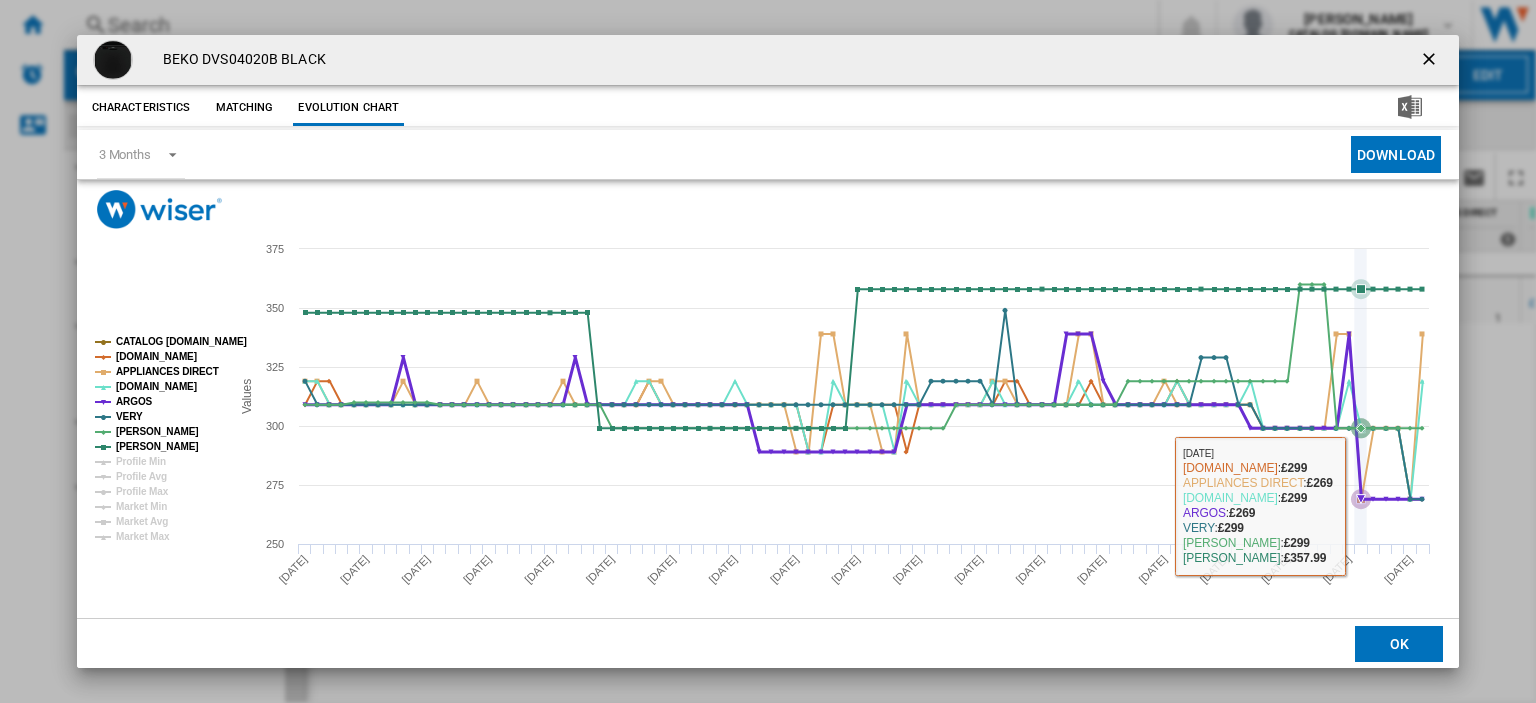 type 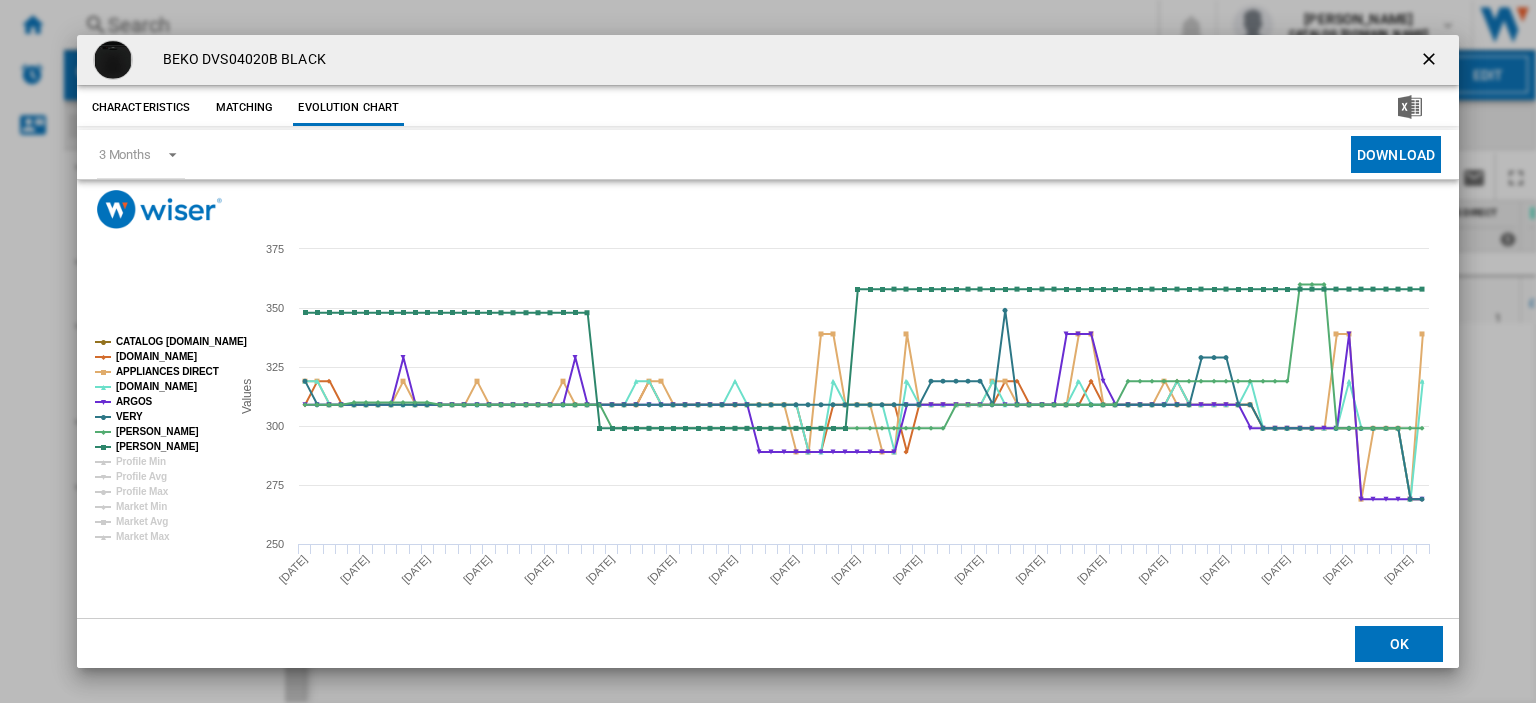 click at bounding box center (1431, 60) 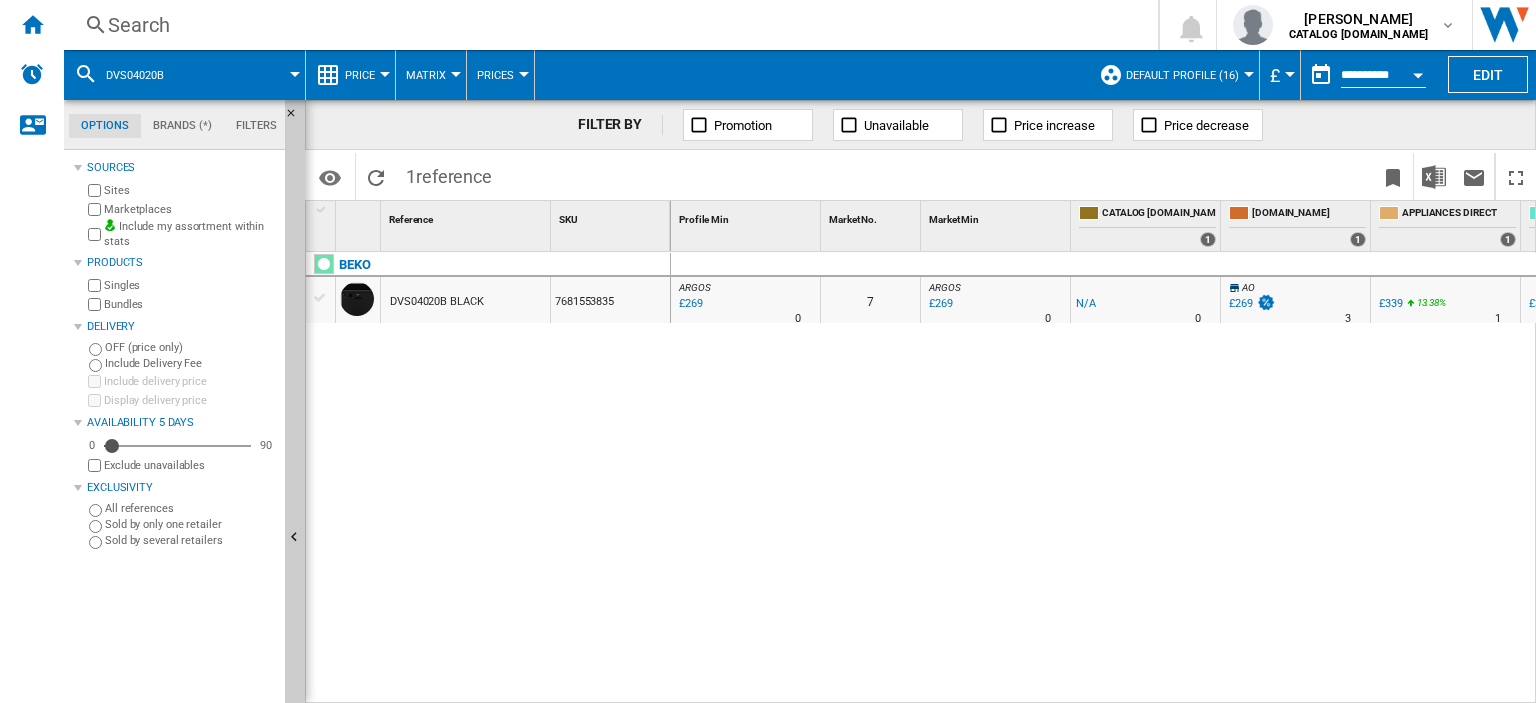 click on "Search" at bounding box center (607, 25) 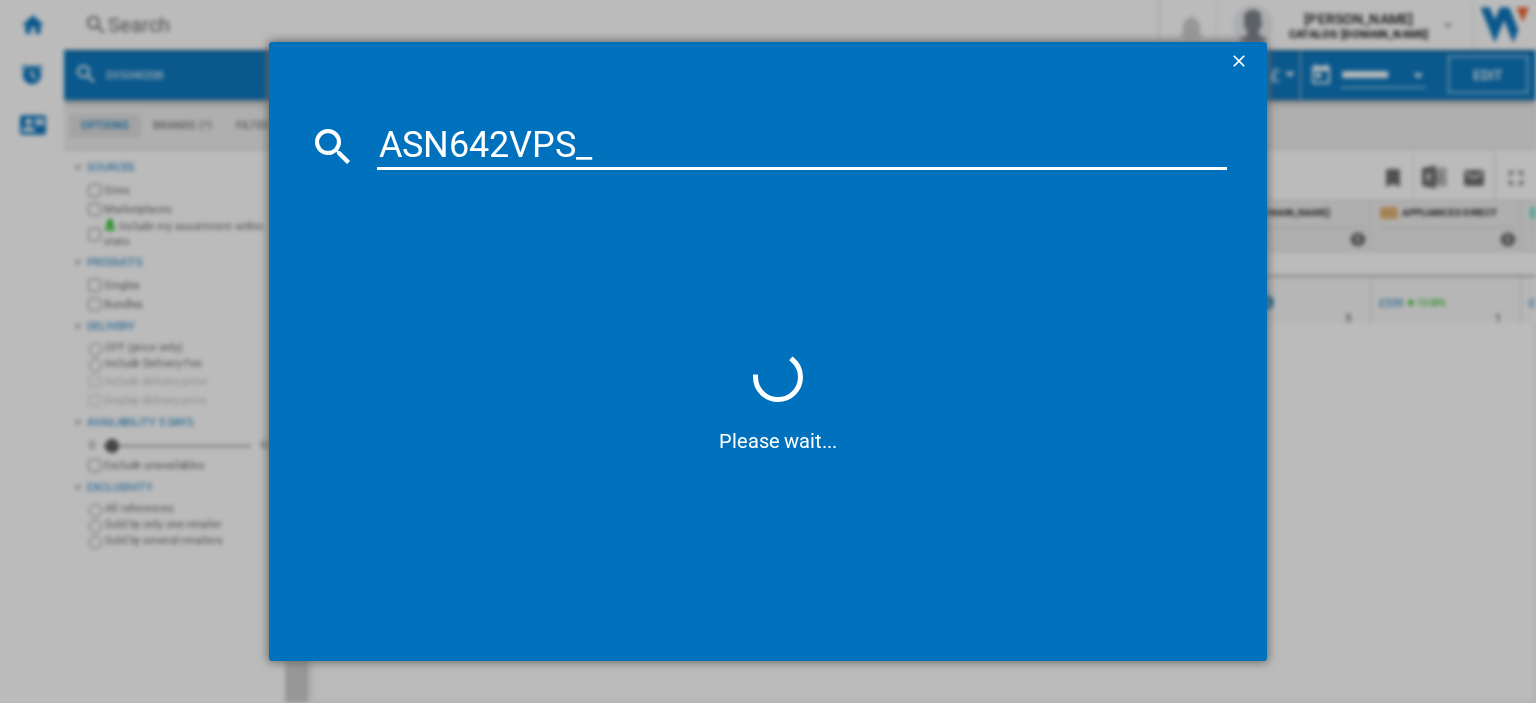 type on "ASN642VPS" 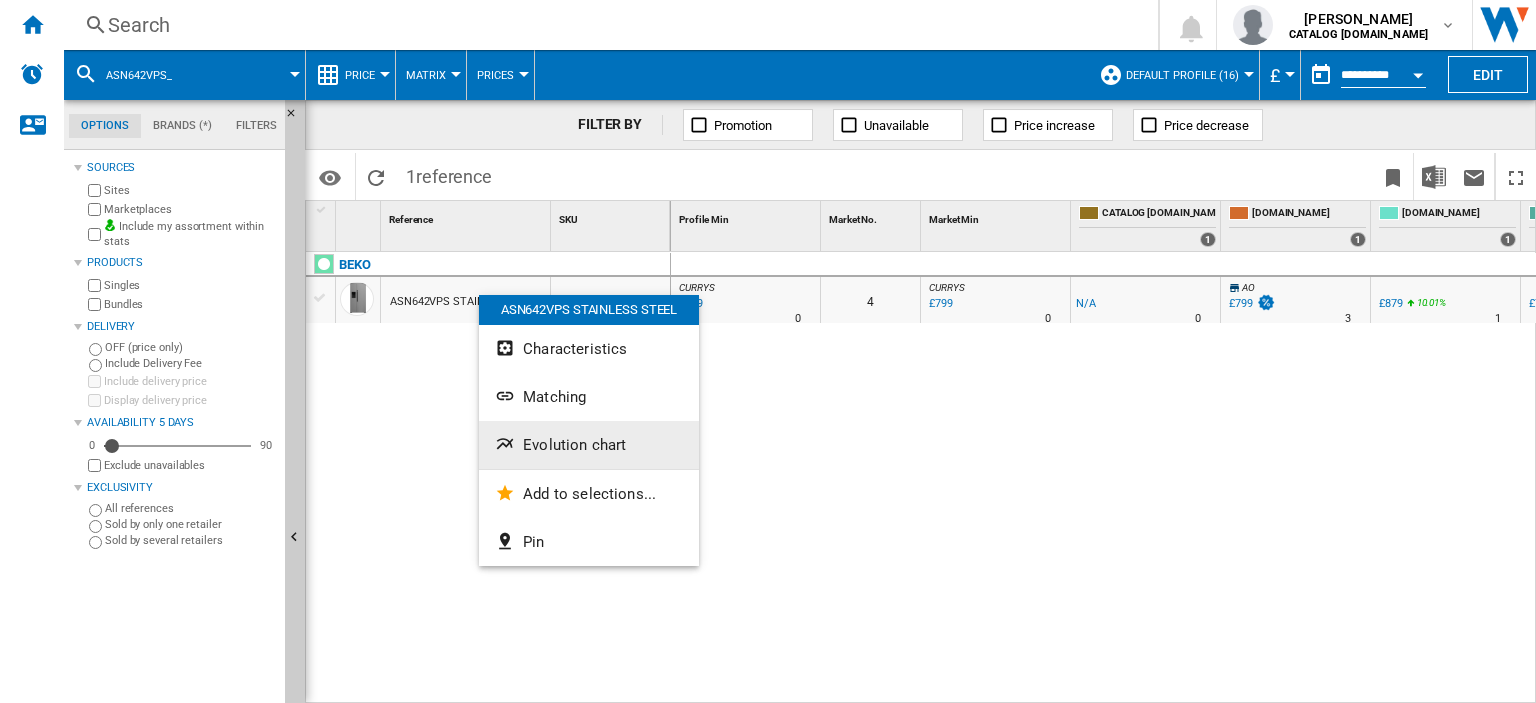 click on "Evolution chart" at bounding box center [574, 445] 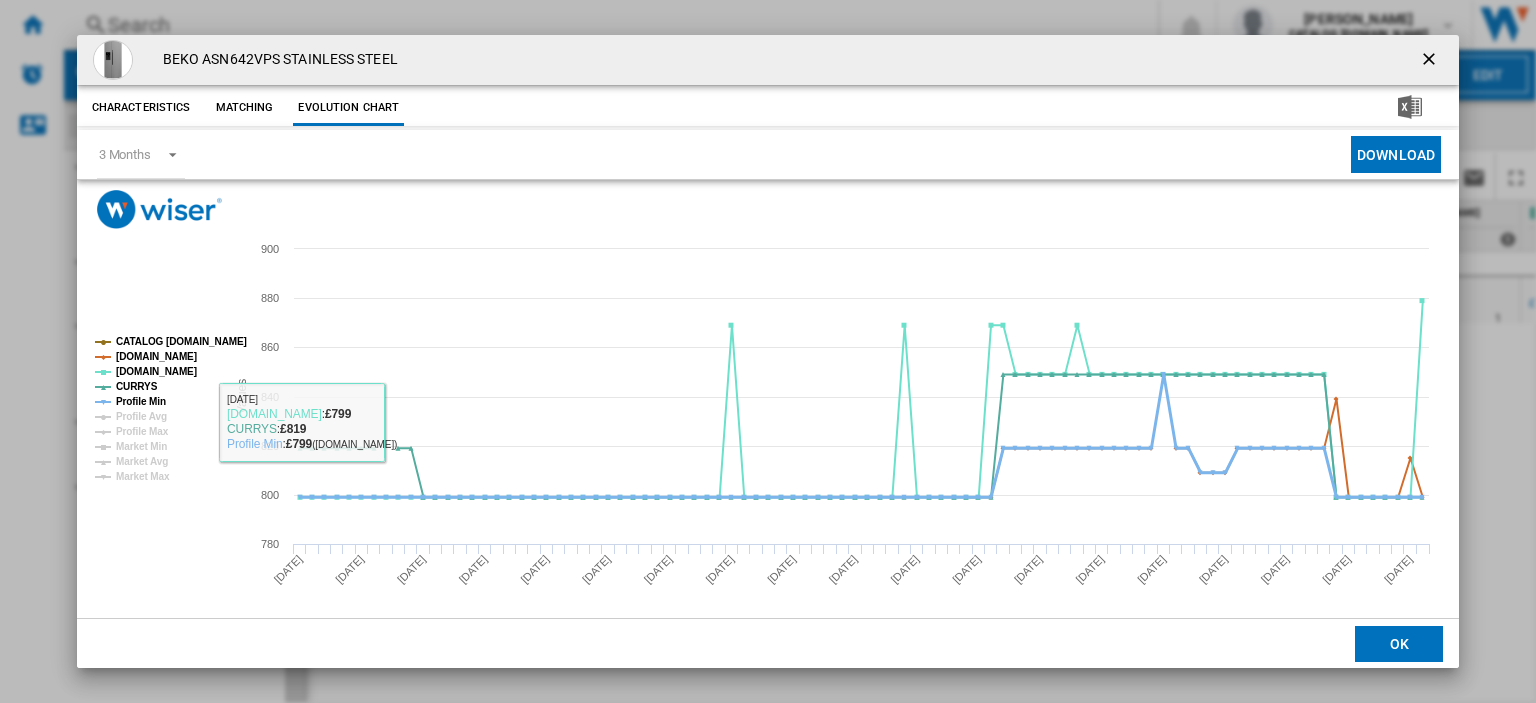 click on "Profile Min" 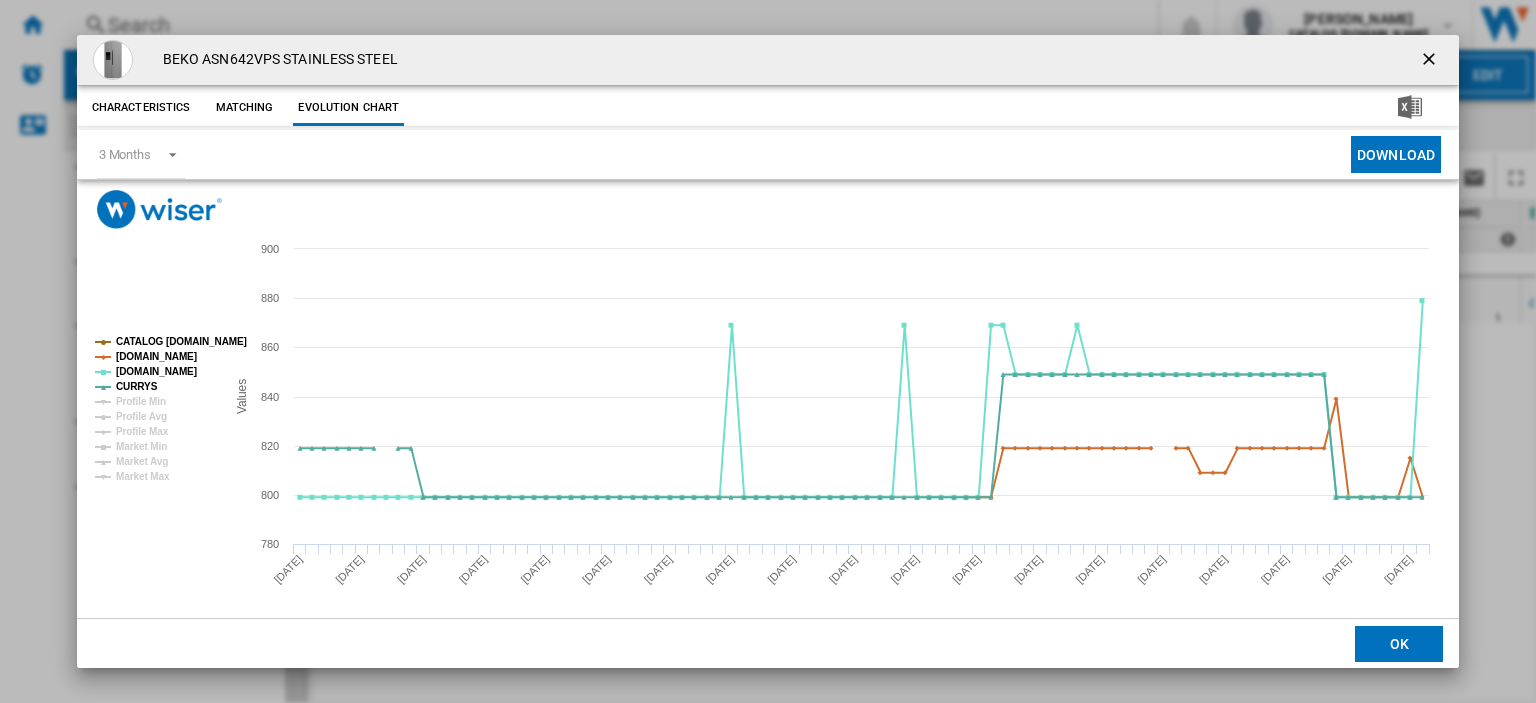 click at bounding box center [1431, 61] 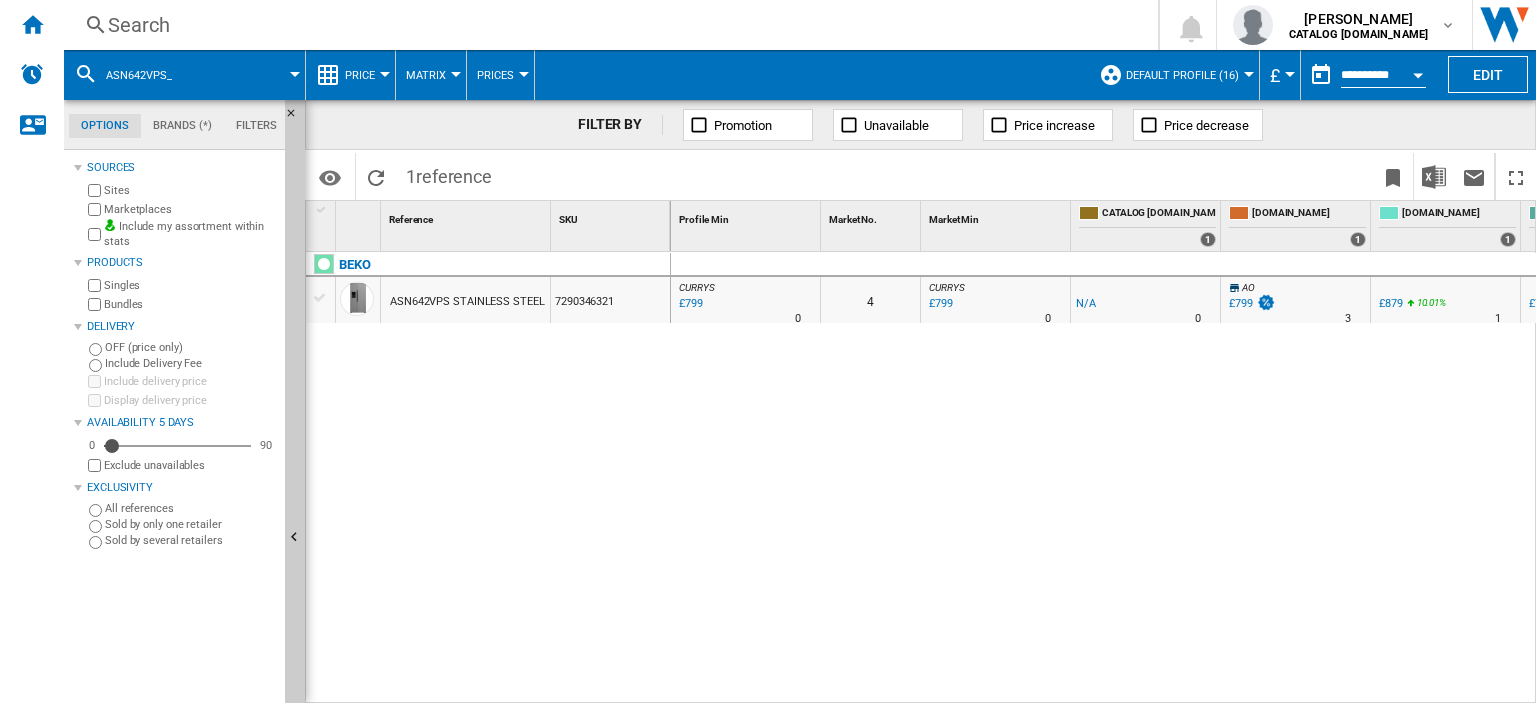 click on "Search" at bounding box center [607, 25] 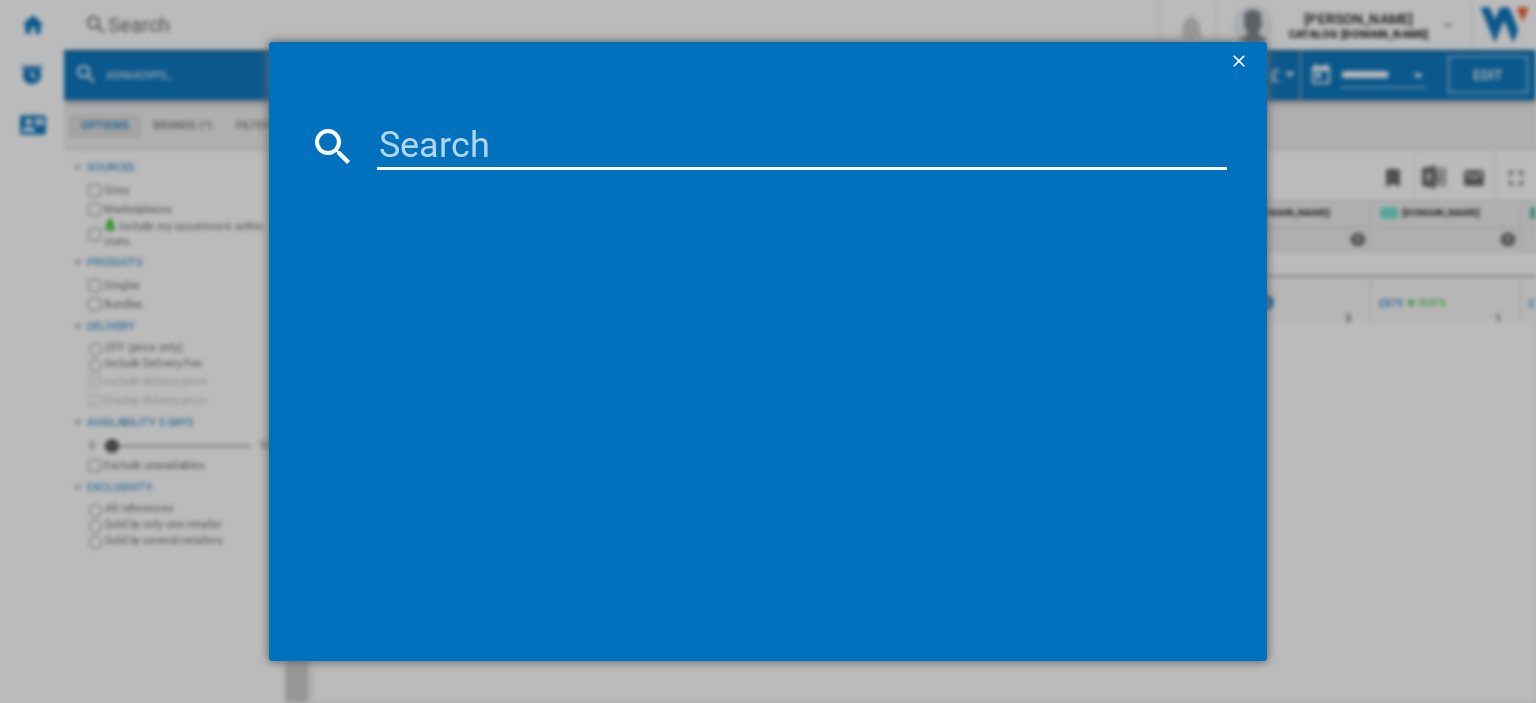 drag, startPoint x: 376, startPoint y: 147, endPoint x: 404, endPoint y: 127, distance: 34.4093 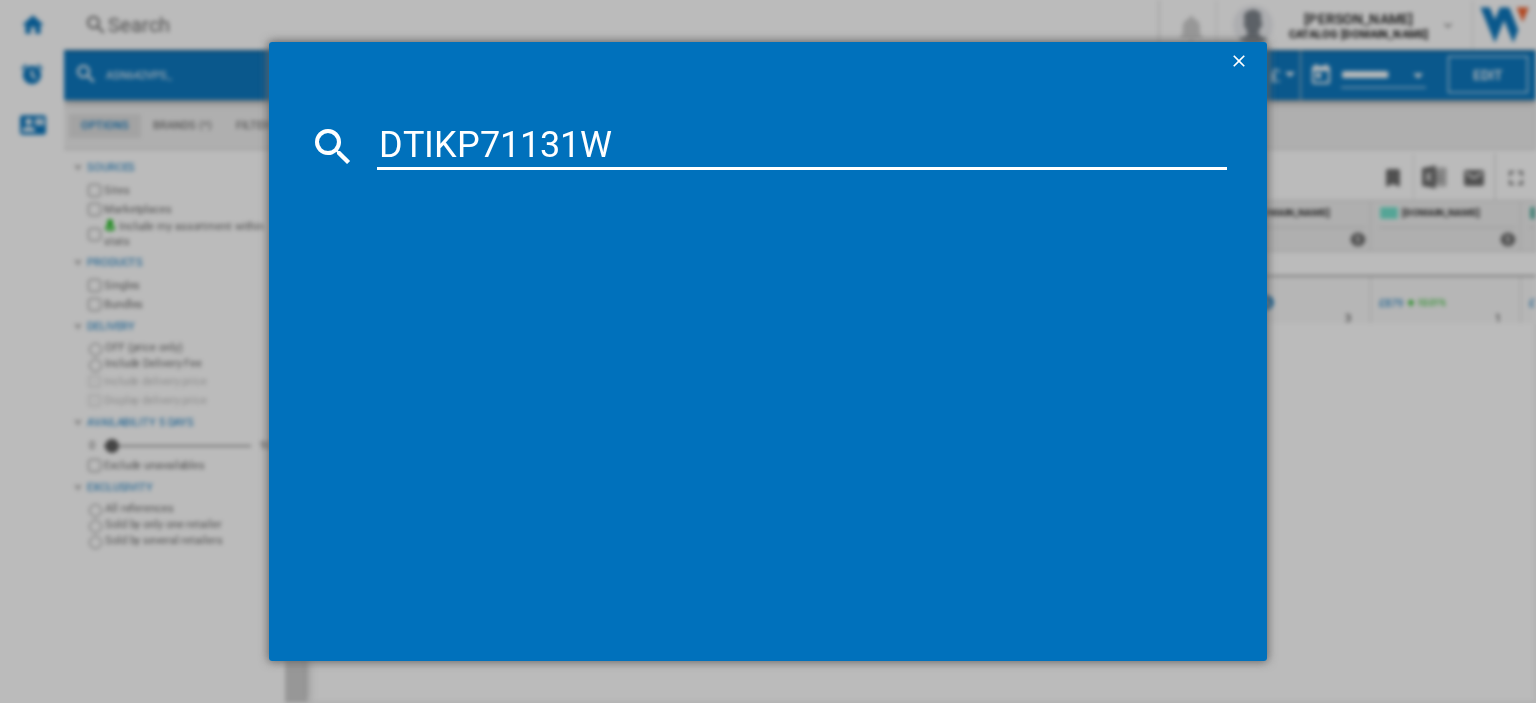 type on "DTIKP71131W" 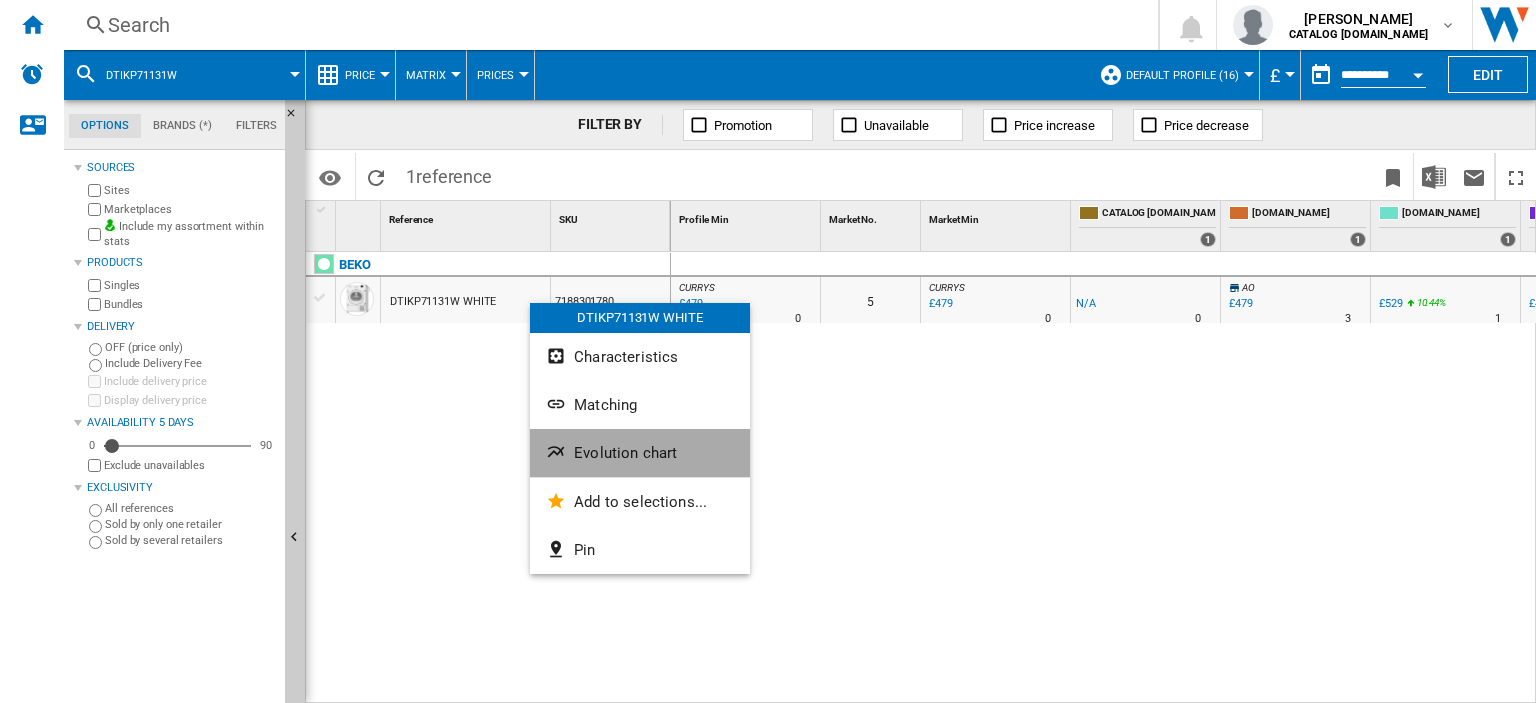 click on "Evolution chart" at bounding box center [625, 453] 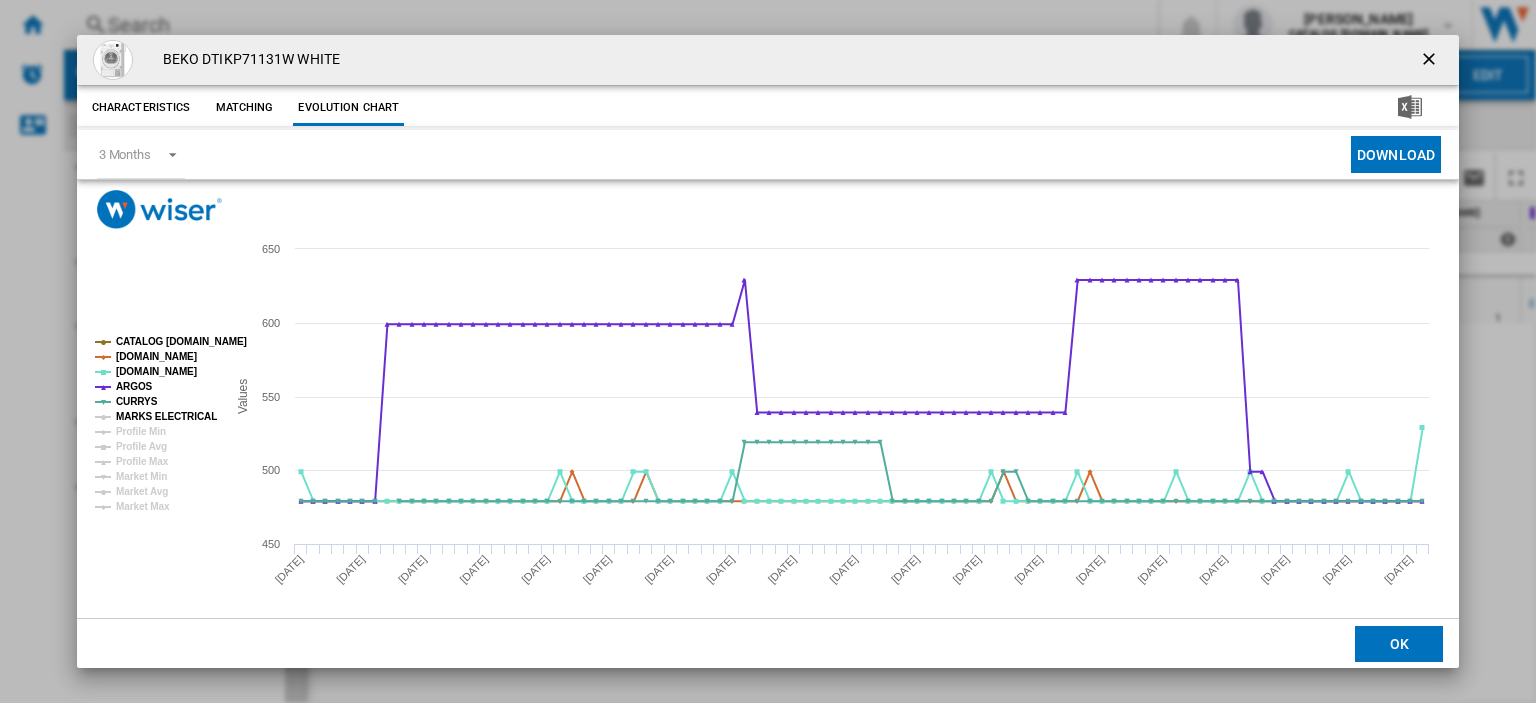 click on "MARKS ELECTRICAL" 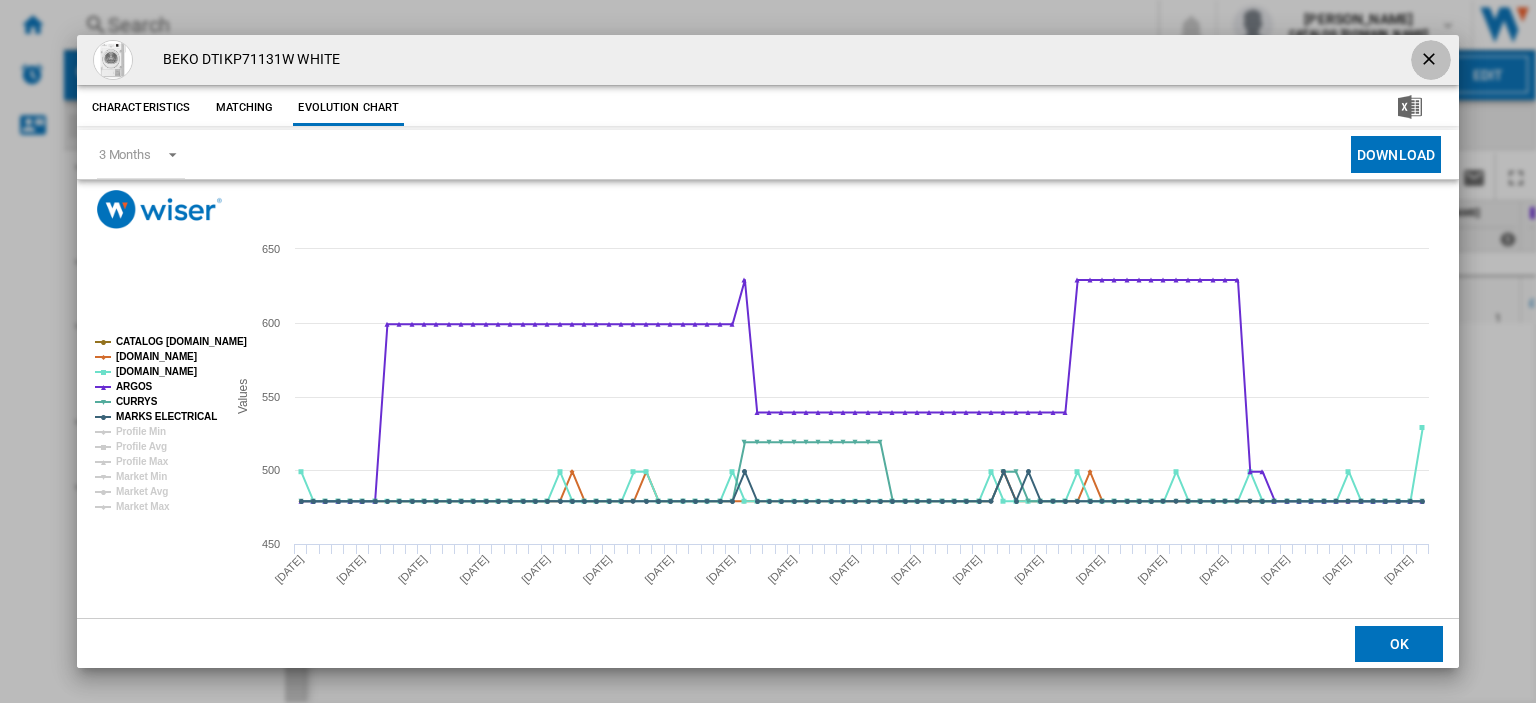 click at bounding box center (1431, 61) 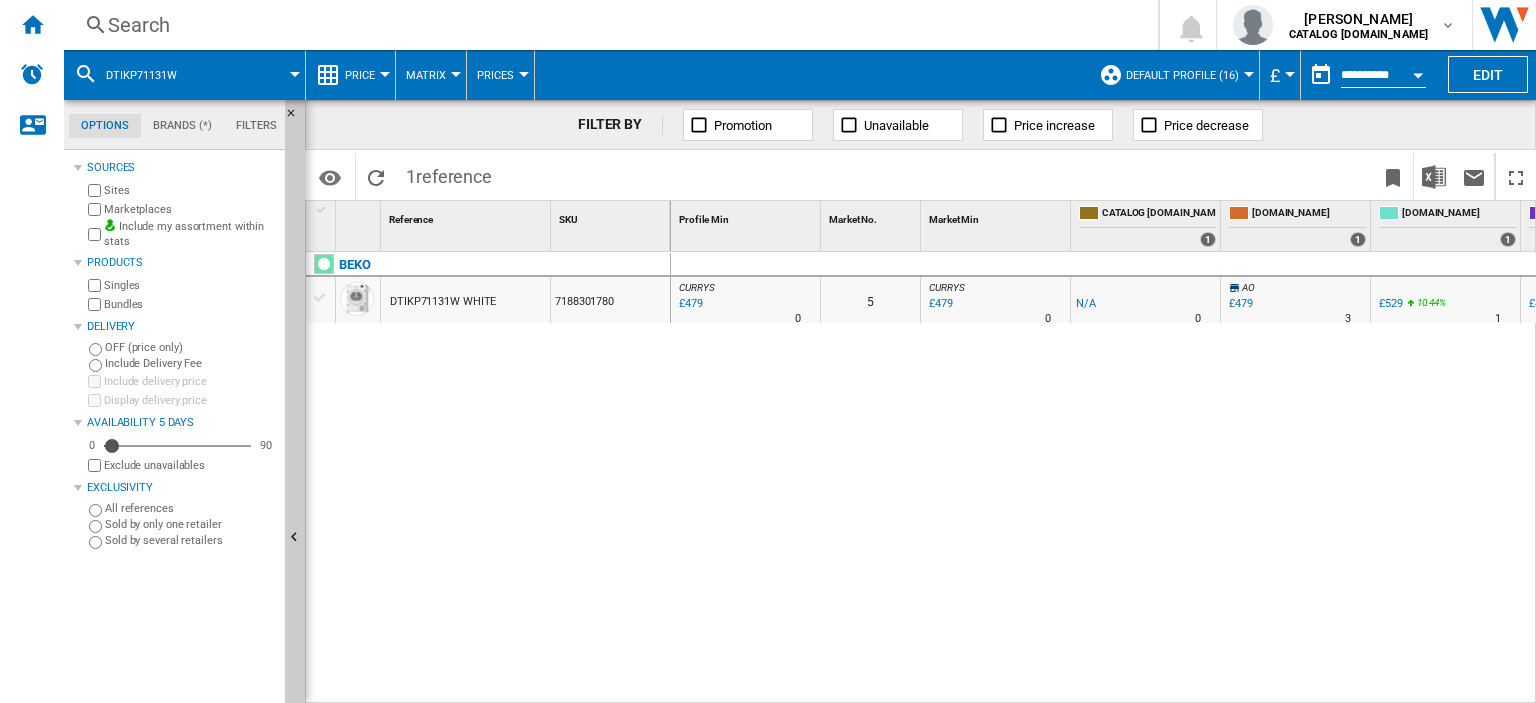 click on "Search" at bounding box center [607, 25] 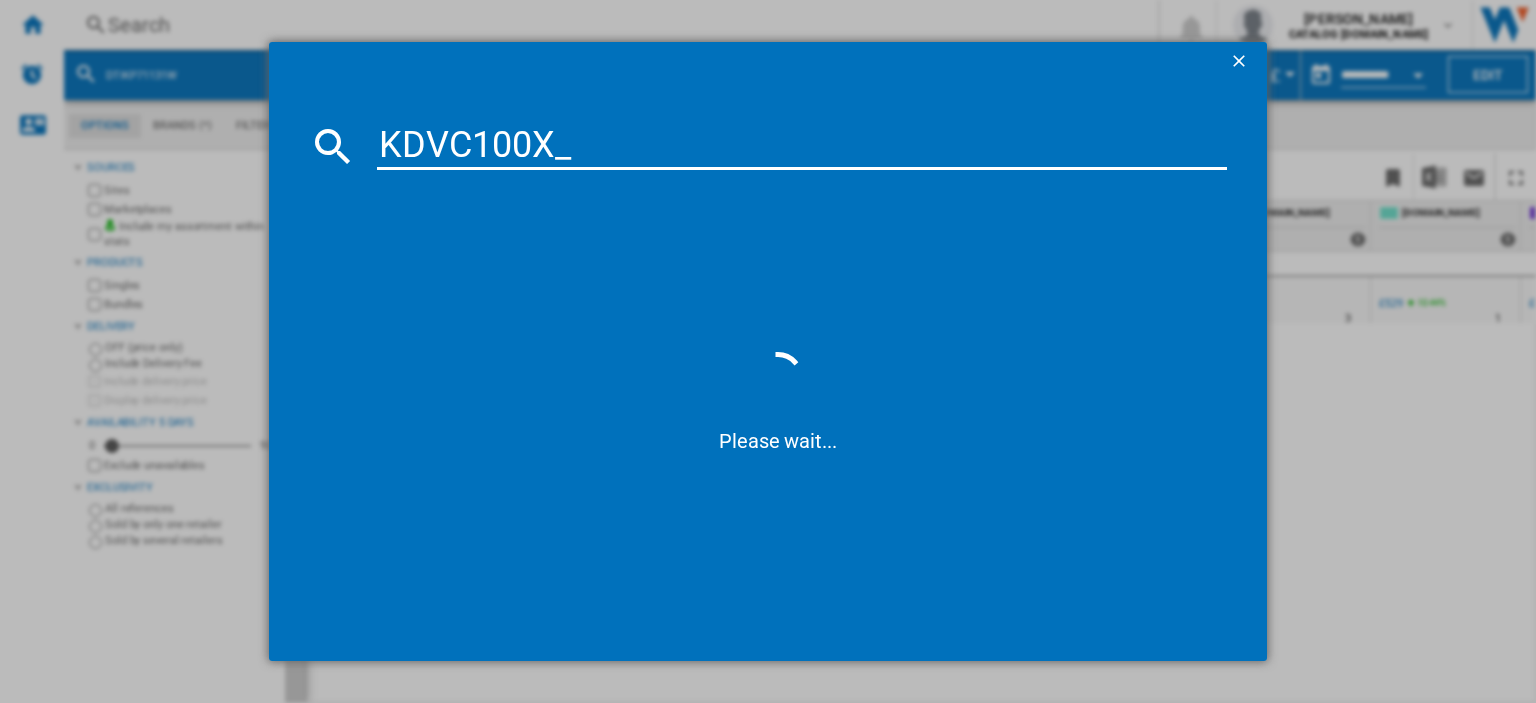 type on "KDVC100X" 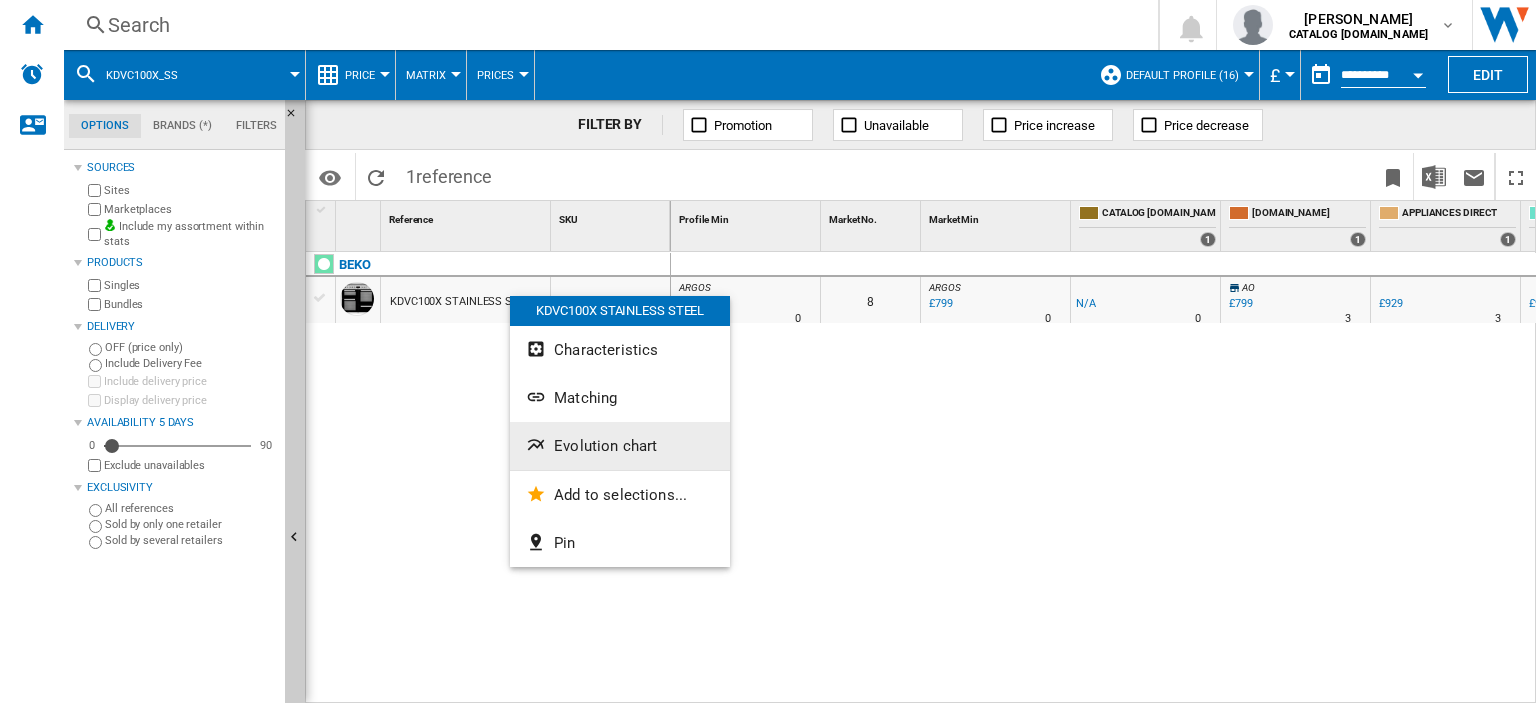click on "Evolution chart" at bounding box center [605, 446] 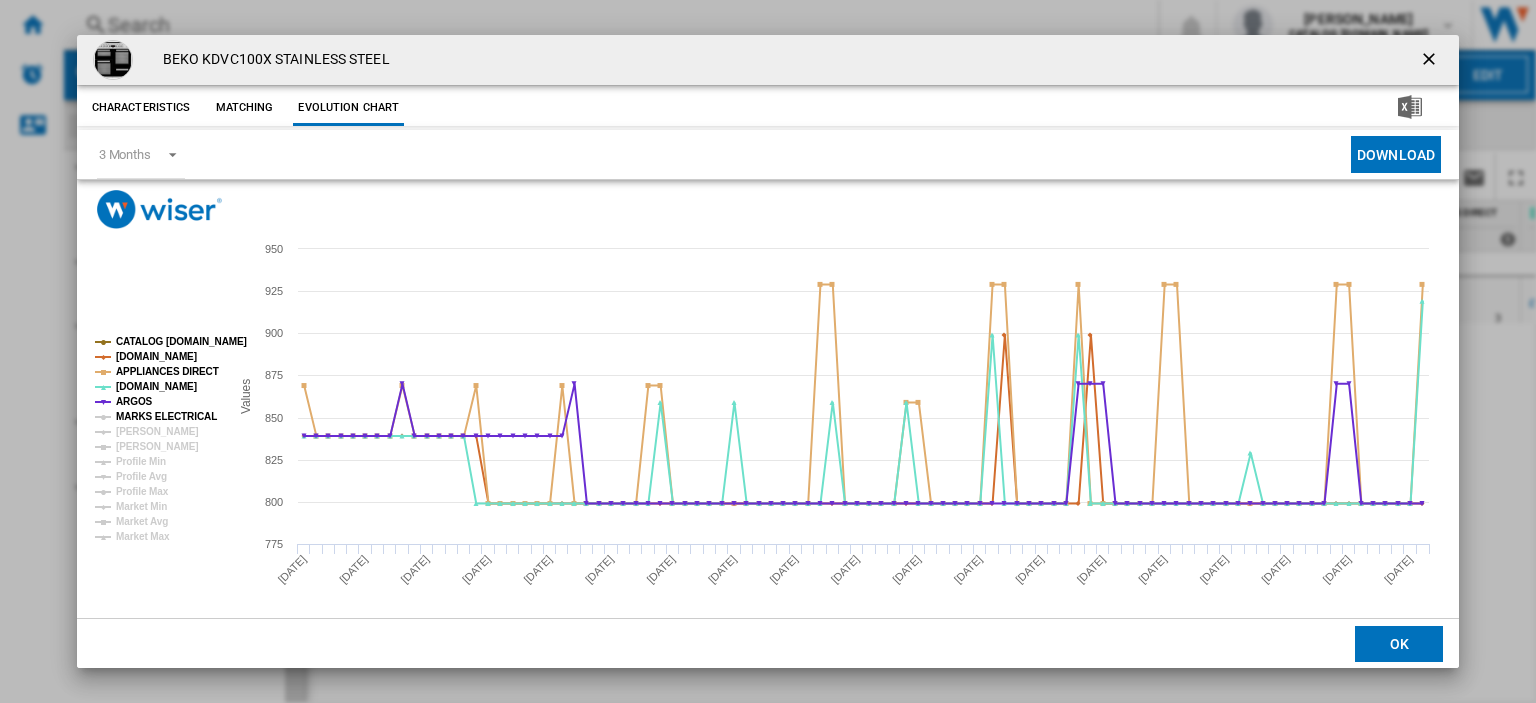 click on "MARKS ELECTRICAL" 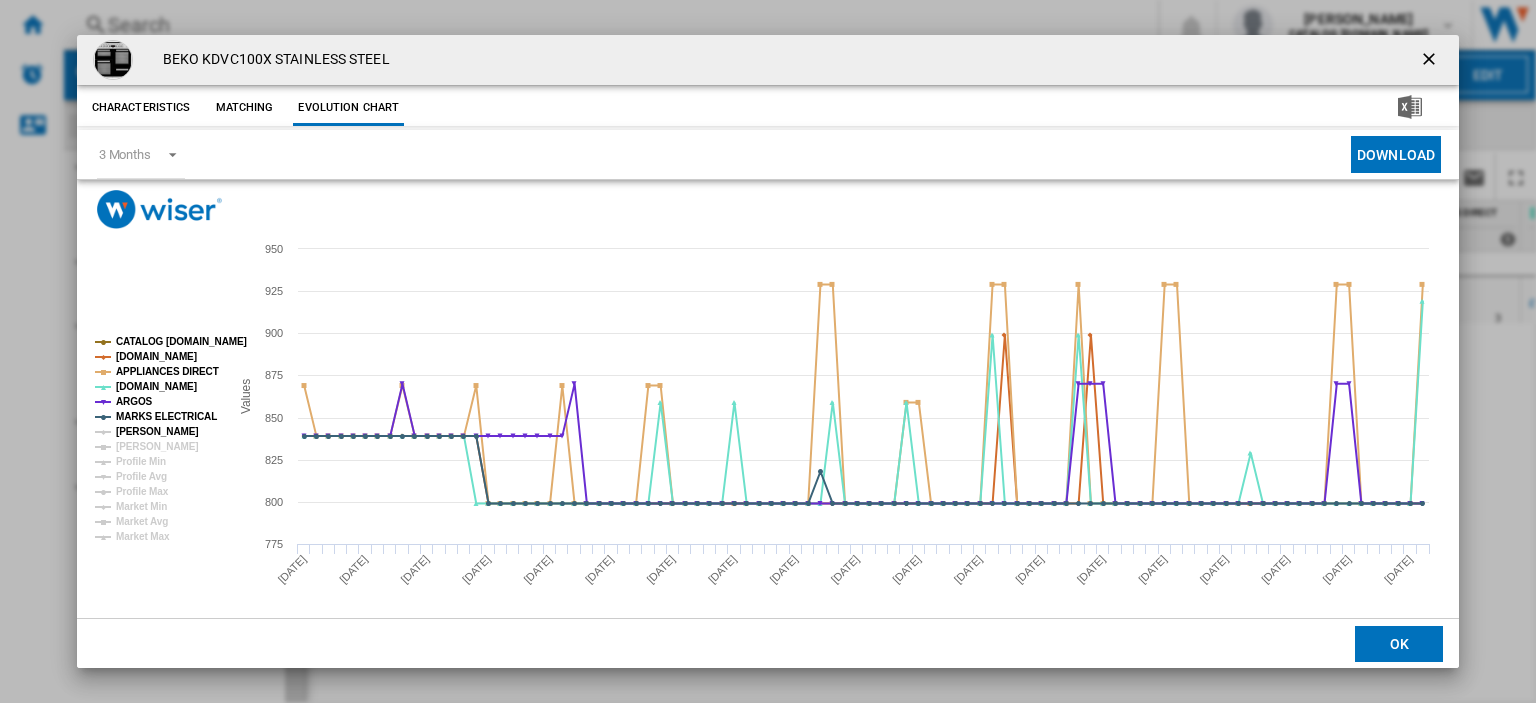click on "[PERSON_NAME]" 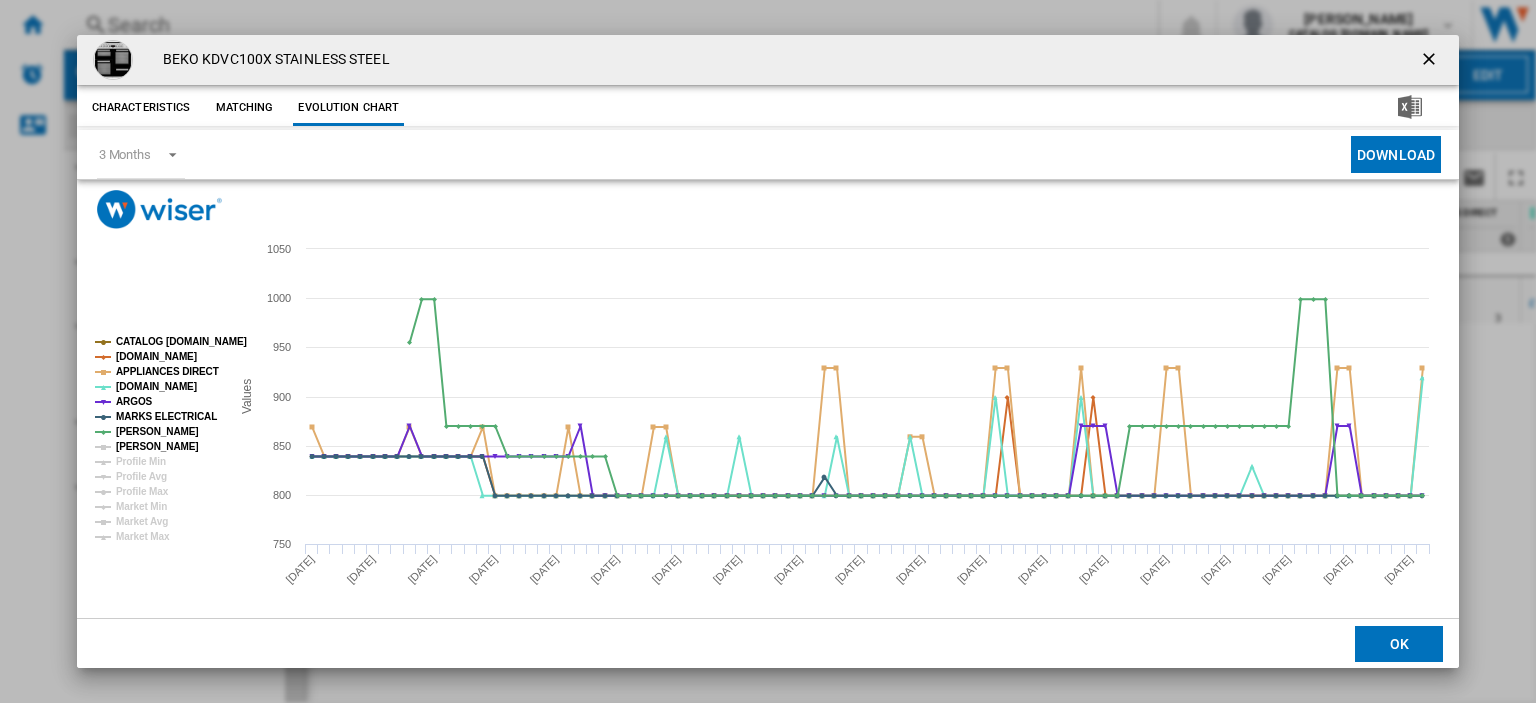 click on "[PERSON_NAME]" 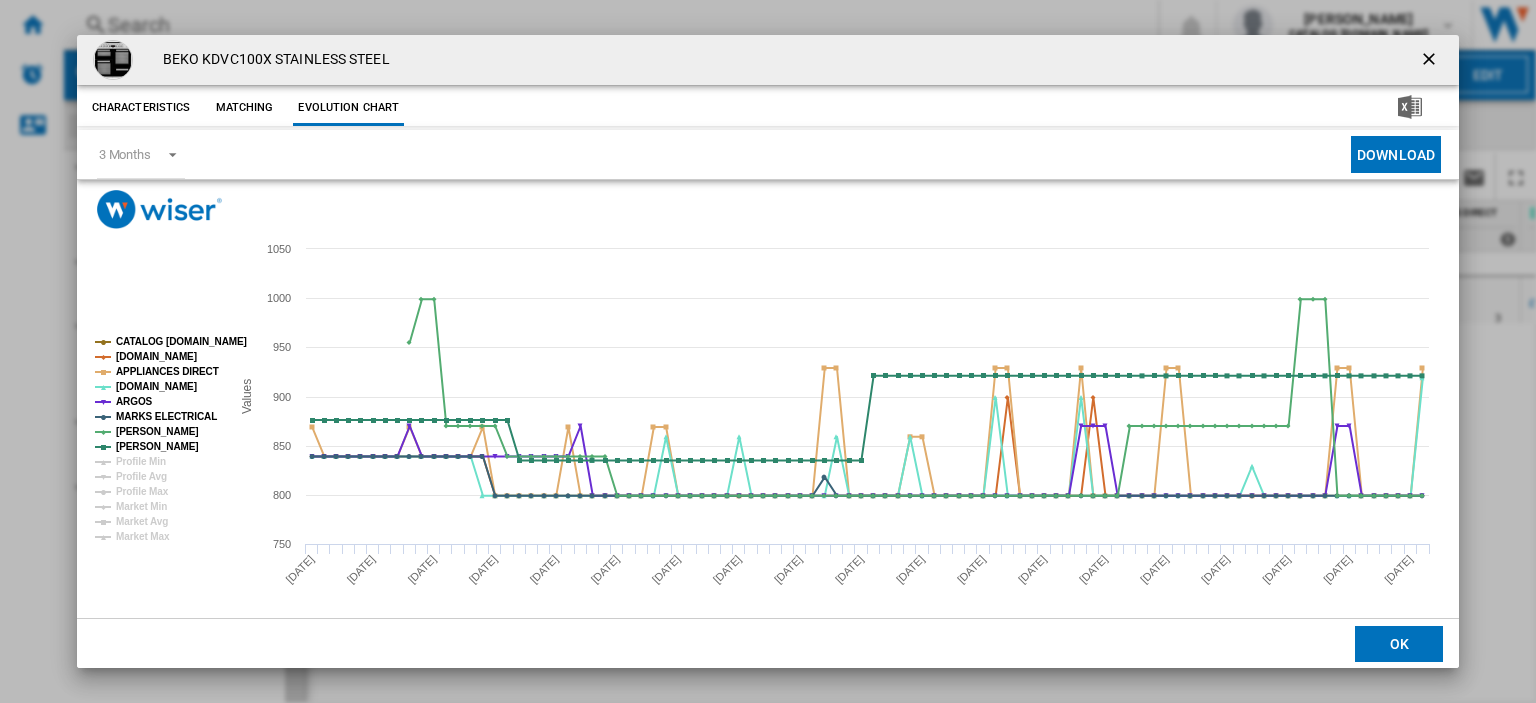 click at bounding box center (1431, 61) 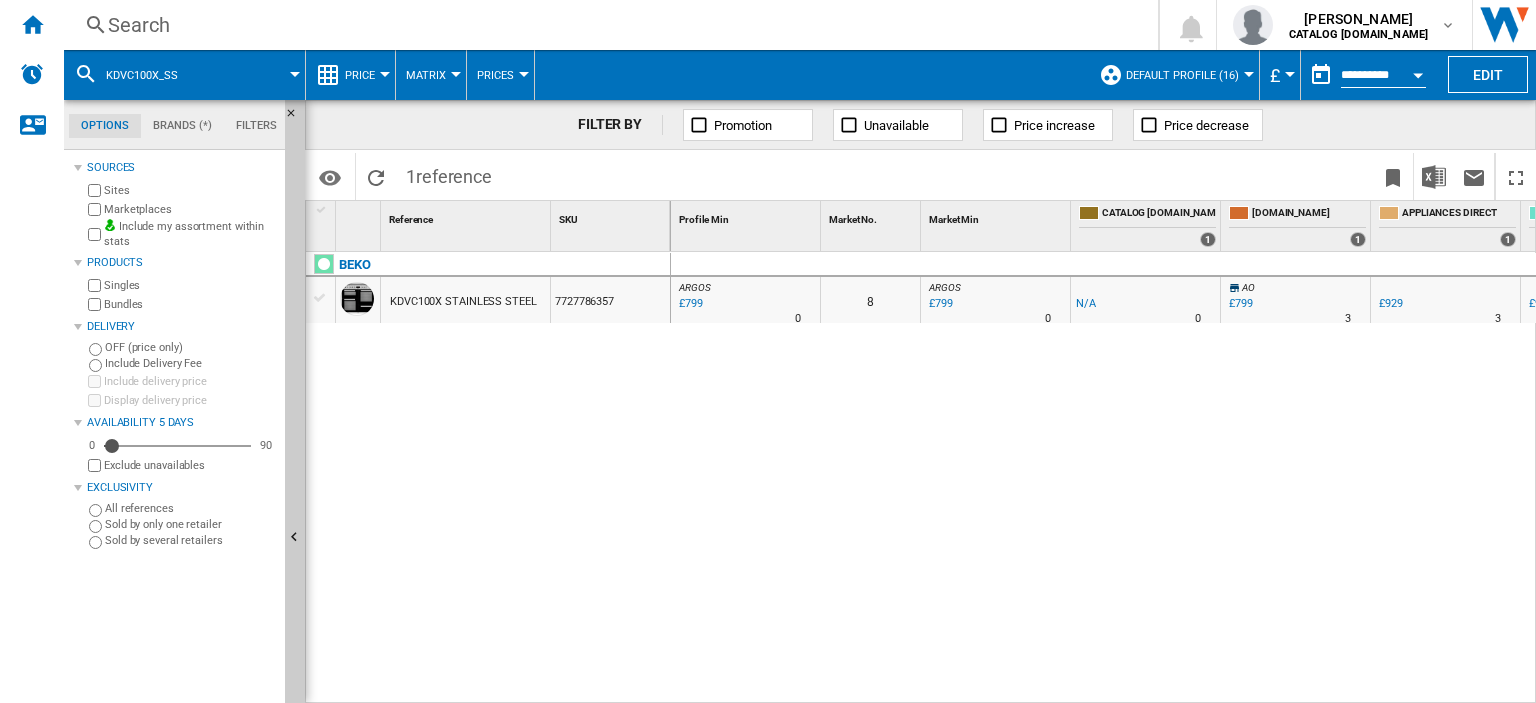 click on "Search" at bounding box center (607, 25) 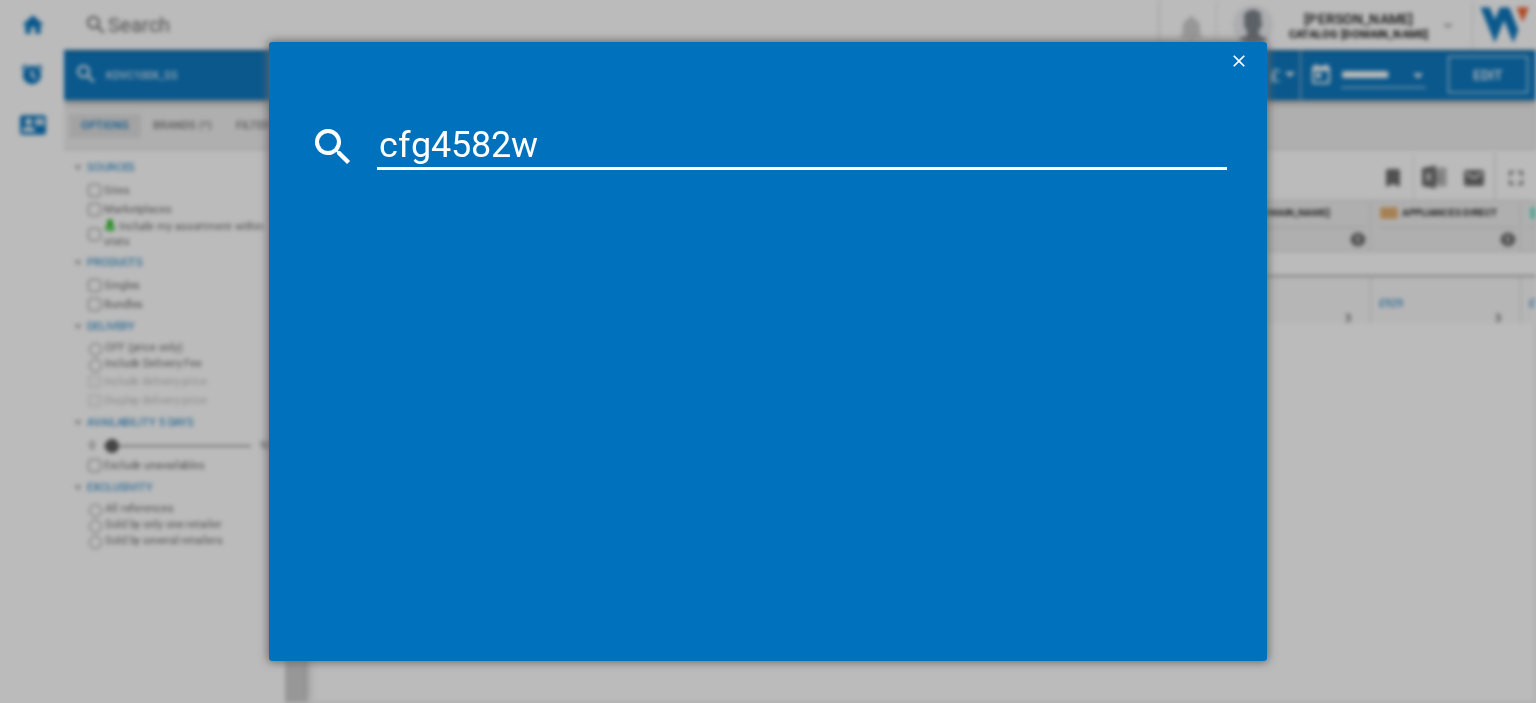 type on "cfg4582w" 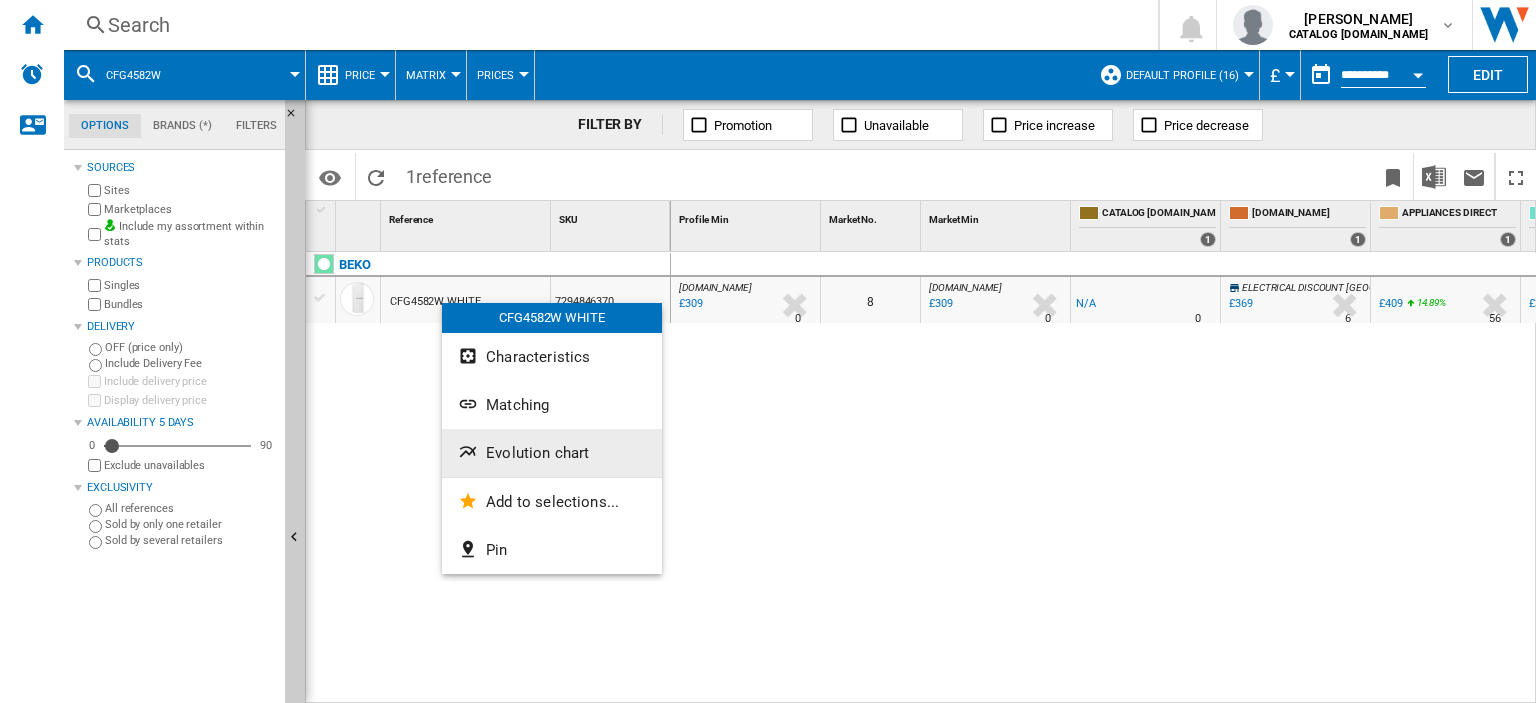 click on "Evolution chart" at bounding box center [537, 453] 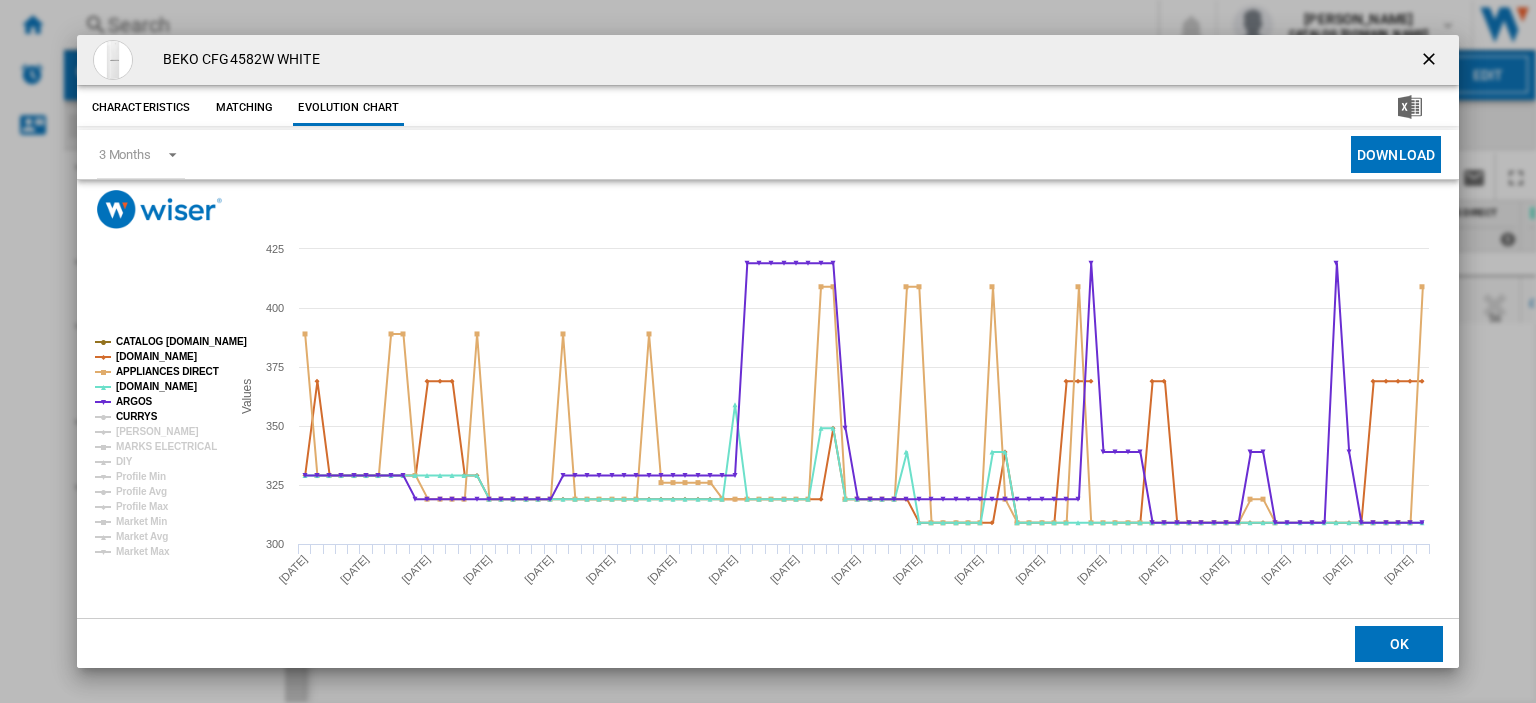 click on "CURRYS" 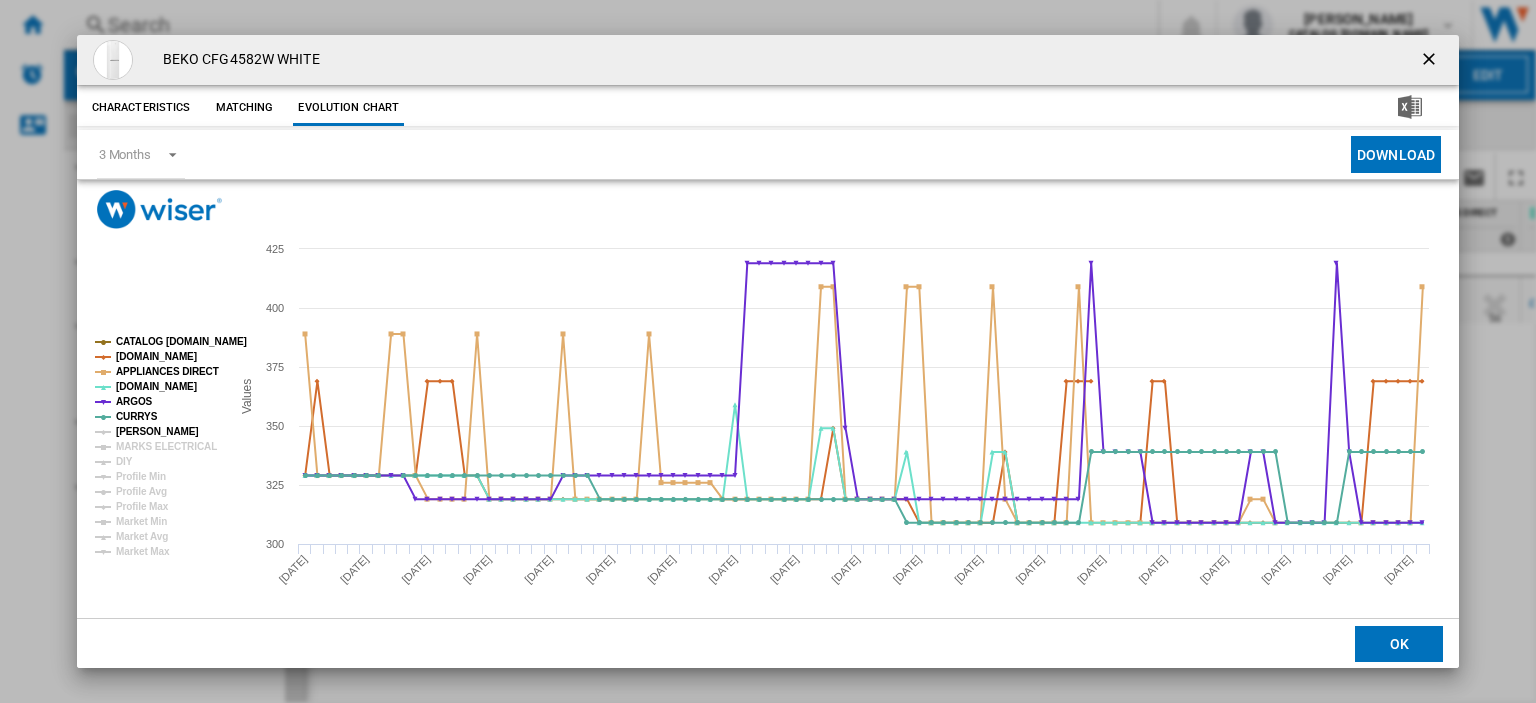 click on "[PERSON_NAME]" 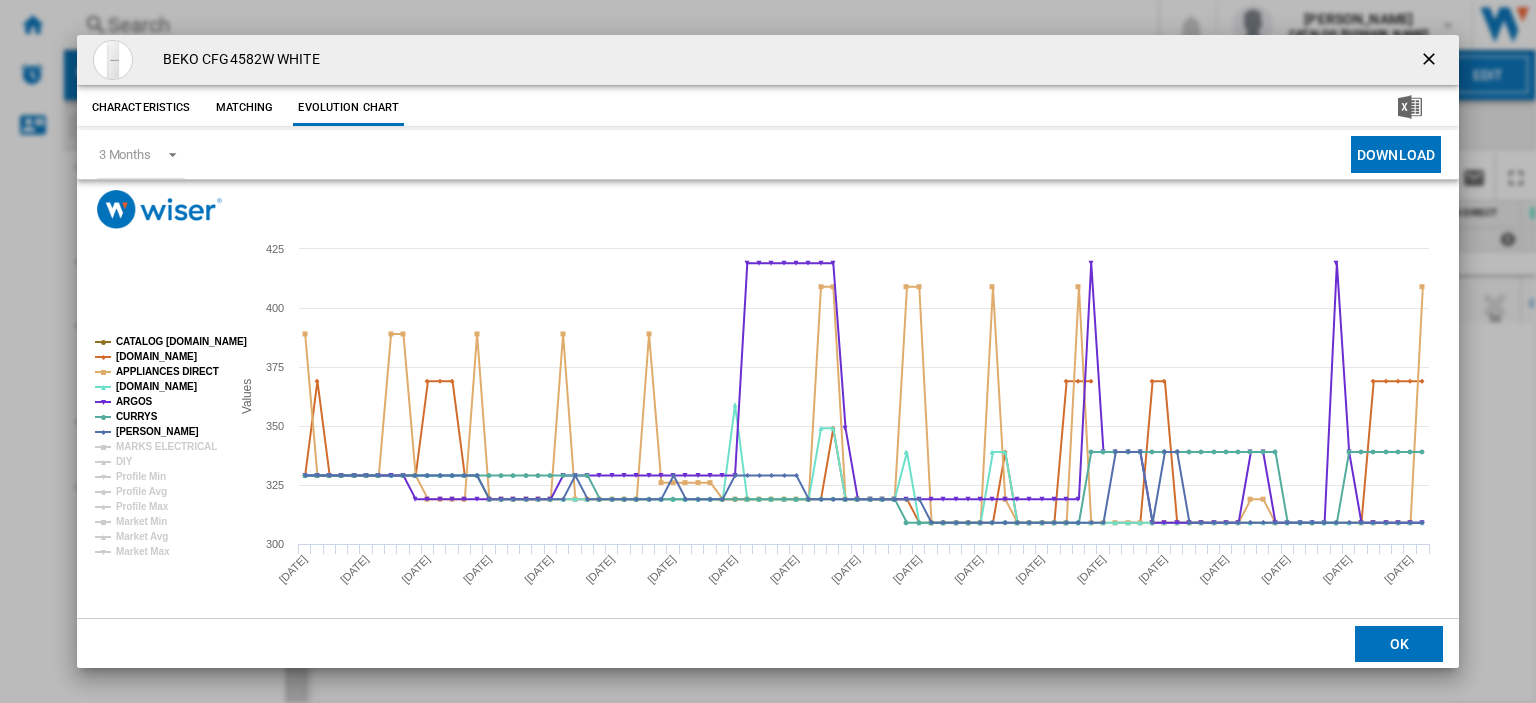 click on "[PERSON_NAME]" 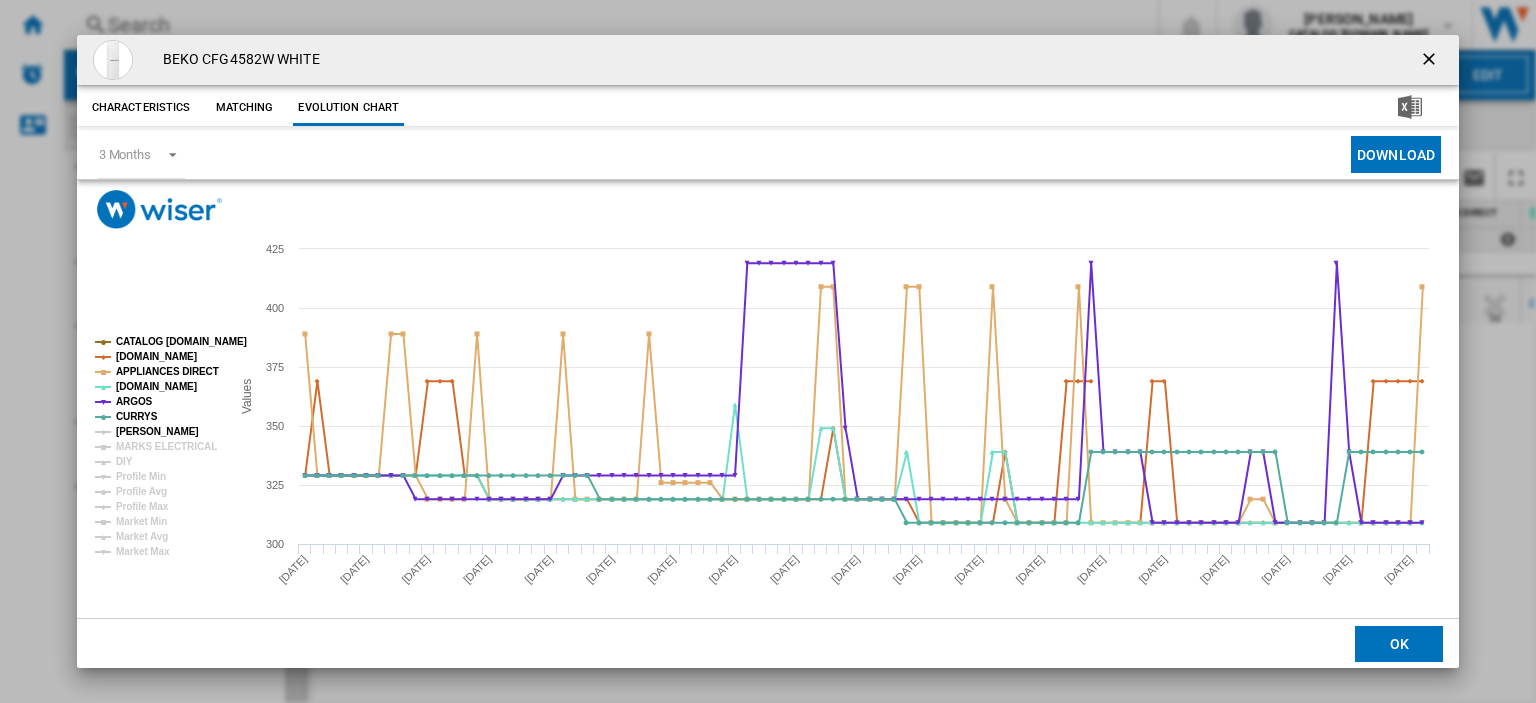 click on "[PERSON_NAME]" 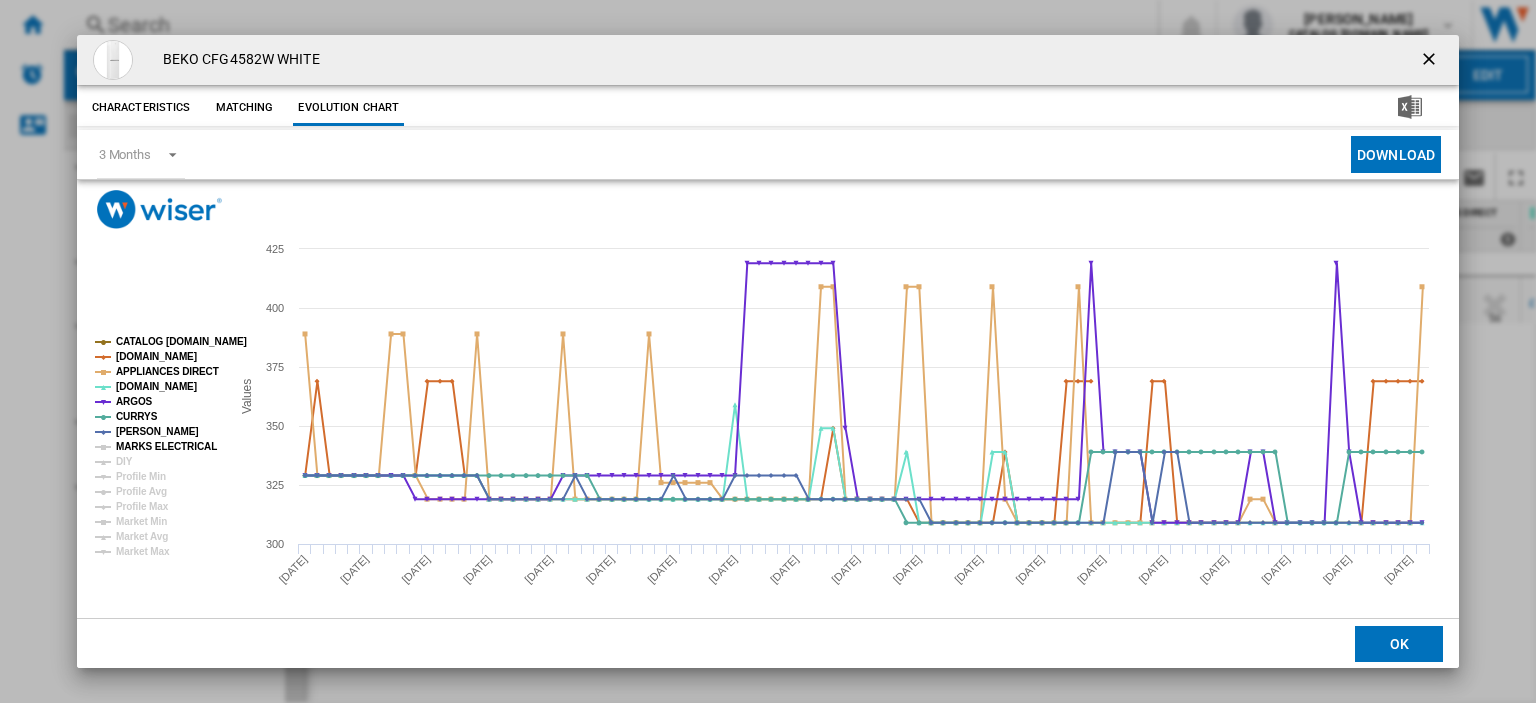 click on "MARKS ELECTRICAL" 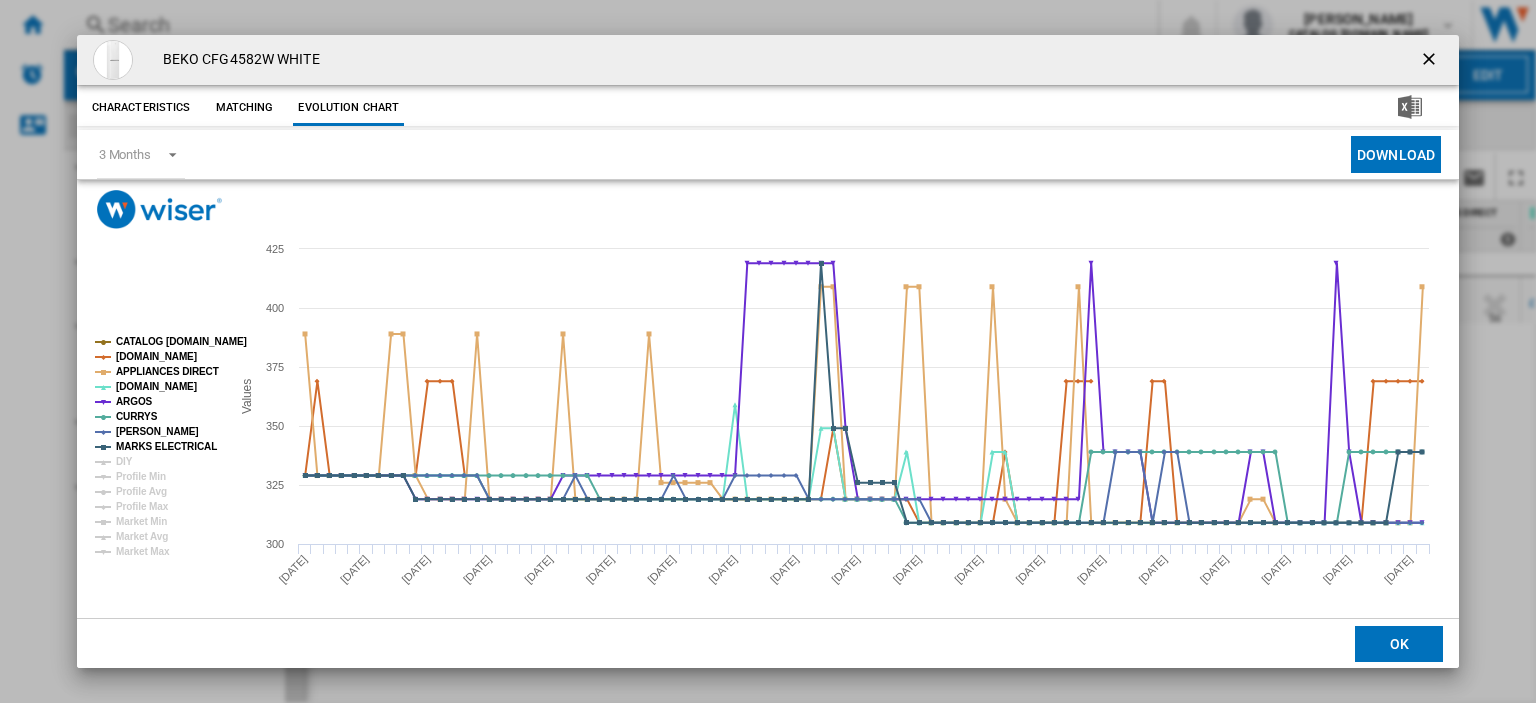 click at bounding box center (1431, 61) 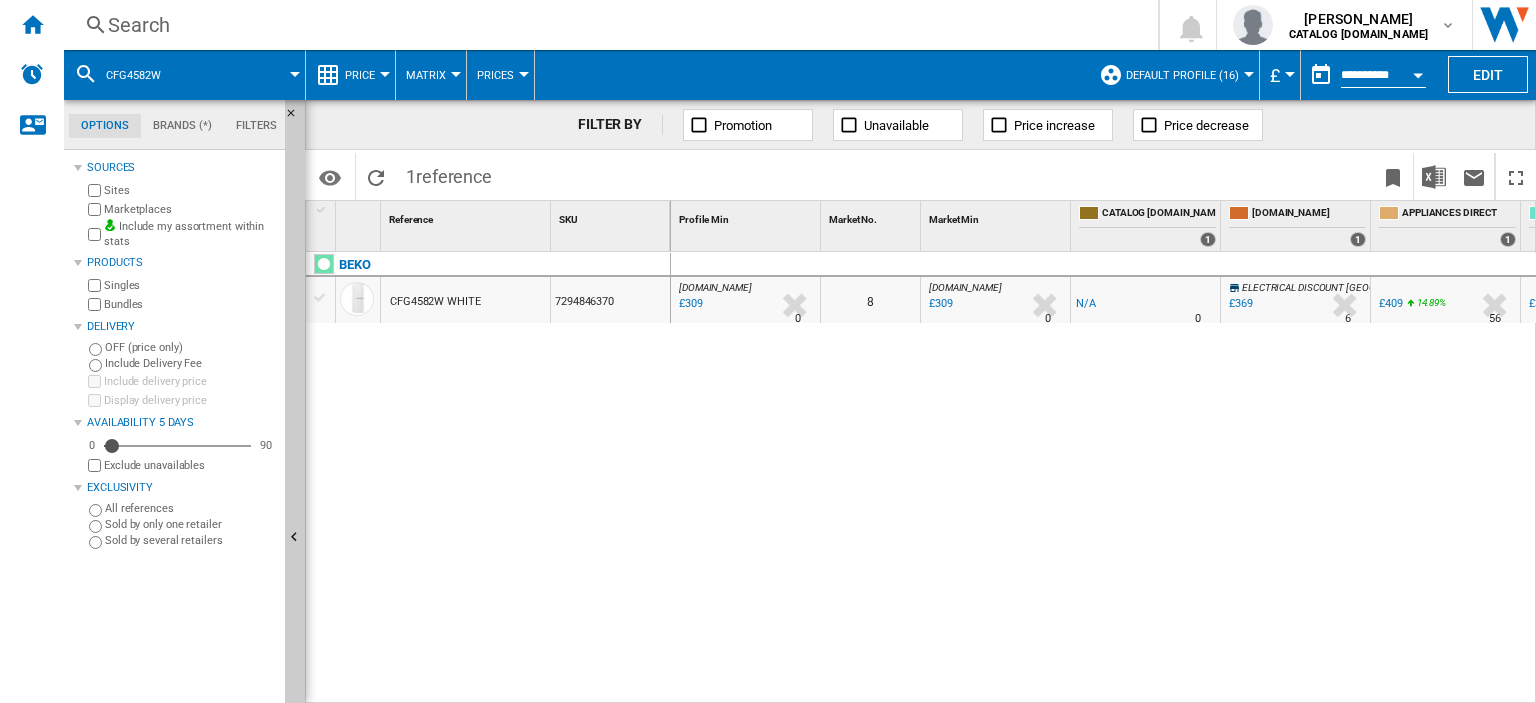 click on "Search" at bounding box center (607, 25) 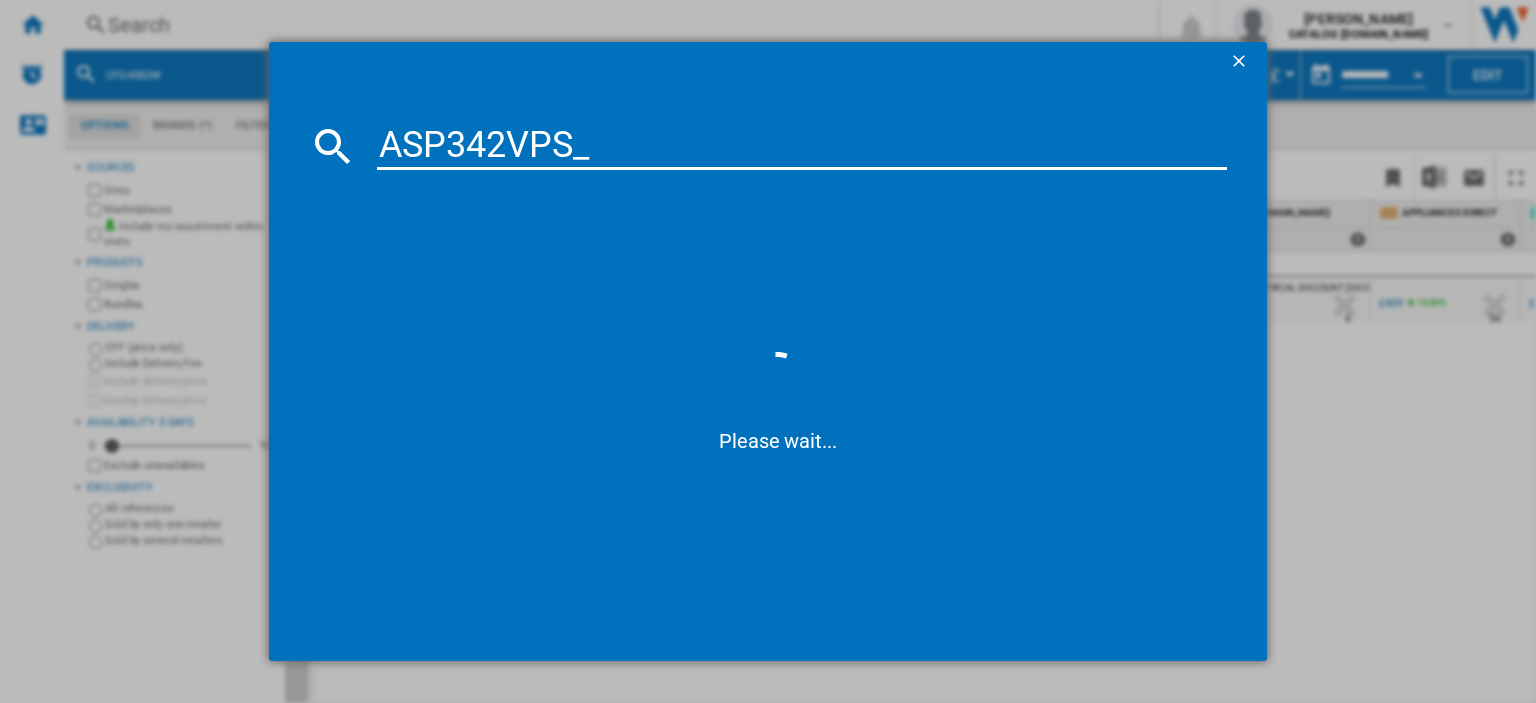 type on "ASP342VPS" 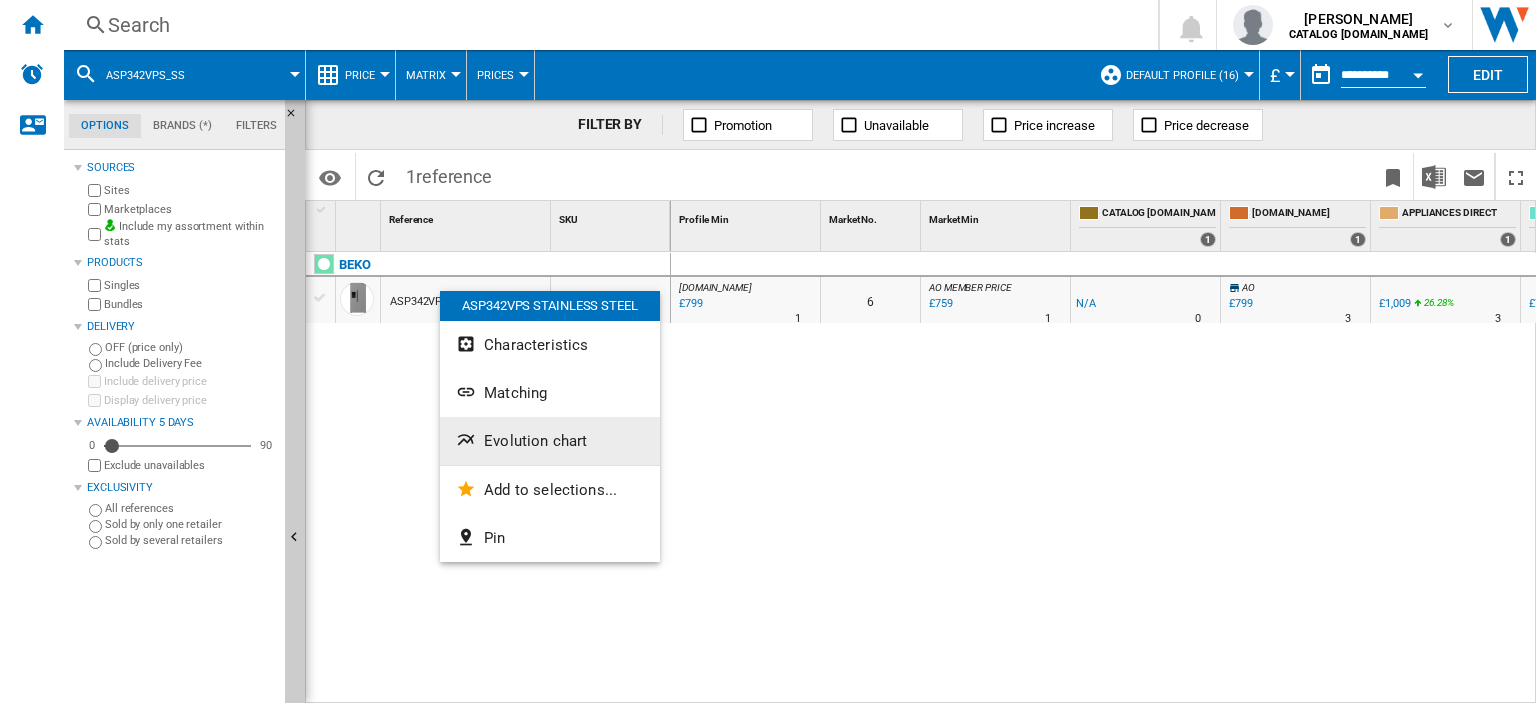 click on "Evolution chart" at bounding box center [550, 441] 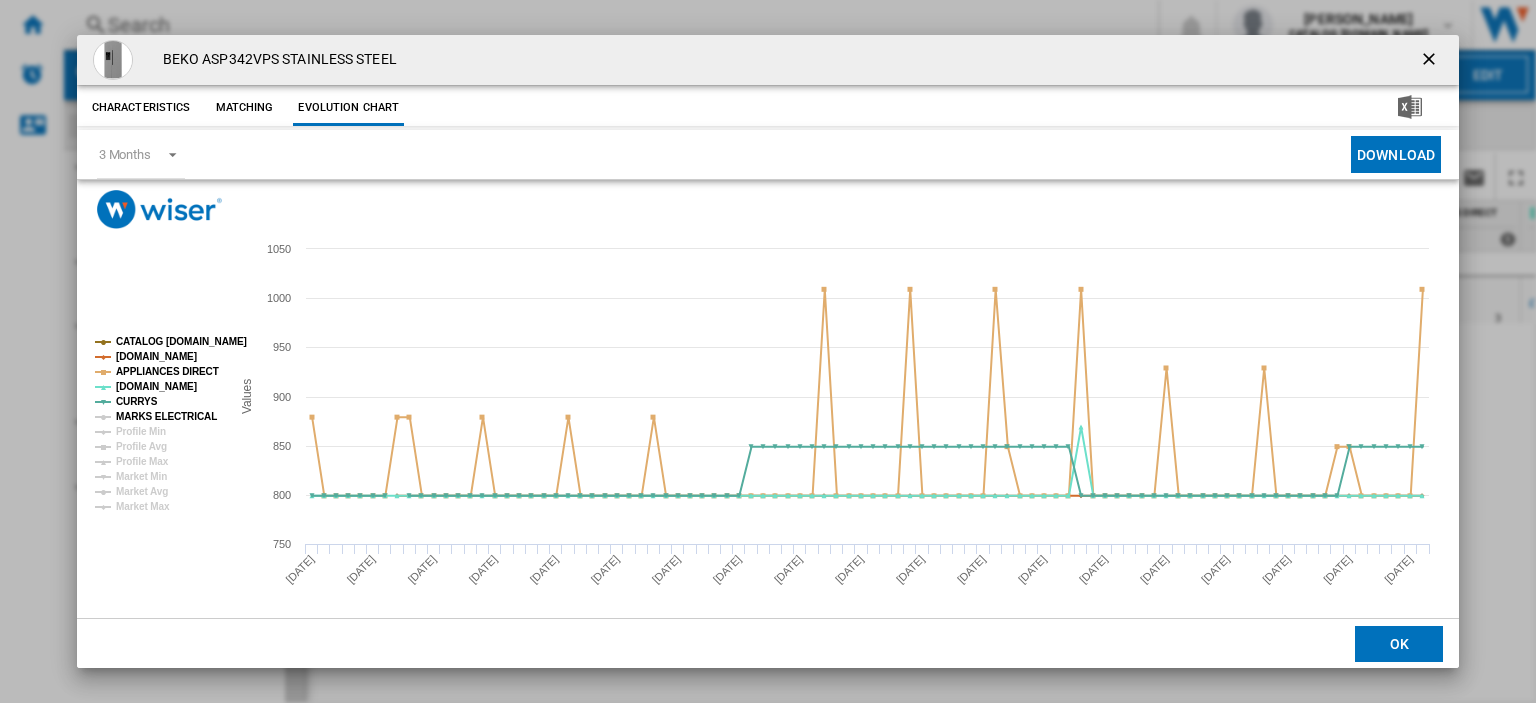 click on "MARKS ELECTRICAL" 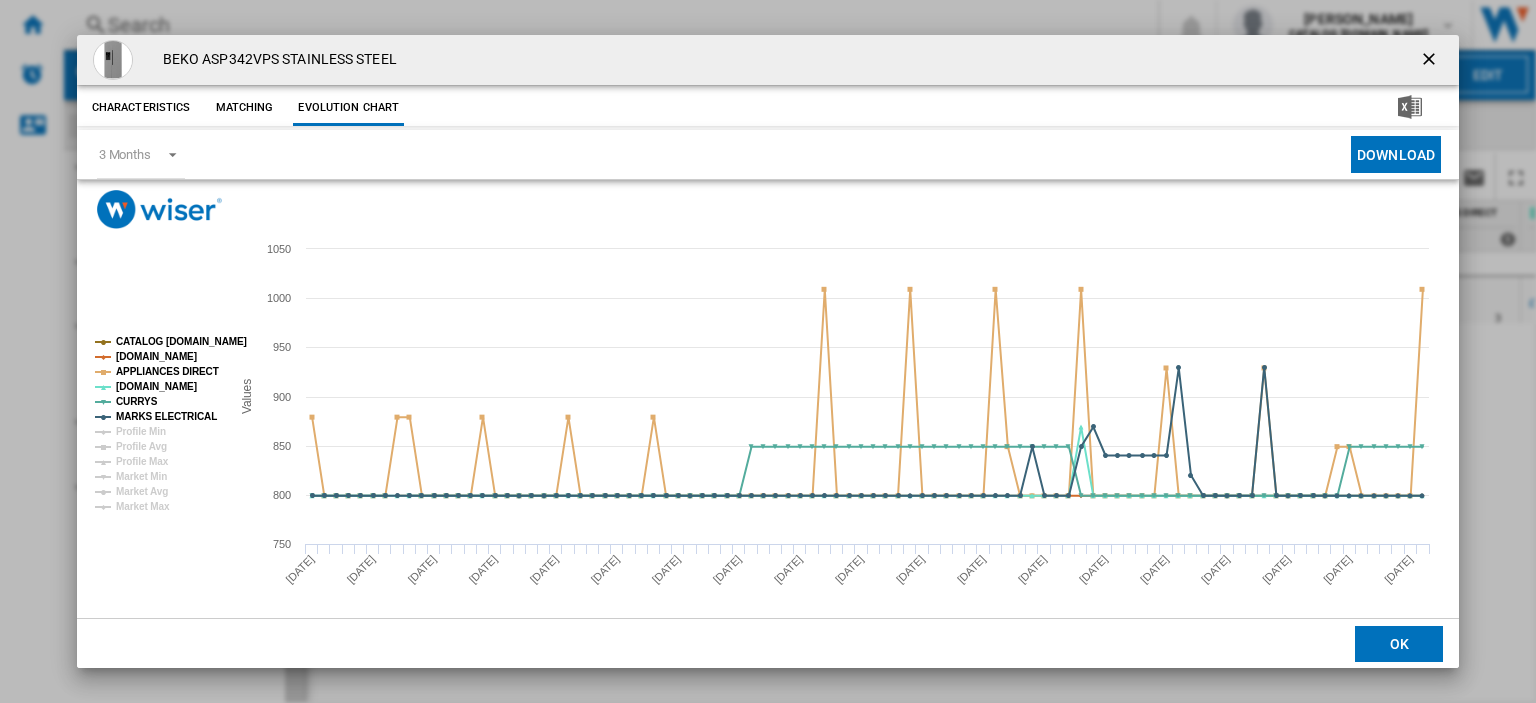 click at bounding box center (1431, 61) 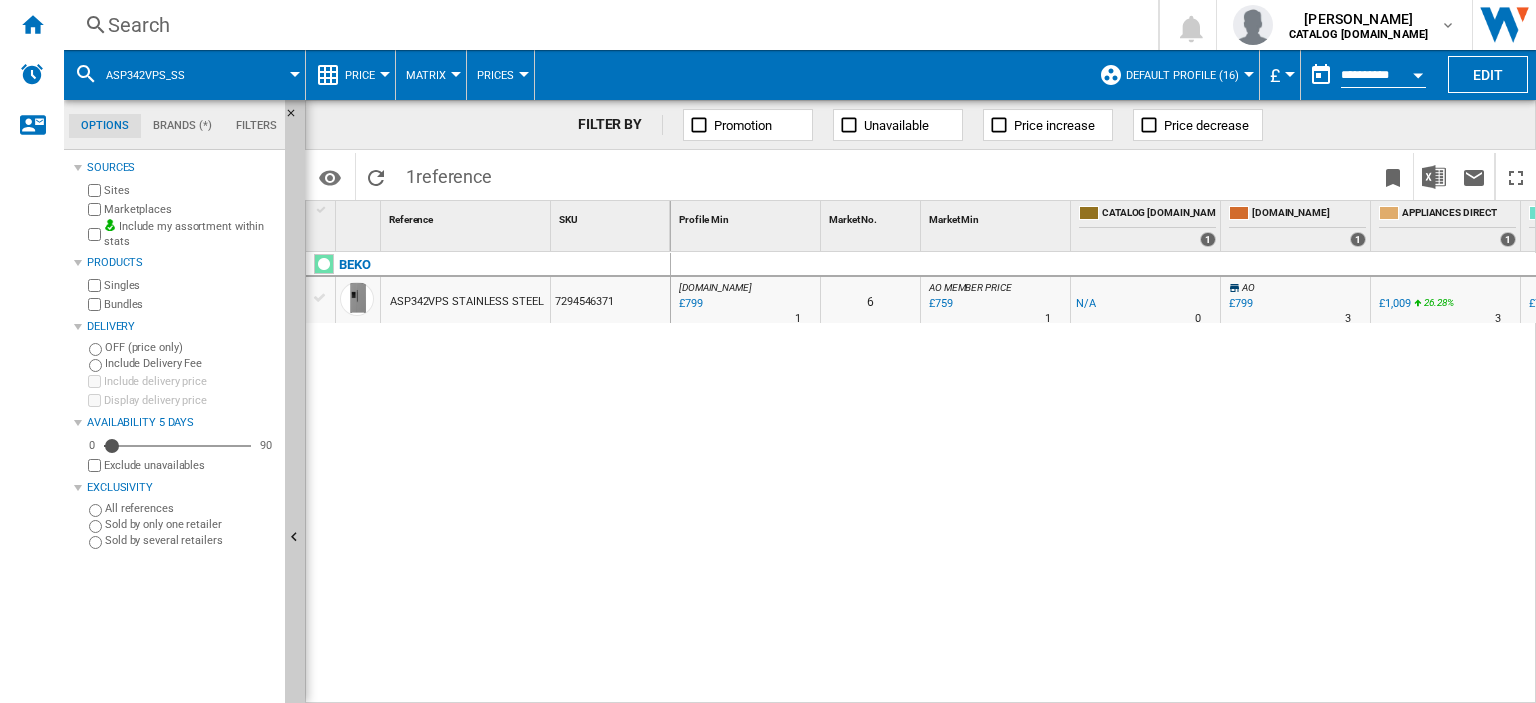 click on "Search" at bounding box center [607, 25] 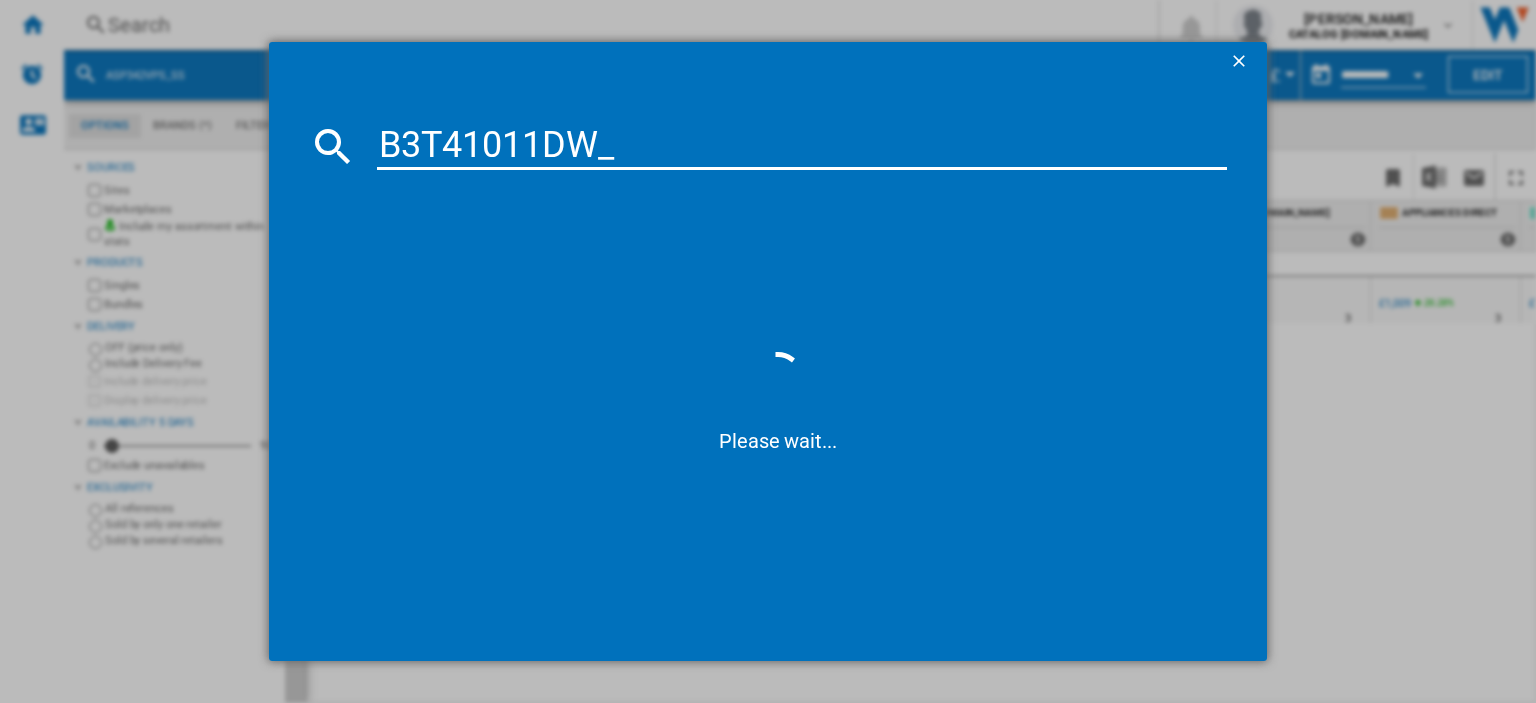 type on "B3T41011DW" 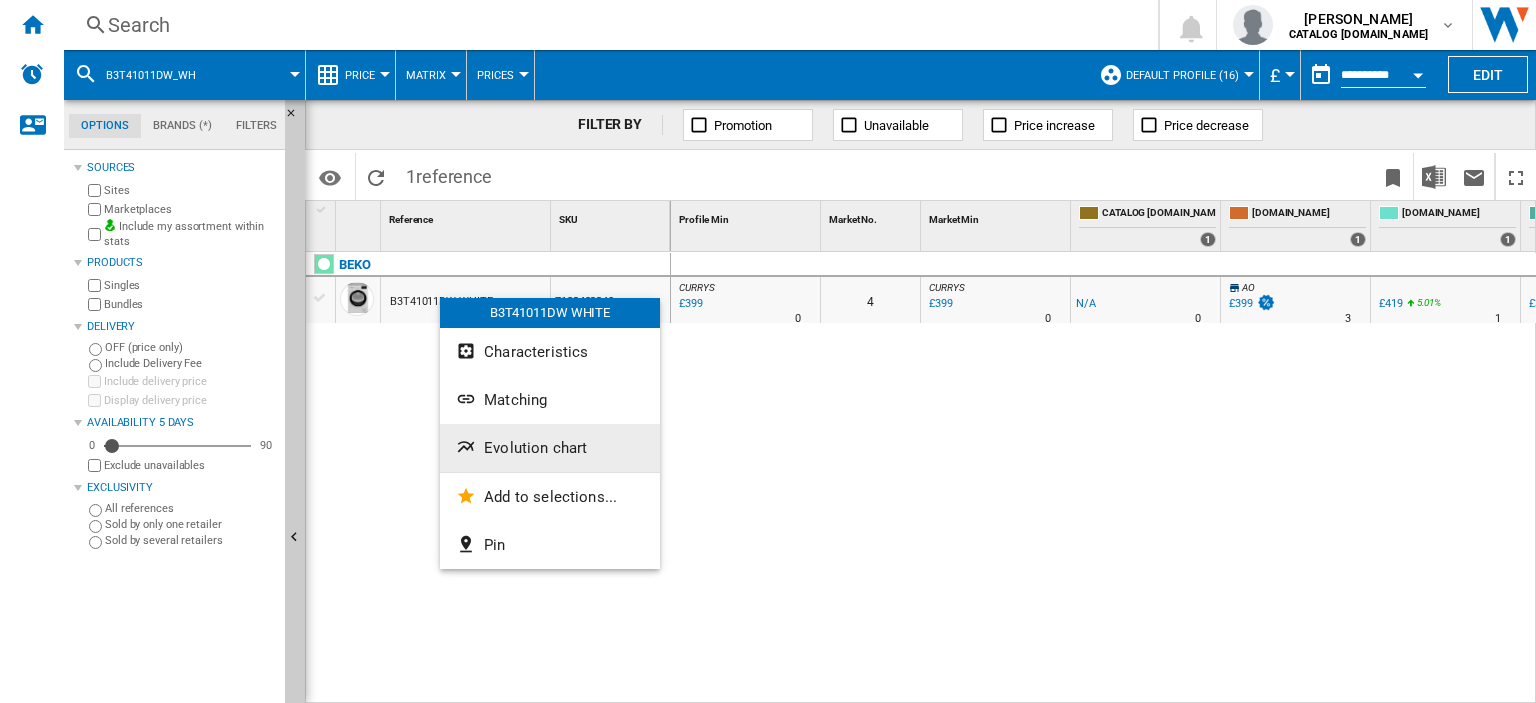 click on "Evolution chart" at bounding box center (535, 448) 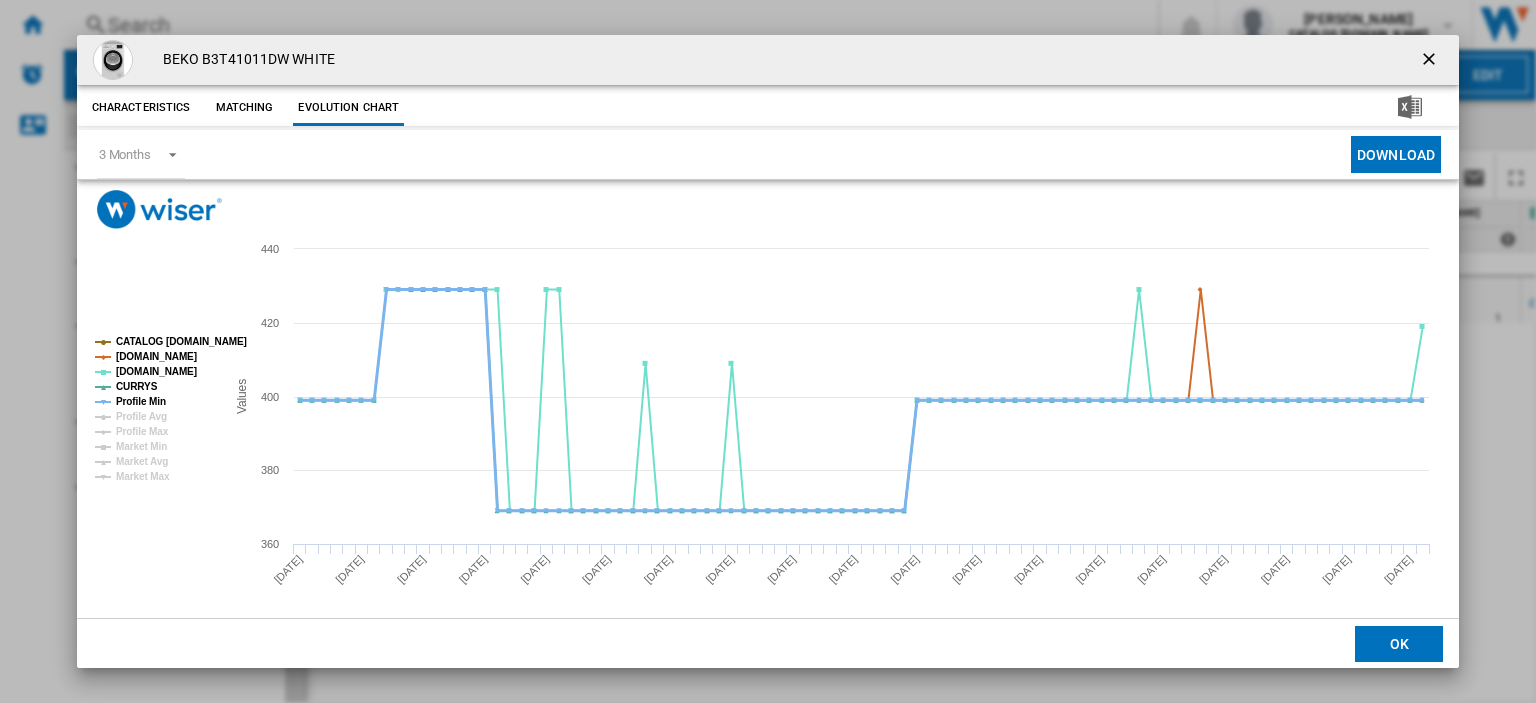 click on "Profile Min" 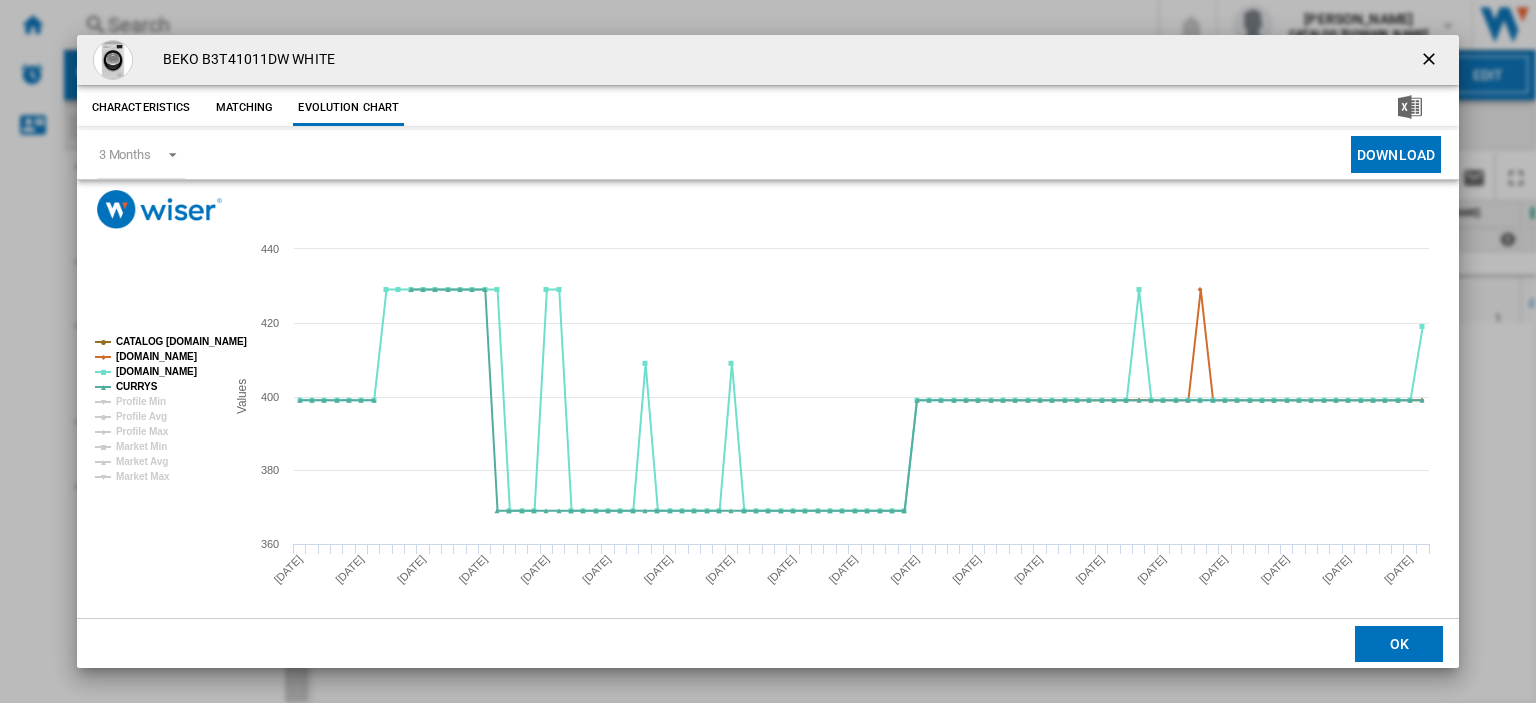 drag, startPoint x: 1421, startPoint y: 51, endPoint x: 124, endPoint y: 23, distance: 1297.3022 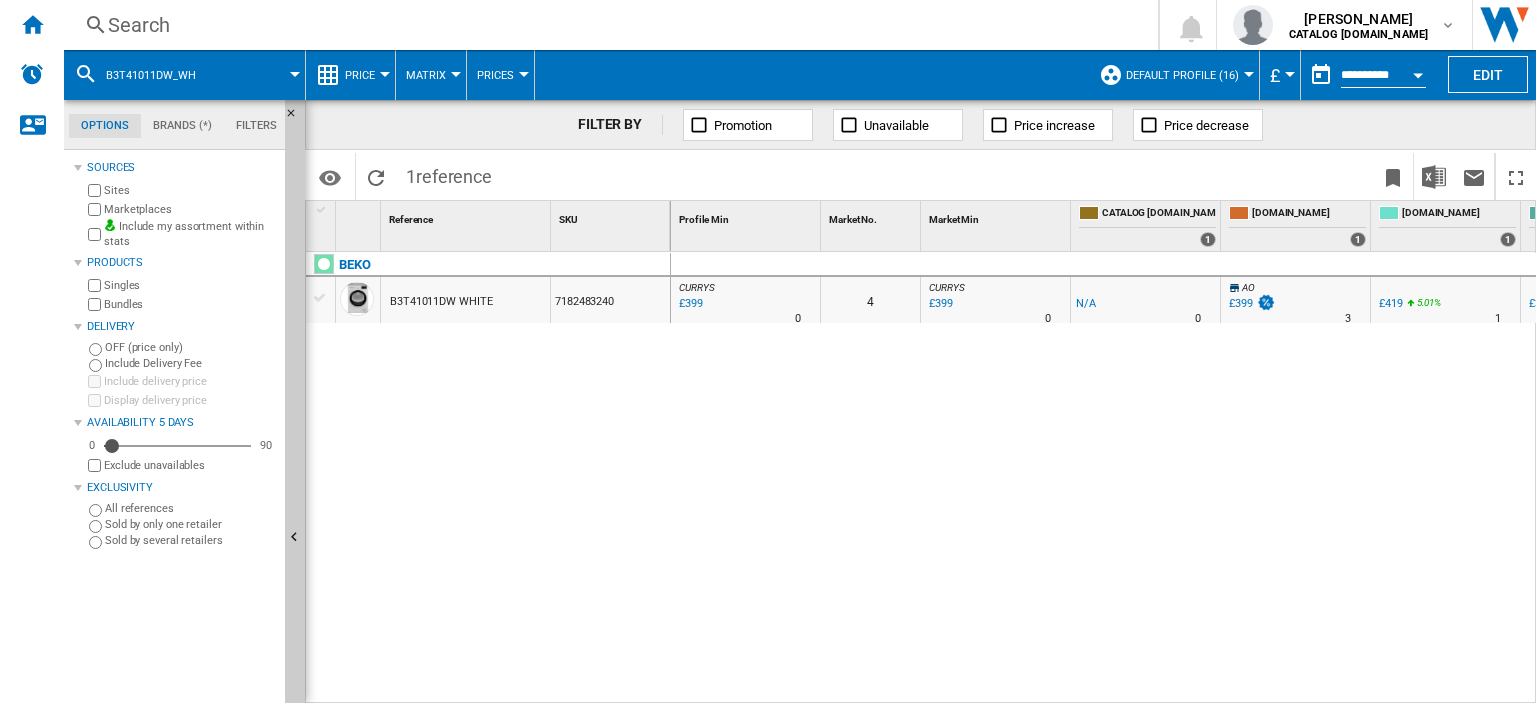 click on "Search" at bounding box center [607, 25] 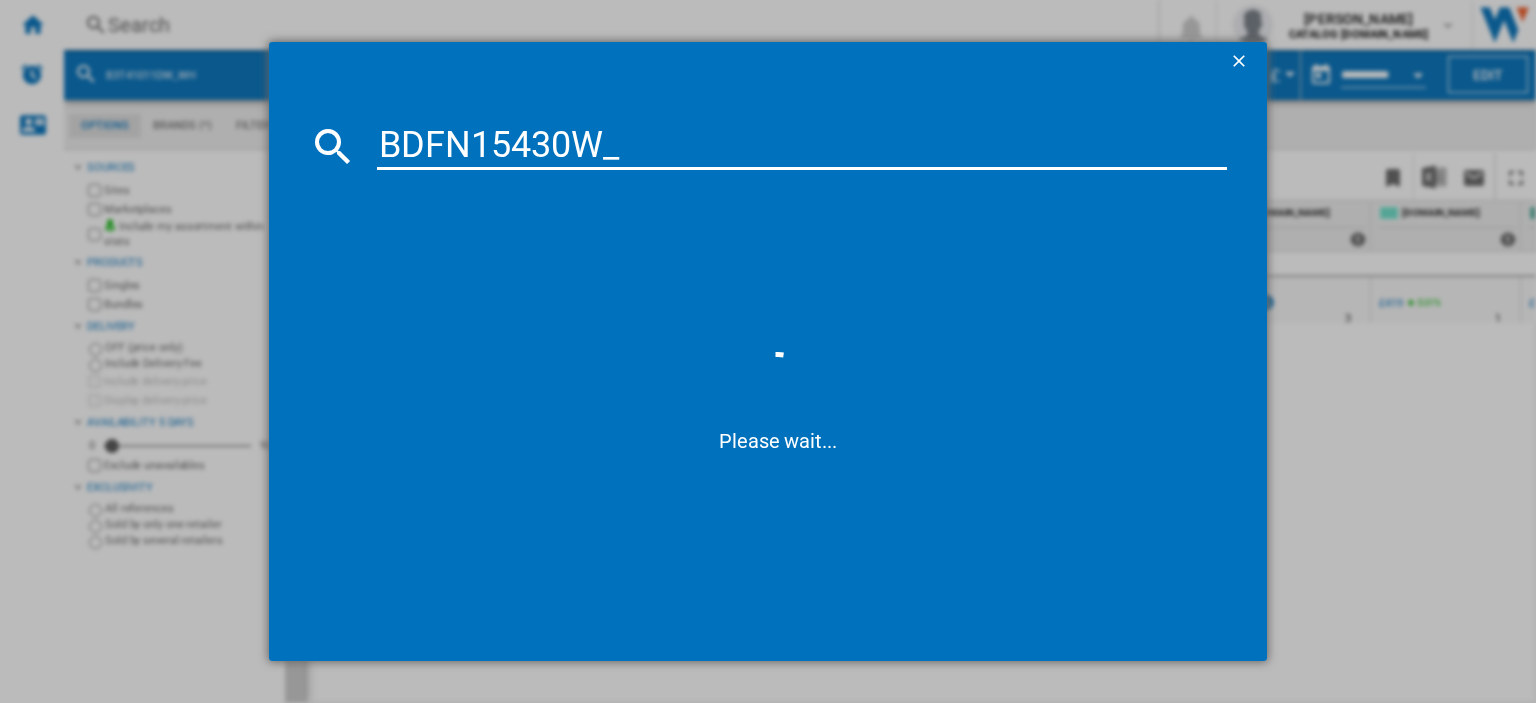 type on "BDFN15430W" 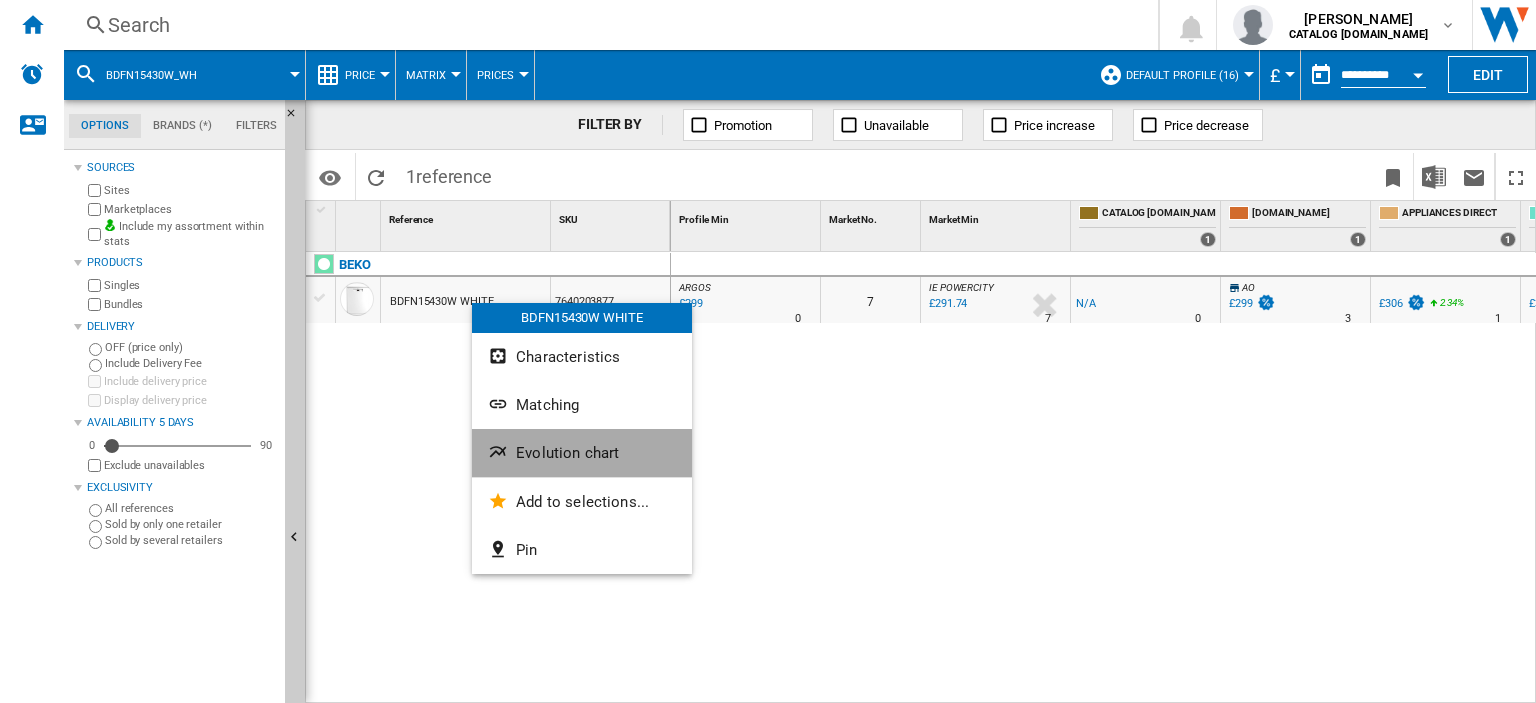 click on "Evolution chart" at bounding box center [582, 453] 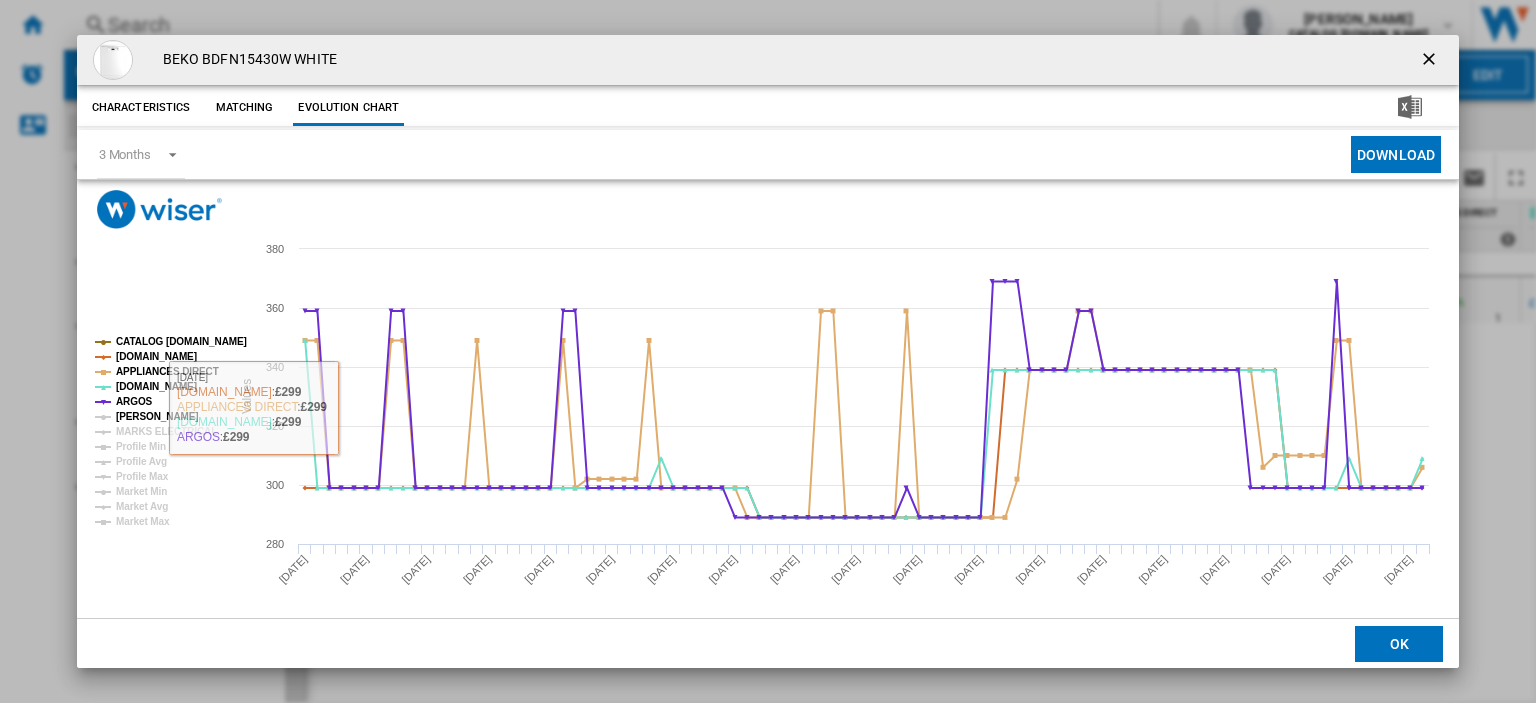 click on "[PERSON_NAME]" 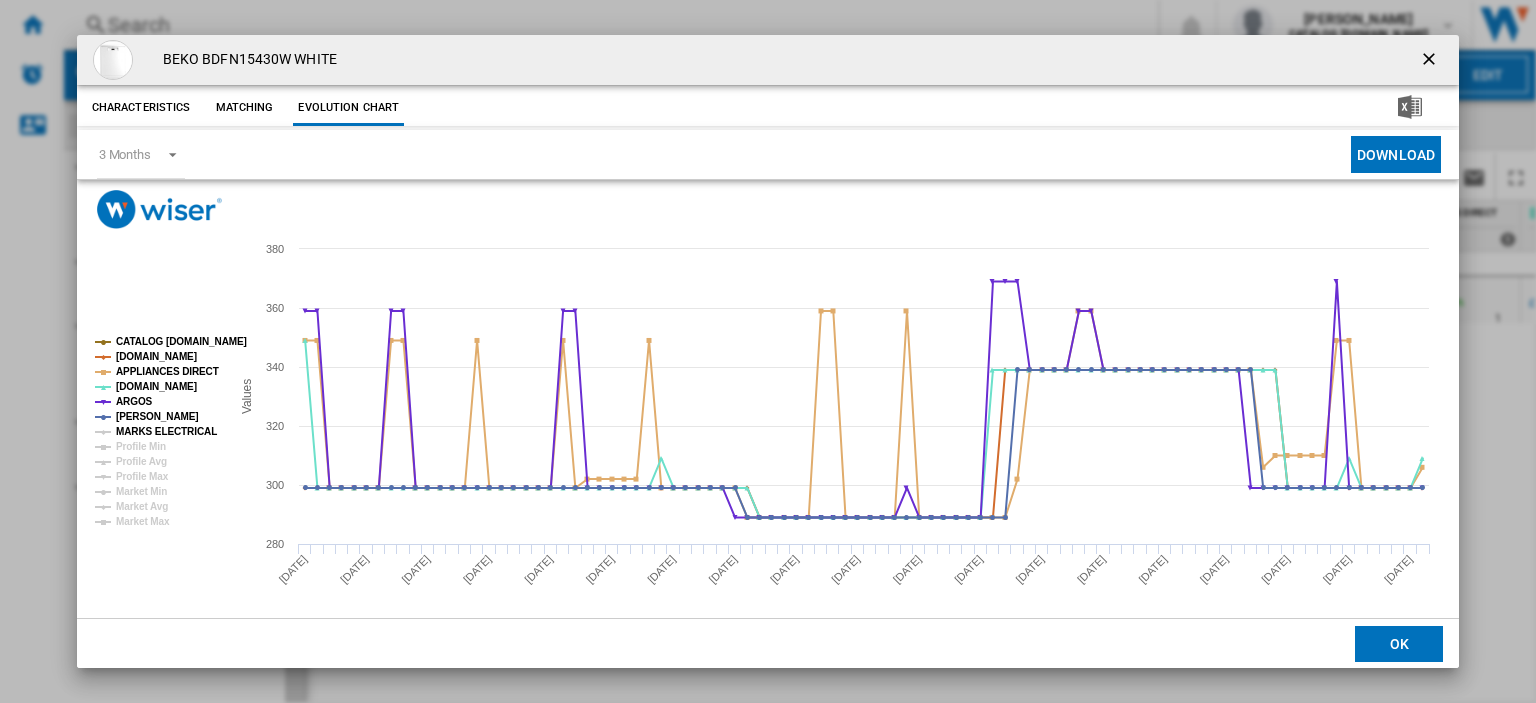 click on "MARKS ELECTRICAL" 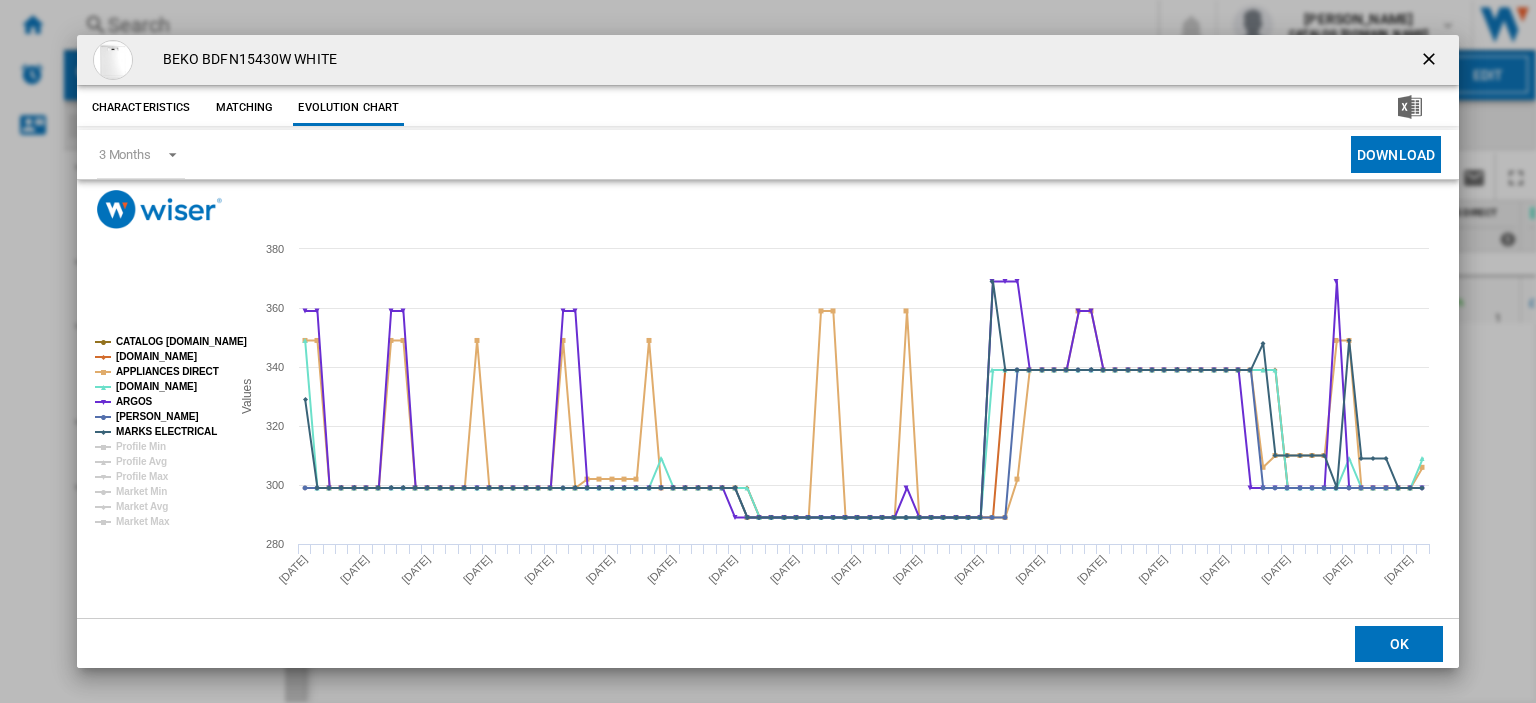 click at bounding box center (1431, 61) 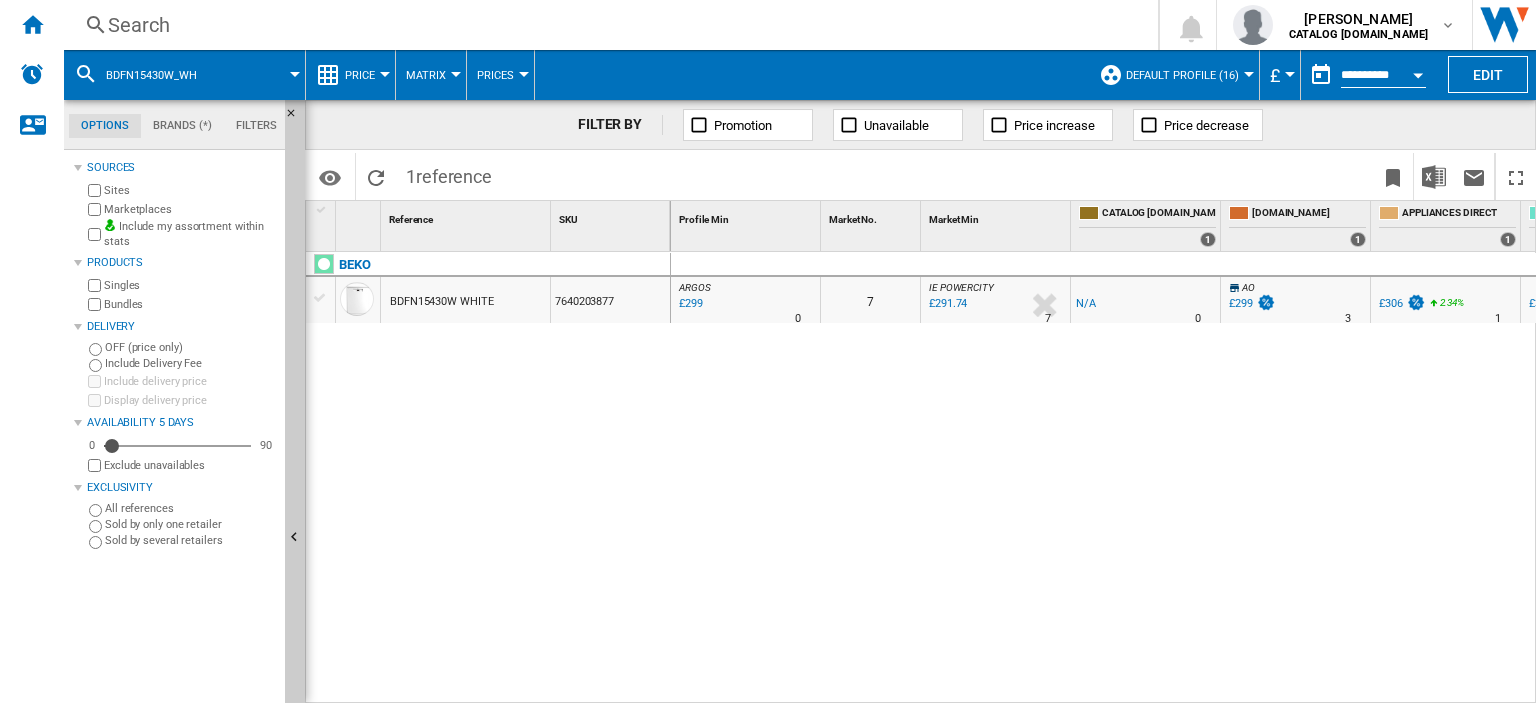 click on "Search" at bounding box center (607, 25) 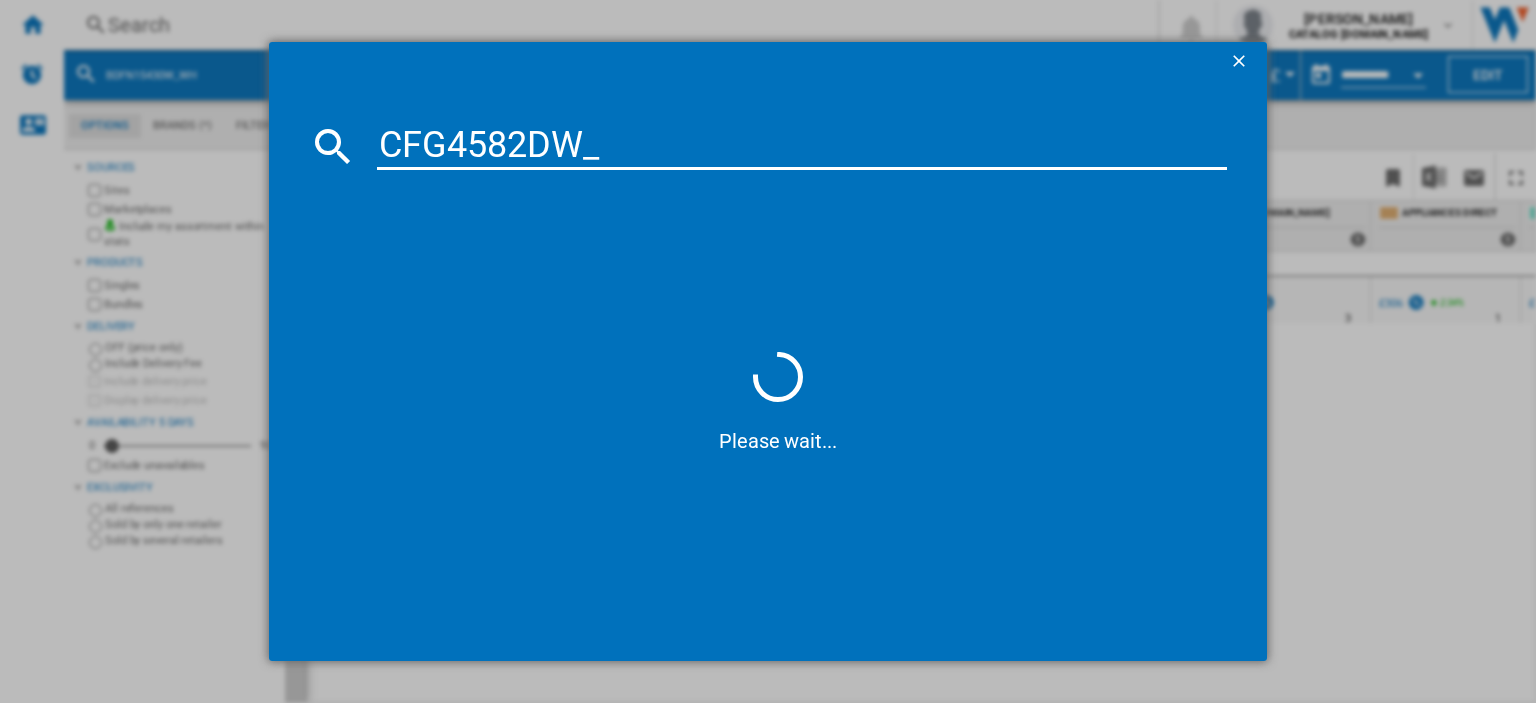 type on "CFG4582DW" 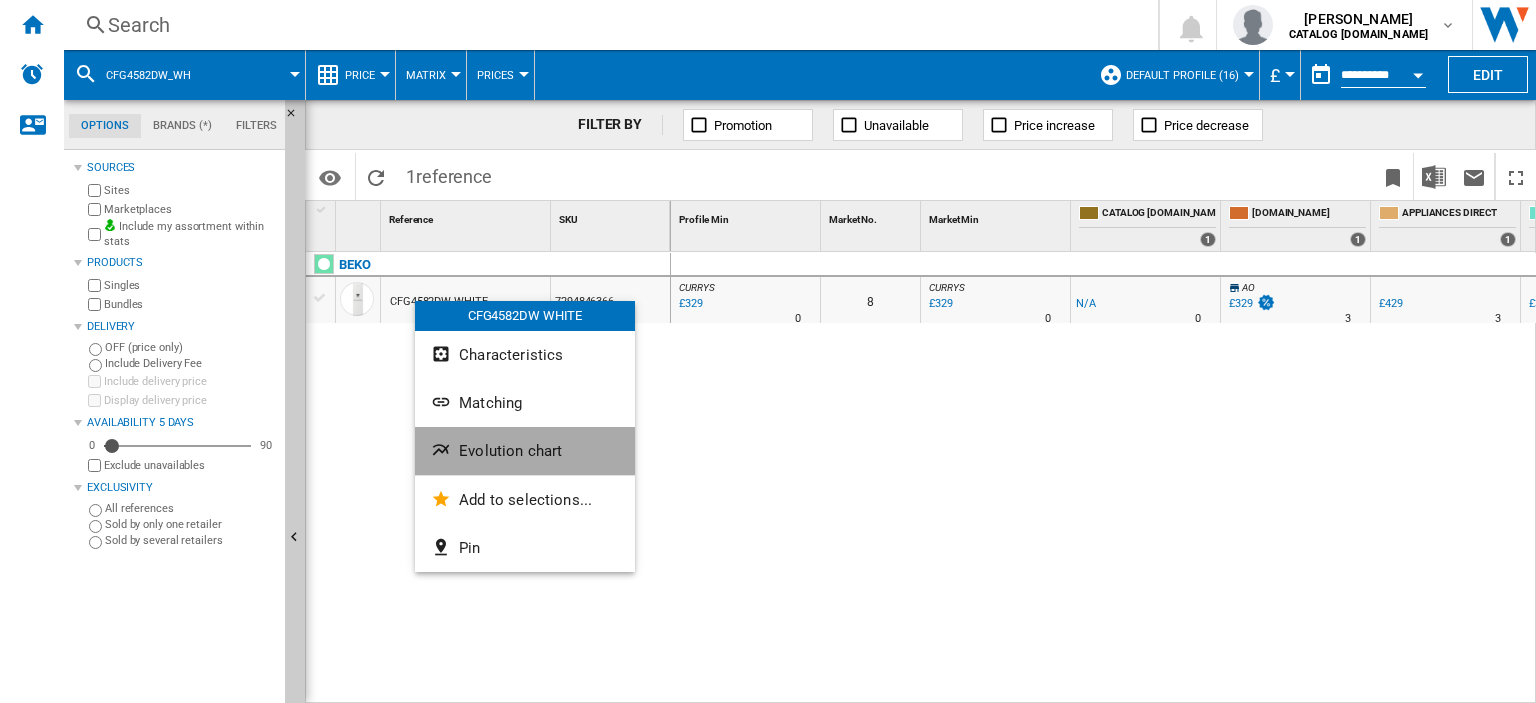 click on "Evolution chart" at bounding box center [510, 451] 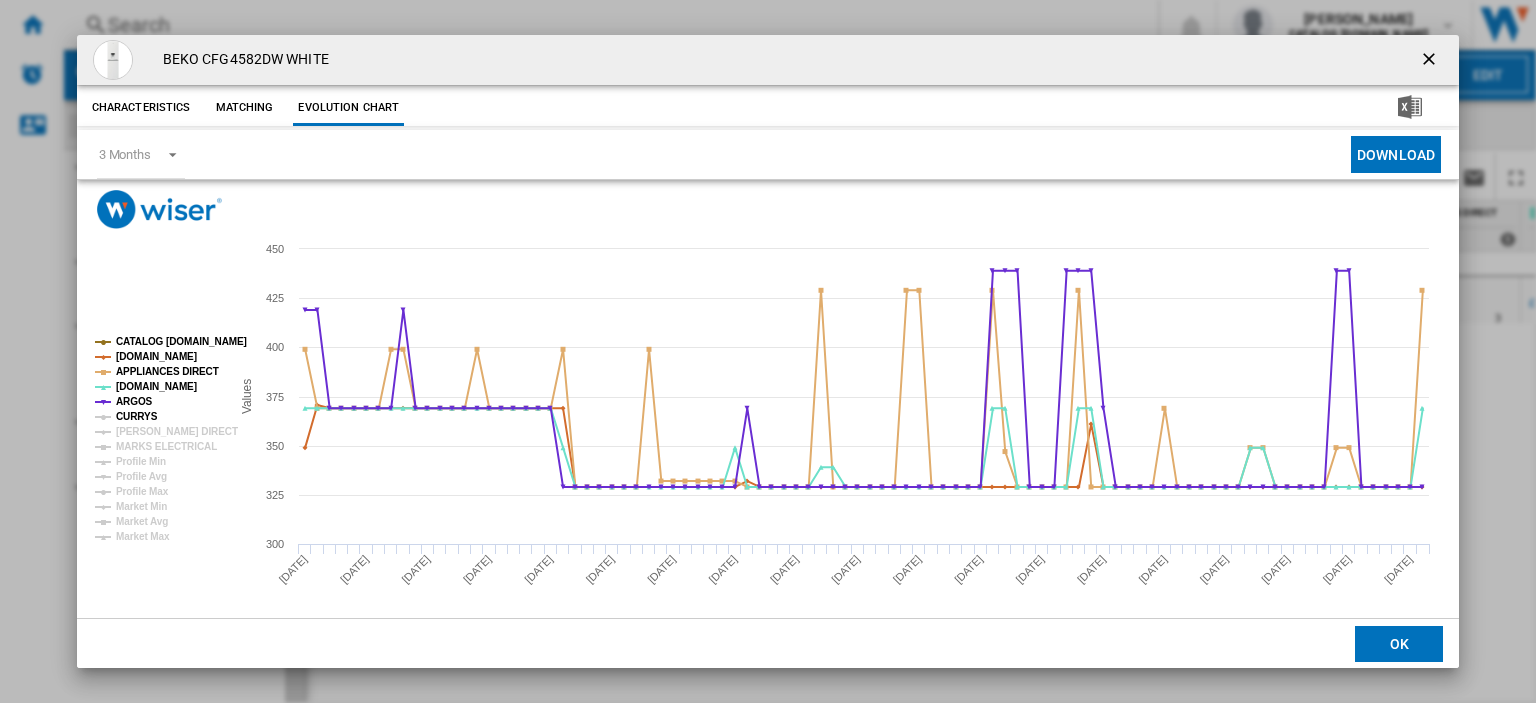click on "CURRYS" 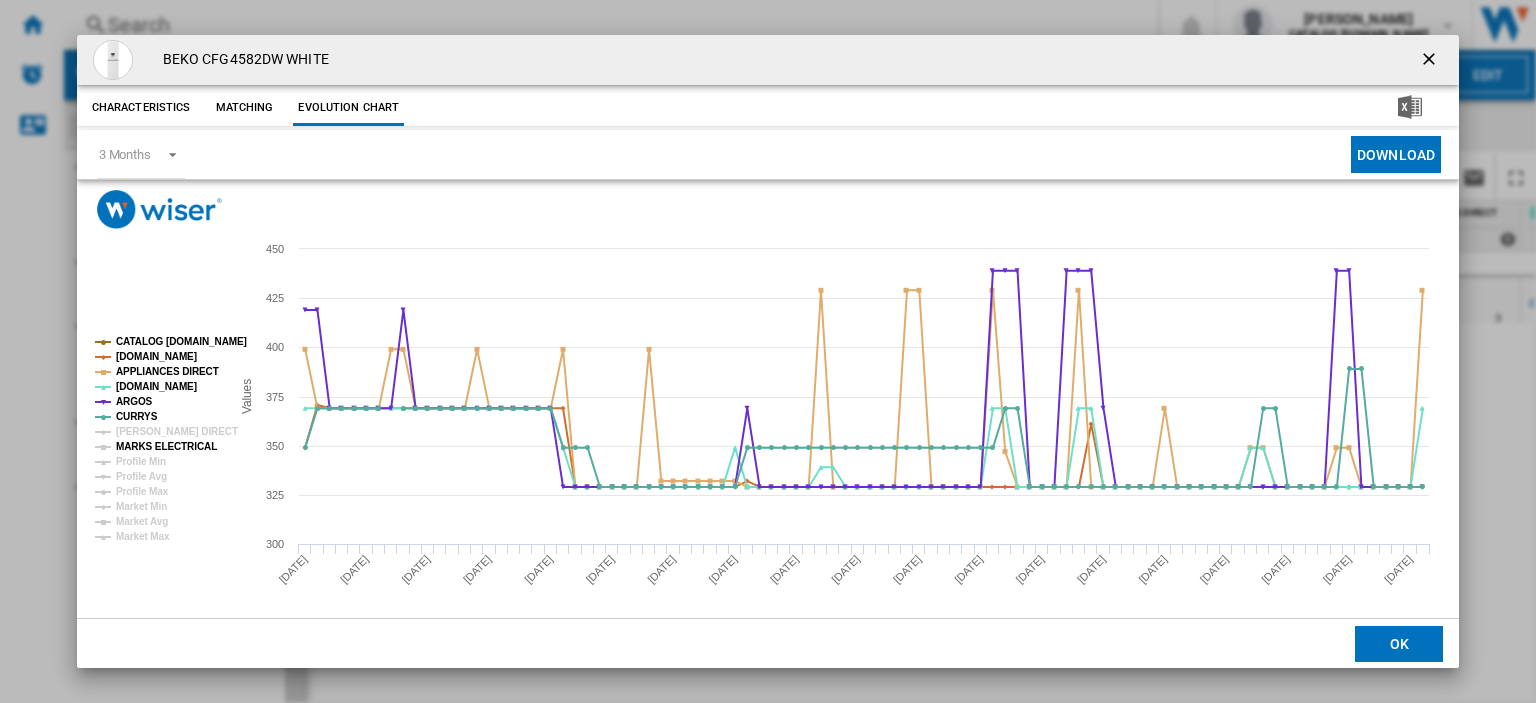 click on "MARKS ELECTRICAL" 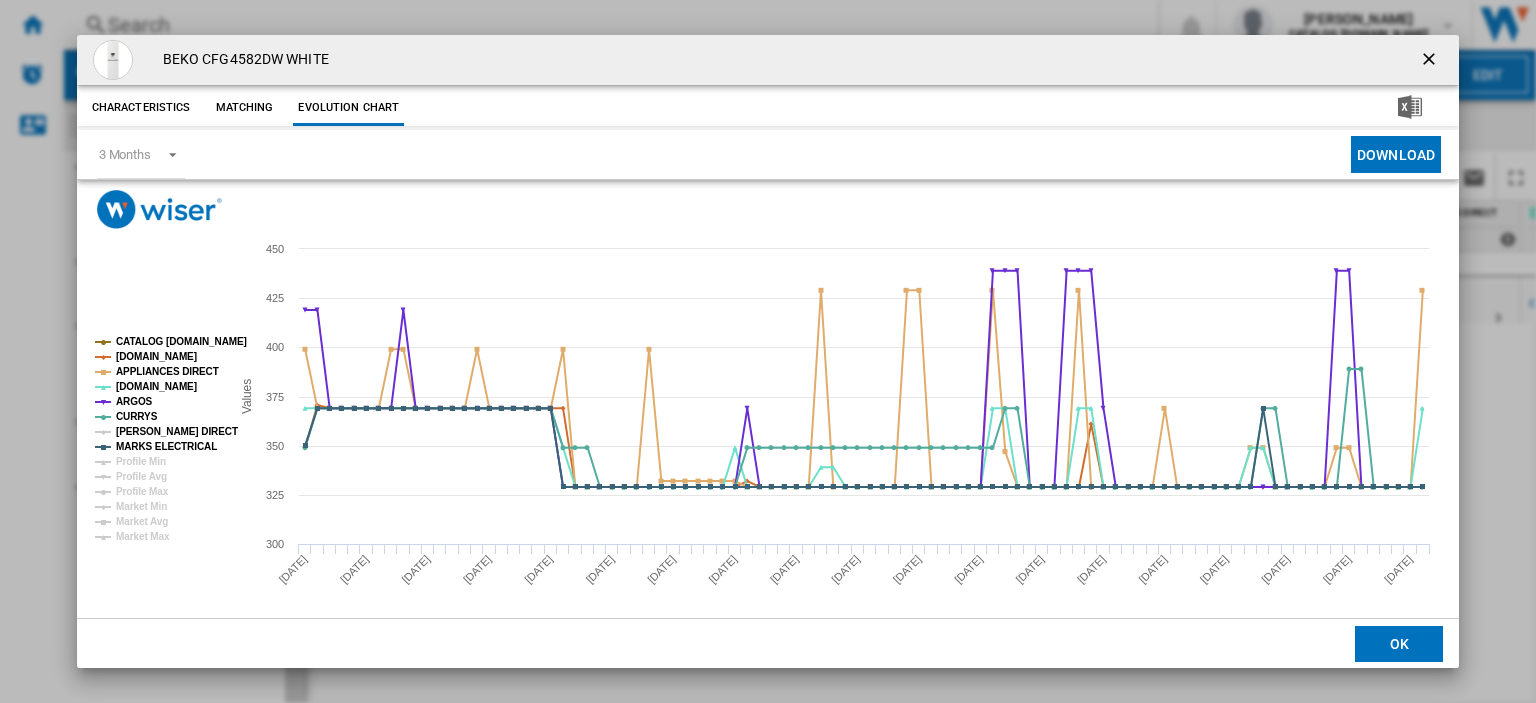 click on "[PERSON_NAME] DIRECT" 